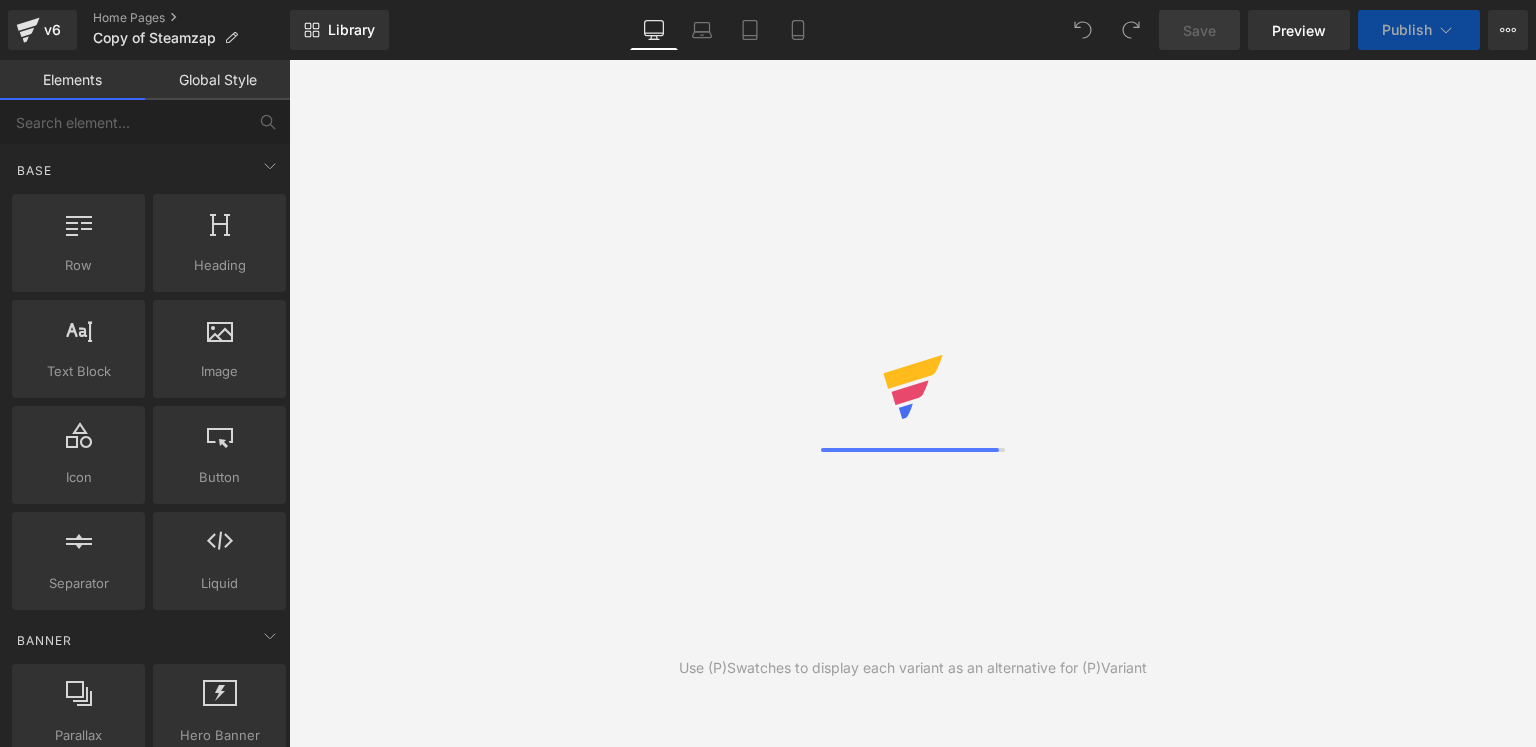 scroll, scrollTop: 0, scrollLeft: 0, axis: both 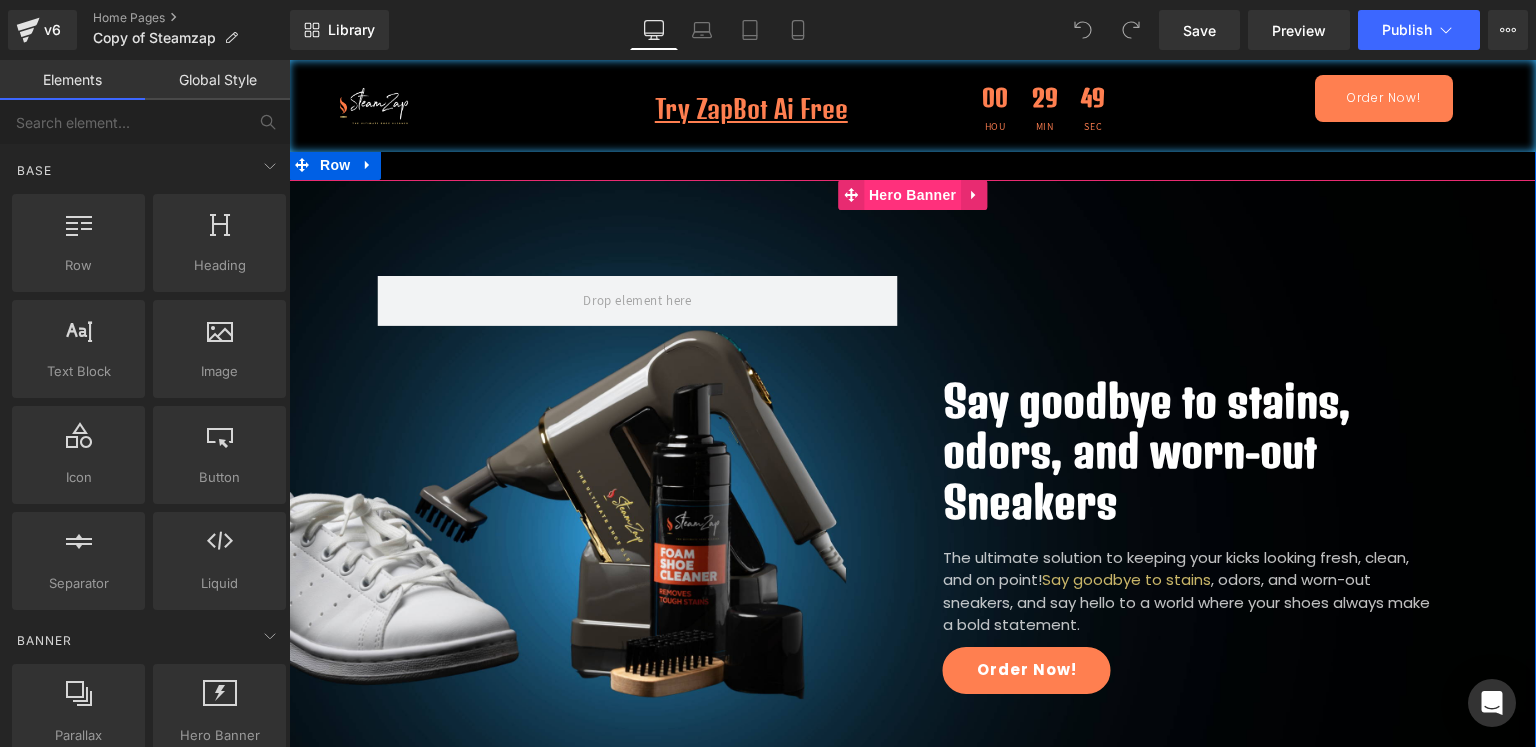 click on "Hero Banner" at bounding box center [912, 195] 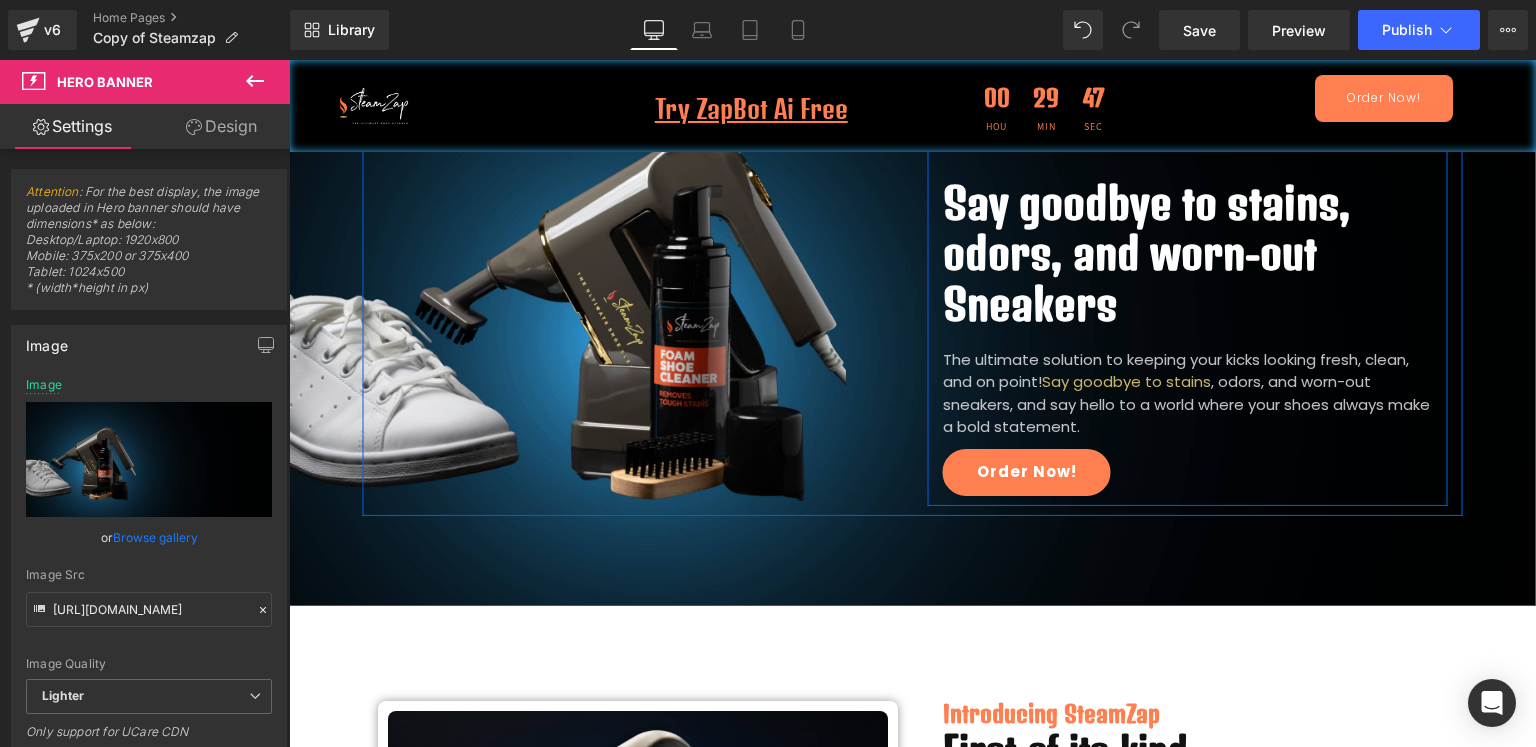 scroll, scrollTop: 400, scrollLeft: 0, axis: vertical 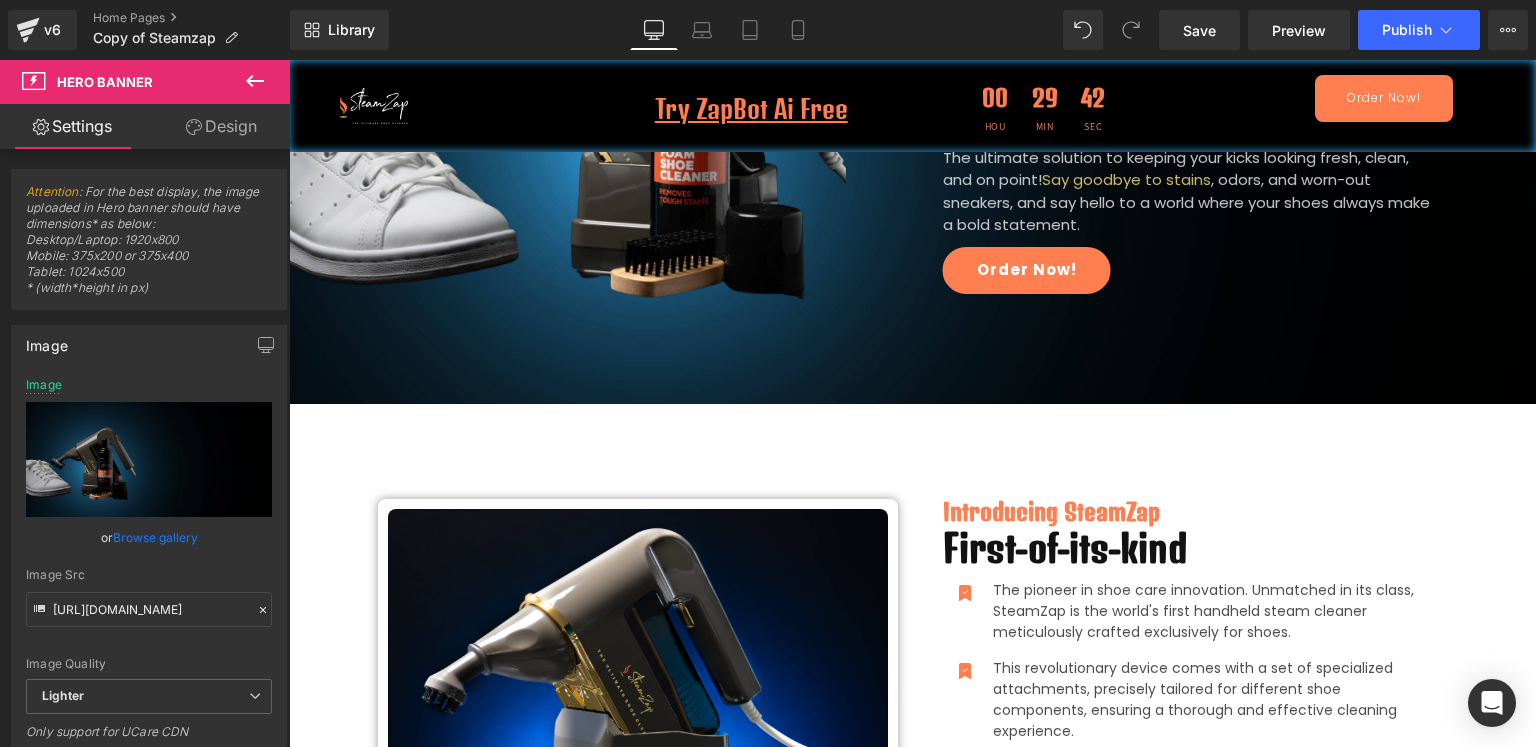 click at bounding box center [255, 82] 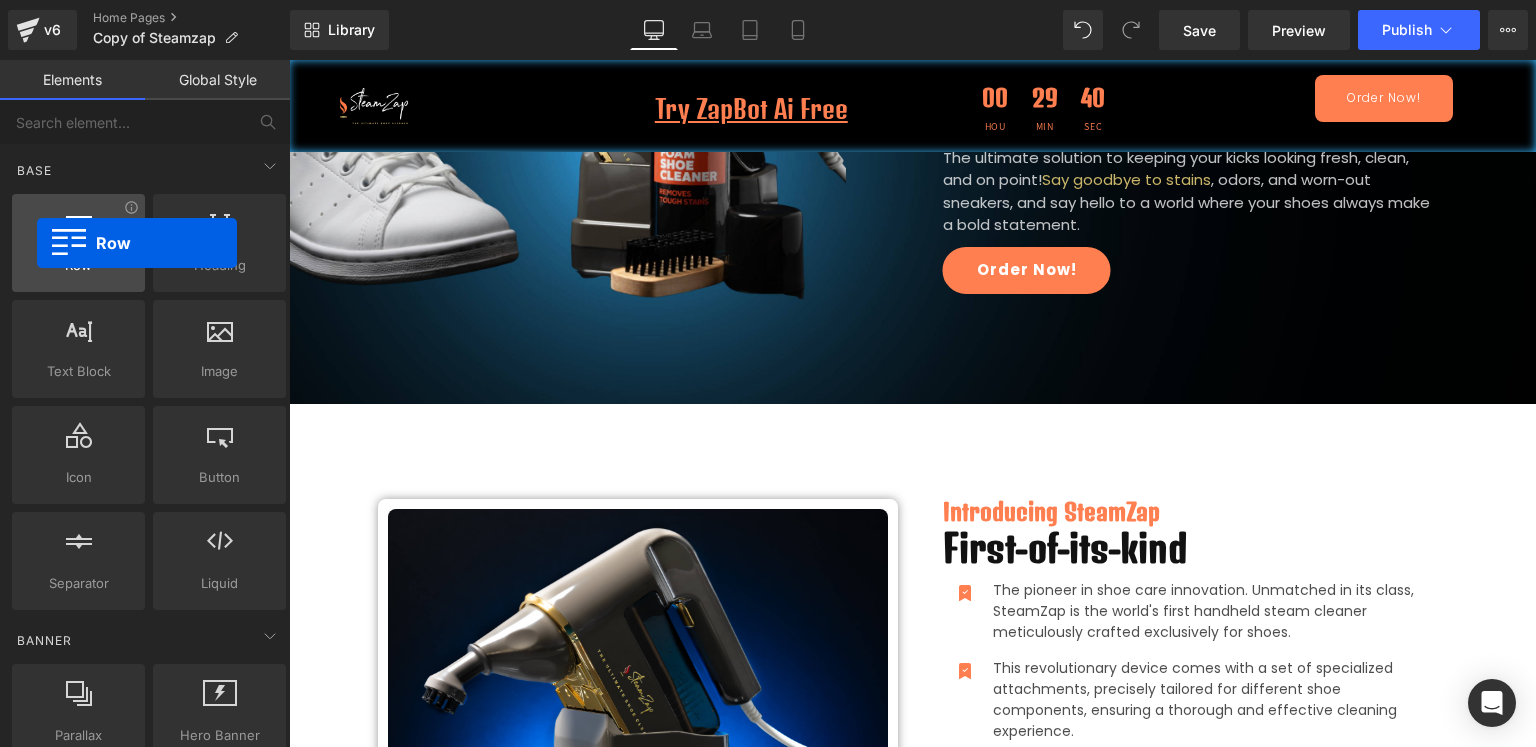 drag, startPoint x: 287, startPoint y: 241, endPoint x: 30, endPoint y: 243, distance: 257.00778 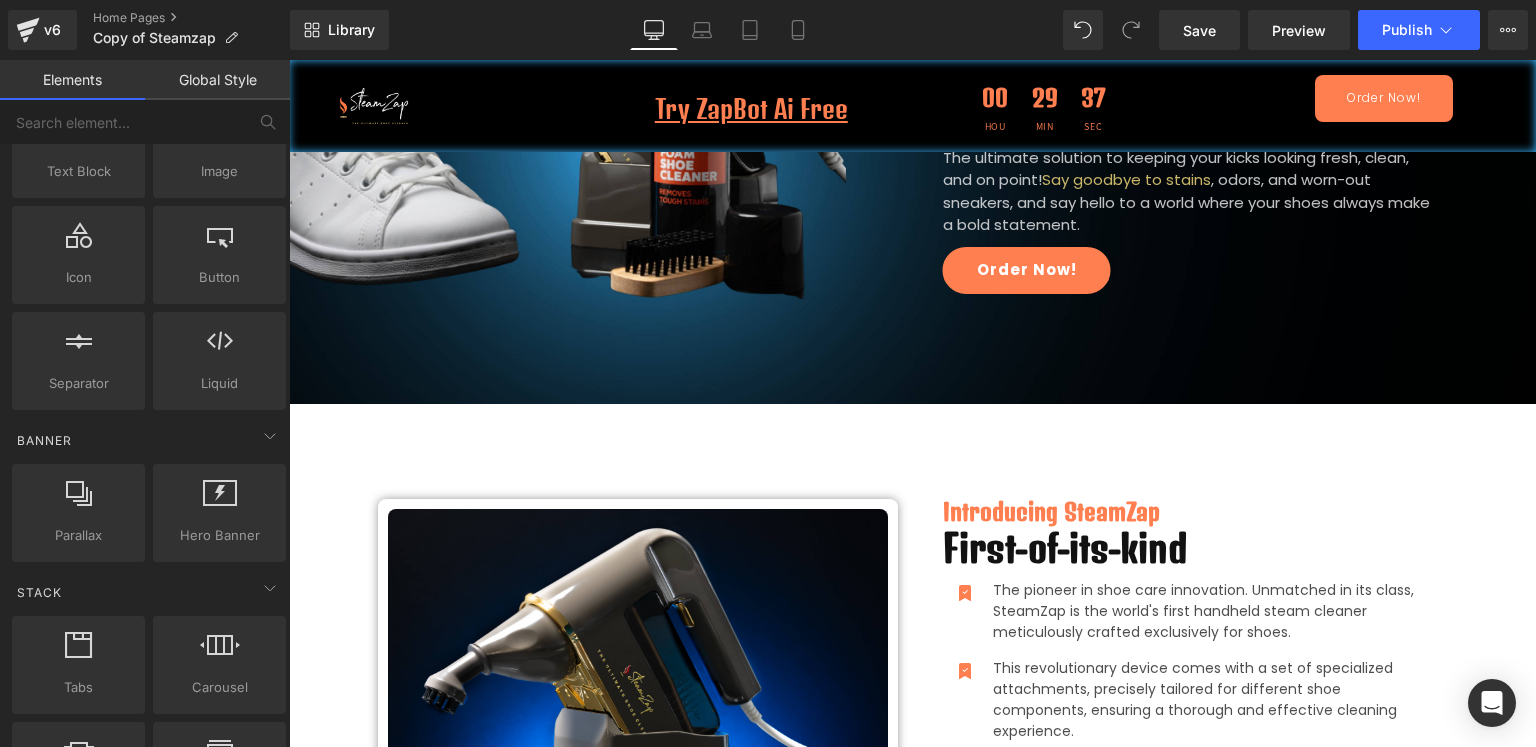 scroll, scrollTop: 0, scrollLeft: 0, axis: both 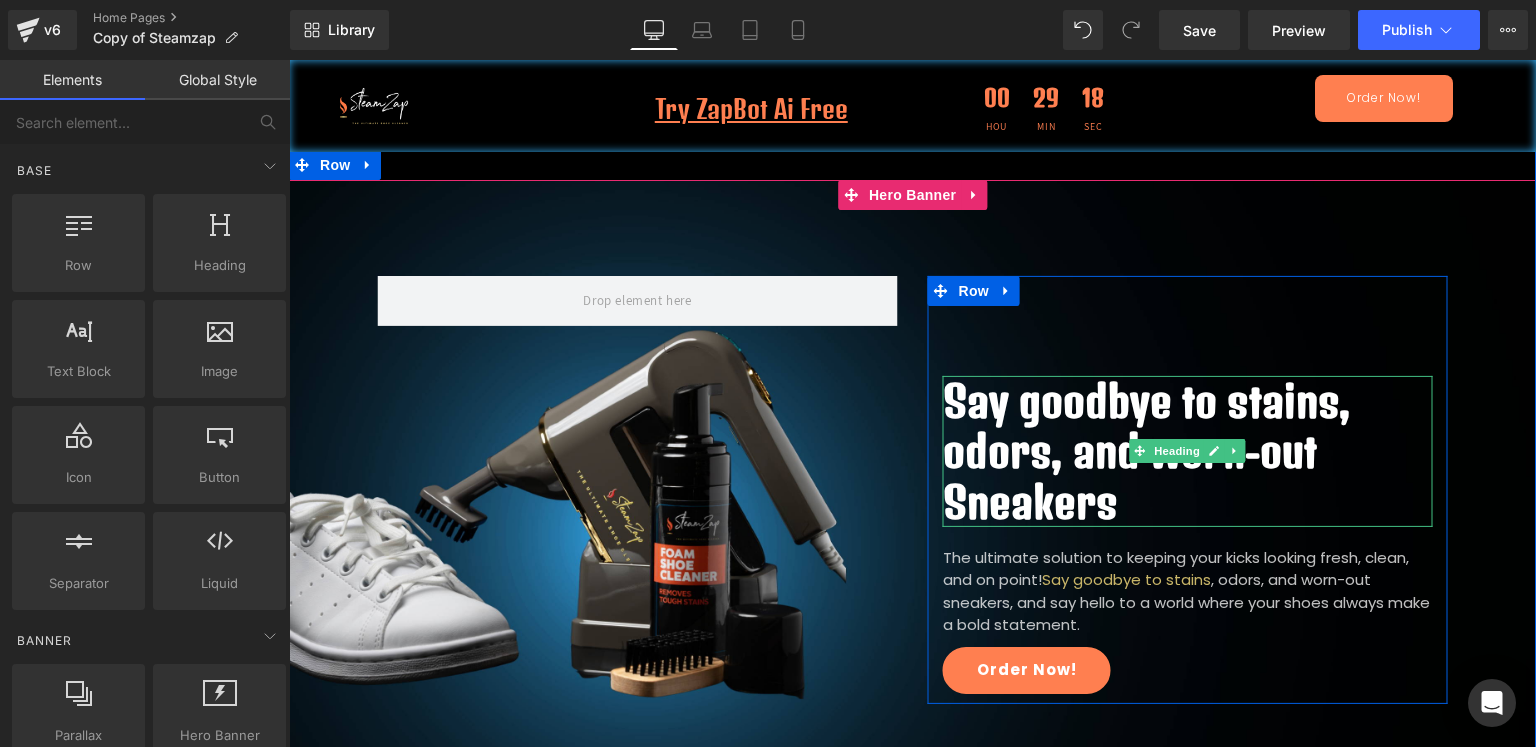 click on "Say goodbye to stains, odors, and worn-out Sneakers" at bounding box center (1188, 451) 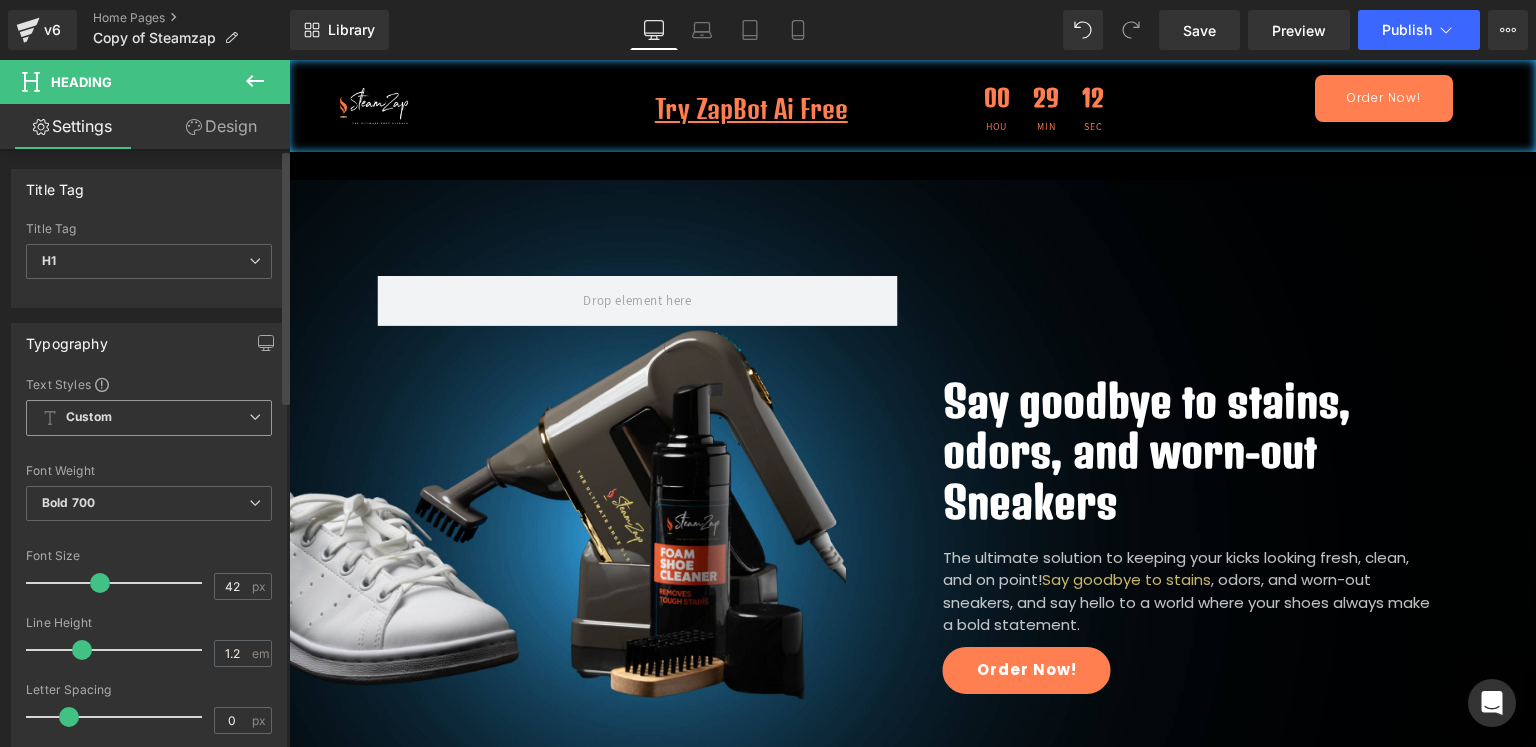 click on "Custom" at bounding box center [149, 418] 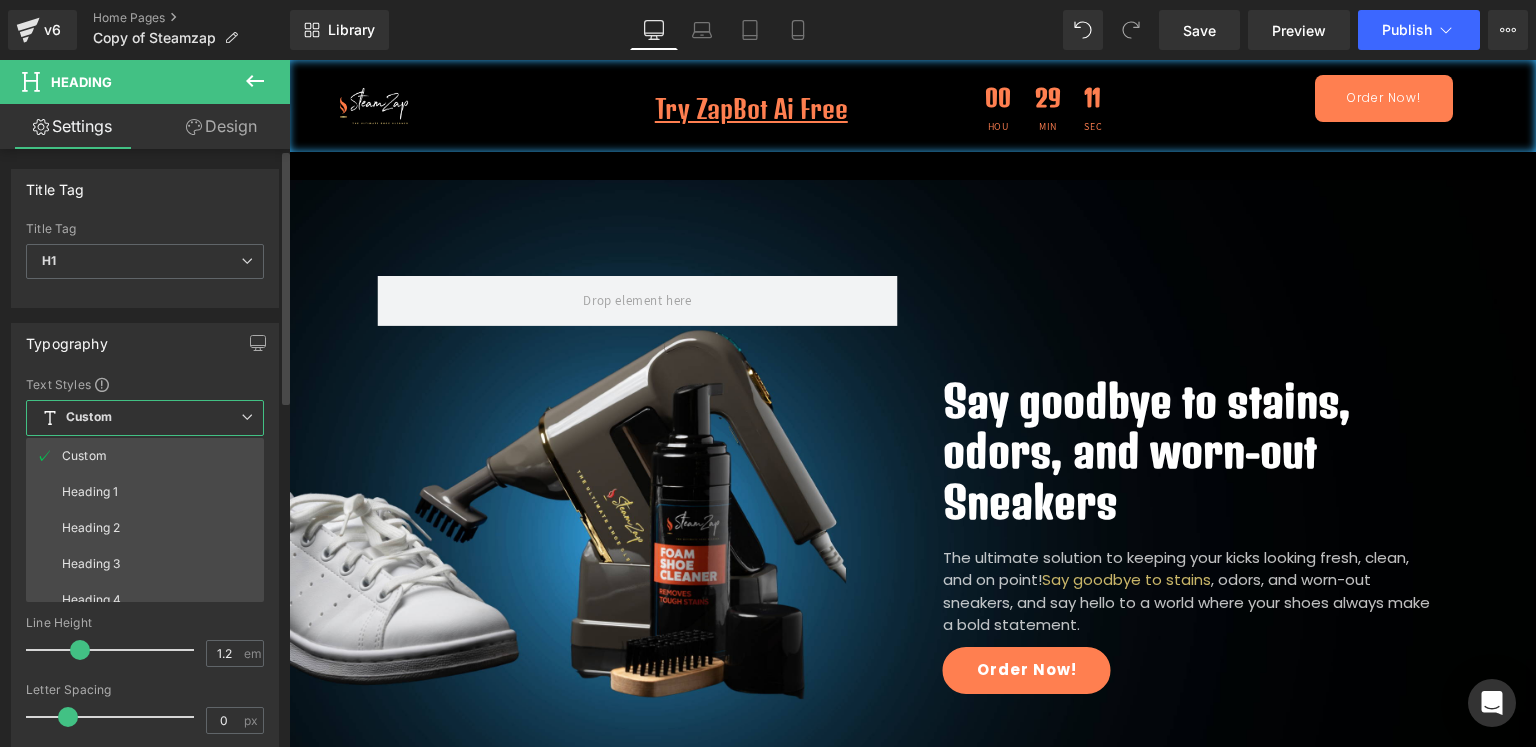 click on "Custom" at bounding box center [145, 418] 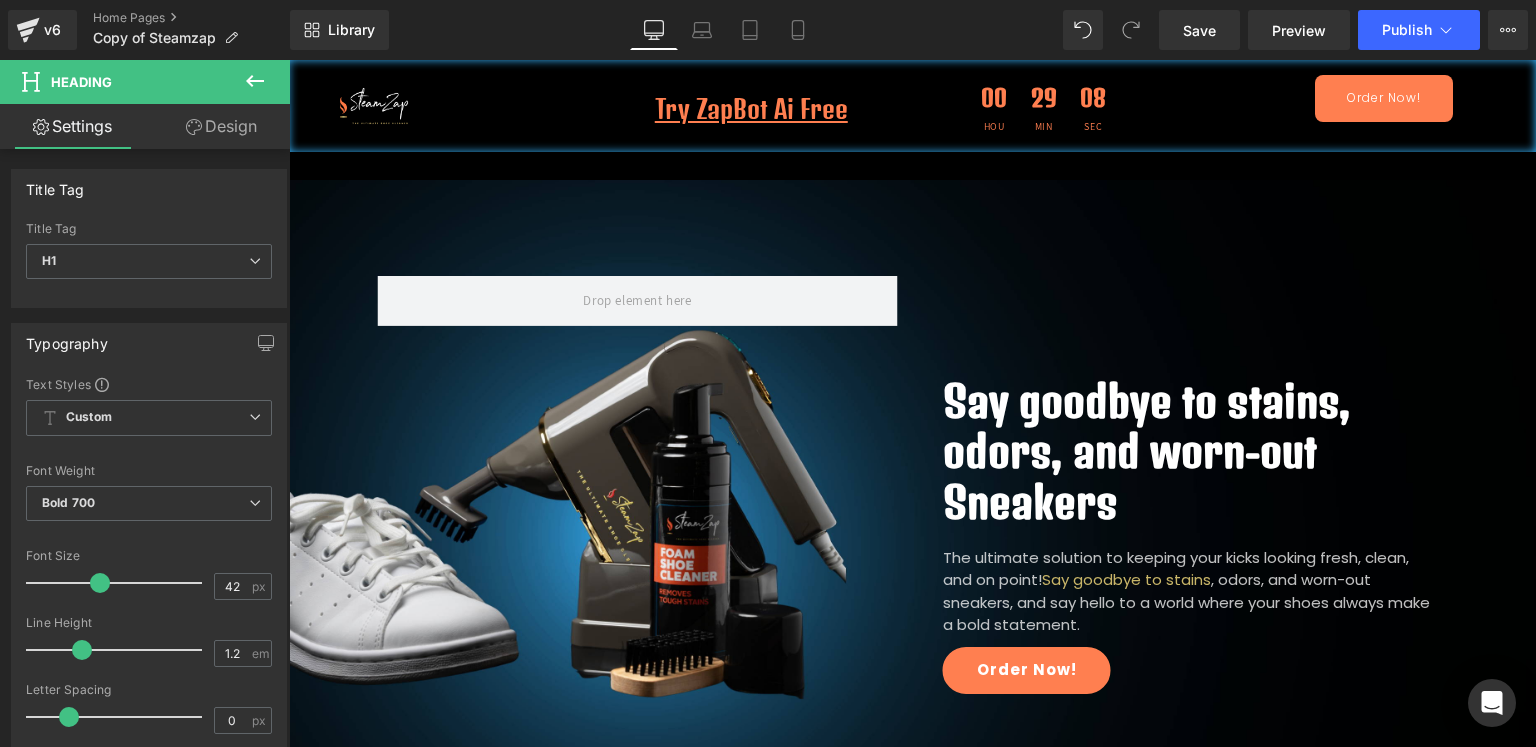 click 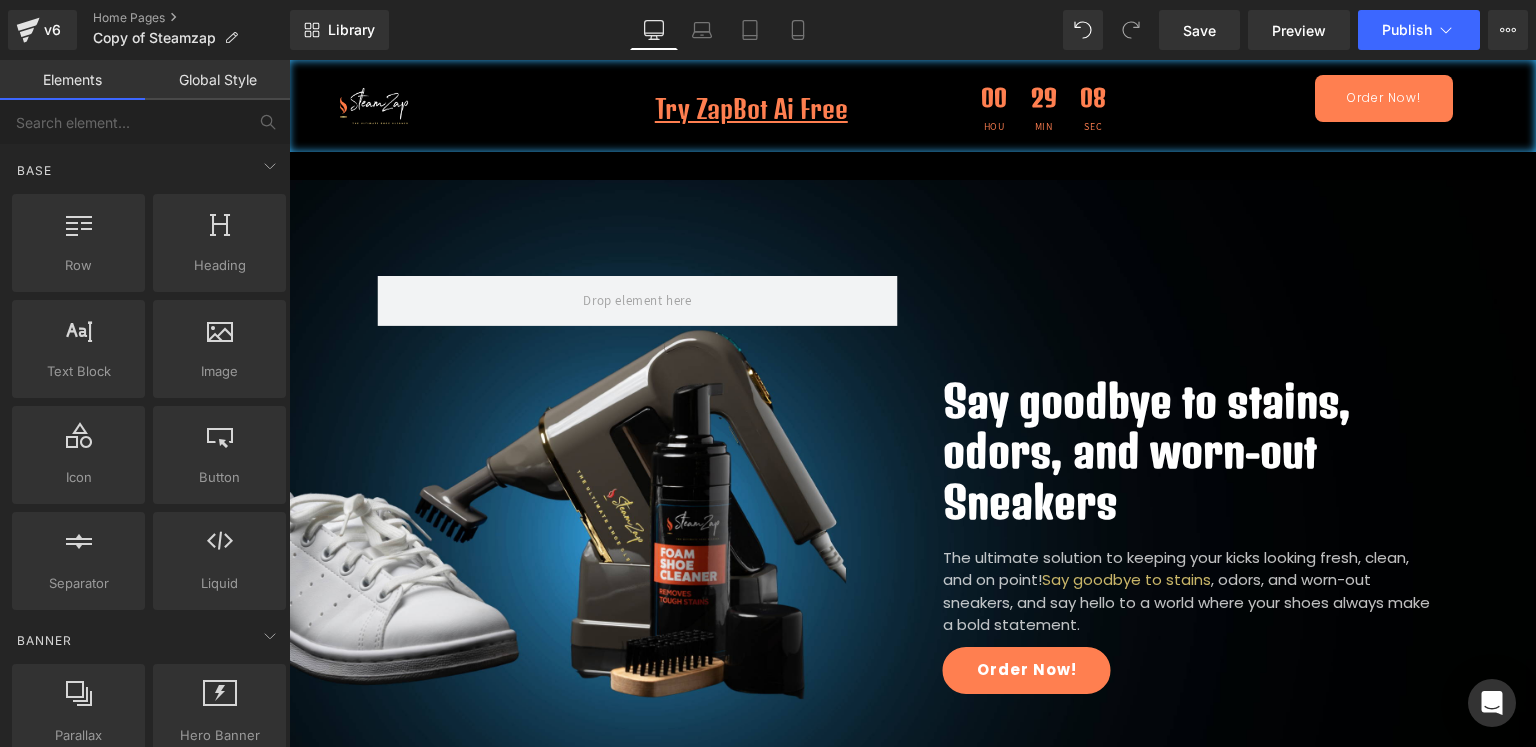 click on "Global Style" at bounding box center (217, 80) 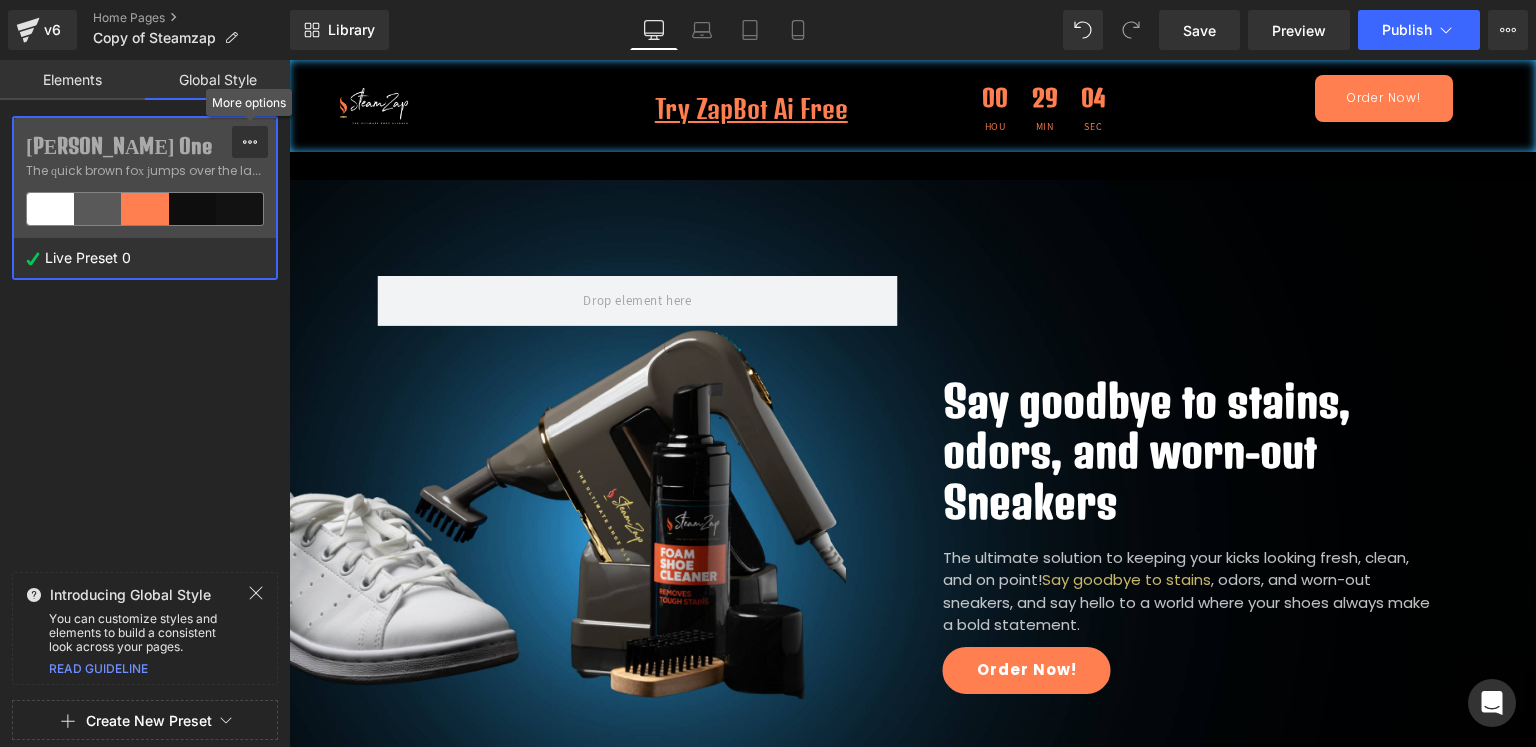 click 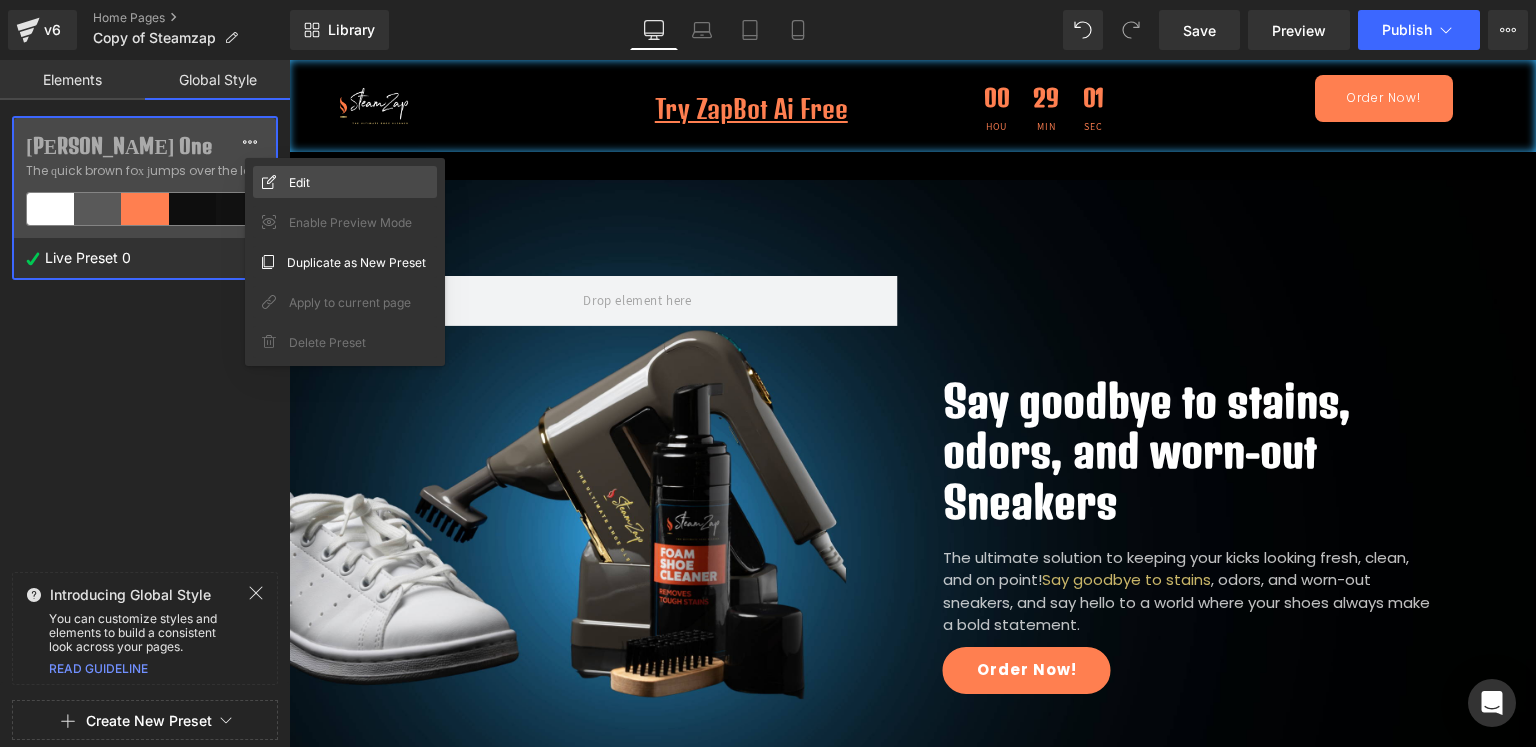 click on "Edit" at bounding box center [299, 182] 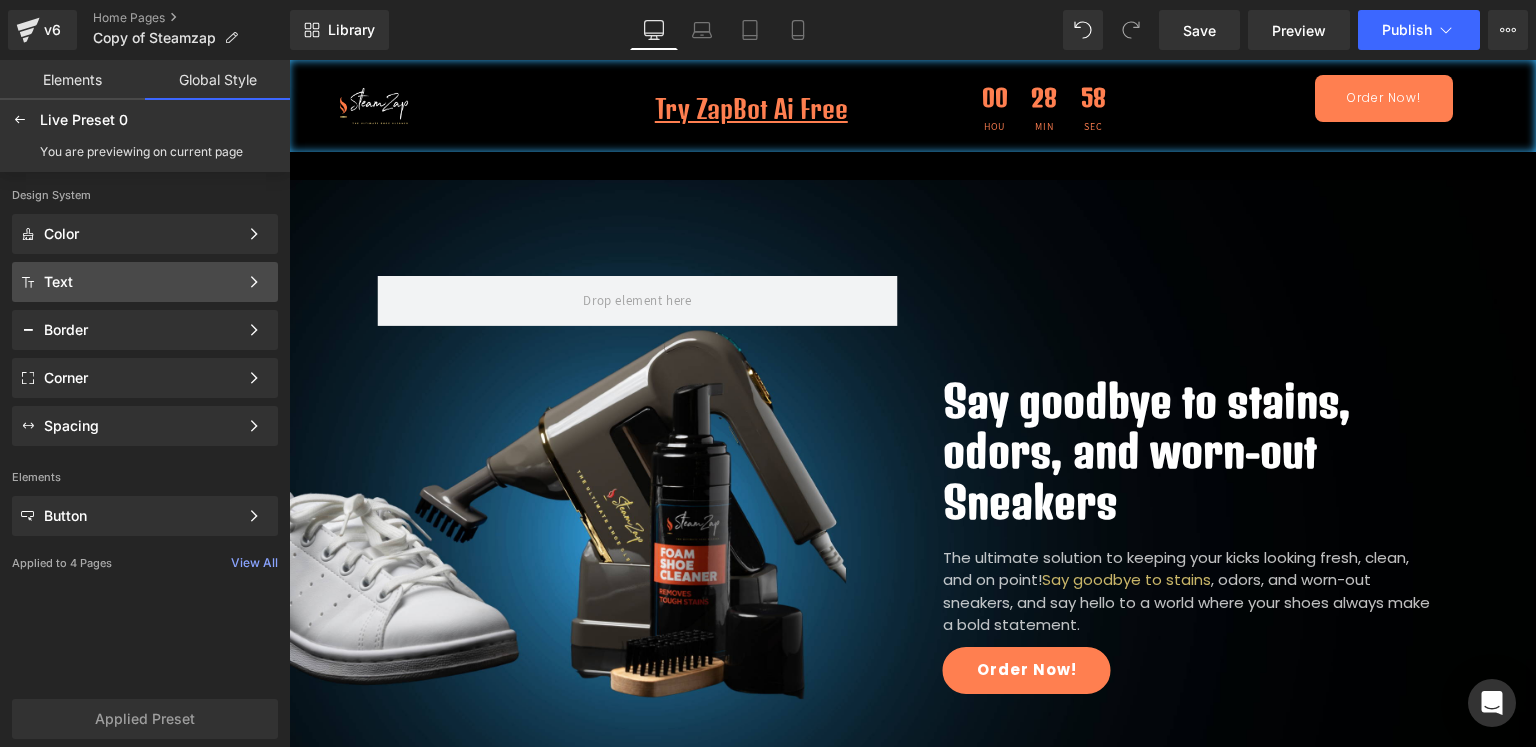 click on "Text" at bounding box center [141, 282] 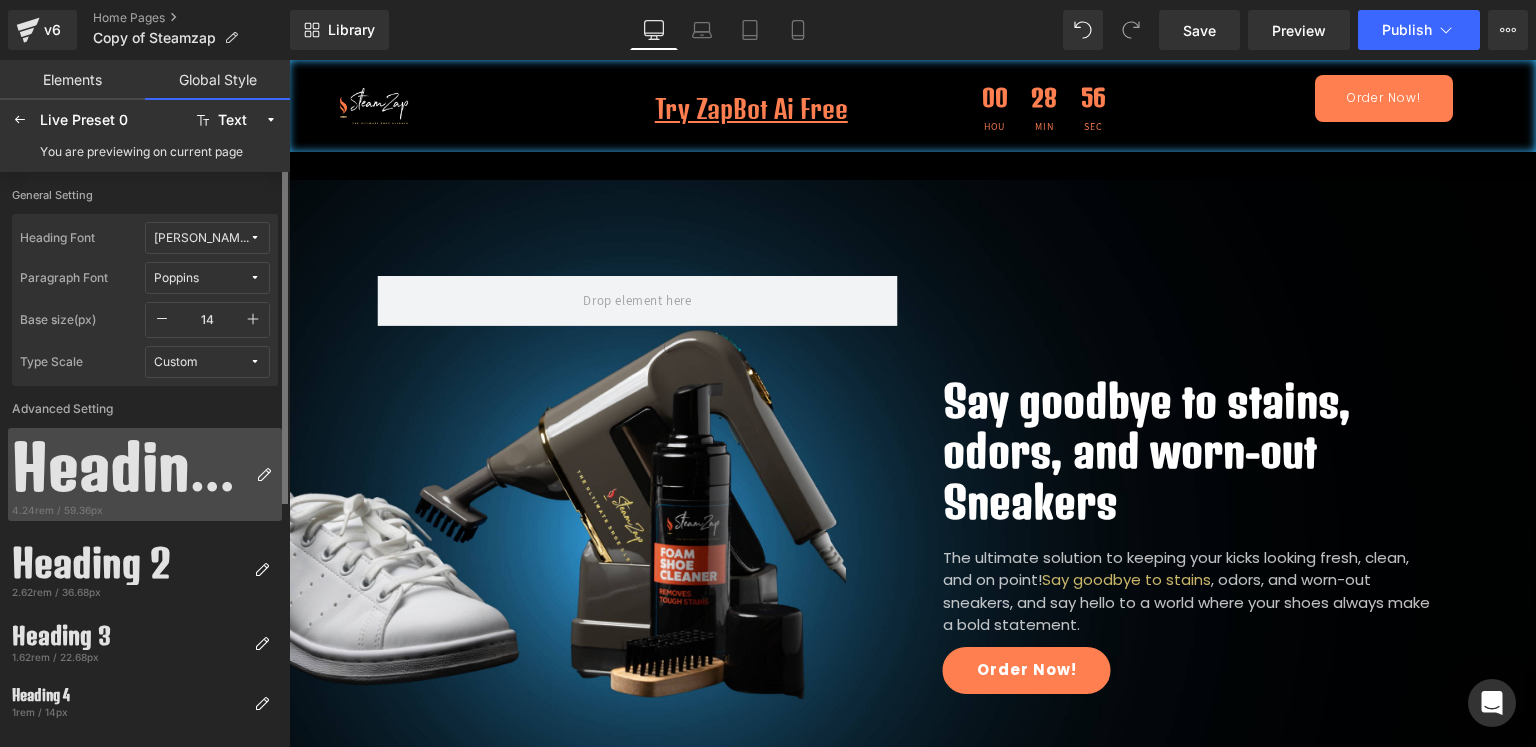 click on "Heading 1" at bounding box center (130, 467) 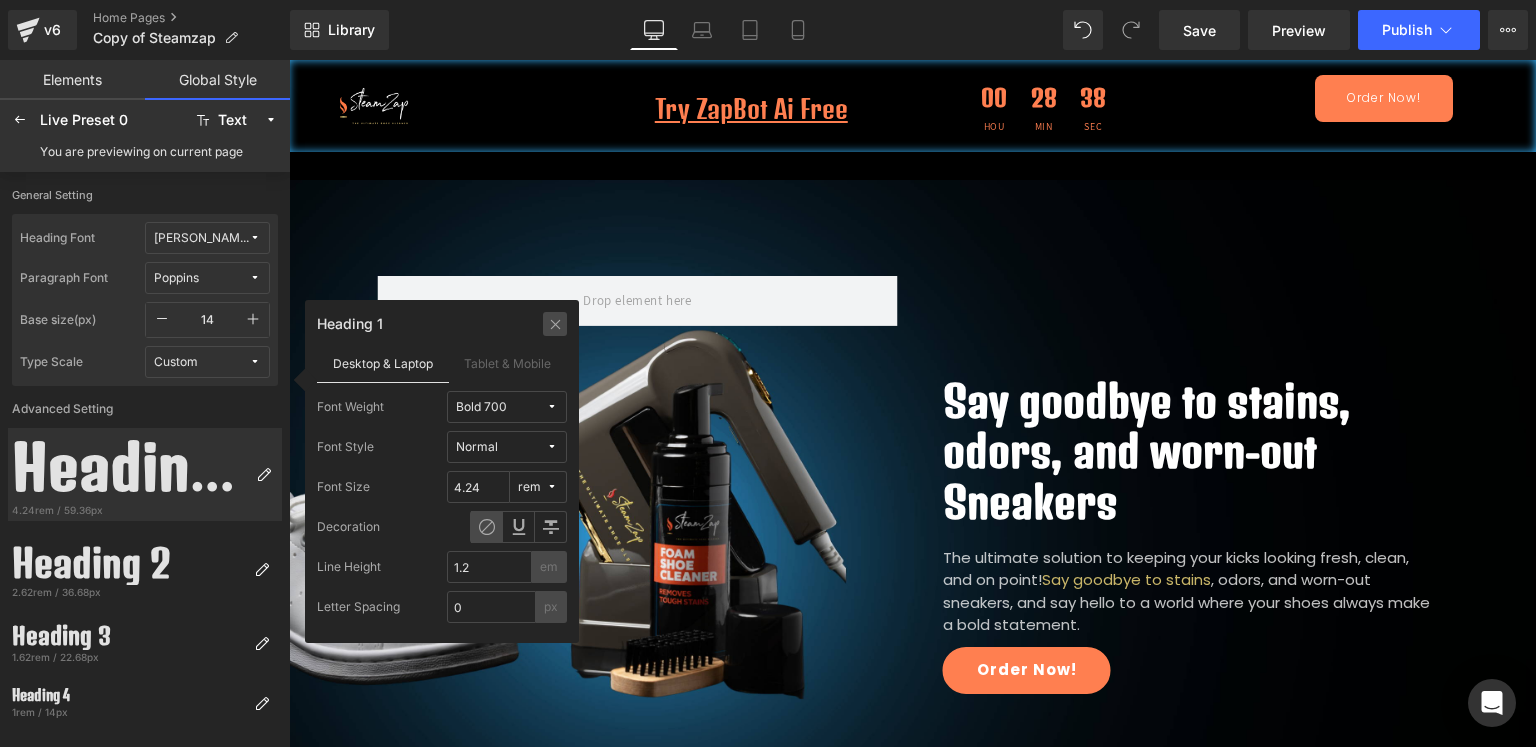 click at bounding box center [555, 324] 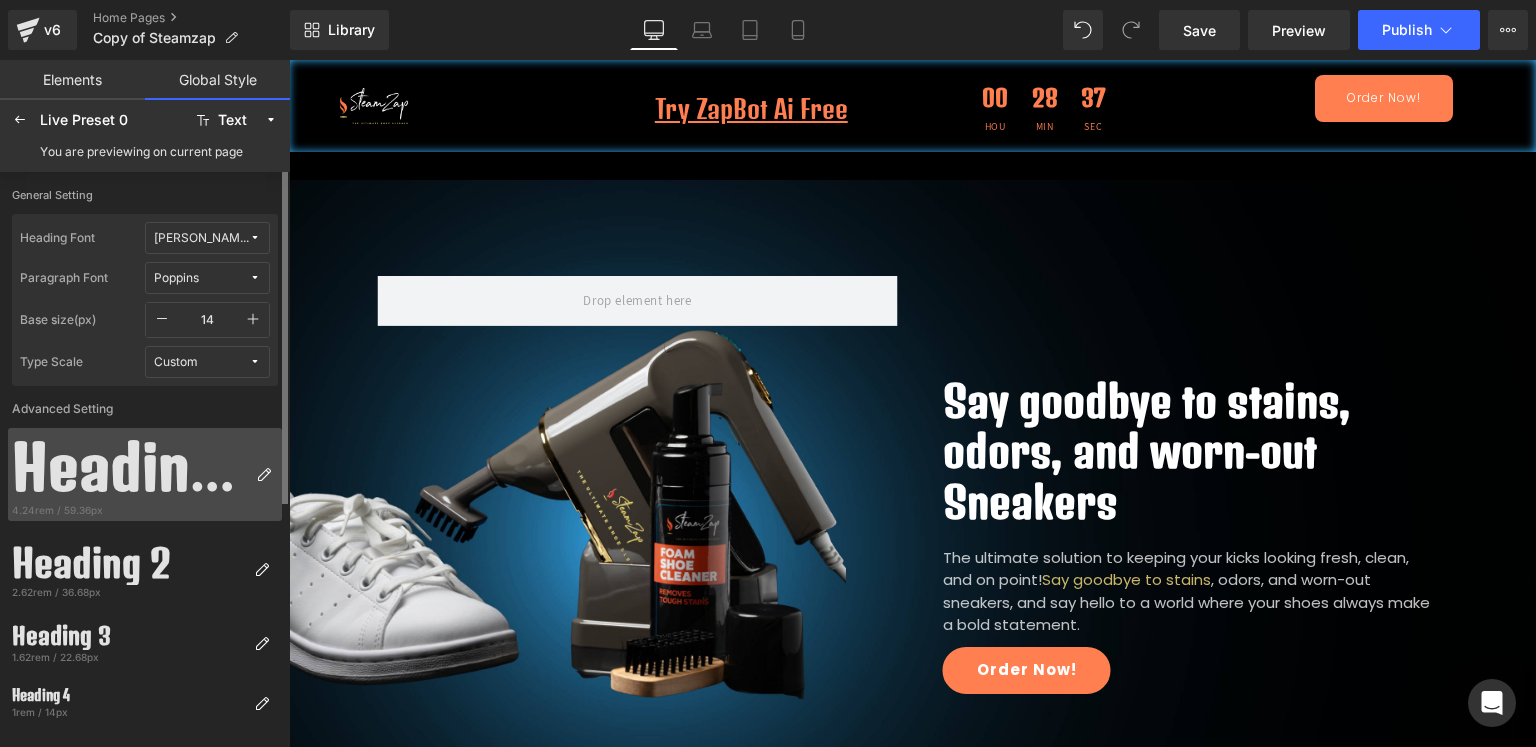 click on "Heading 1" at bounding box center (130, 467) 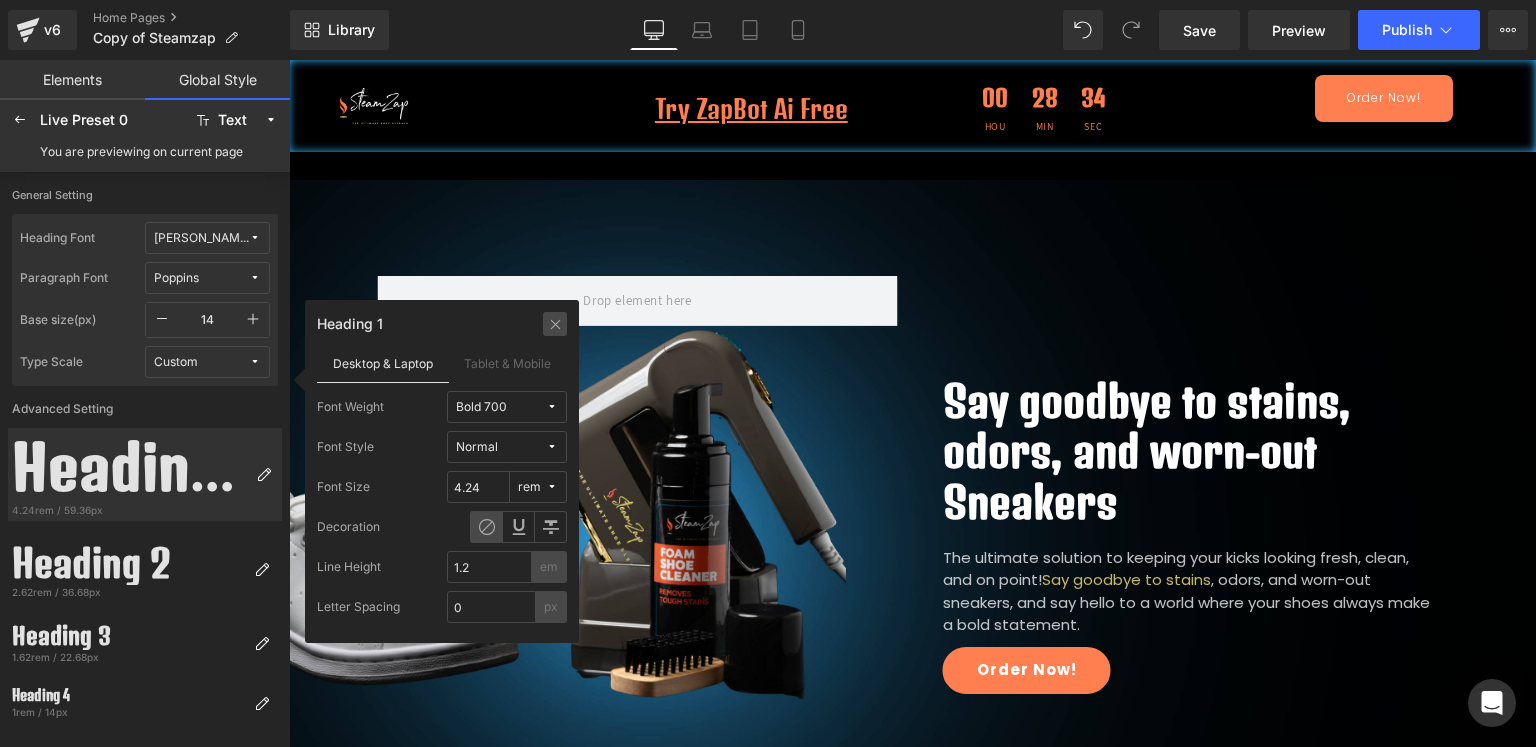 click at bounding box center [555, 324] 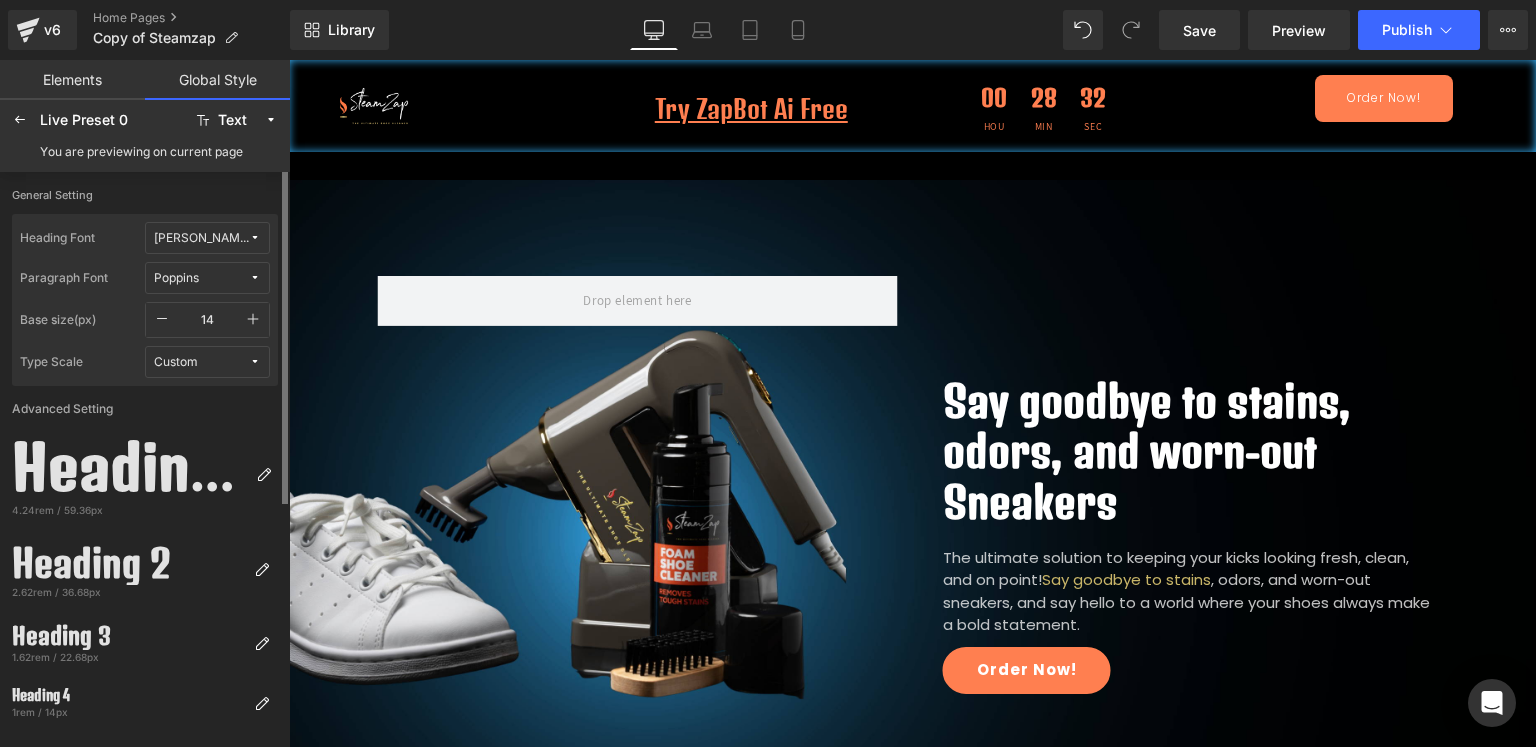 click on "[PERSON_NAME] One" at bounding box center (201, 238) 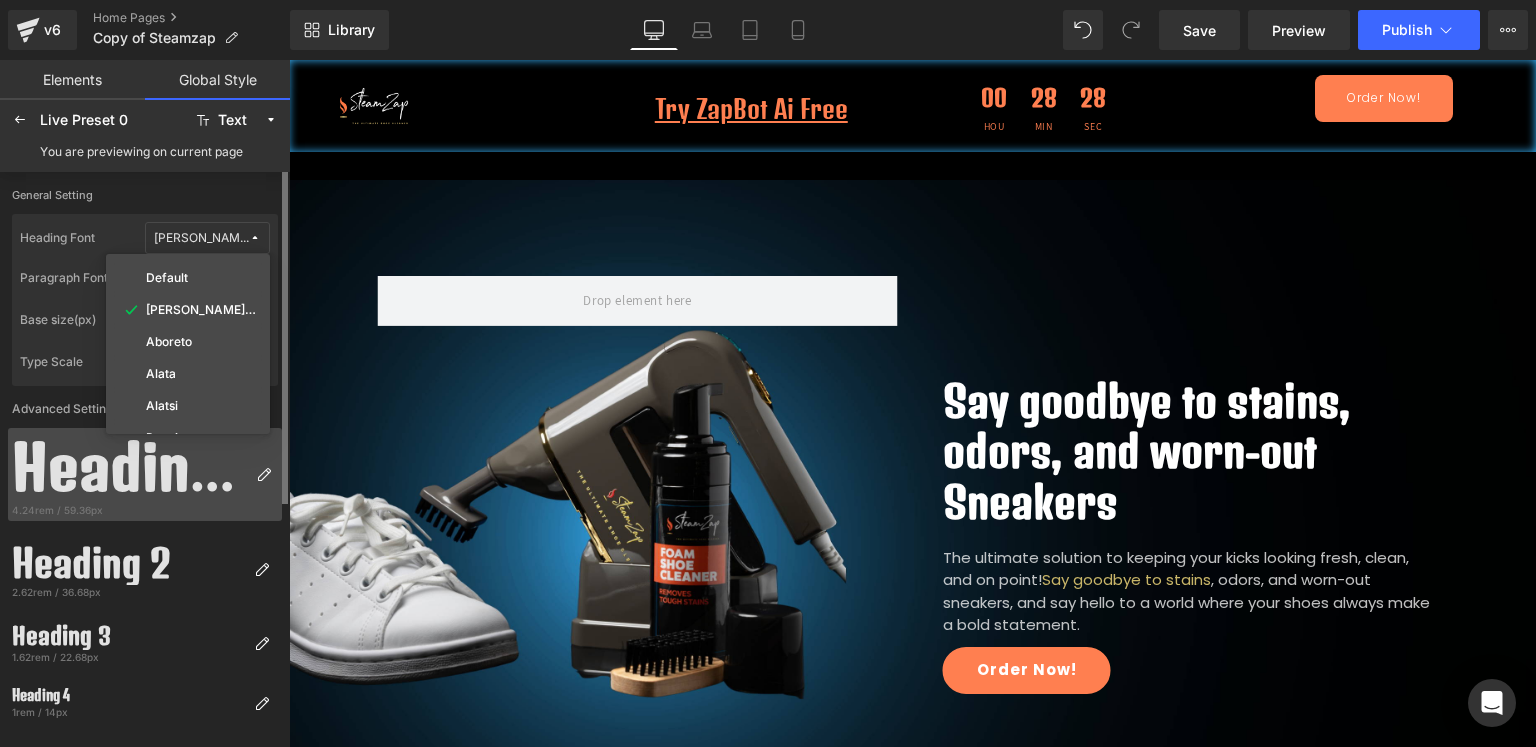 scroll, scrollTop: 55, scrollLeft: 0, axis: vertical 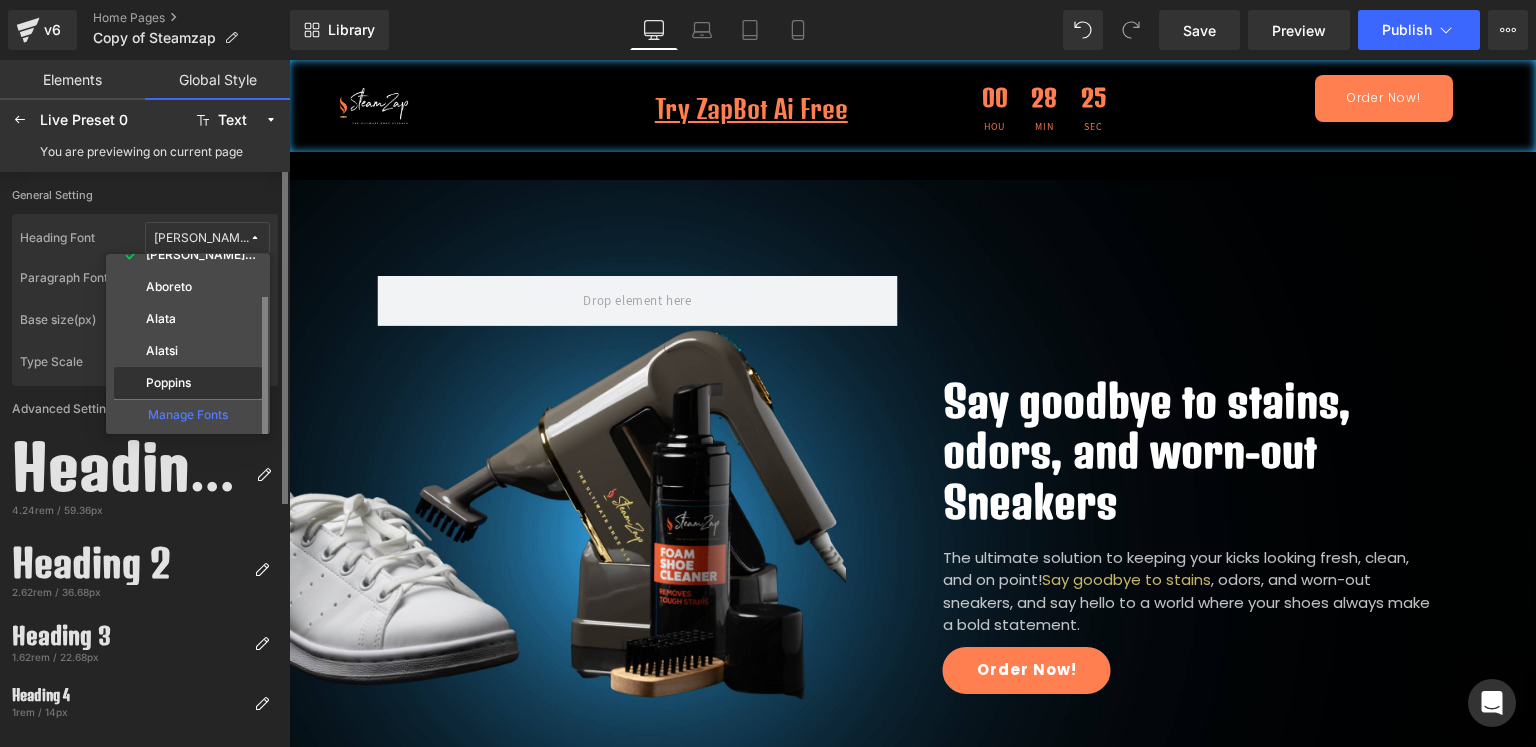 click on "Poppins" at bounding box center (168, 383) 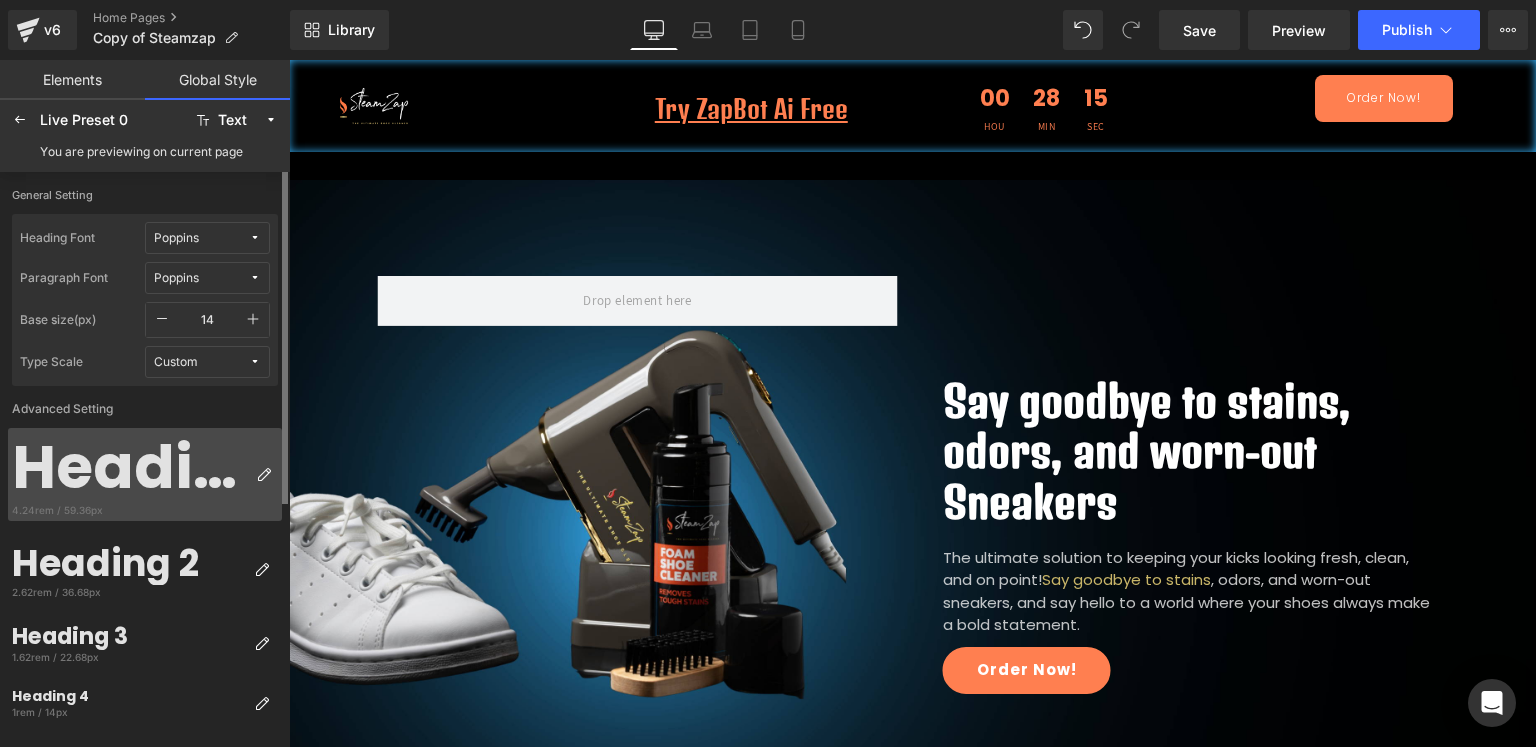 click on "Heading 1 4.24rem / 59.36px" 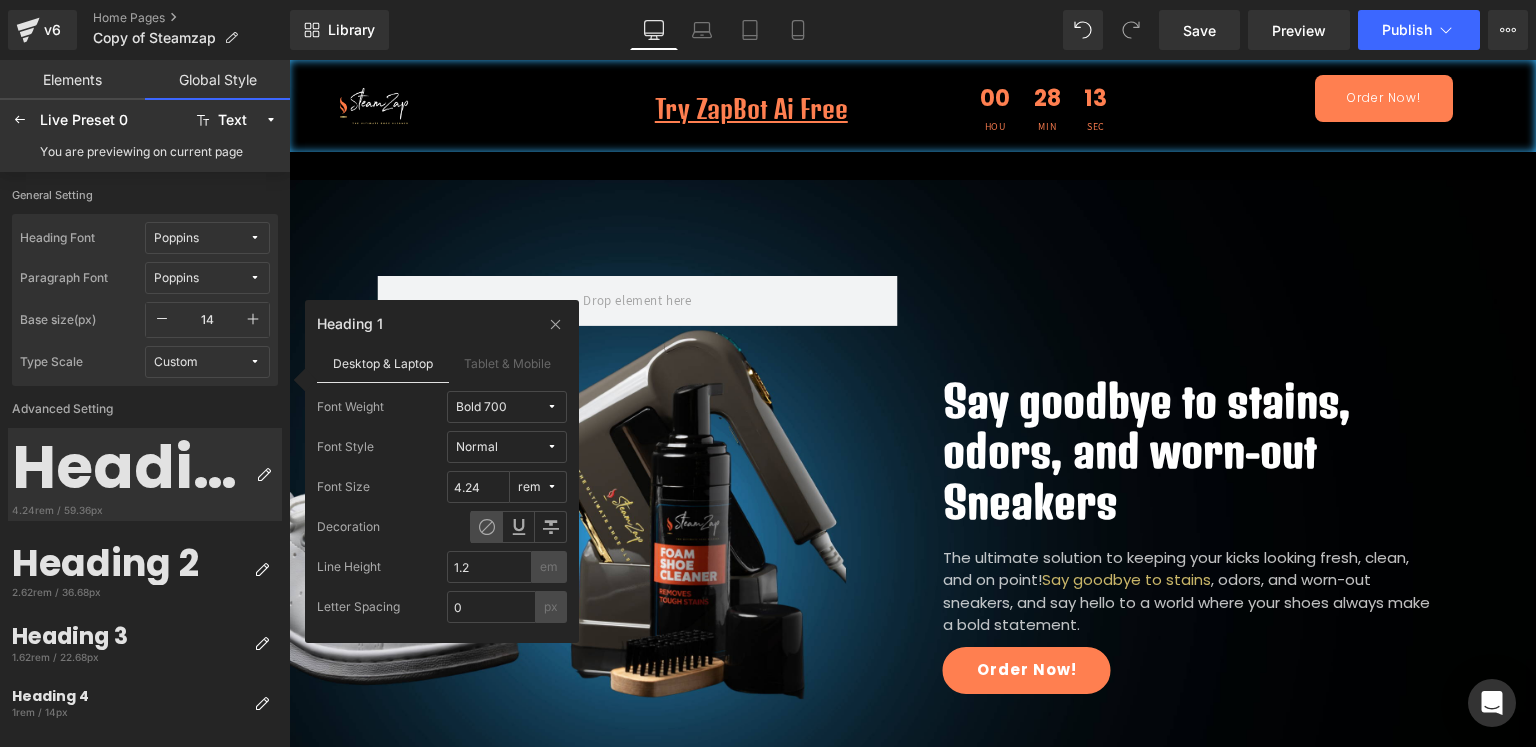 click on "Normal" at bounding box center (501, 447) 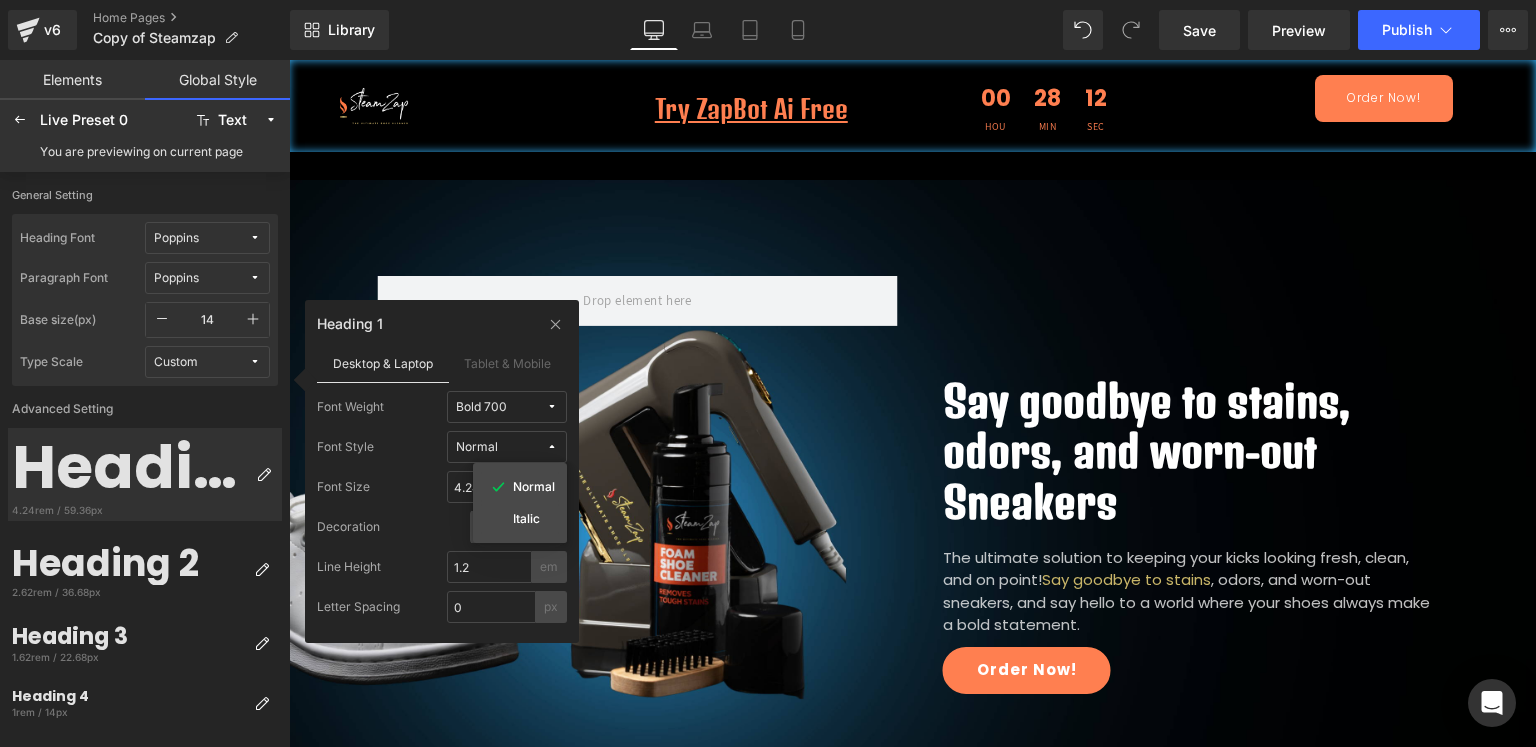 click on "Normal" at bounding box center (501, 447) 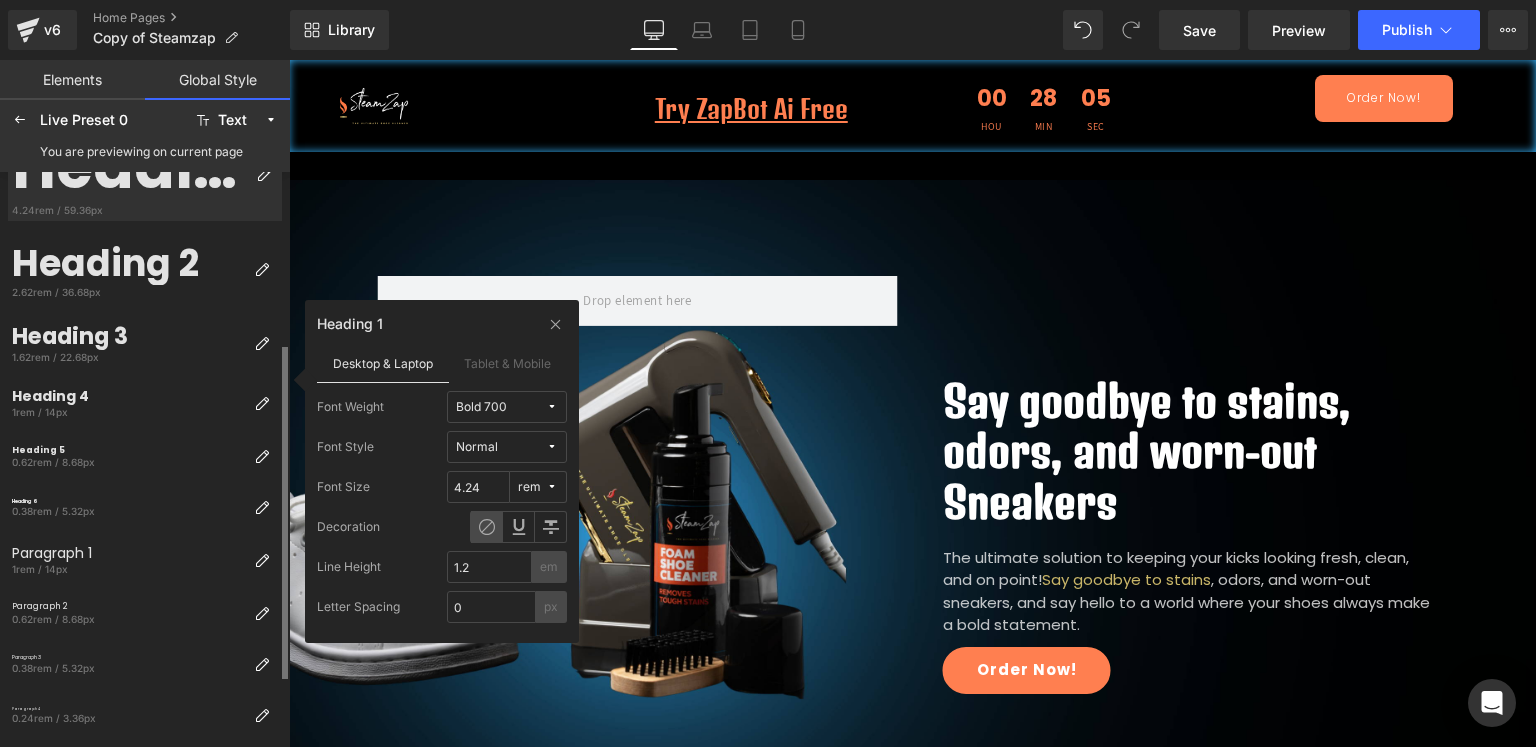scroll, scrollTop: 411, scrollLeft: 0, axis: vertical 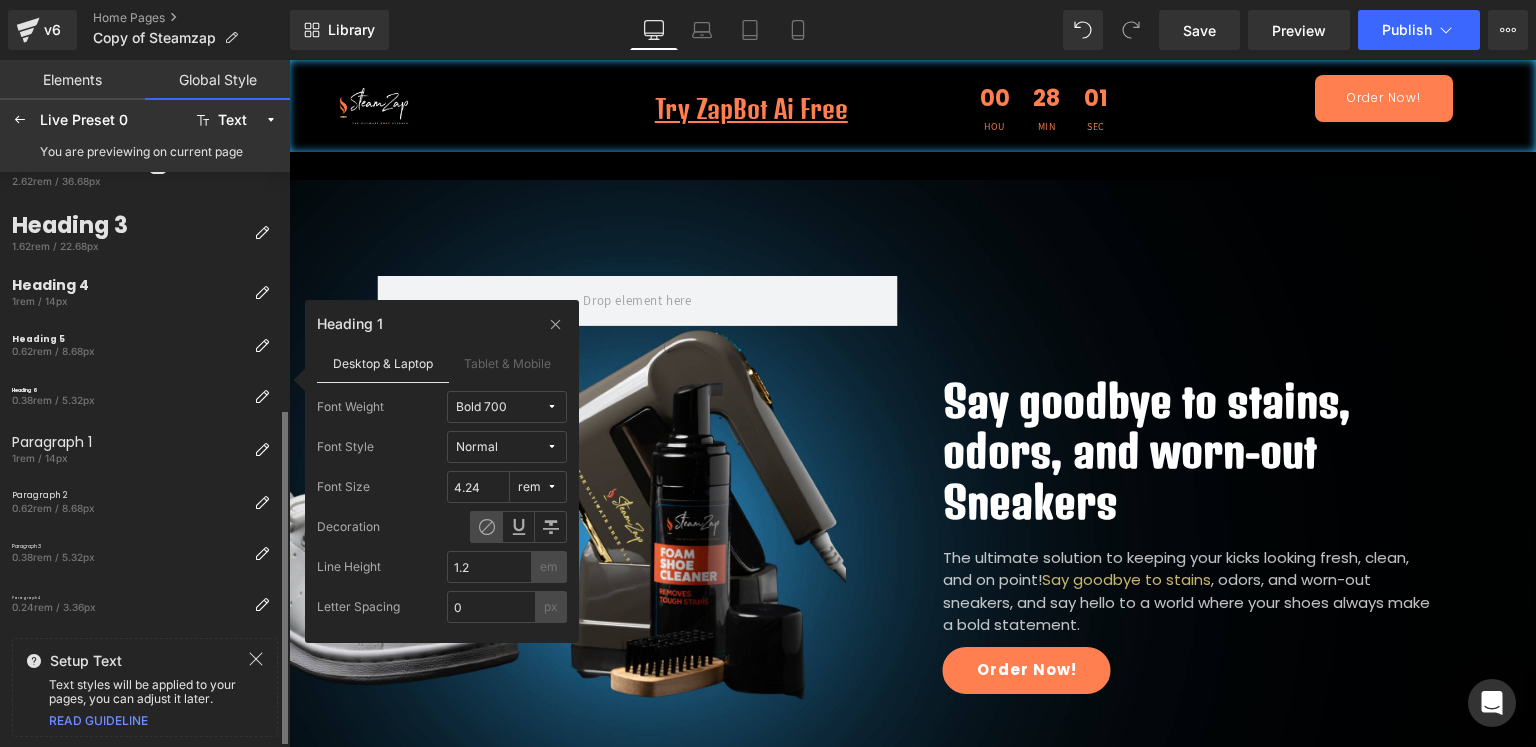 click on "READ GUIDELINE" at bounding box center (98, 720) 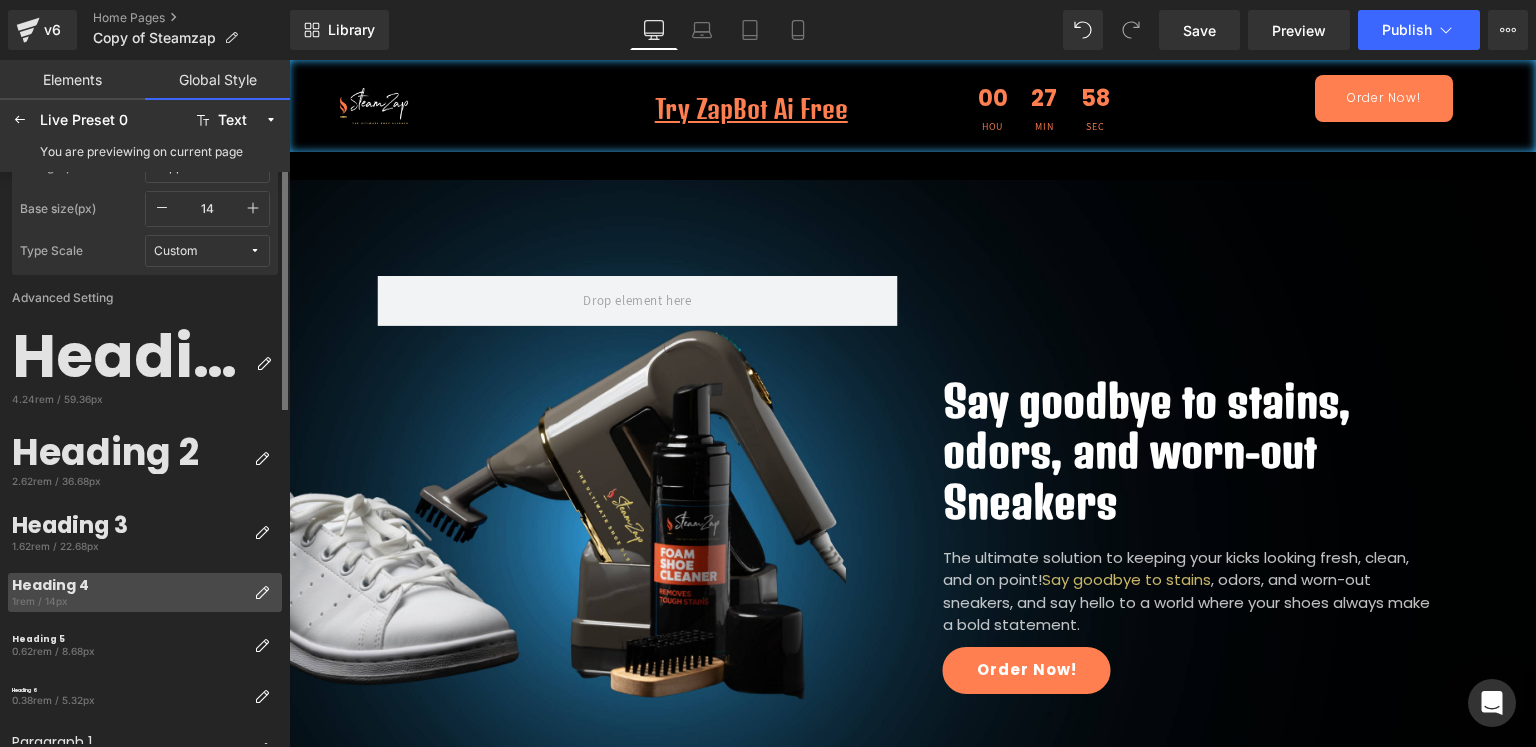 scroll, scrollTop: 0, scrollLeft: 0, axis: both 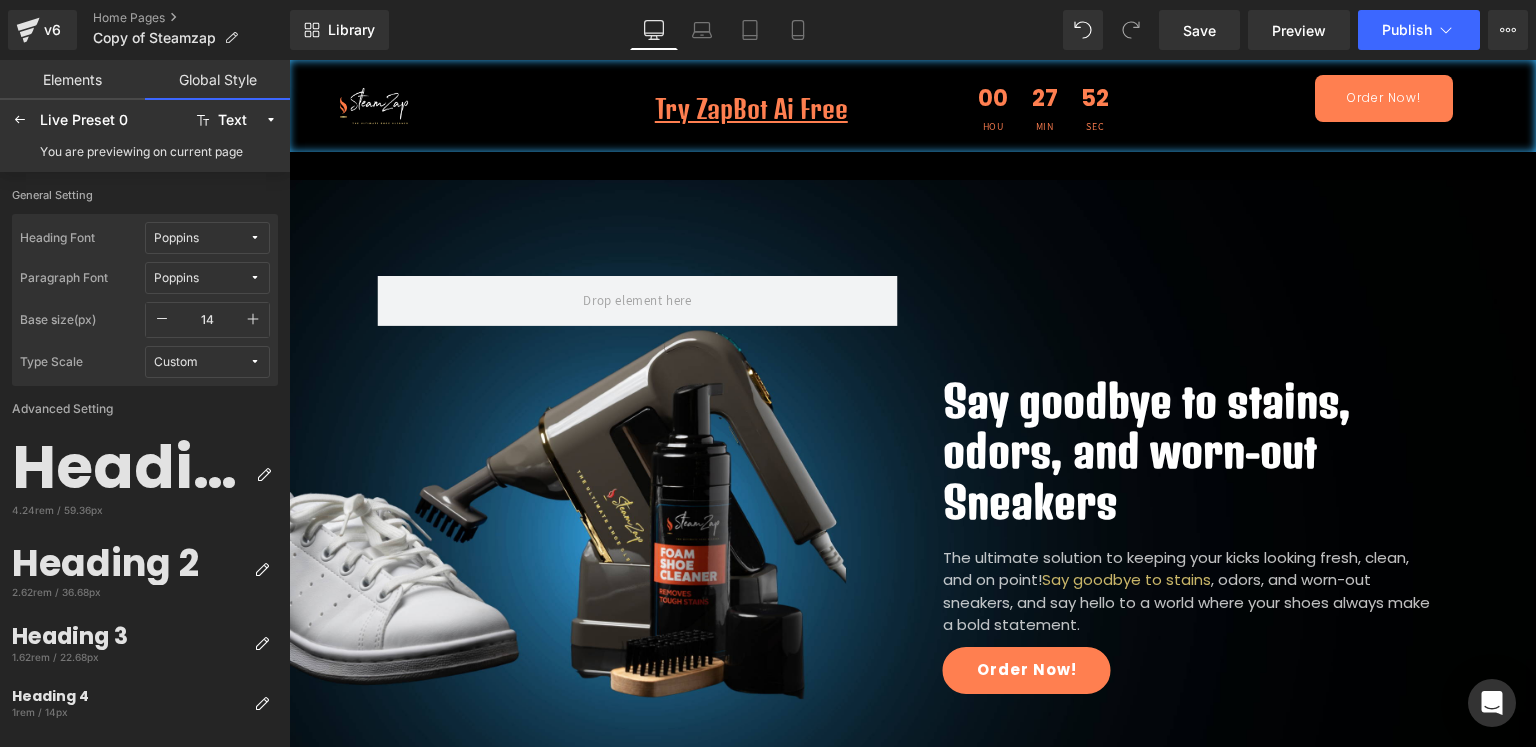 click on "Elements" at bounding box center [72, 80] 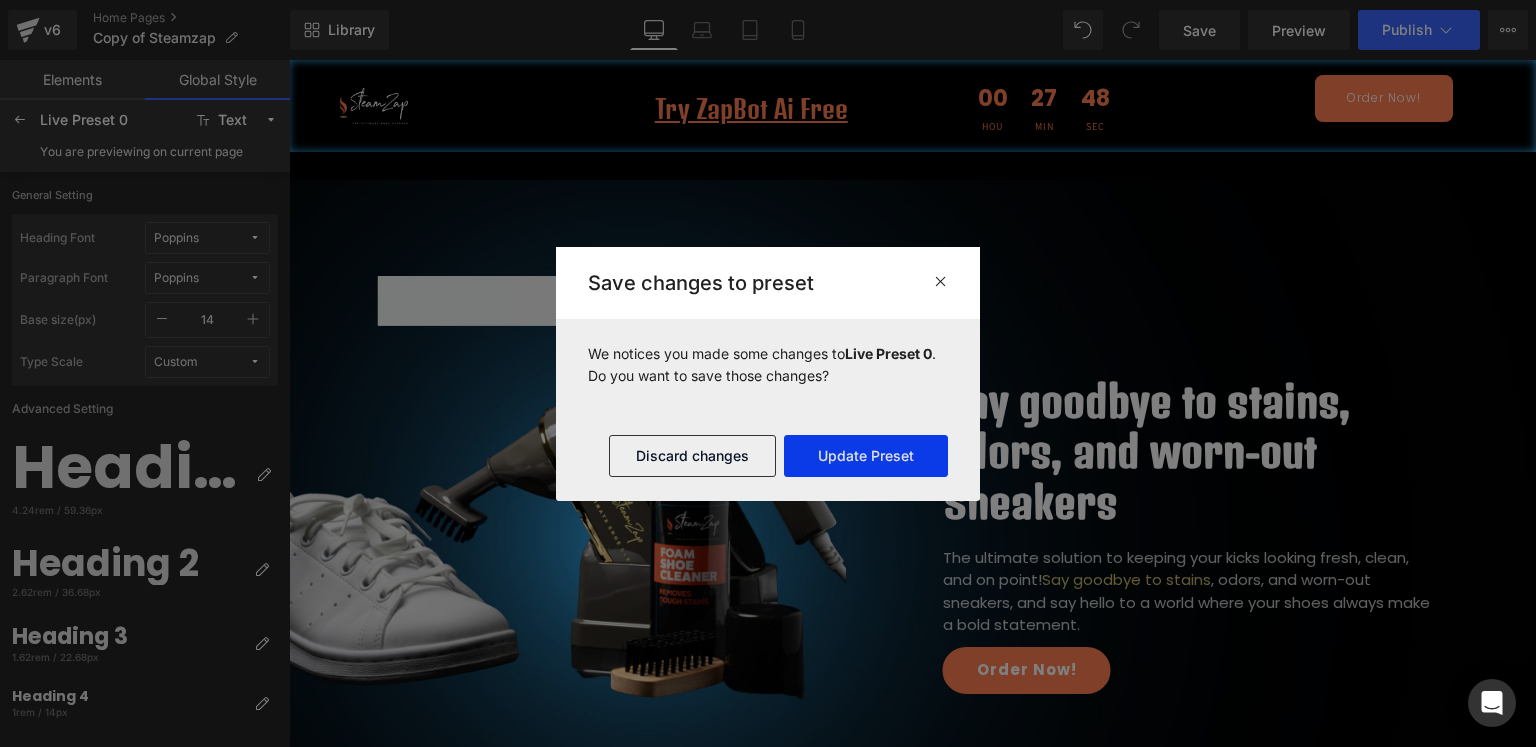 click on "Update Preset" at bounding box center (866, 456) 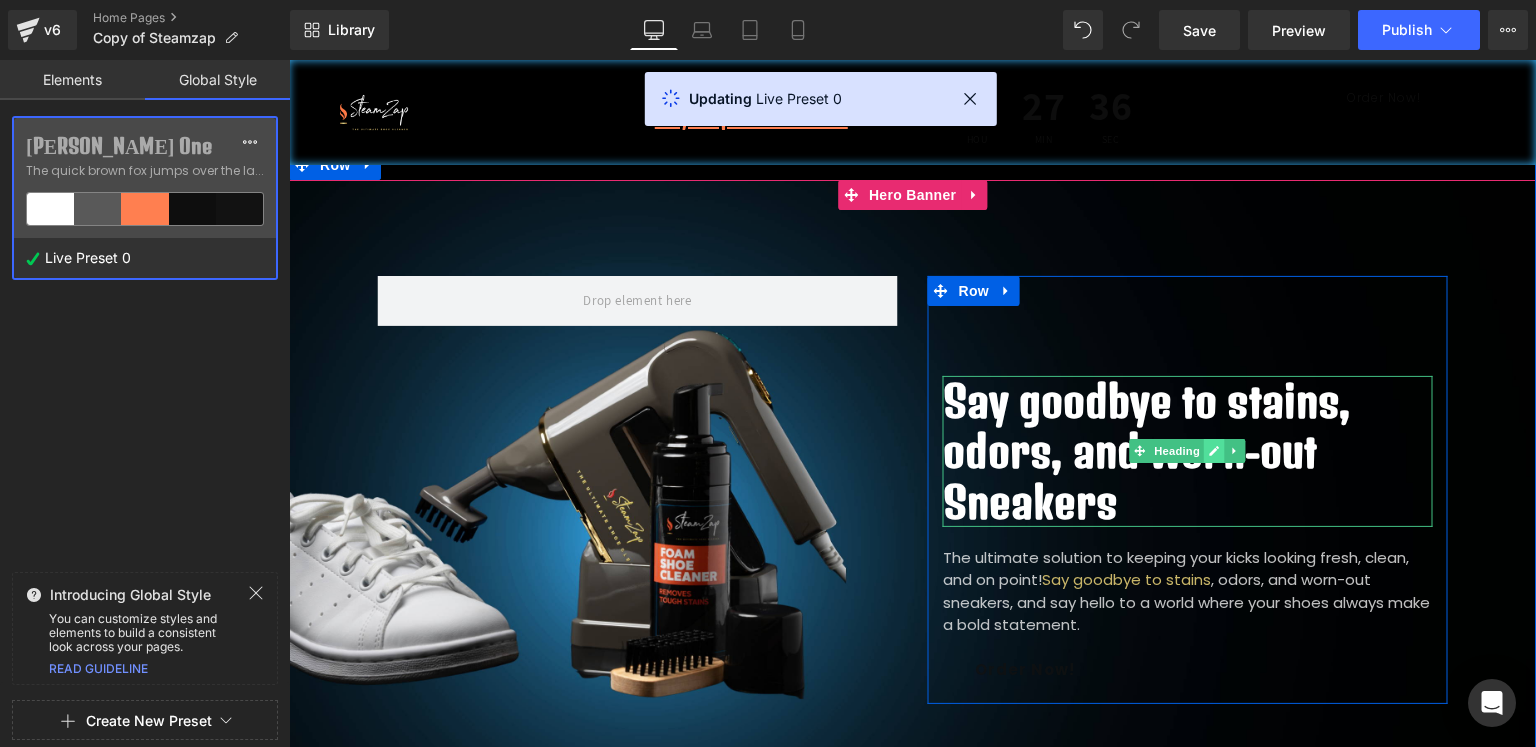 click at bounding box center [1214, 451] 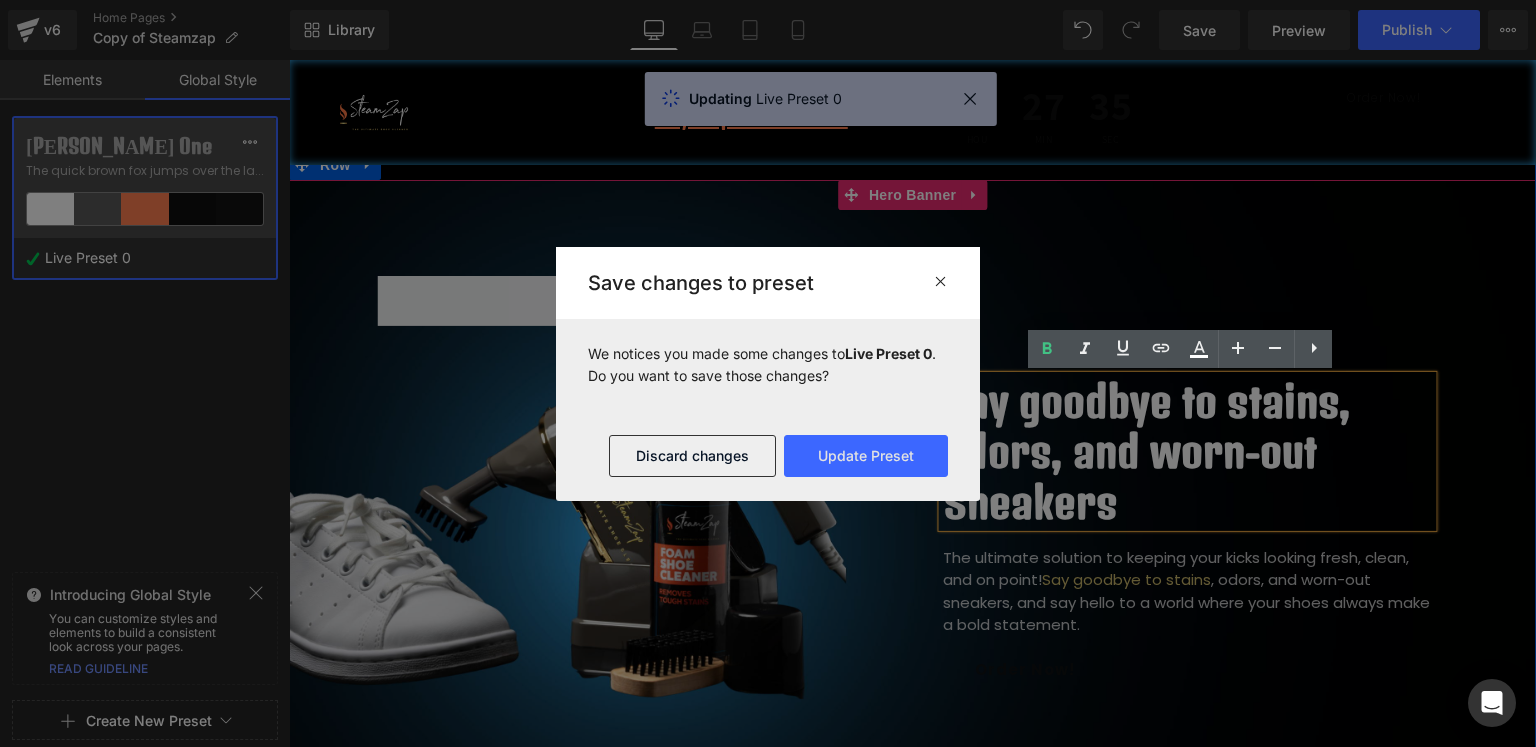 click on "Say goodbye to stains, odors, and worn-out Sneakers" at bounding box center [1188, 451] 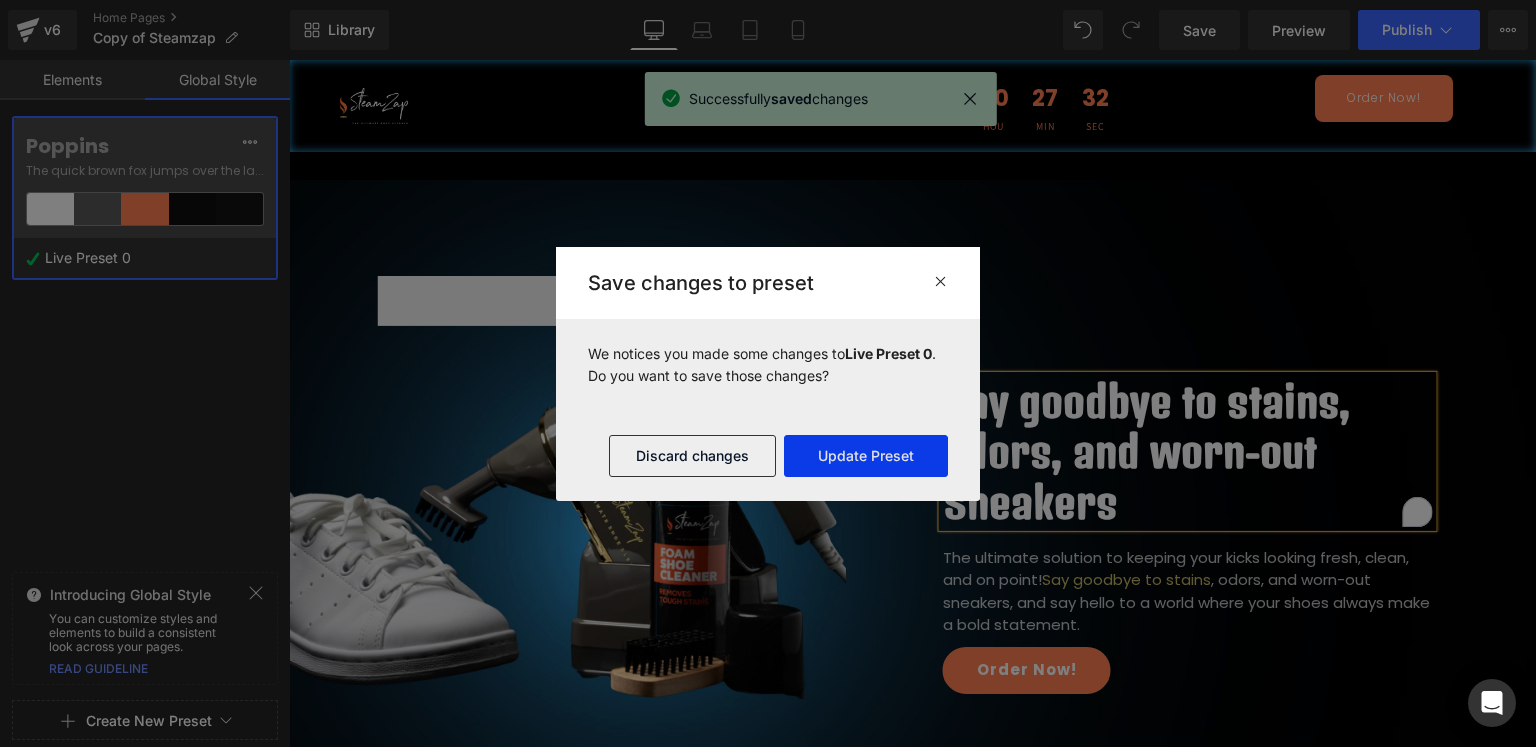 click on "Update Preset" at bounding box center [866, 456] 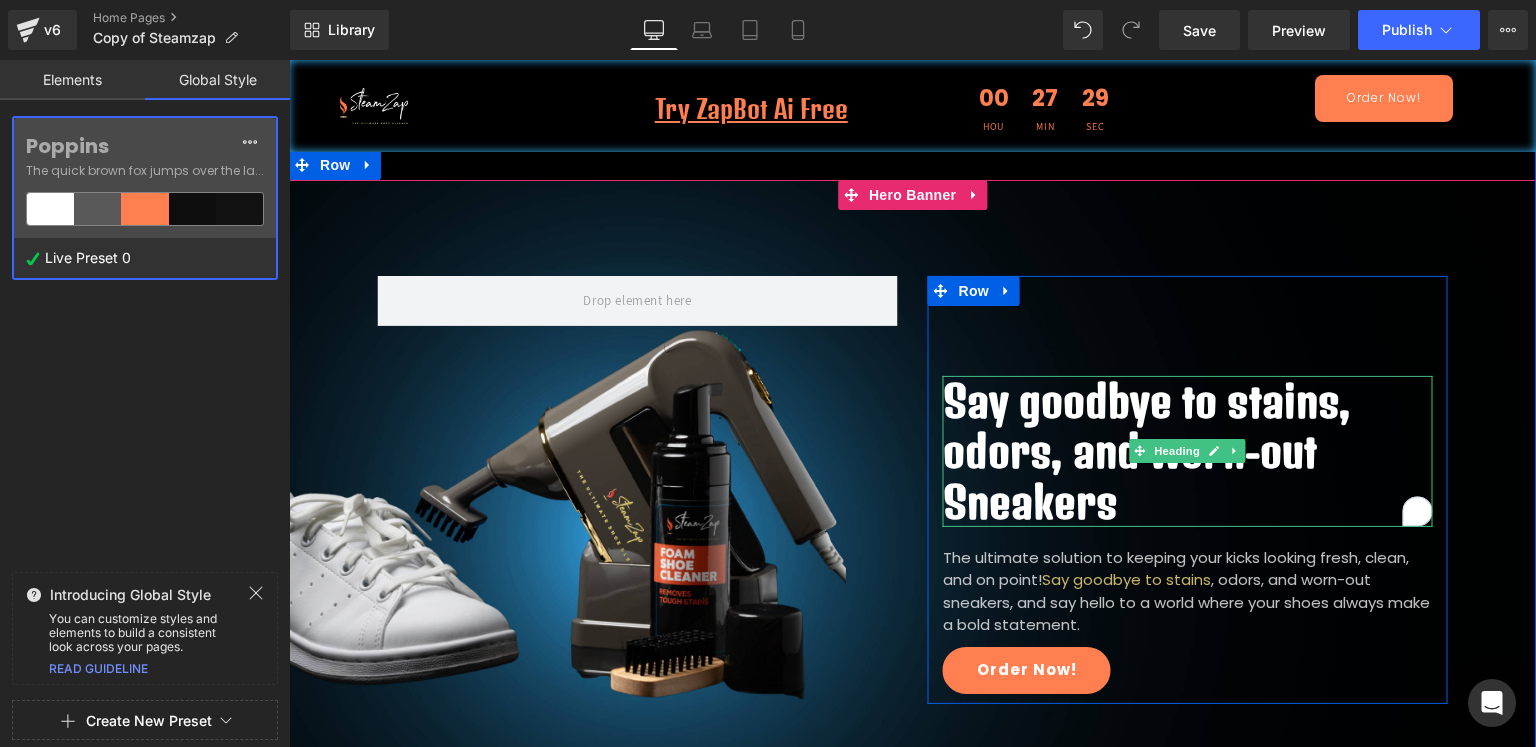 click on "Say goodbye to stains, odors, and worn-out Sneakers" at bounding box center [1188, 451] 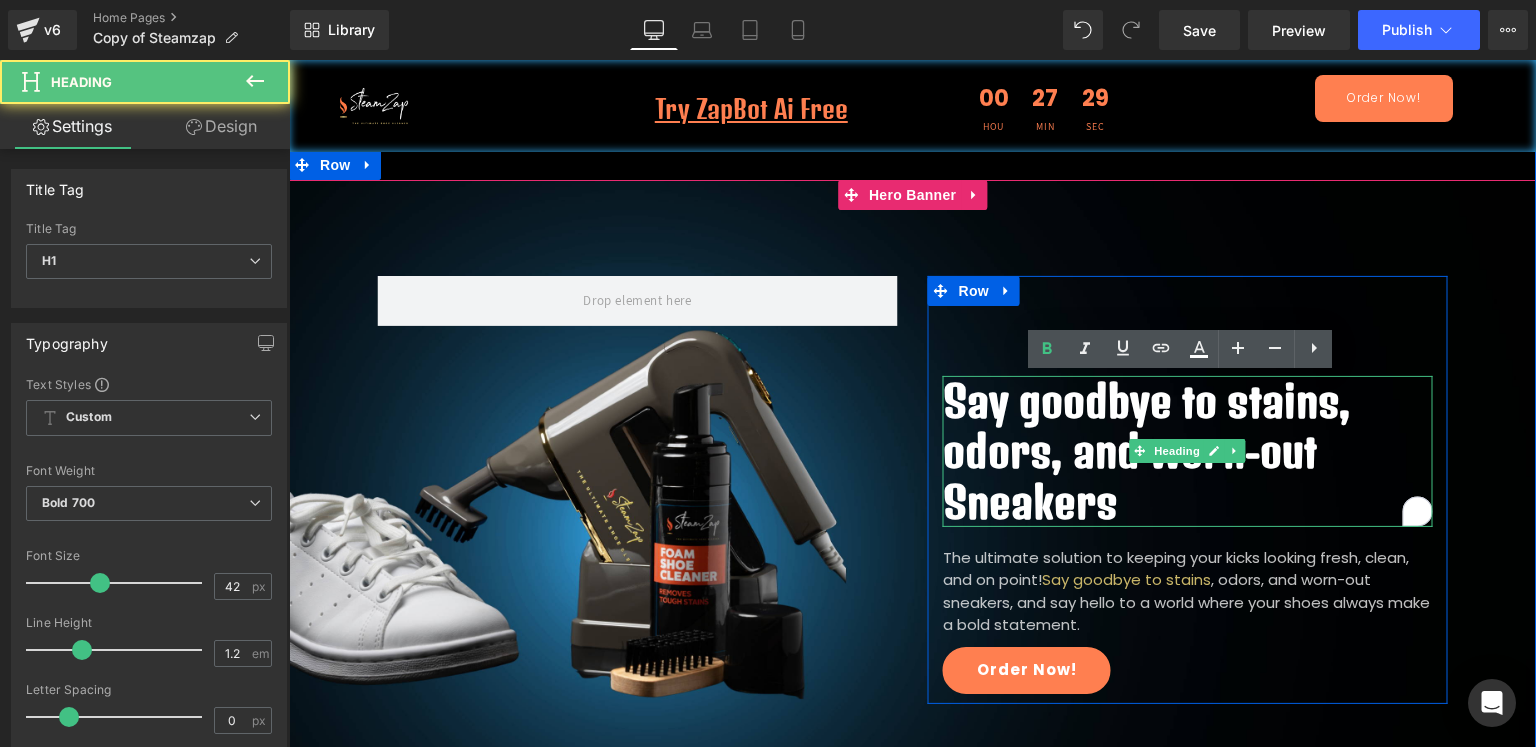 click on "Say goodbye to stains, odors, and worn-out Sneakers" at bounding box center [1188, 451] 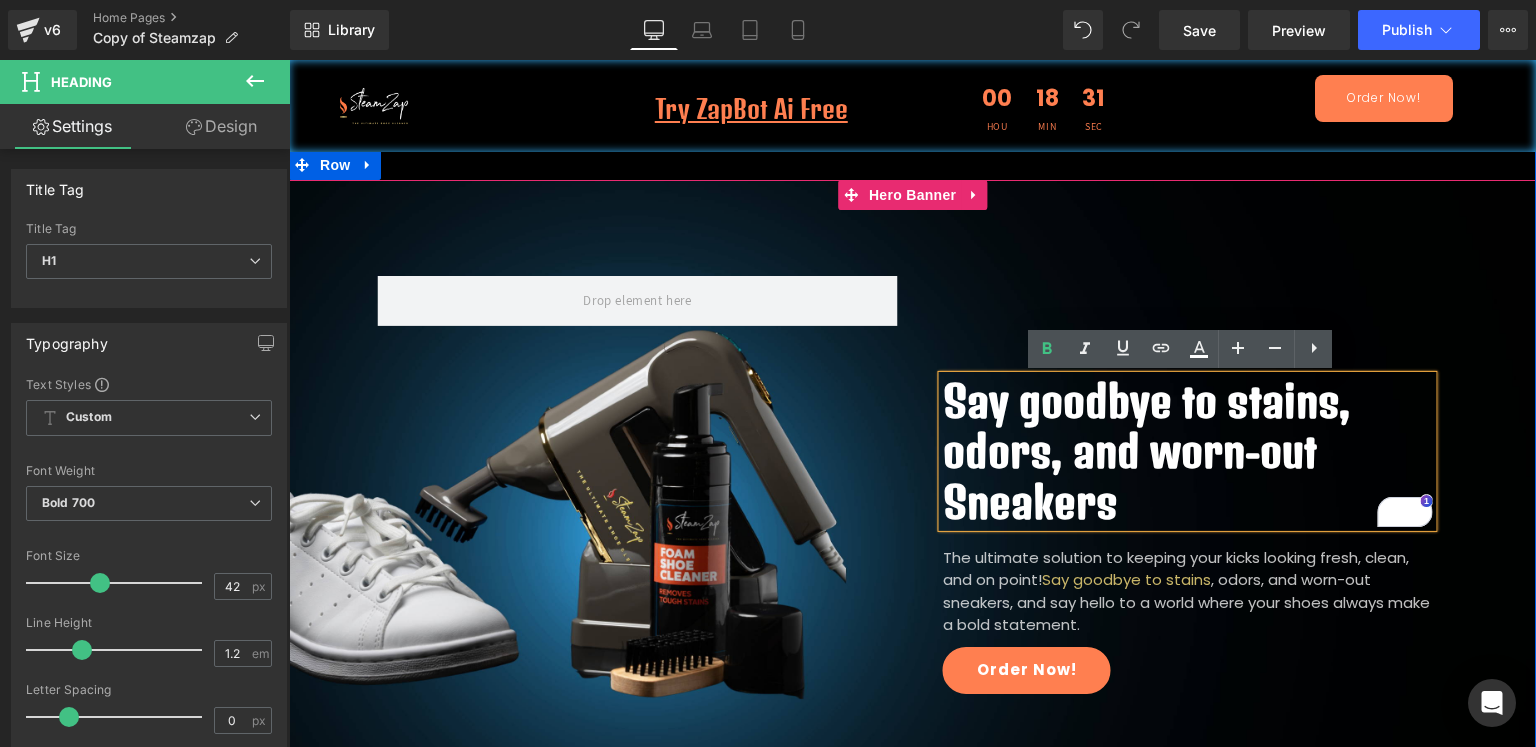 type 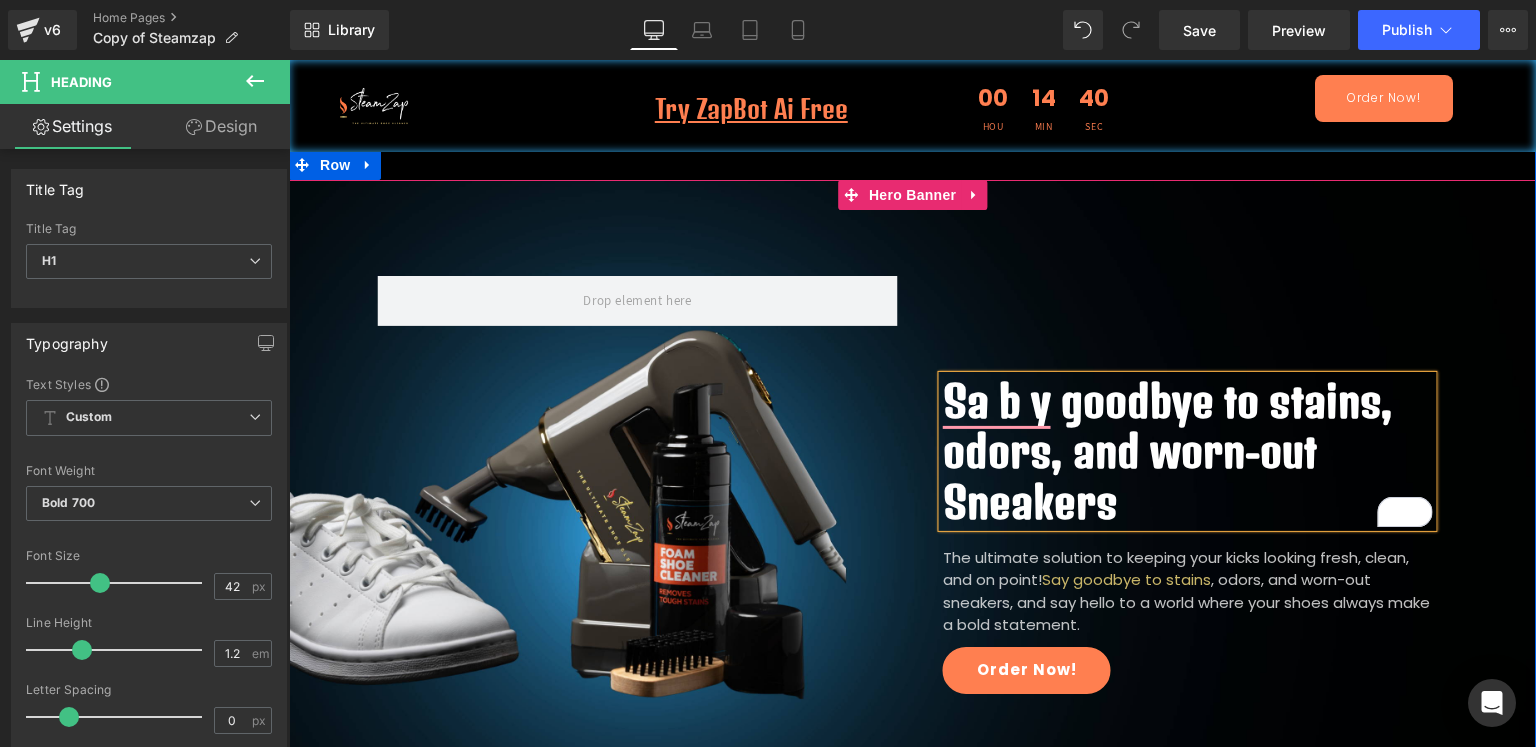 click on "Sa b y goodbye to stains, odors, and worn-out Sneakers Heading         The ultimate solution to keeping your kicks looking fresh, clean, and on point!  Say goodbye to stains , odors, and worn-out sneakers, and say hello to a world where your shoes always make a bold statement.  Text Block         Order Now! Button         Row         Row" at bounding box center [912, 492] 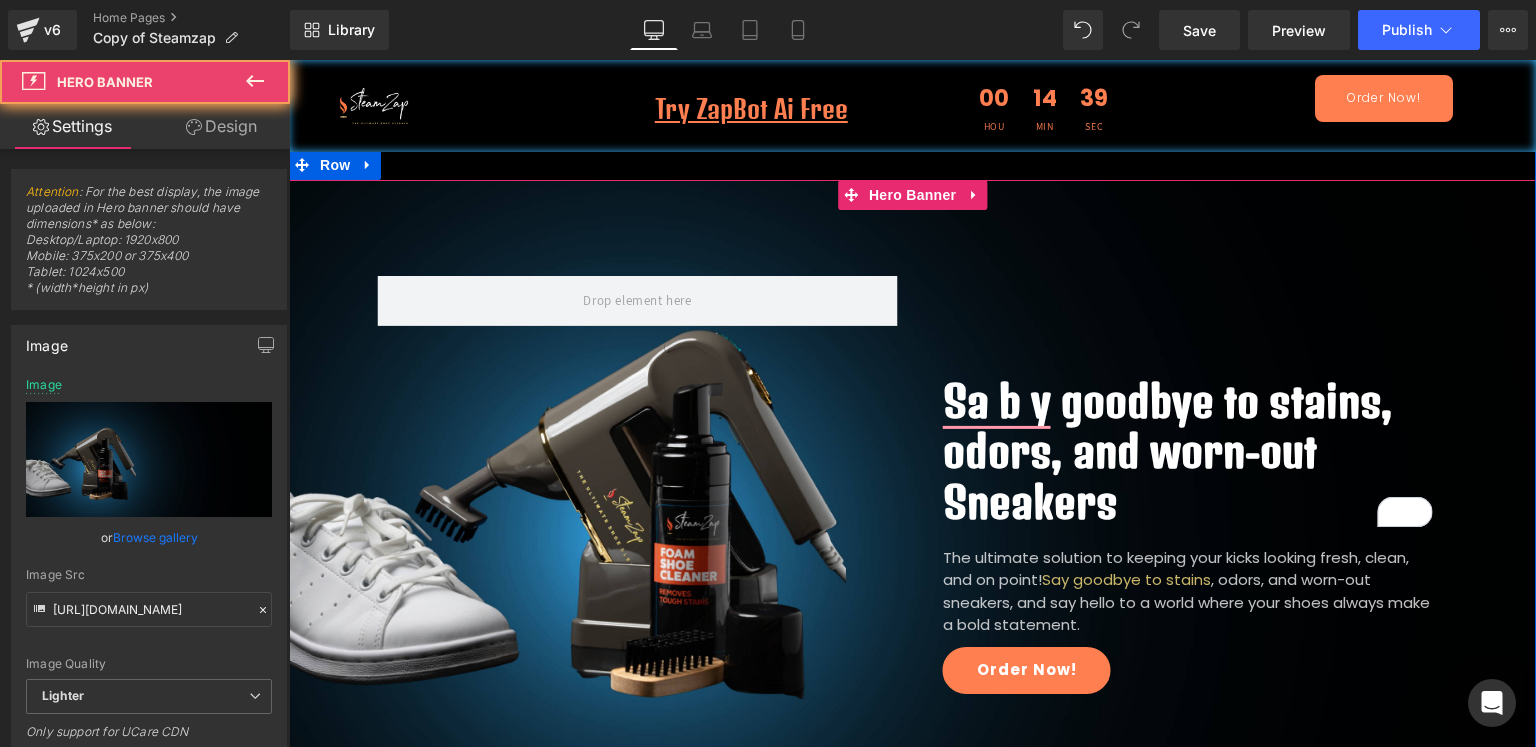 click on "Sa b y goodbye to stains, odors, and worn-out Sneakers Heading         The ultimate solution to keeping your kicks looking fresh, clean, and on point!  Say goodbye to stains , odors, and worn-out sneakers, and say hello to a world where your shoes always make a bold statement.  Text Block         Order Now! Button         Row         Row" at bounding box center [912, 492] 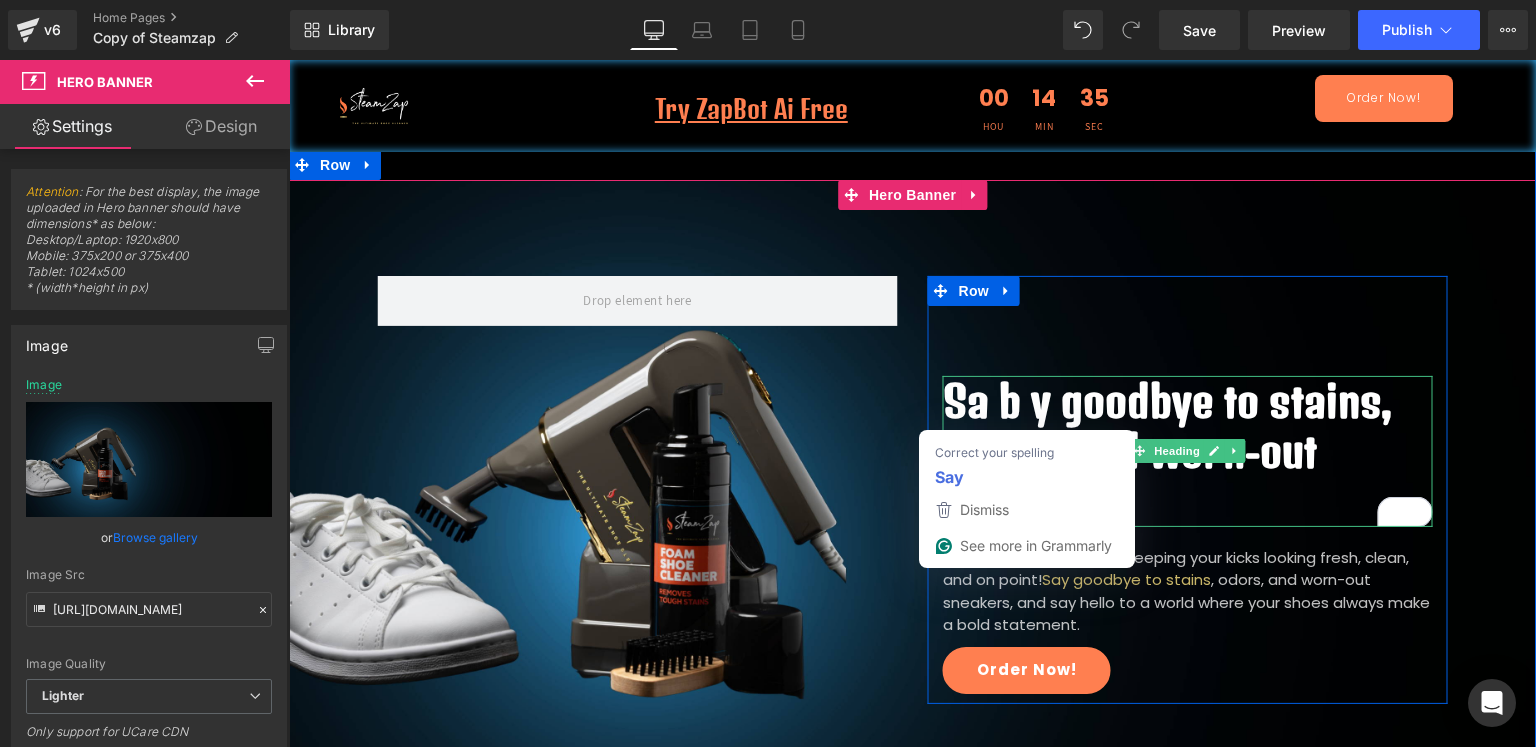 click on "Sa b y goodbye to stains, odors, and worn-out Sneakers" at bounding box center [1188, 451] 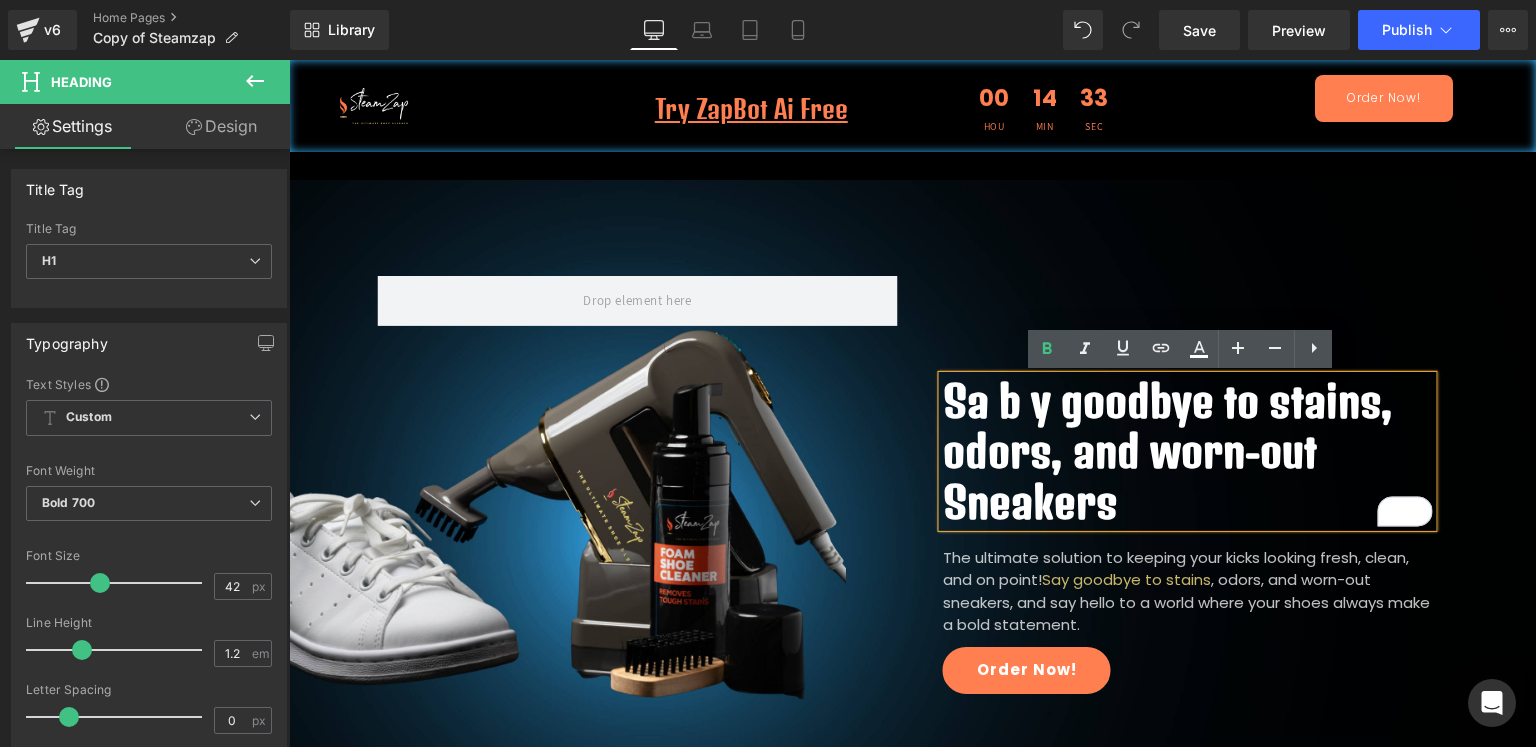 click on "Sa b y goodbye to stains, odors, and worn-out Sneakers" at bounding box center [1188, 451] 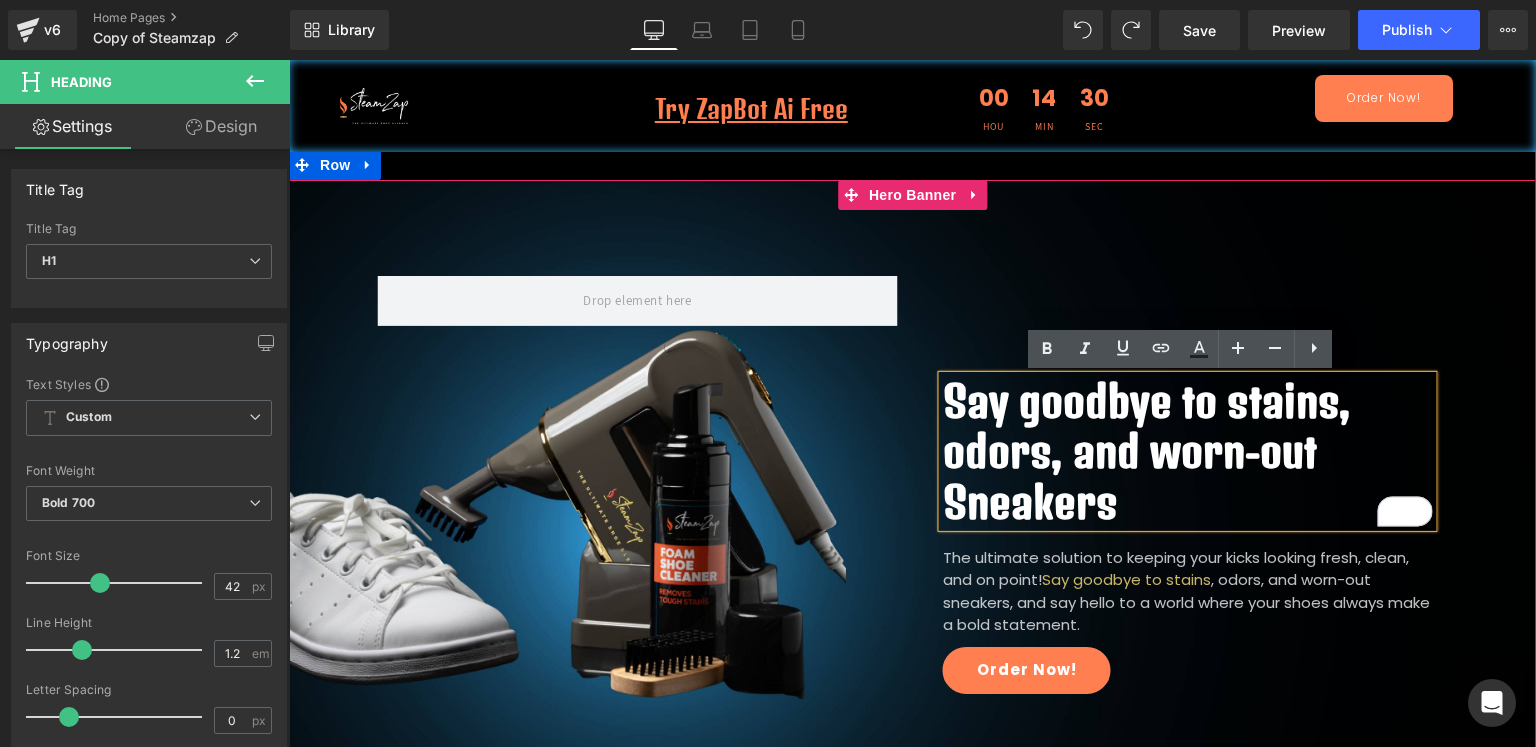 click on "Say goodbye to stains, odors, and worn-out Sneakers" at bounding box center (1188, 451) 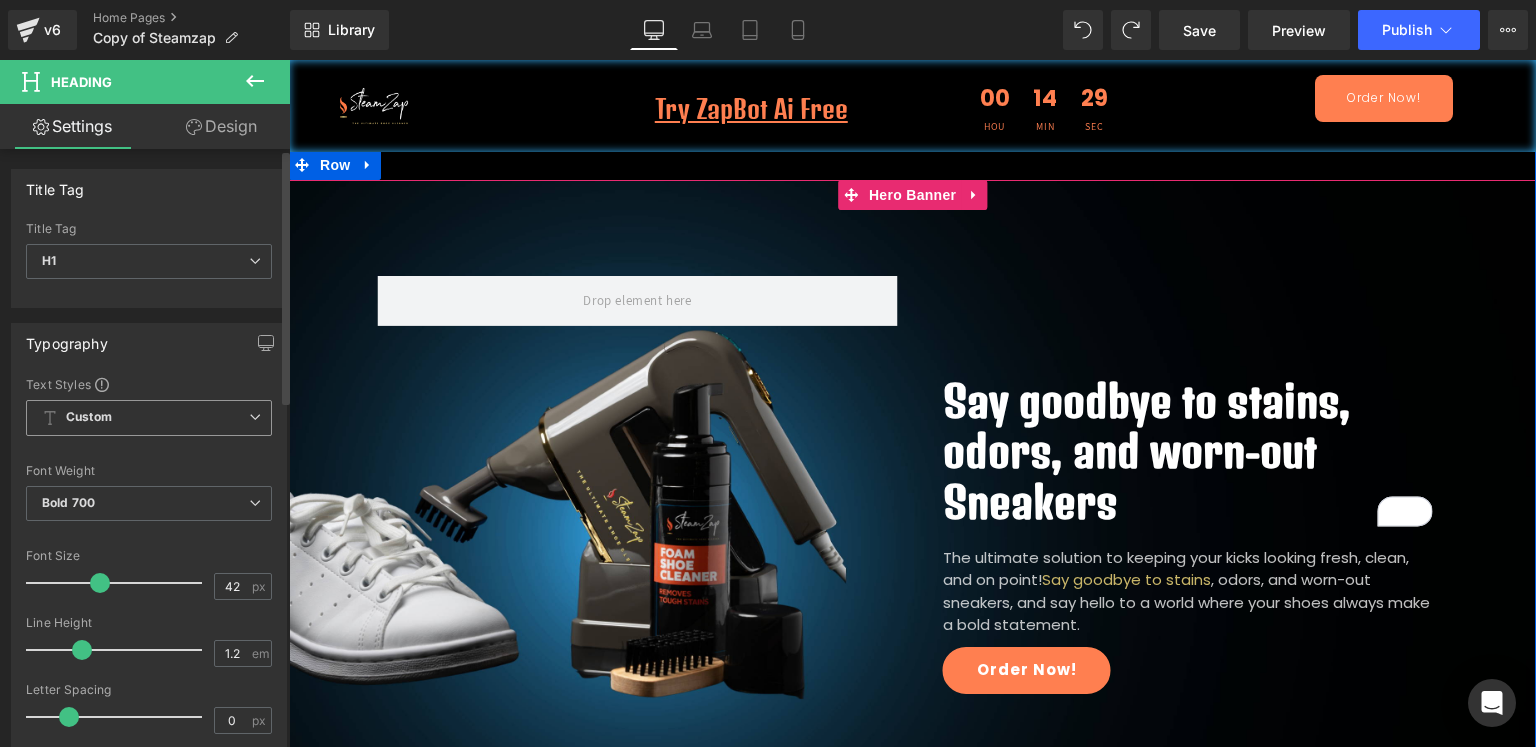 click on "Custom" at bounding box center [149, 418] 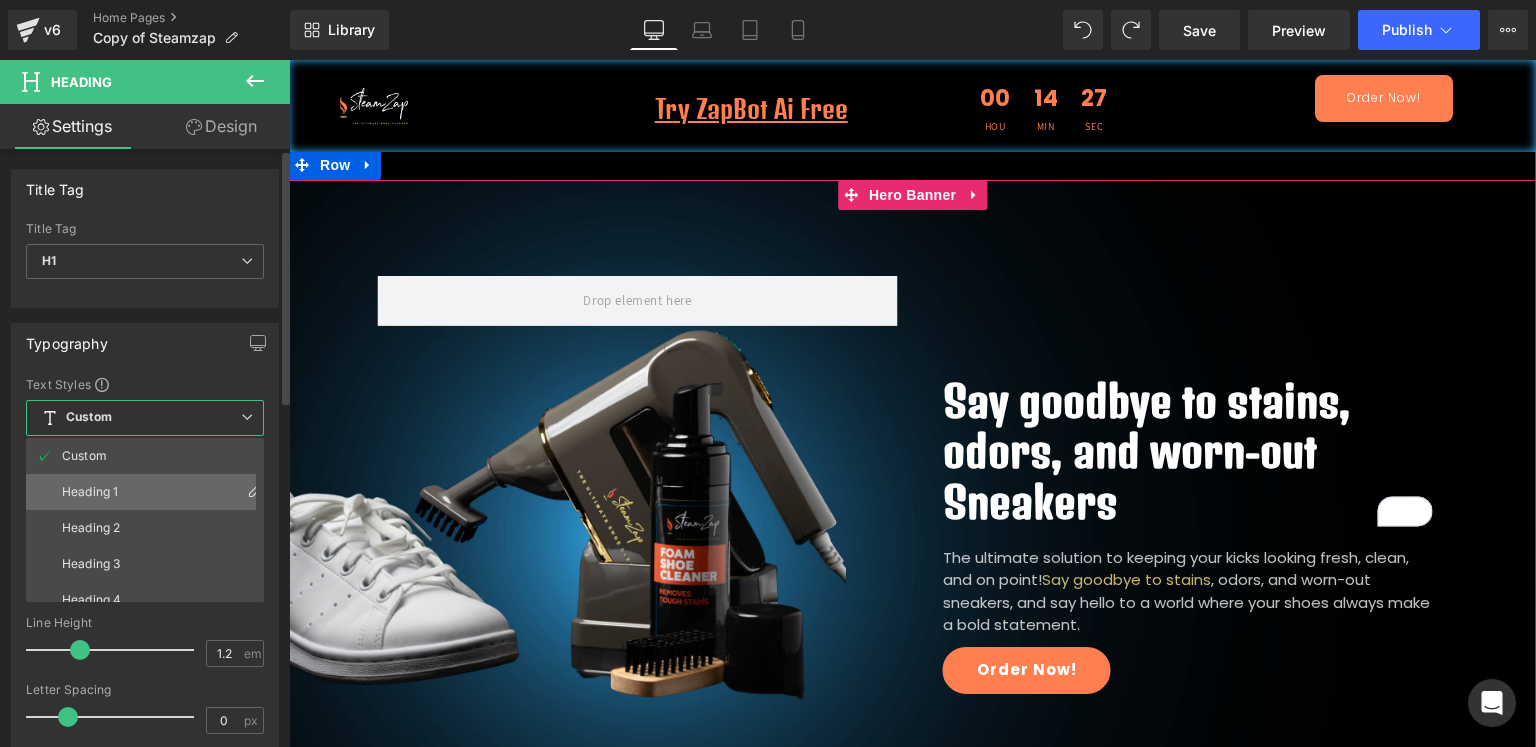 click on "Heading 1" at bounding box center (149, 492) 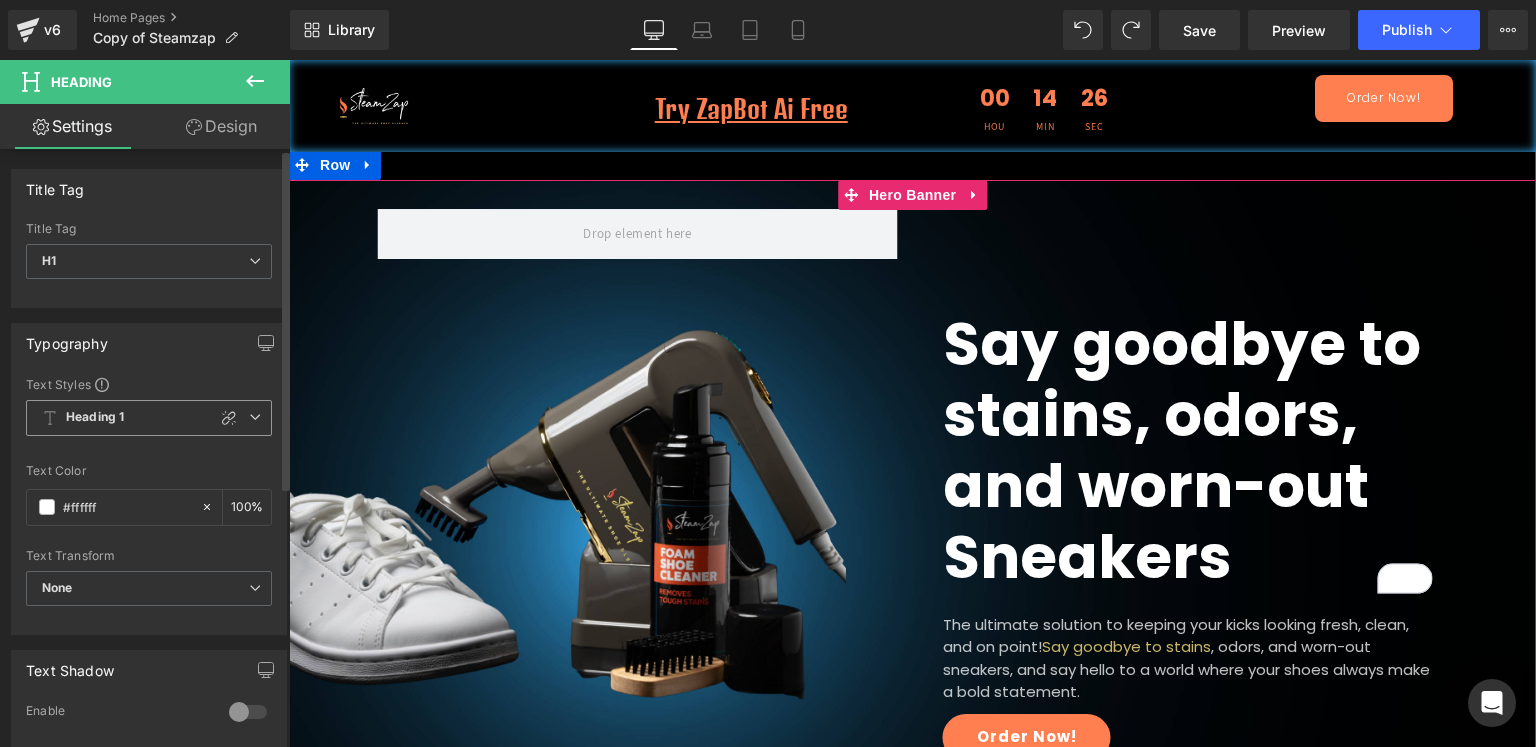 click on "Heading 1" at bounding box center [149, 418] 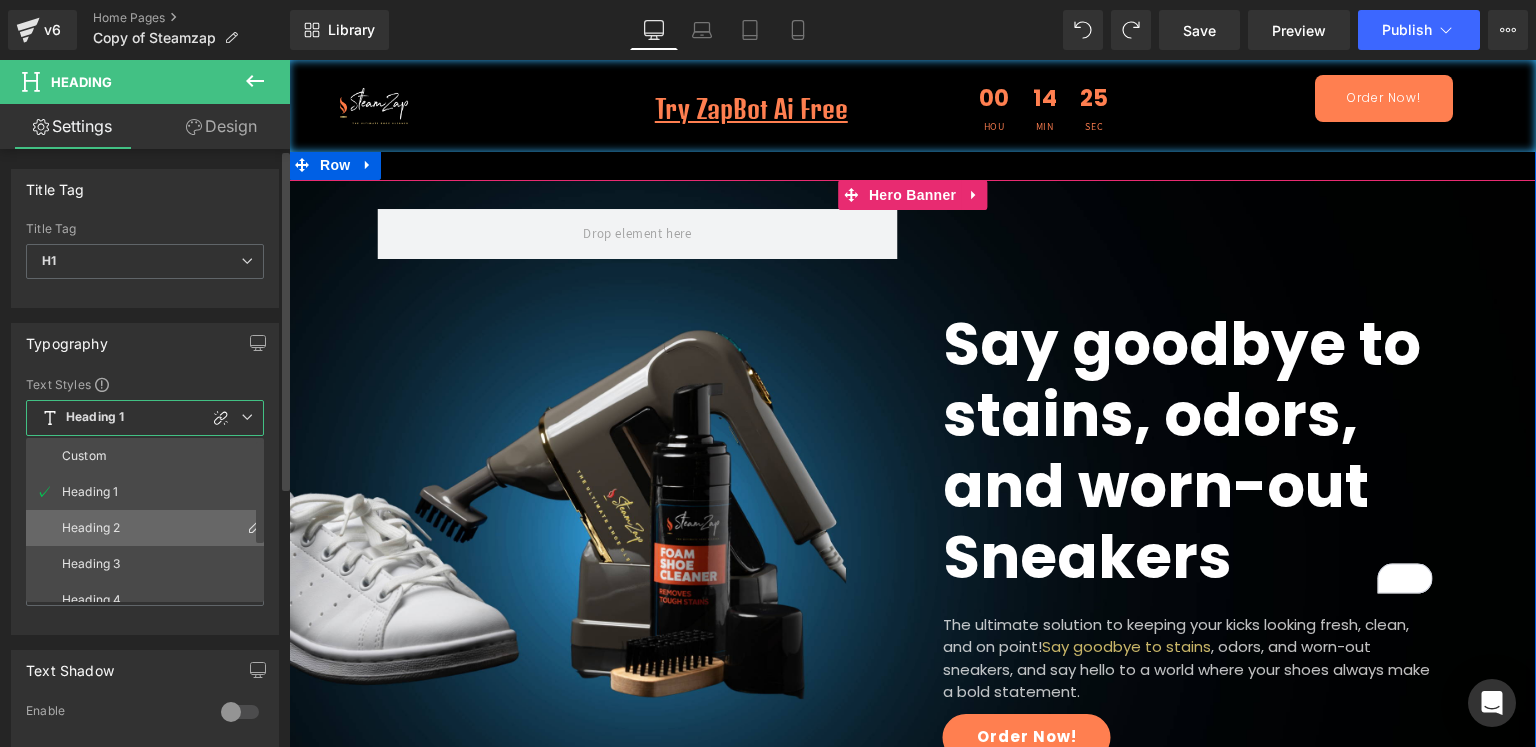 click on "Heading 2" at bounding box center (149, 528) 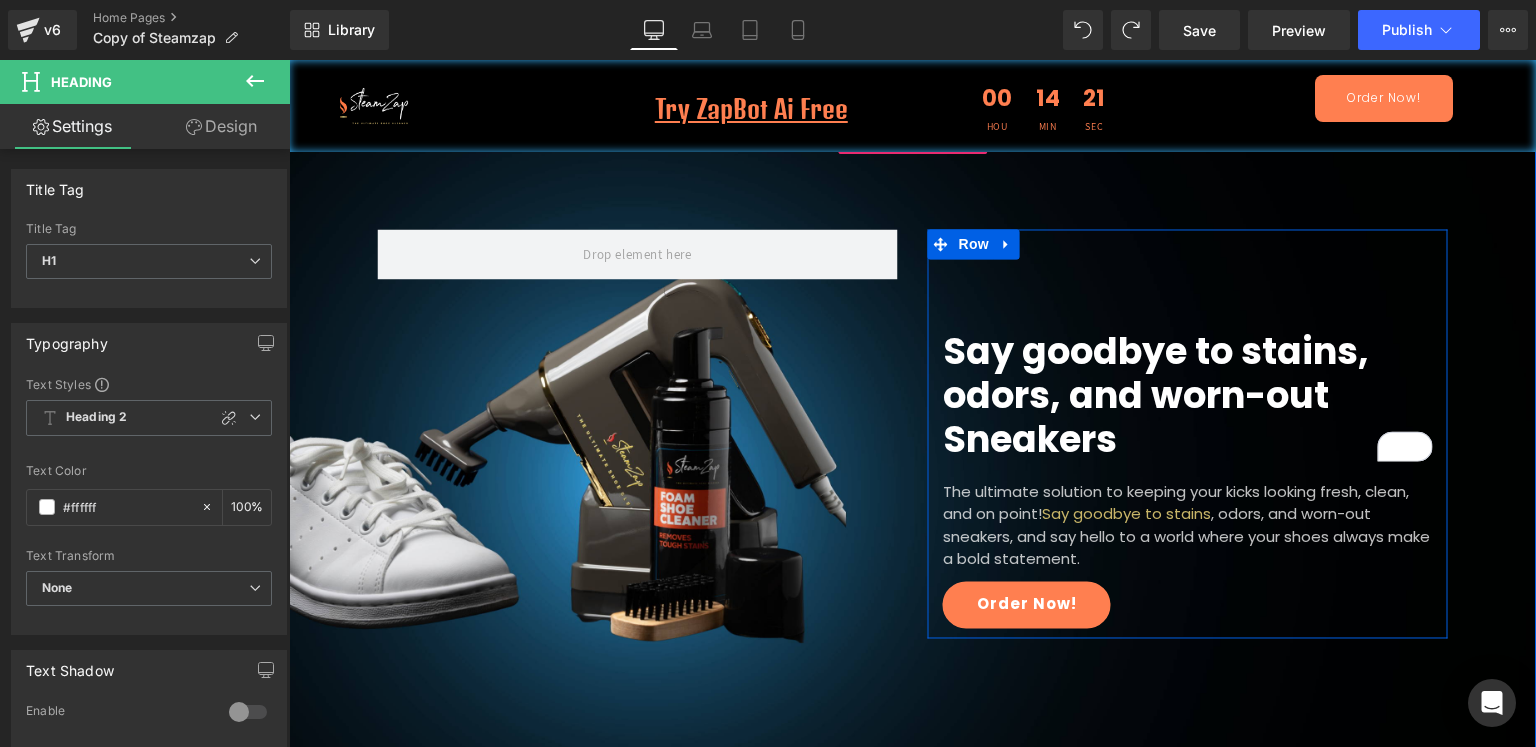 scroll, scrollTop: 0, scrollLeft: 0, axis: both 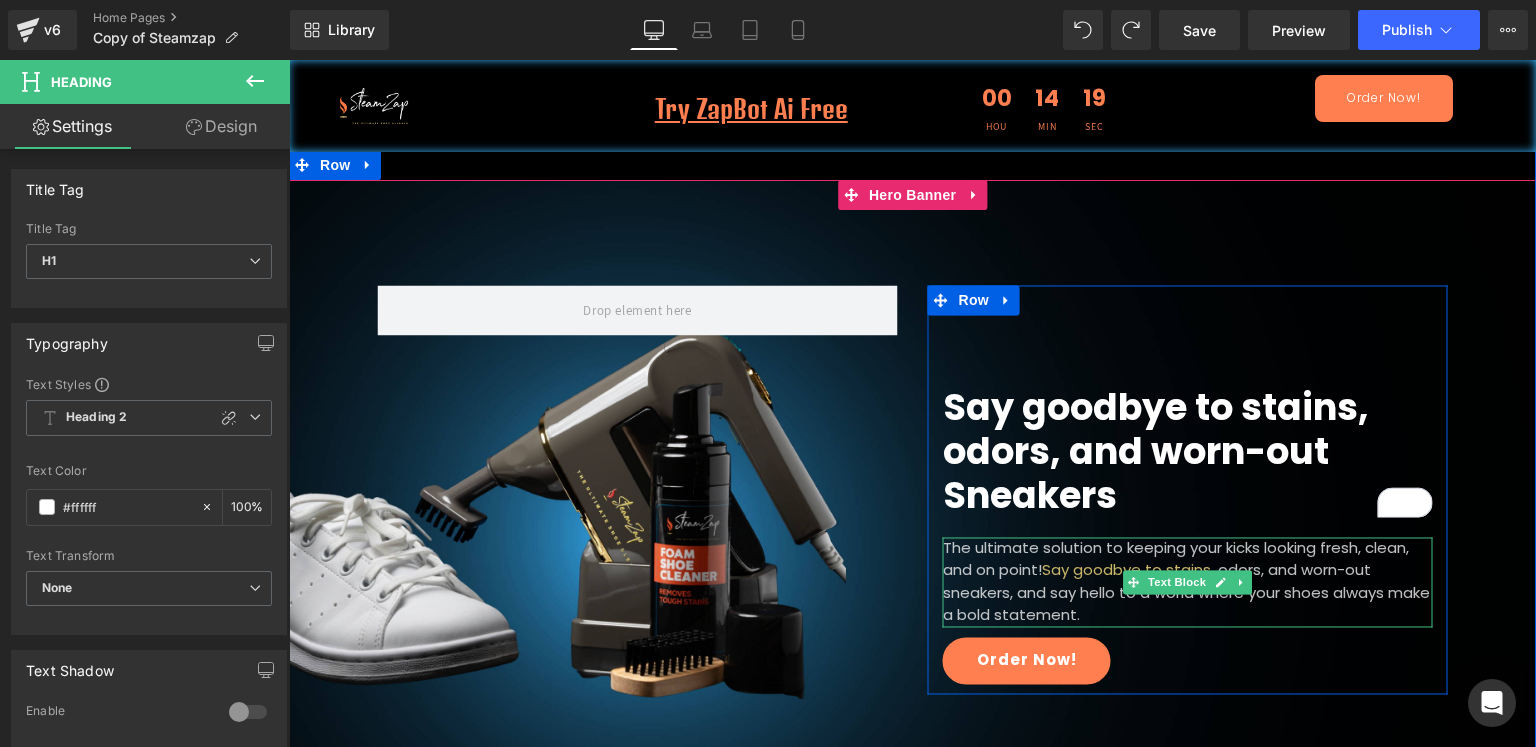 click on "The ultimate solution to keeping your kicks looking fresh, clean, and on point!  Say goodbye to stains , odors, and worn-out sneakers, and say hello to a world where your shoes always make a bold statement." at bounding box center (1188, 582) 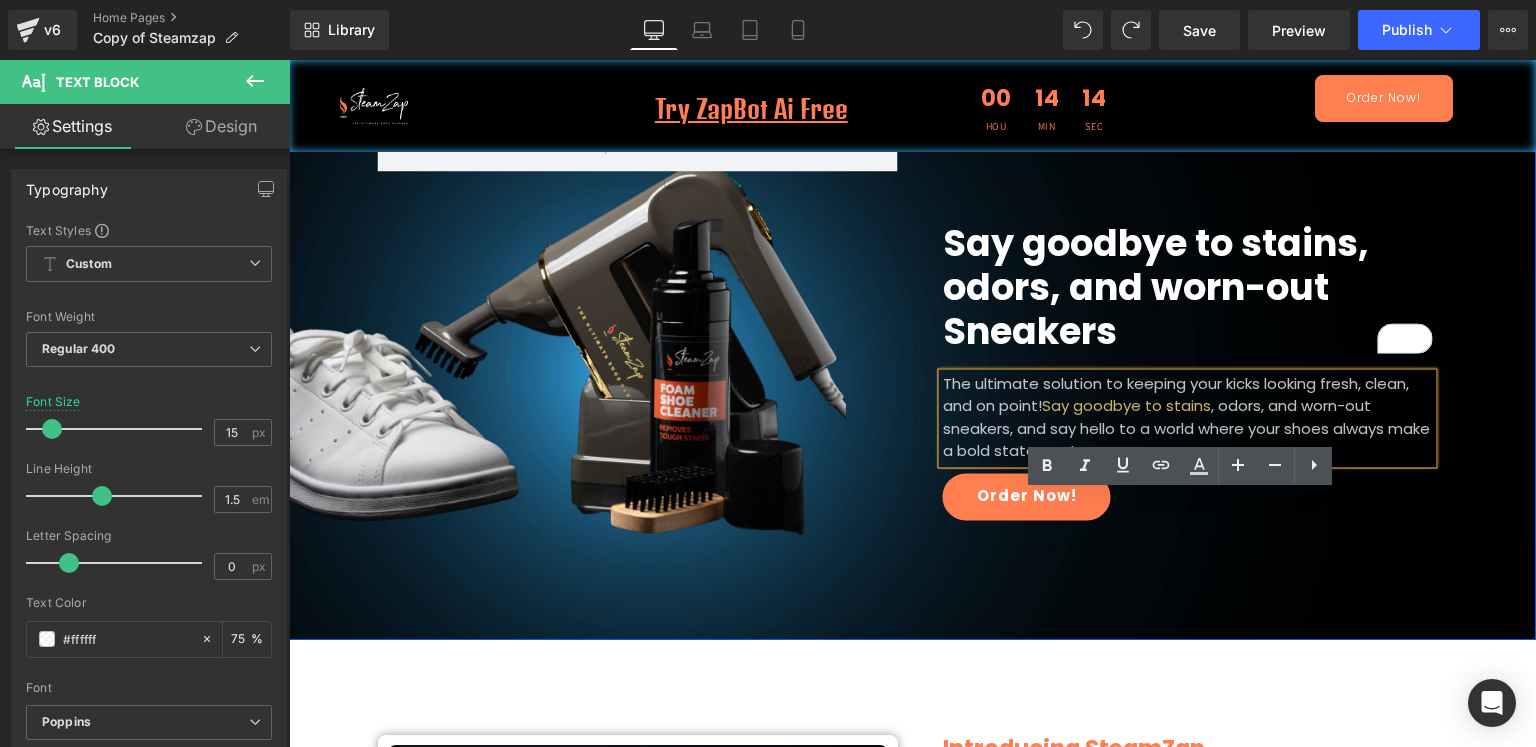 scroll, scrollTop: 0, scrollLeft: 0, axis: both 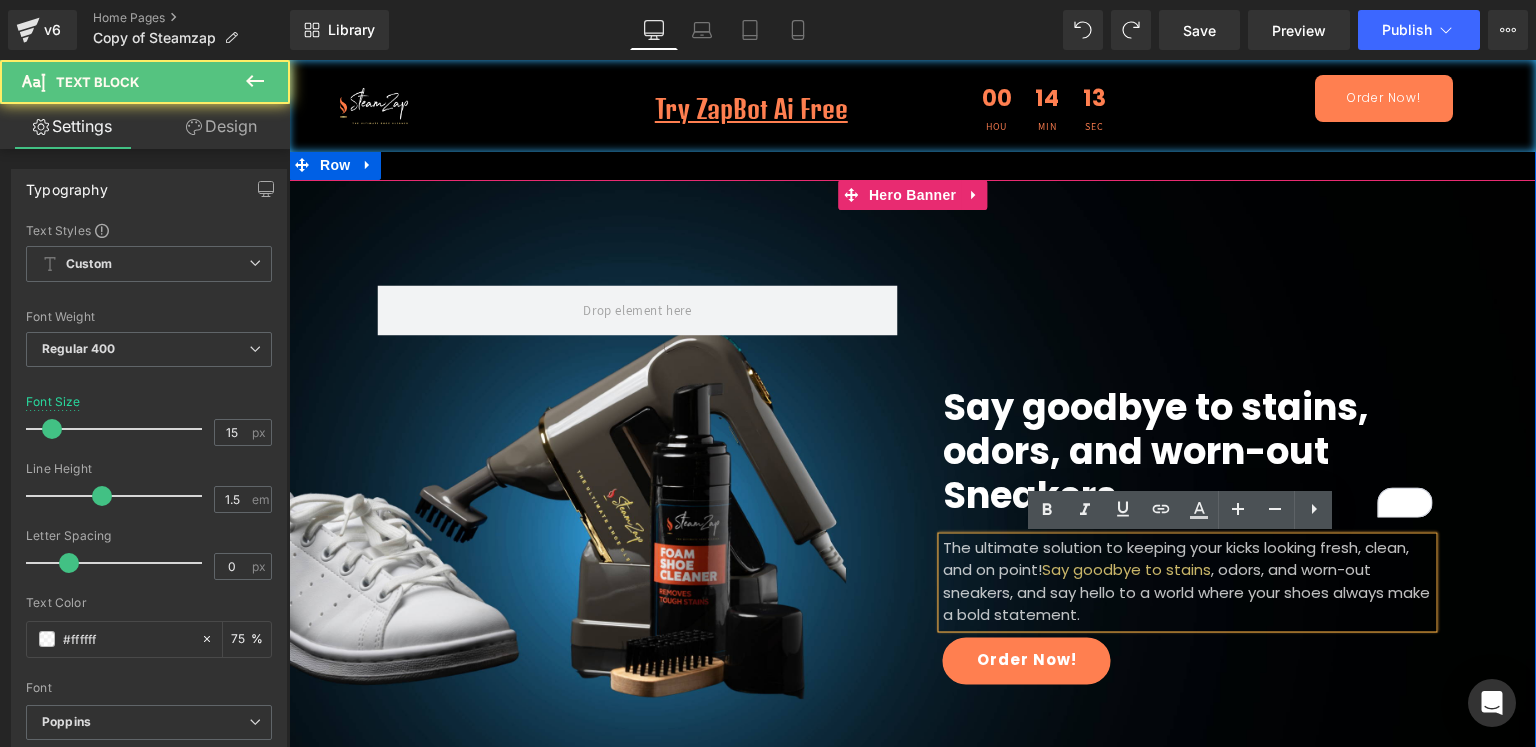 click on "The ultimate solution to keeping your kicks looking fresh, clean, and on point!  Say goodbye to stains , odors, and worn-out sneakers, and say hello to a world where your shoes always make a bold statement." at bounding box center [1188, 582] 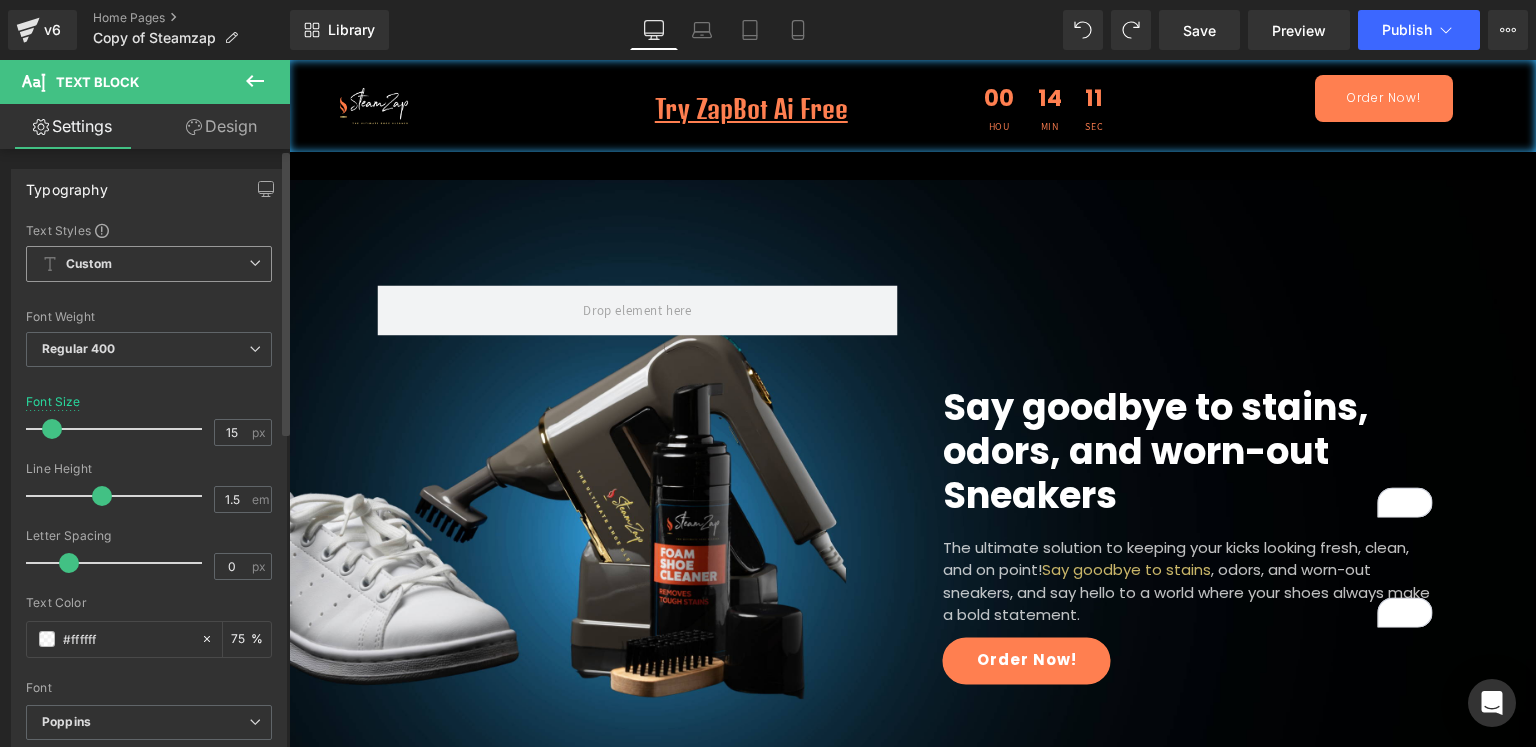 click on "Custom" at bounding box center [149, 264] 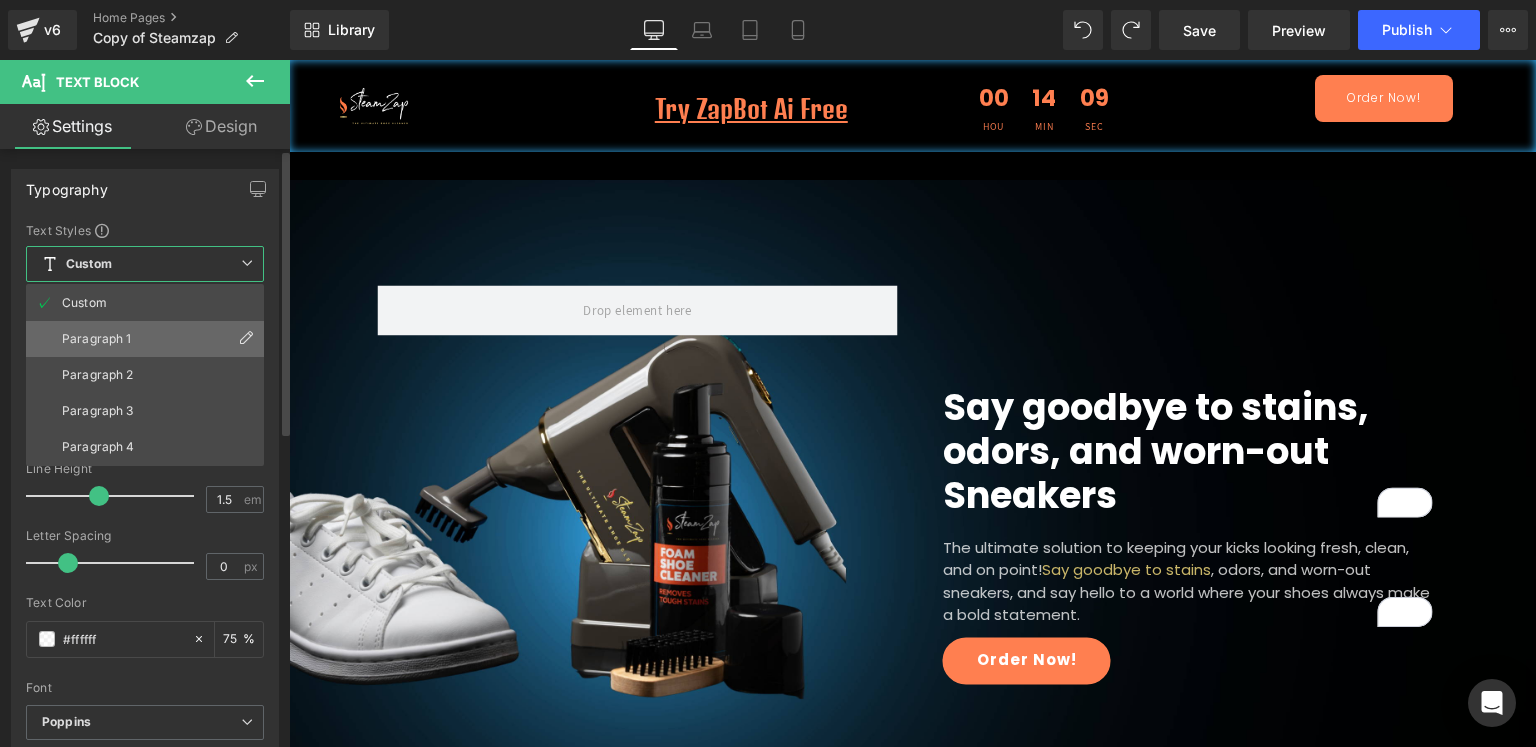 click on "Paragraph 1" at bounding box center [145, 339] 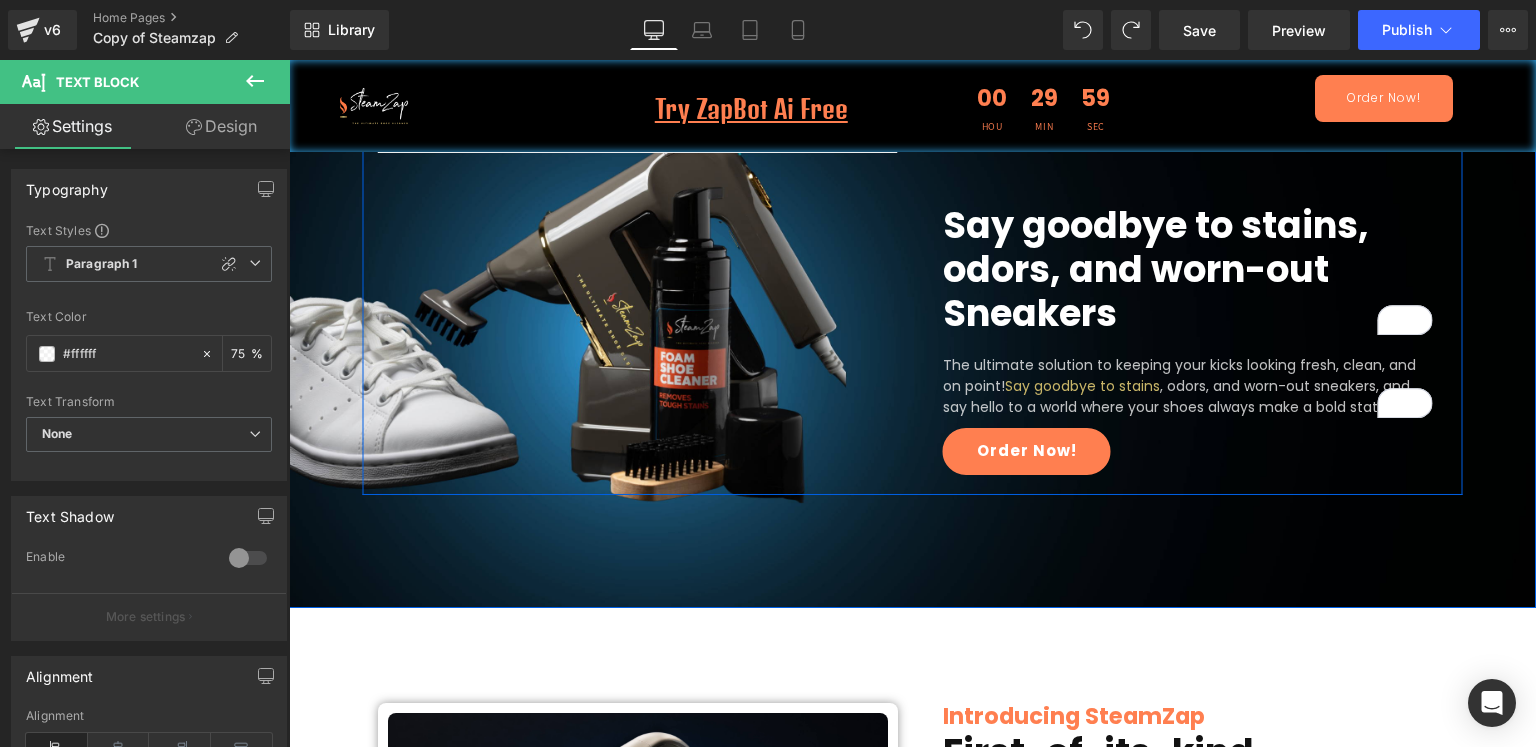 scroll, scrollTop: 0, scrollLeft: 0, axis: both 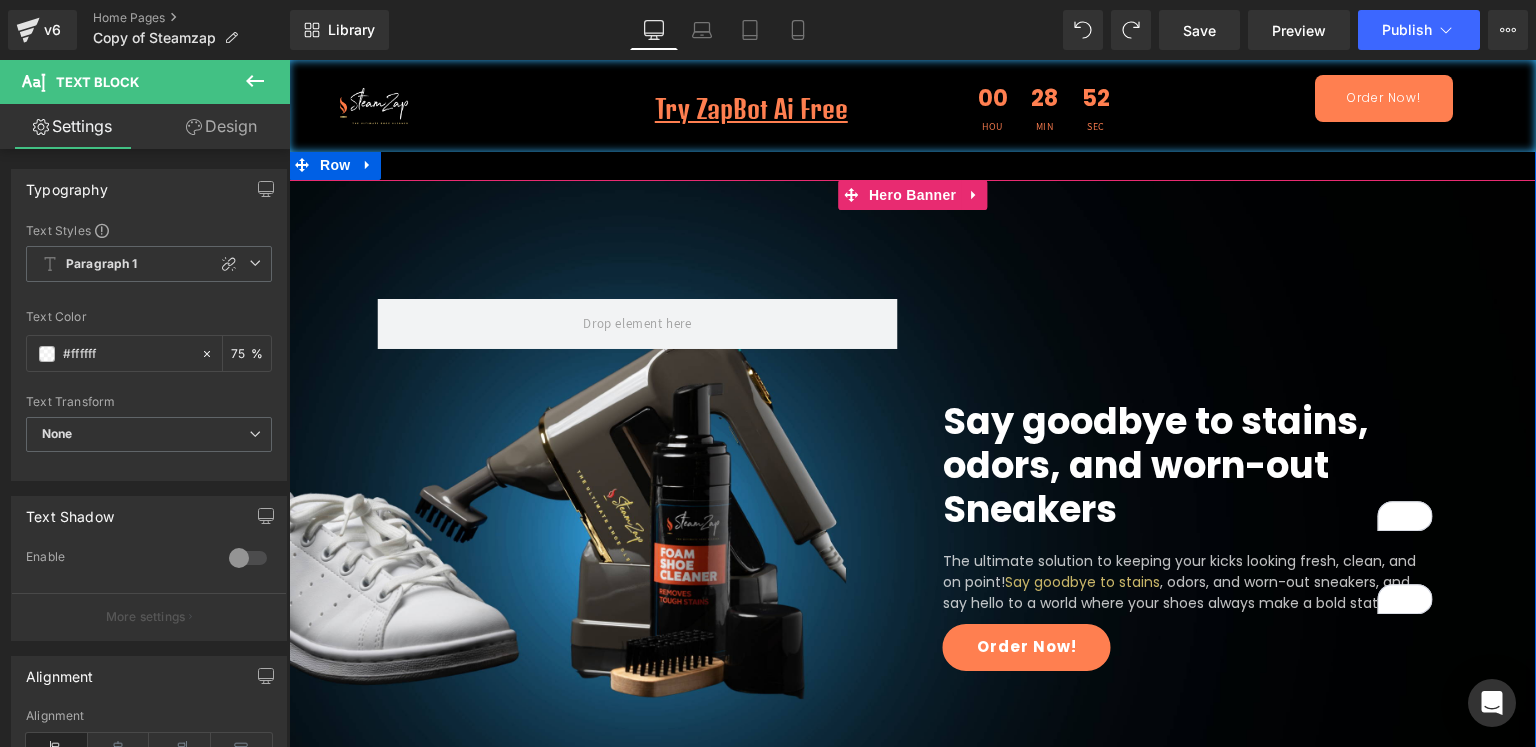 drag, startPoint x: 1075, startPoint y: 257, endPoint x: 299, endPoint y: -87, distance: 848.8298 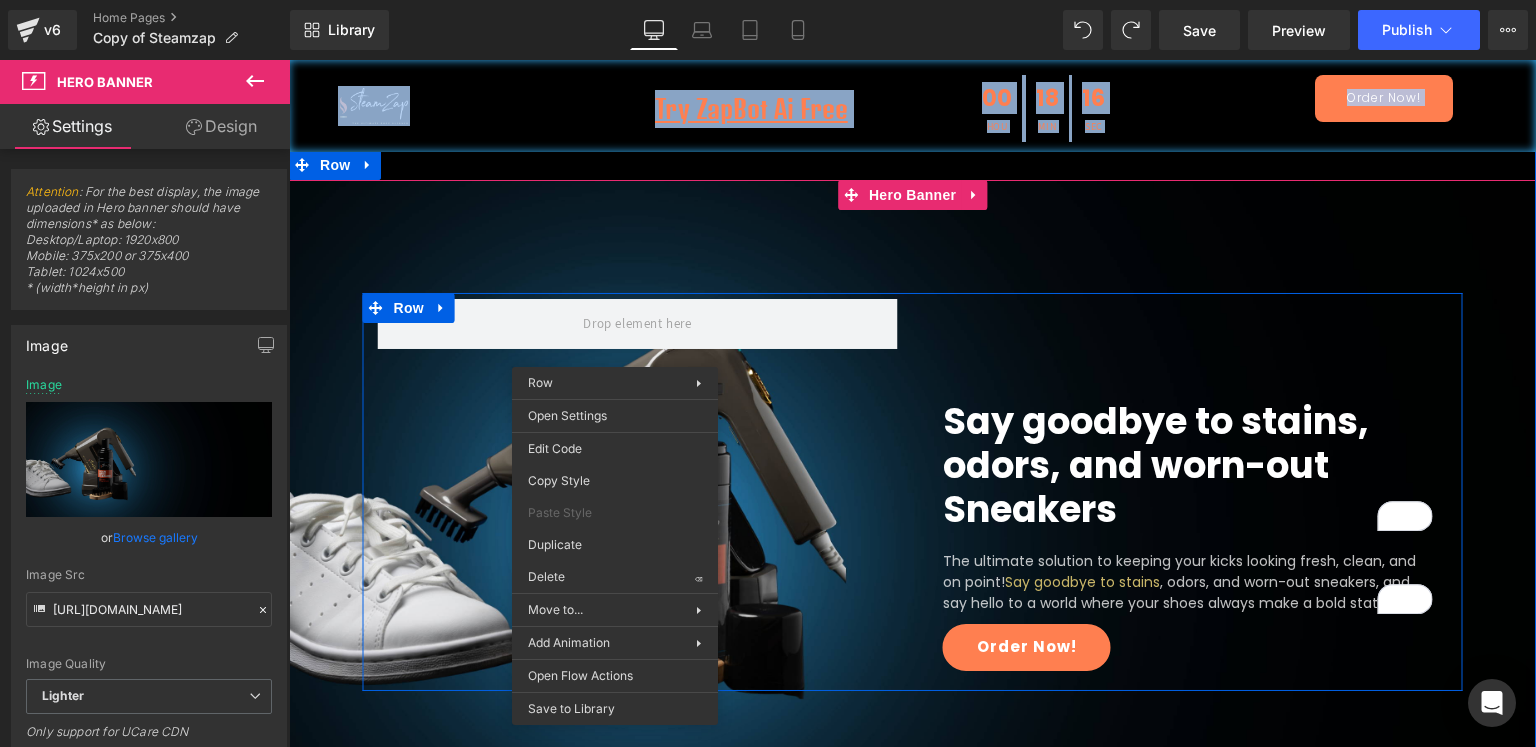 click on "Say goodbye to stains, odors, and worn-out Sneakers Heading         The ultimate solution to keeping your kicks looking fresh, clean, and on point!  Say goodbye to stains , odors, and worn-out sneakers, and say hello to a world where your shoes always make a bold statement.  Text Block         Order Now! Button         Row   100px       Row" at bounding box center [912, 492] 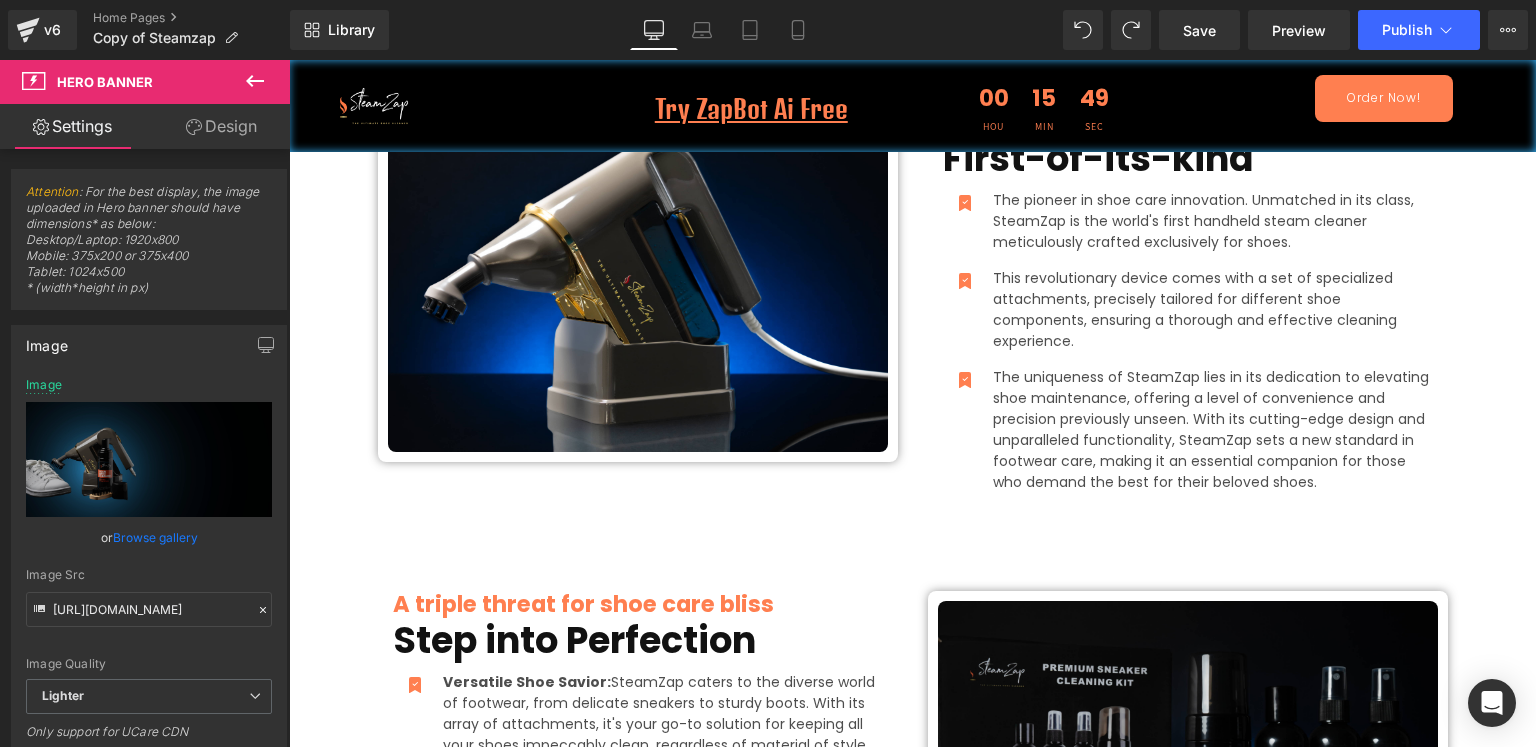 scroll, scrollTop: 0, scrollLeft: 0, axis: both 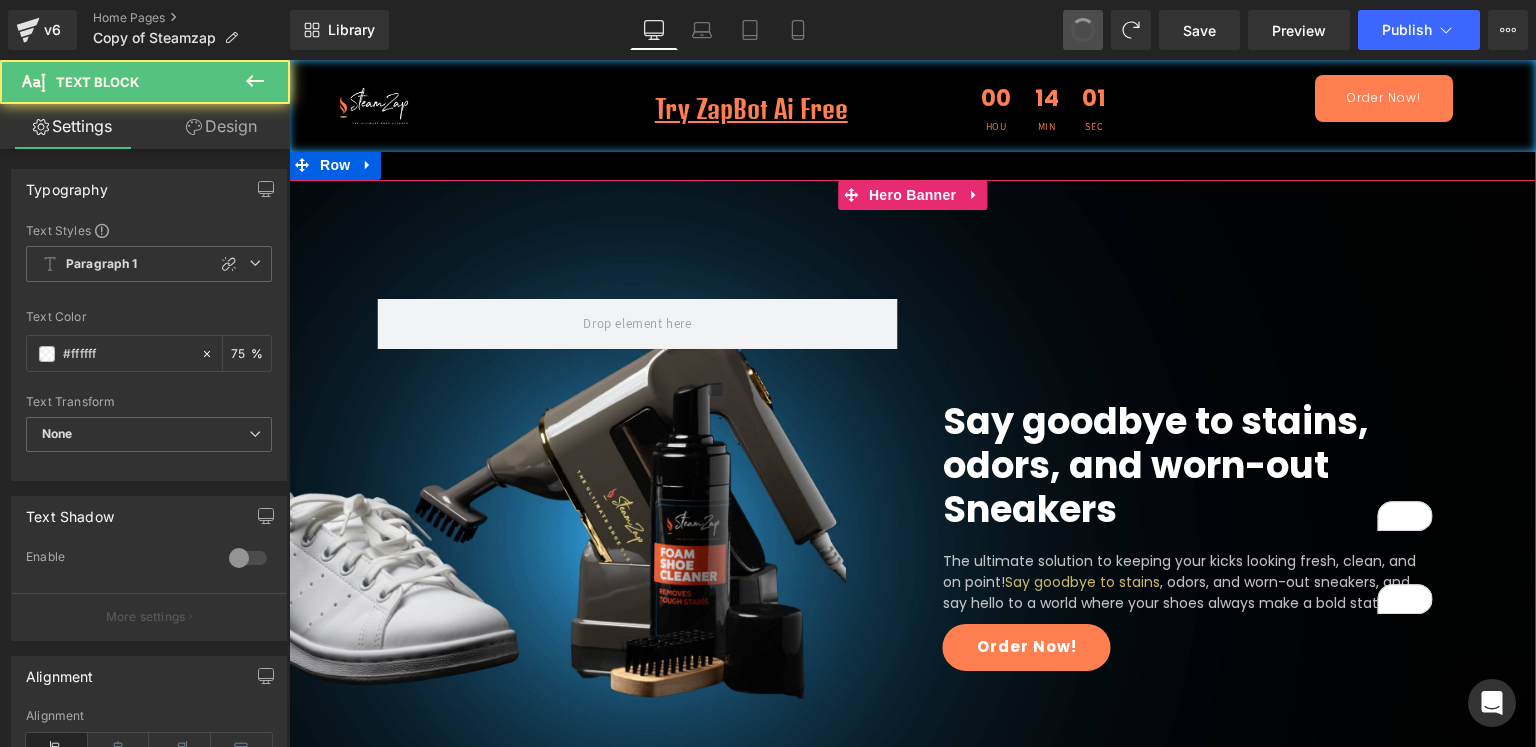 click at bounding box center (1083, 30) 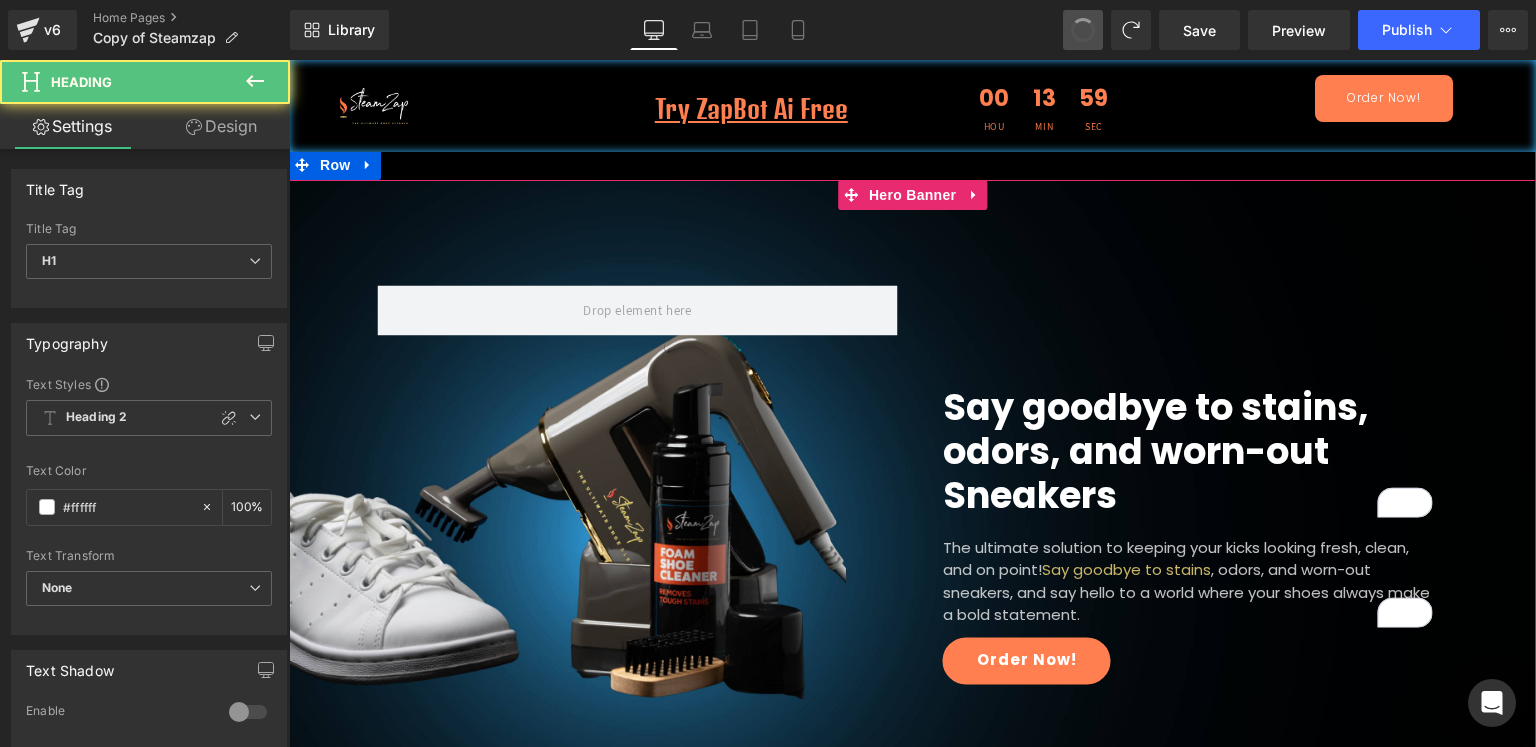 click at bounding box center [1083, 30] 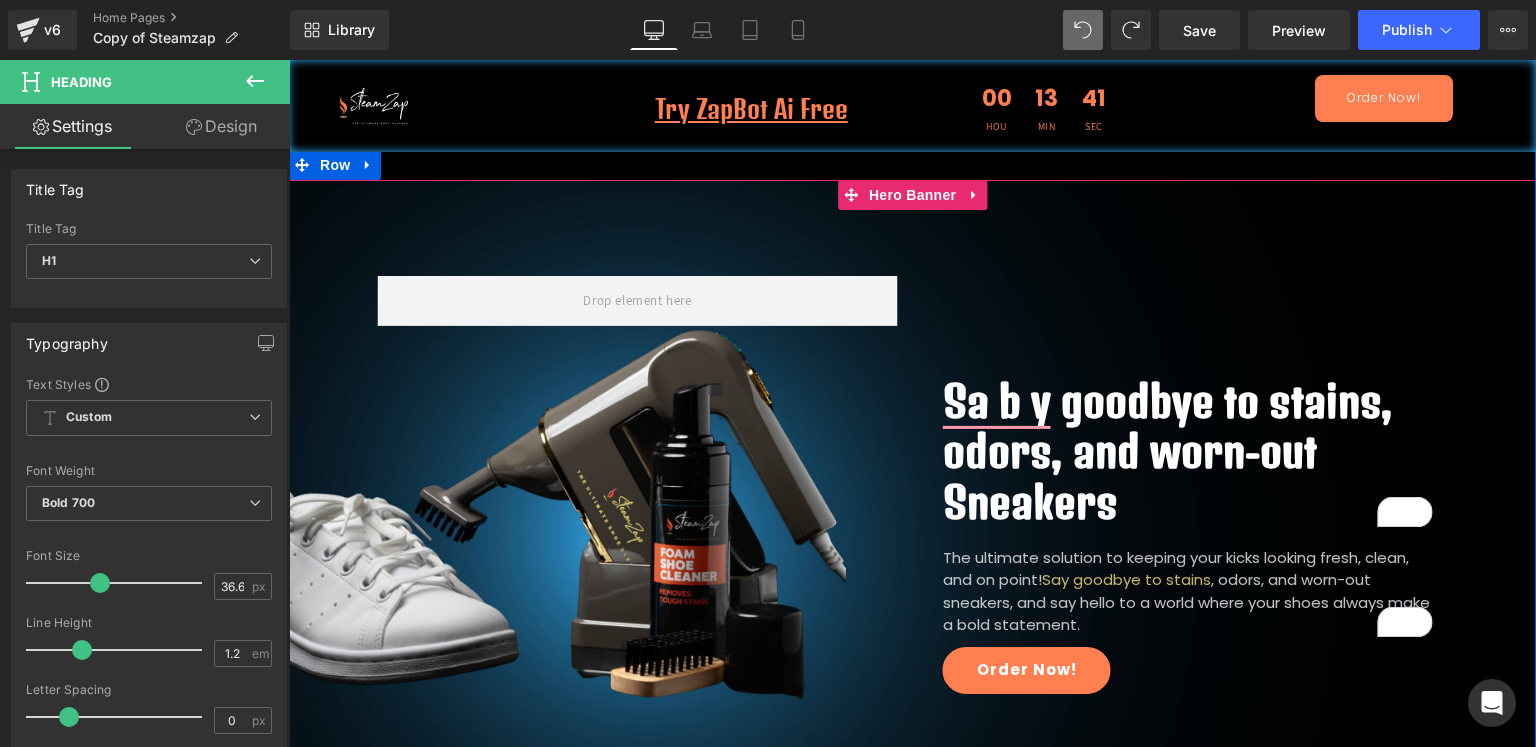 click 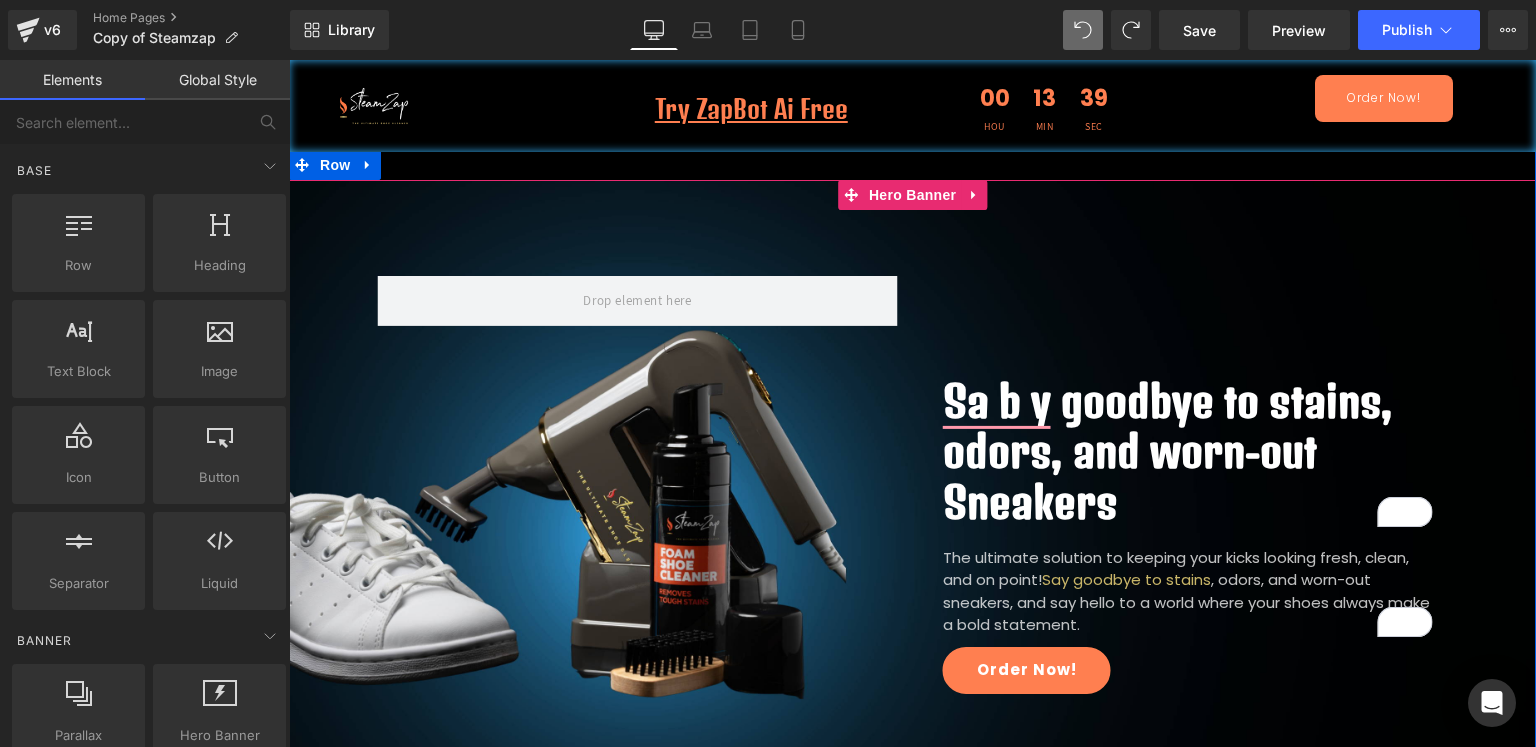 click on "Global Style" at bounding box center (217, 80) 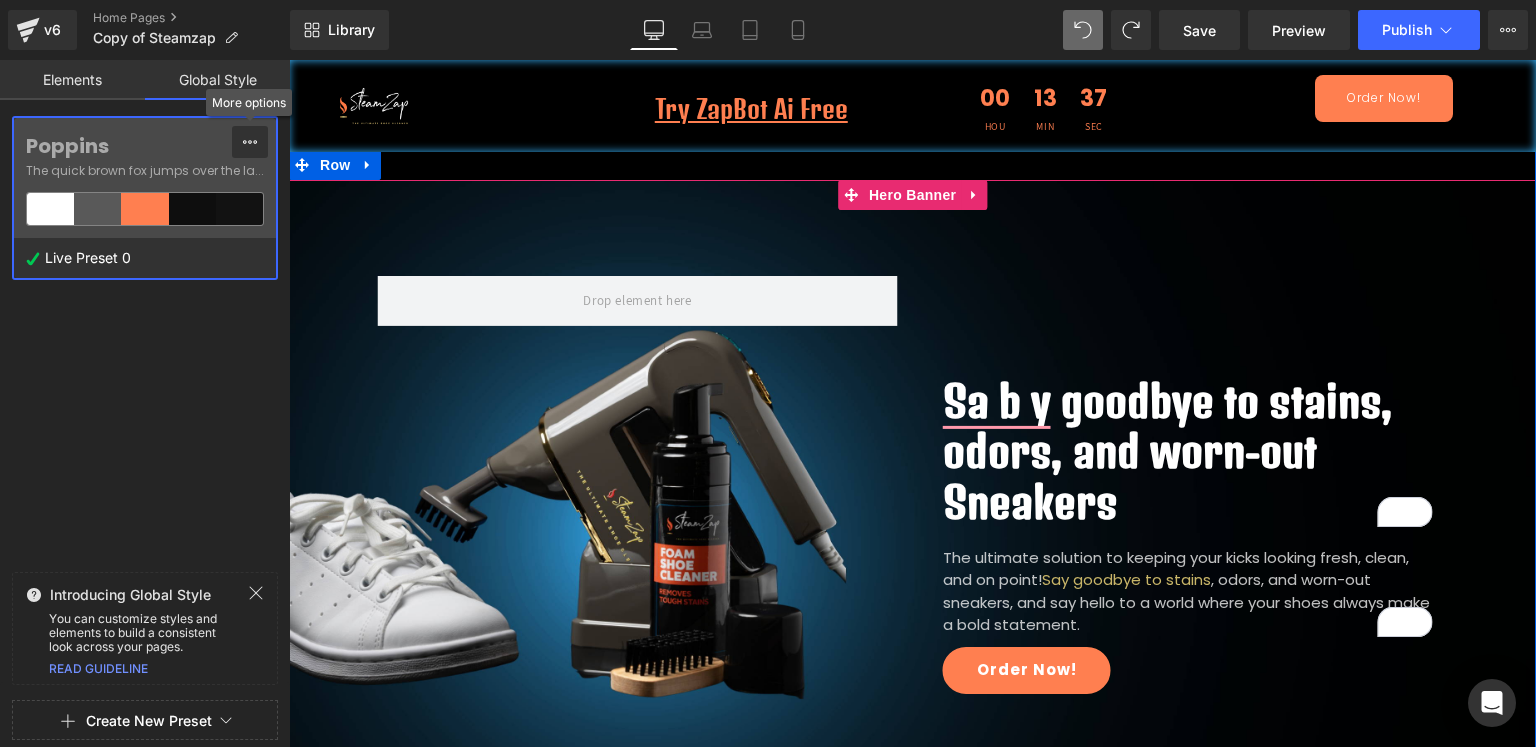 click 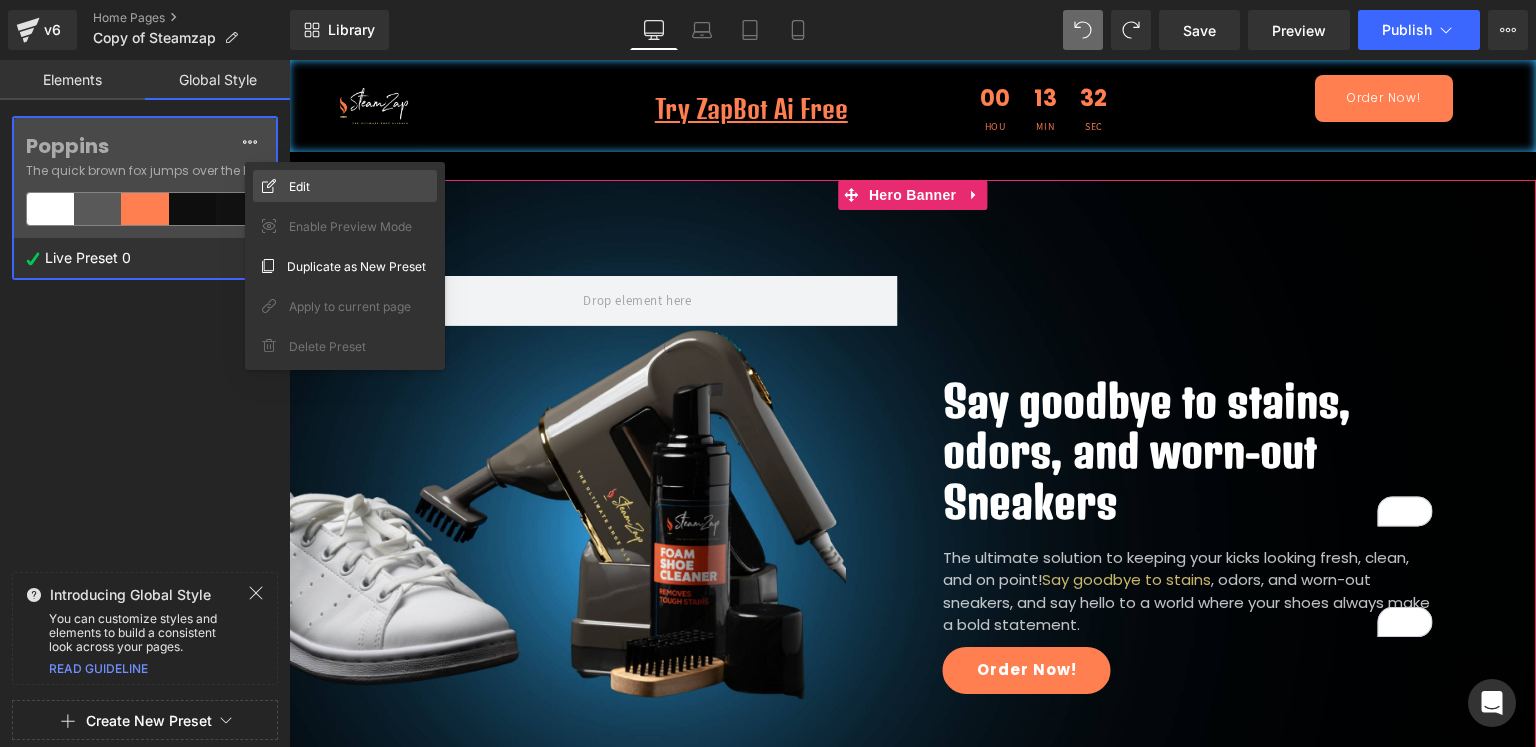 click on "Edit" at bounding box center [345, 186] 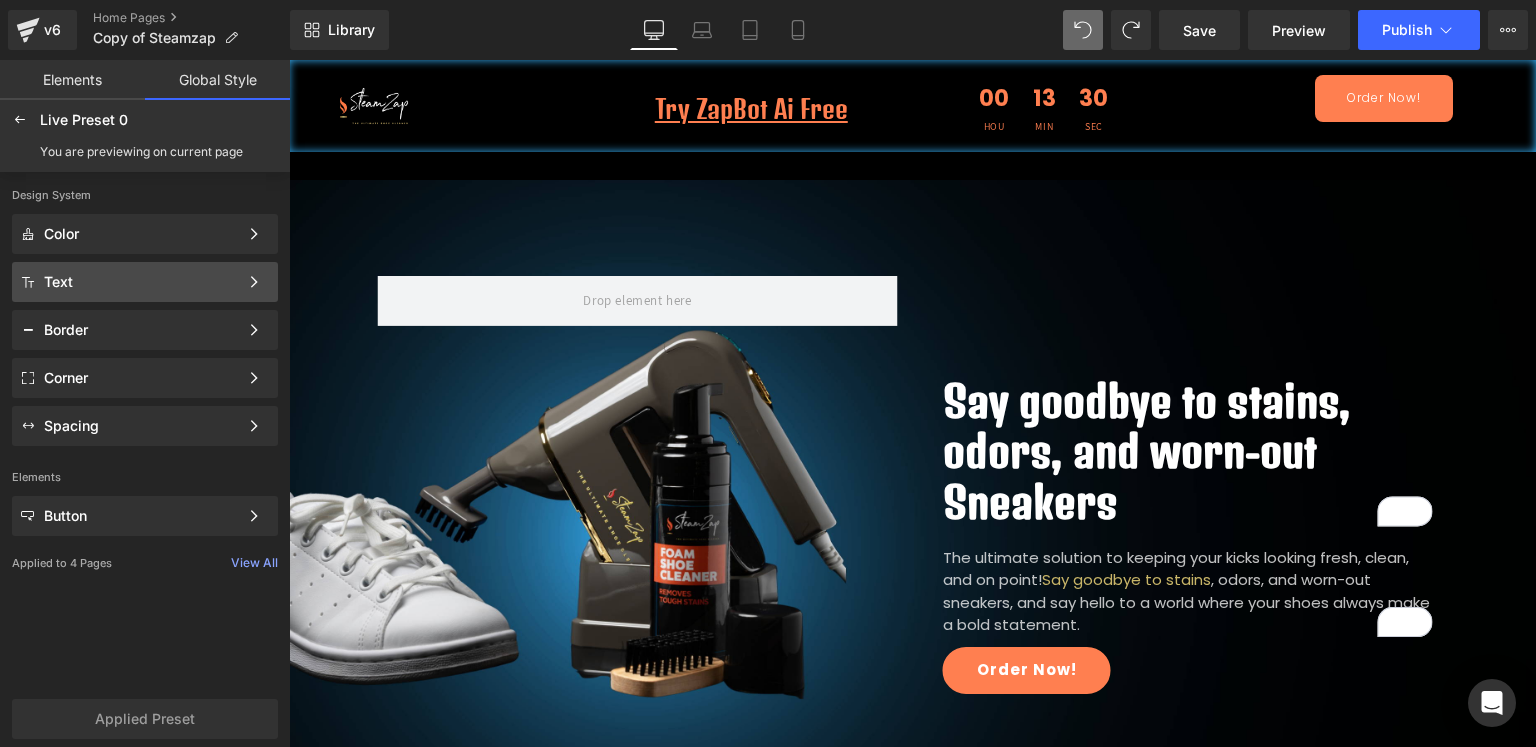 click on "Text" at bounding box center (141, 282) 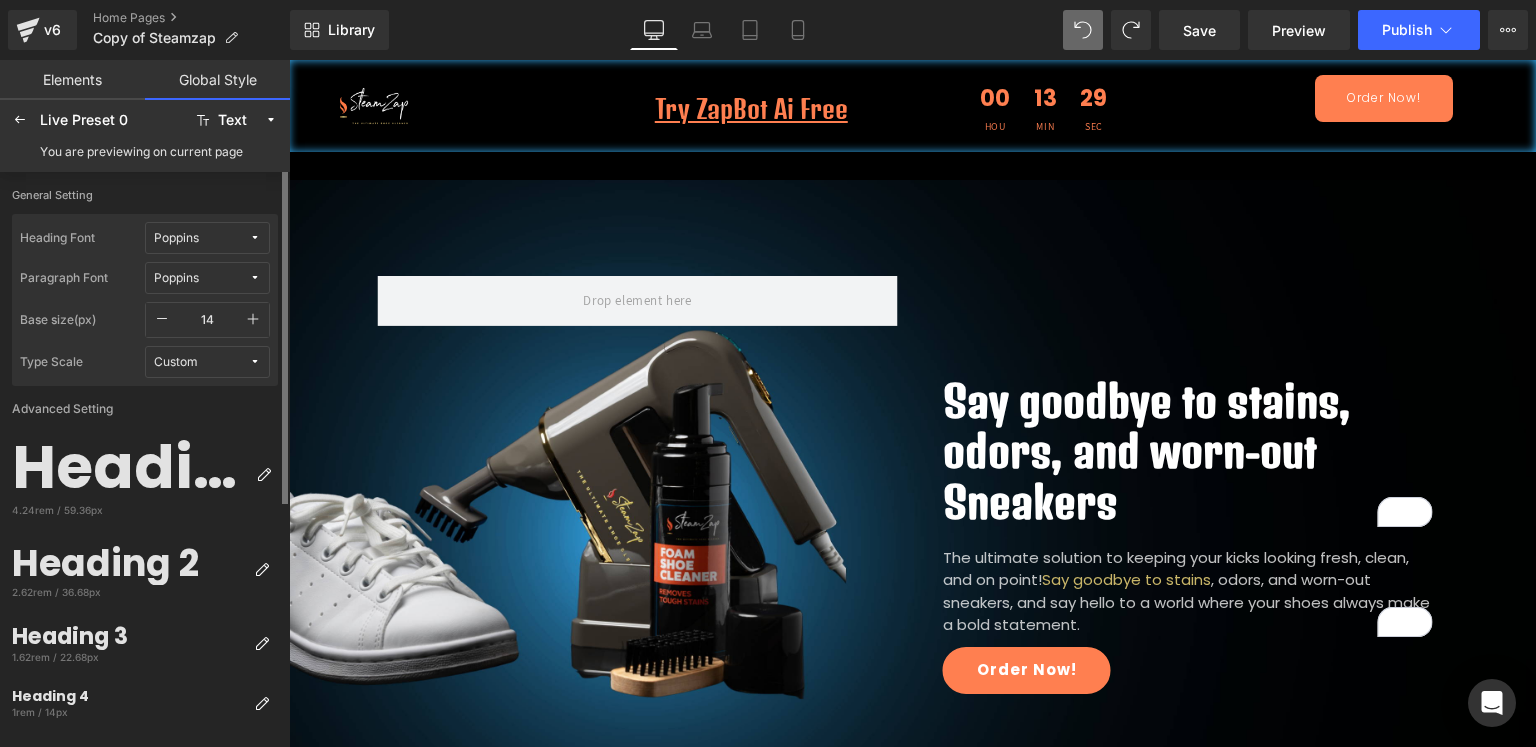 click on "Poppins" at bounding box center (207, 238) 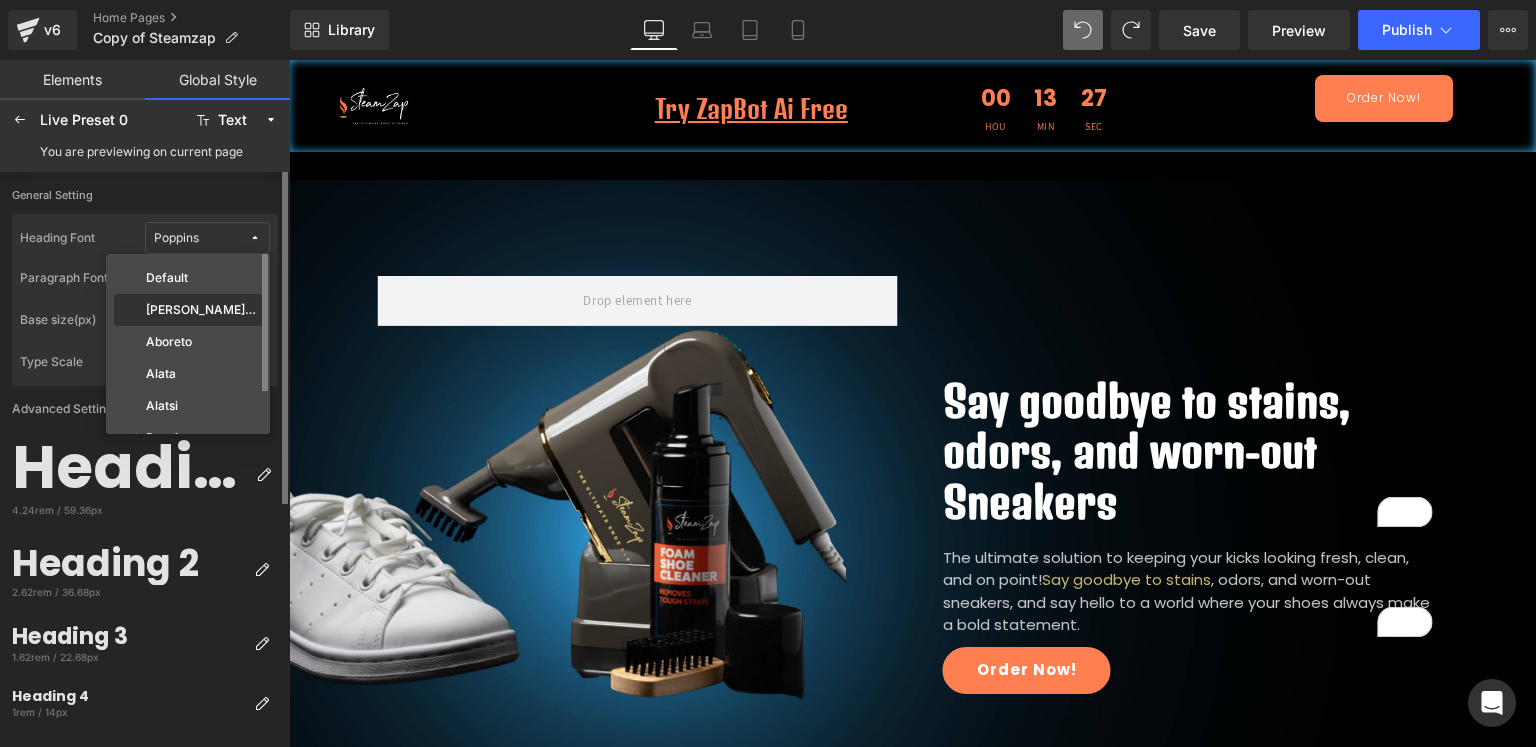 click on "[PERSON_NAME] One" 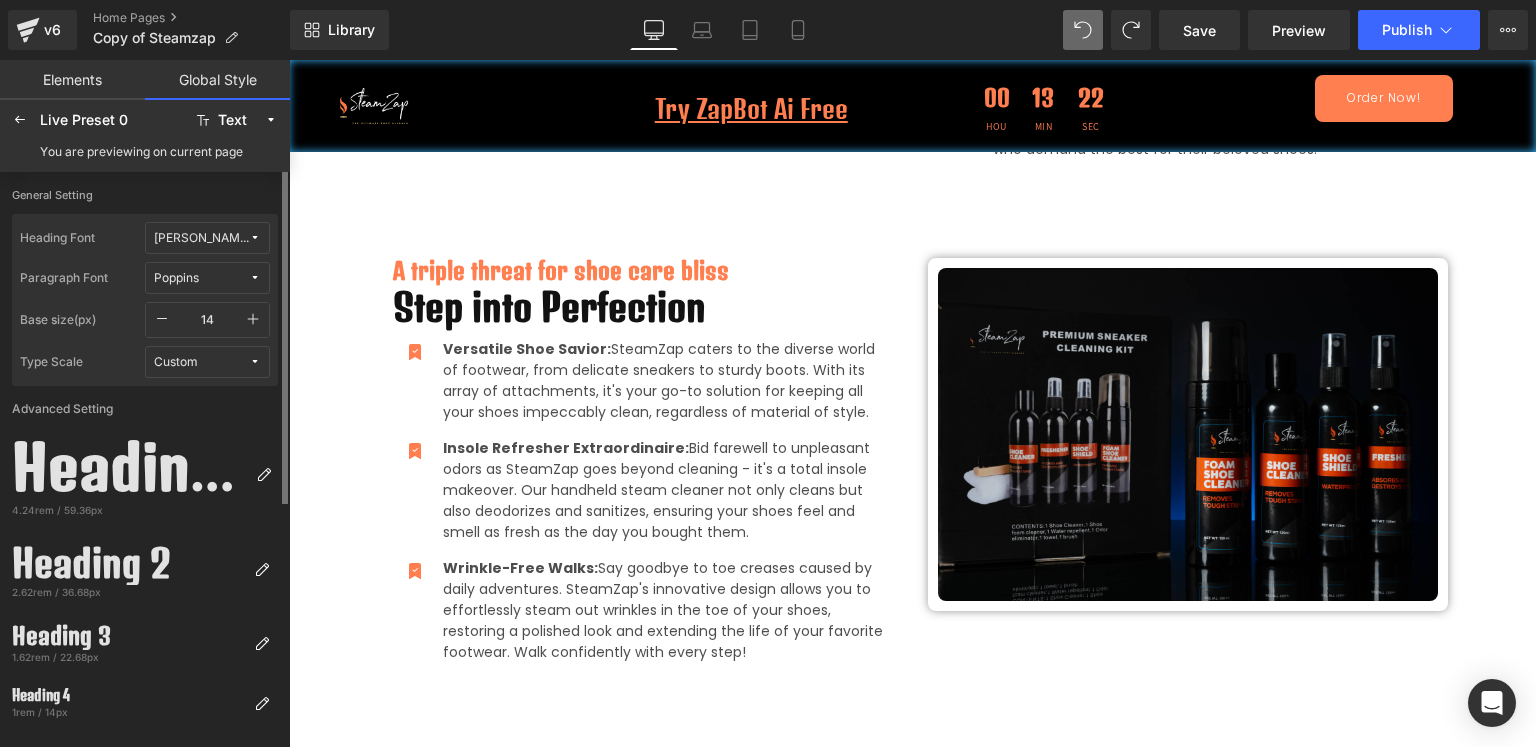 scroll, scrollTop: 1130, scrollLeft: 0, axis: vertical 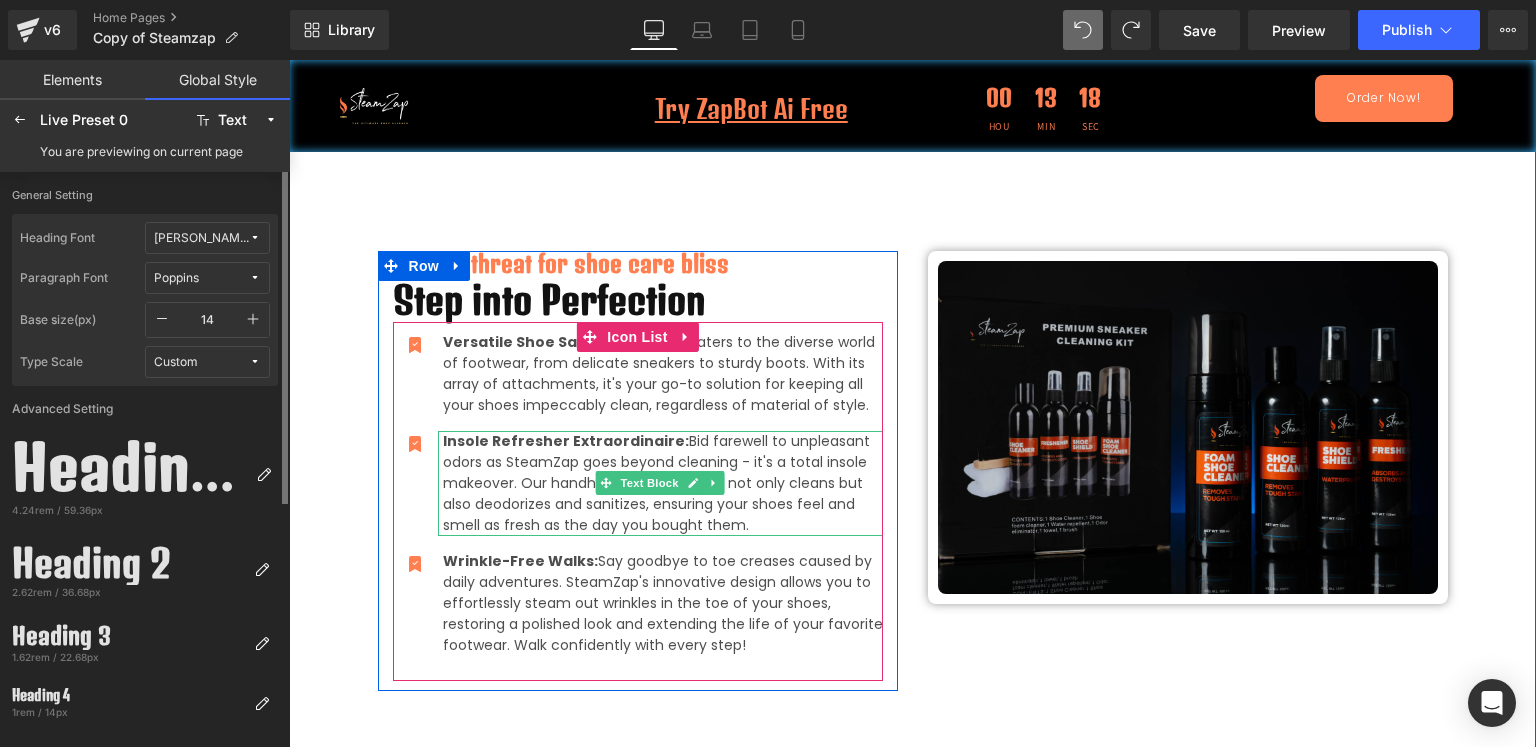 click on "Insole Refresher Extraordinaire:  Bid farewell to unpleasant odors as SteamZap goes beyond cleaning - it's a total insole makeover. Our handheld steam cleaner not only cleans but also deodorizes and sanitizes, ensuring your shoes feel and smell as fresh as the day you bought them." at bounding box center [663, 483] 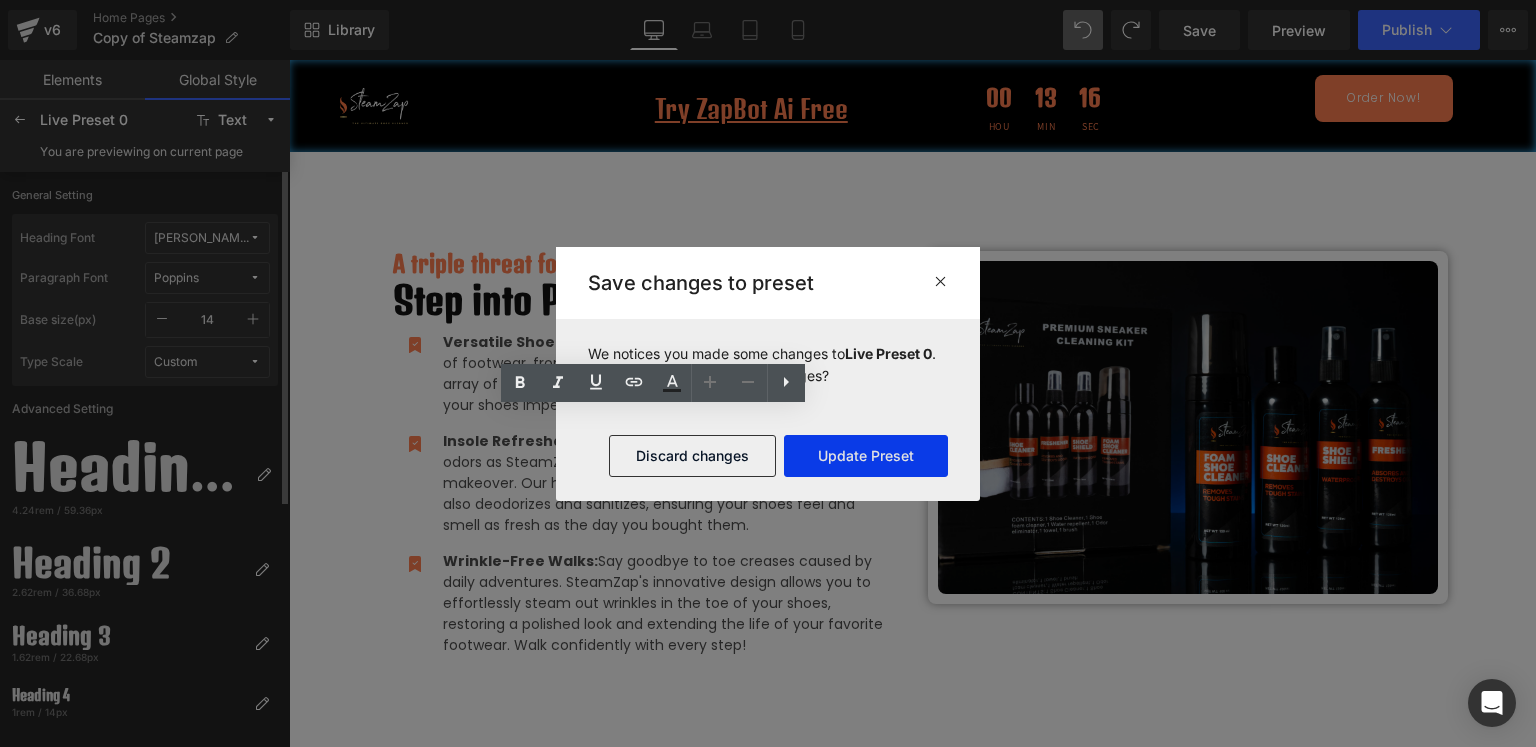 click on "Update Preset" at bounding box center (866, 456) 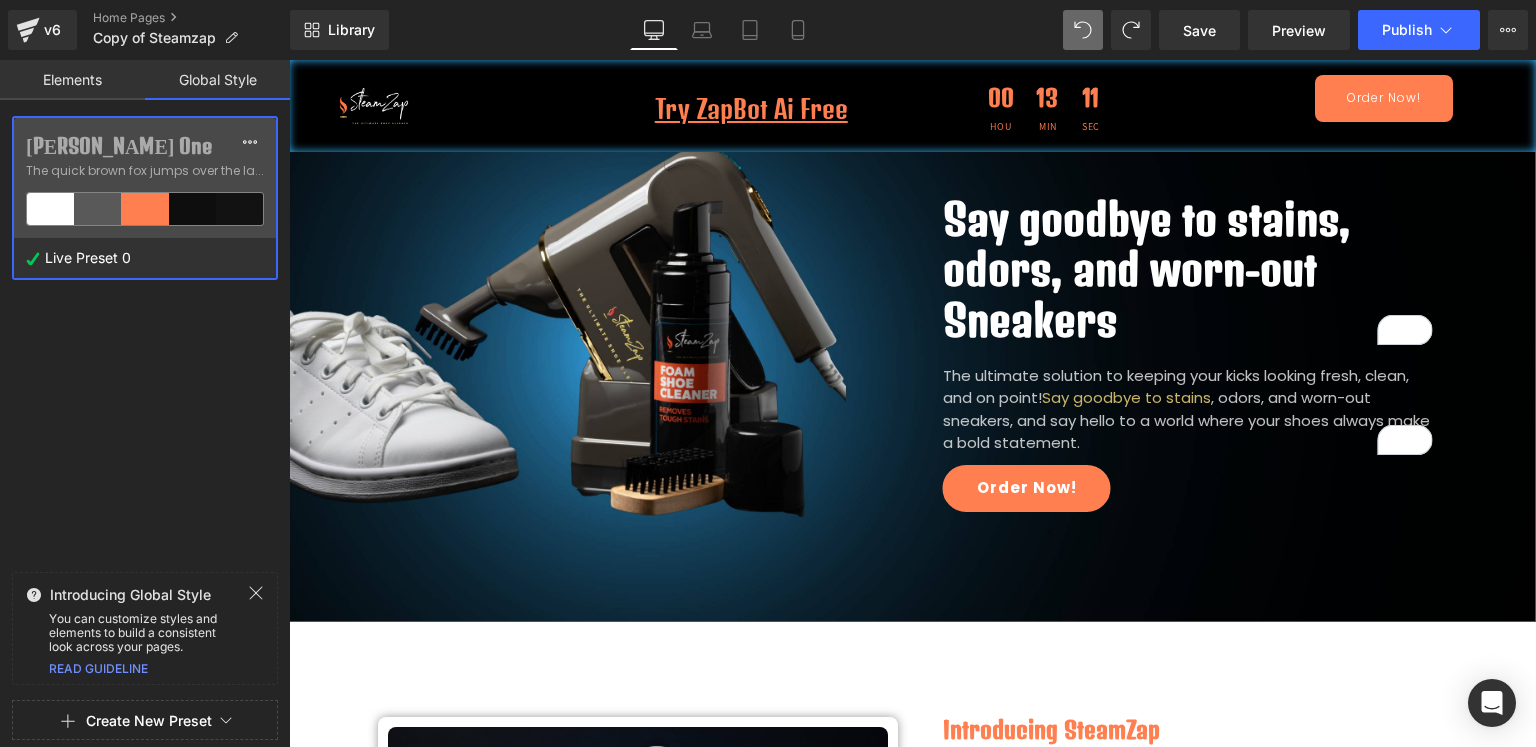 scroll, scrollTop: 0, scrollLeft: 0, axis: both 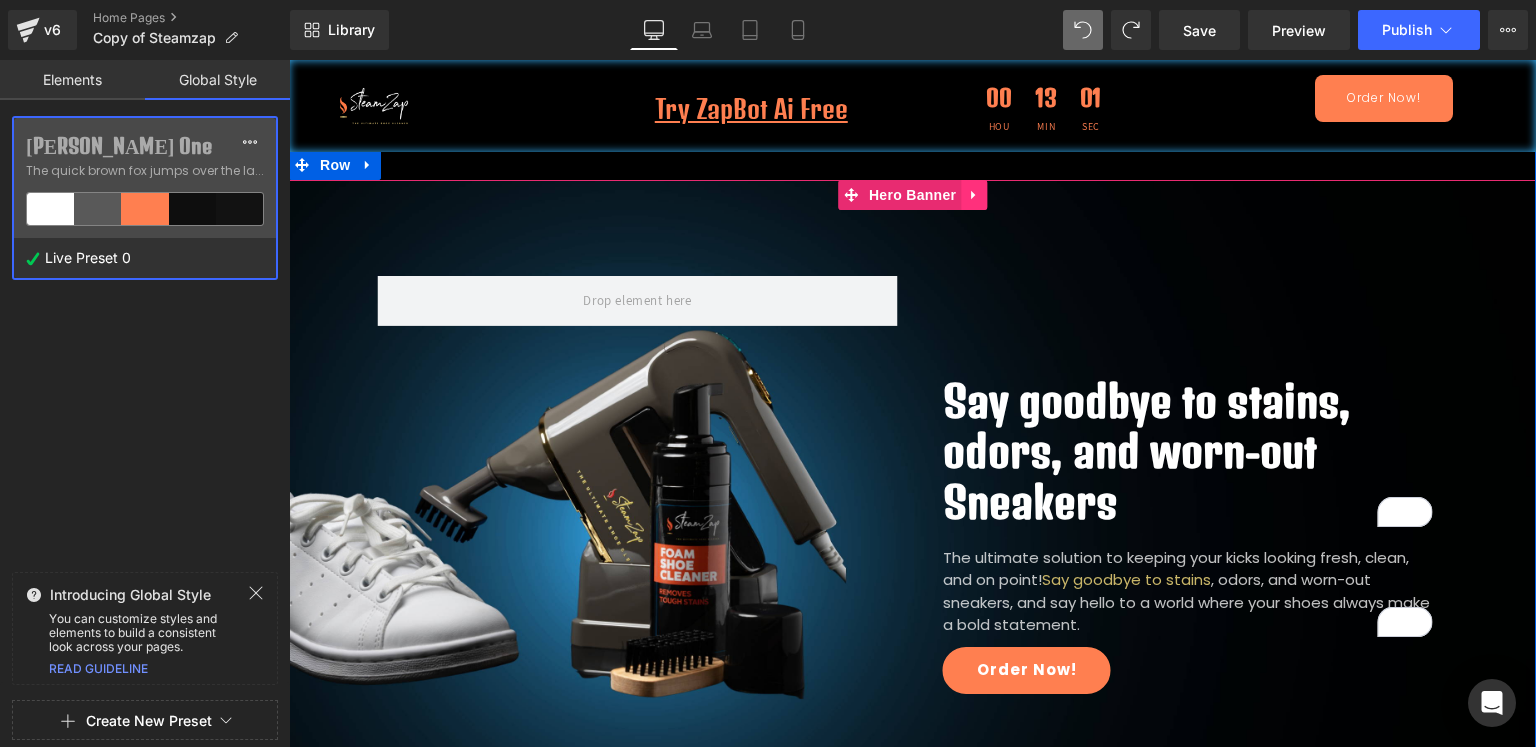 click 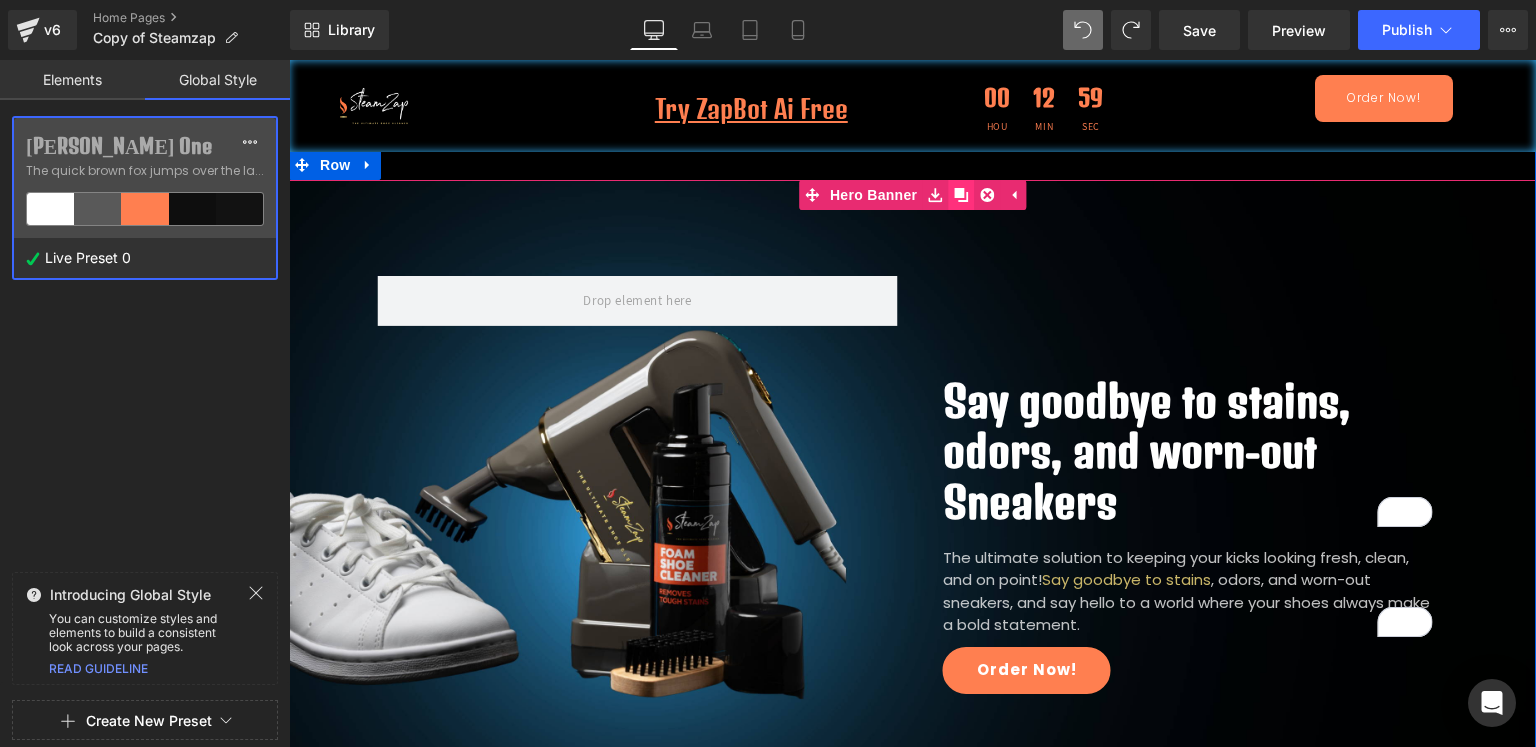 click at bounding box center (961, 195) 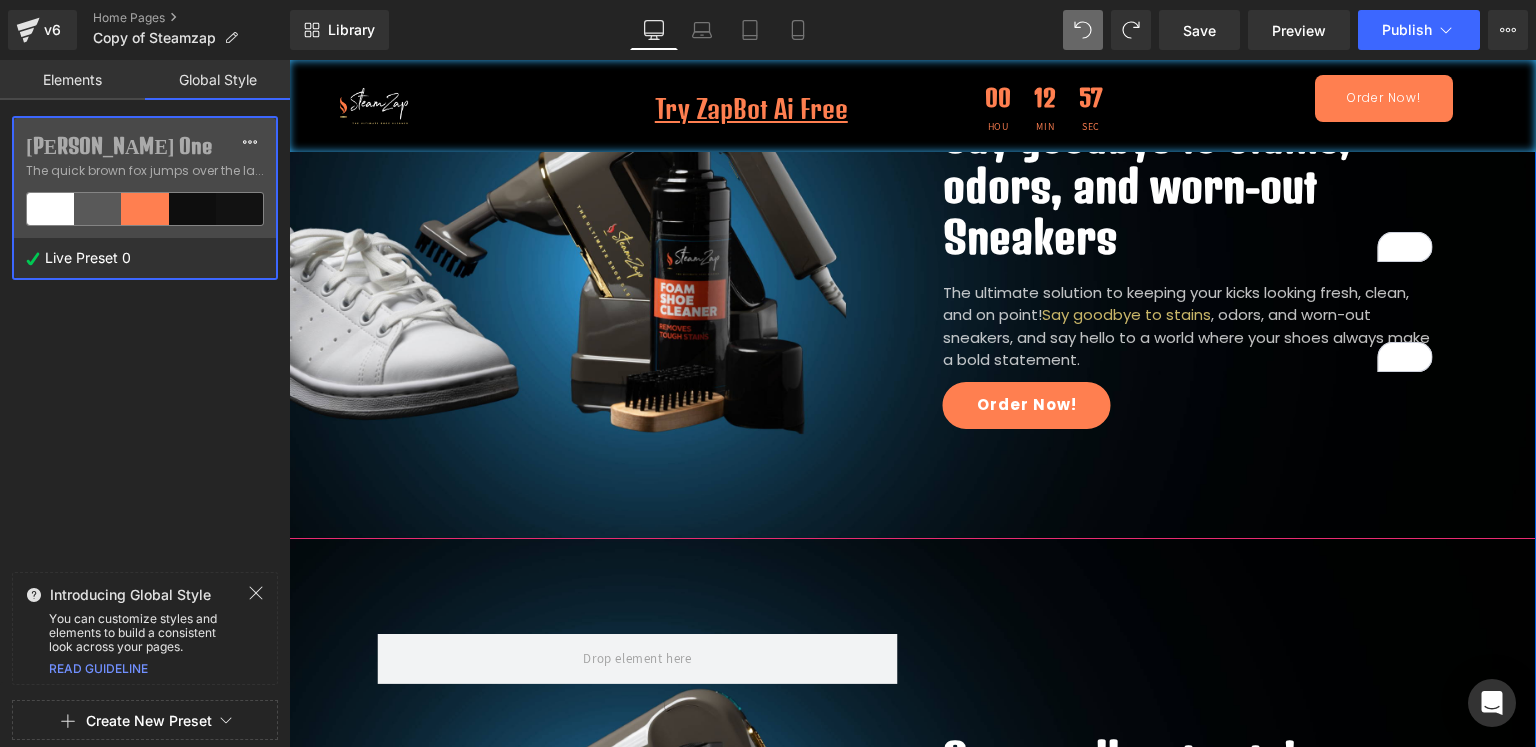 scroll, scrollTop: 0, scrollLeft: 0, axis: both 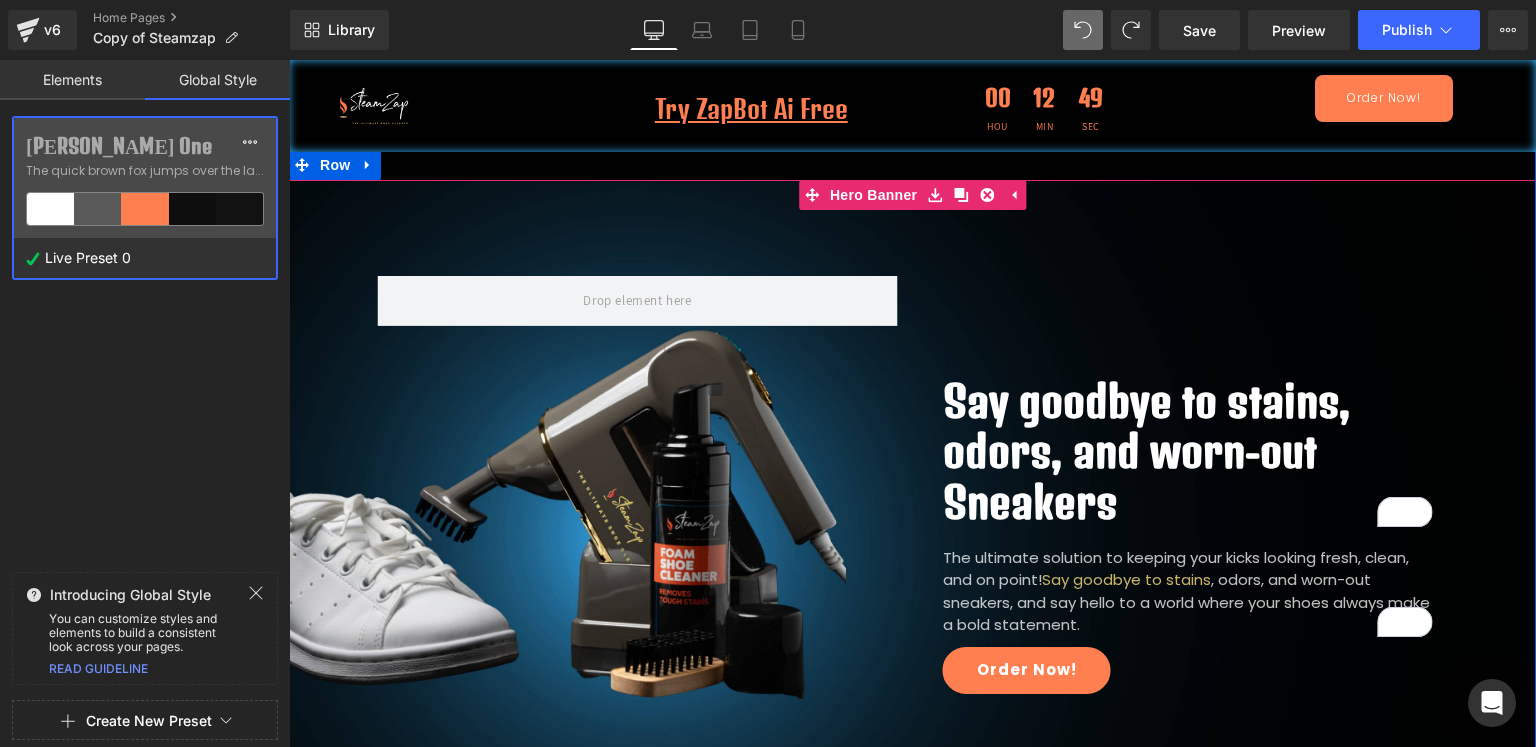 click on "Say goodbye to stains, odors, and worn-out Sneakers Heading         The ultimate solution to keeping your kicks looking fresh, clean, and on point!  Say goodbye to stains , odors, and worn-out sneakers, and say hello to a world where your shoes always make a bold statement.  Text Block         Order Now! Button         Row   100px       Row" at bounding box center [912, 492] 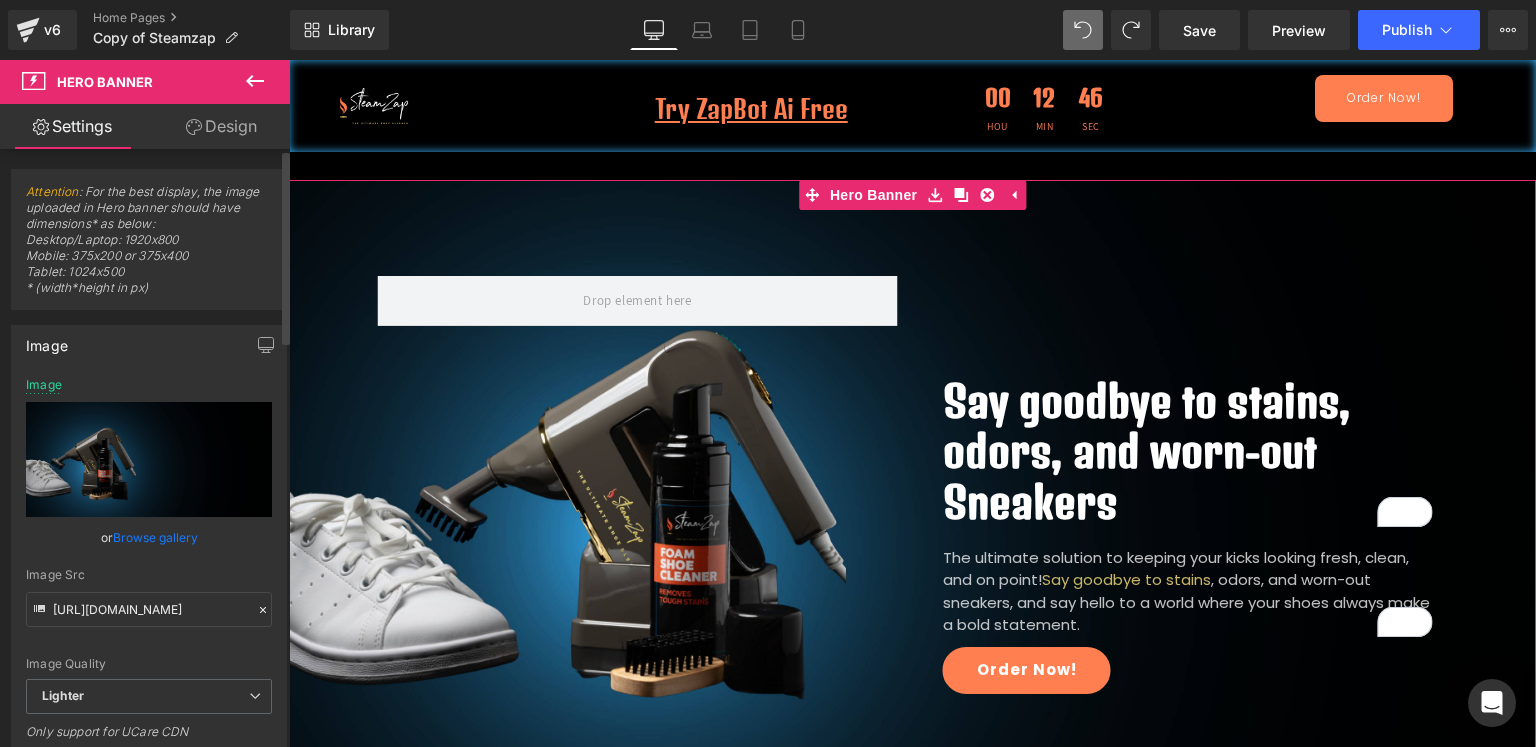 click on "Browse gallery" at bounding box center (155, 537) 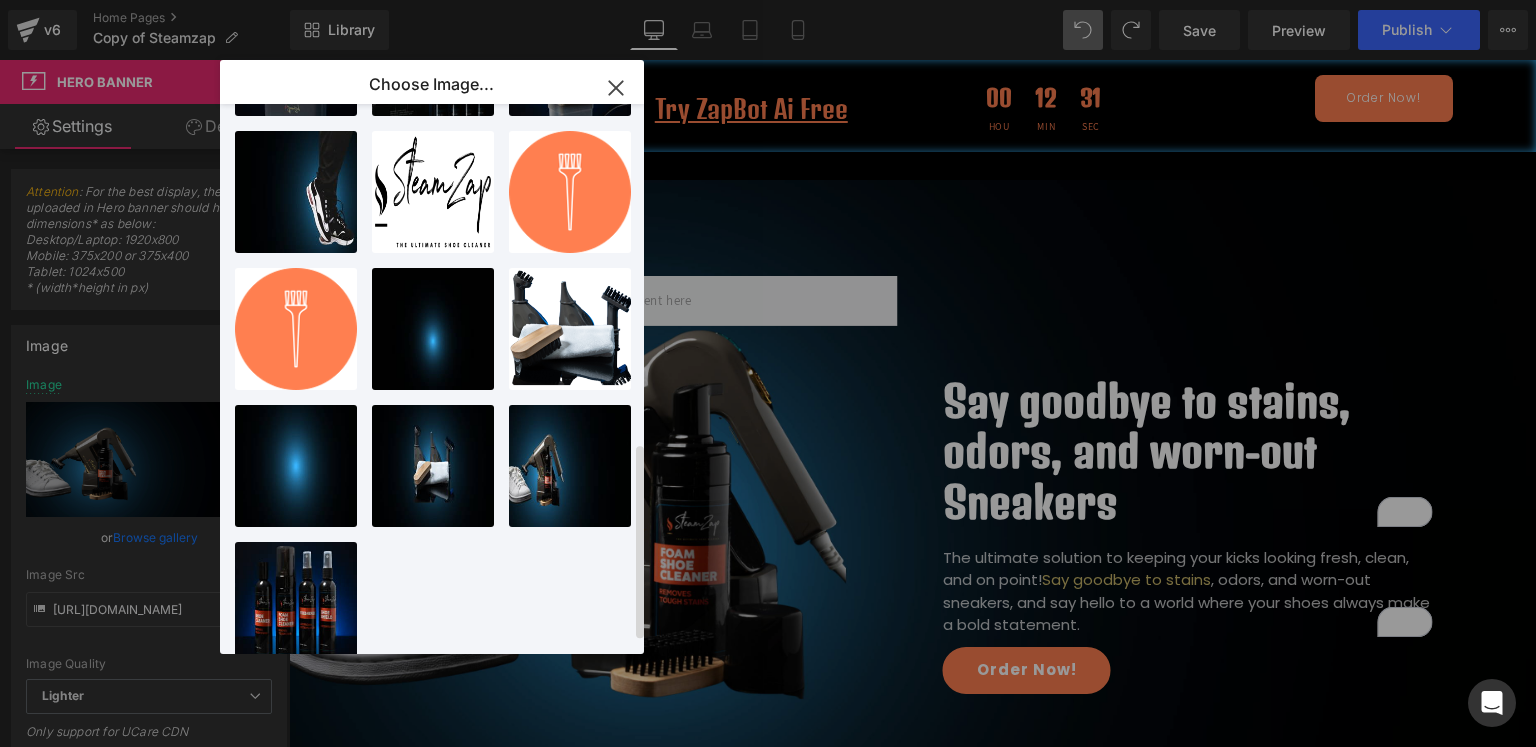 scroll, scrollTop: 987, scrollLeft: 0, axis: vertical 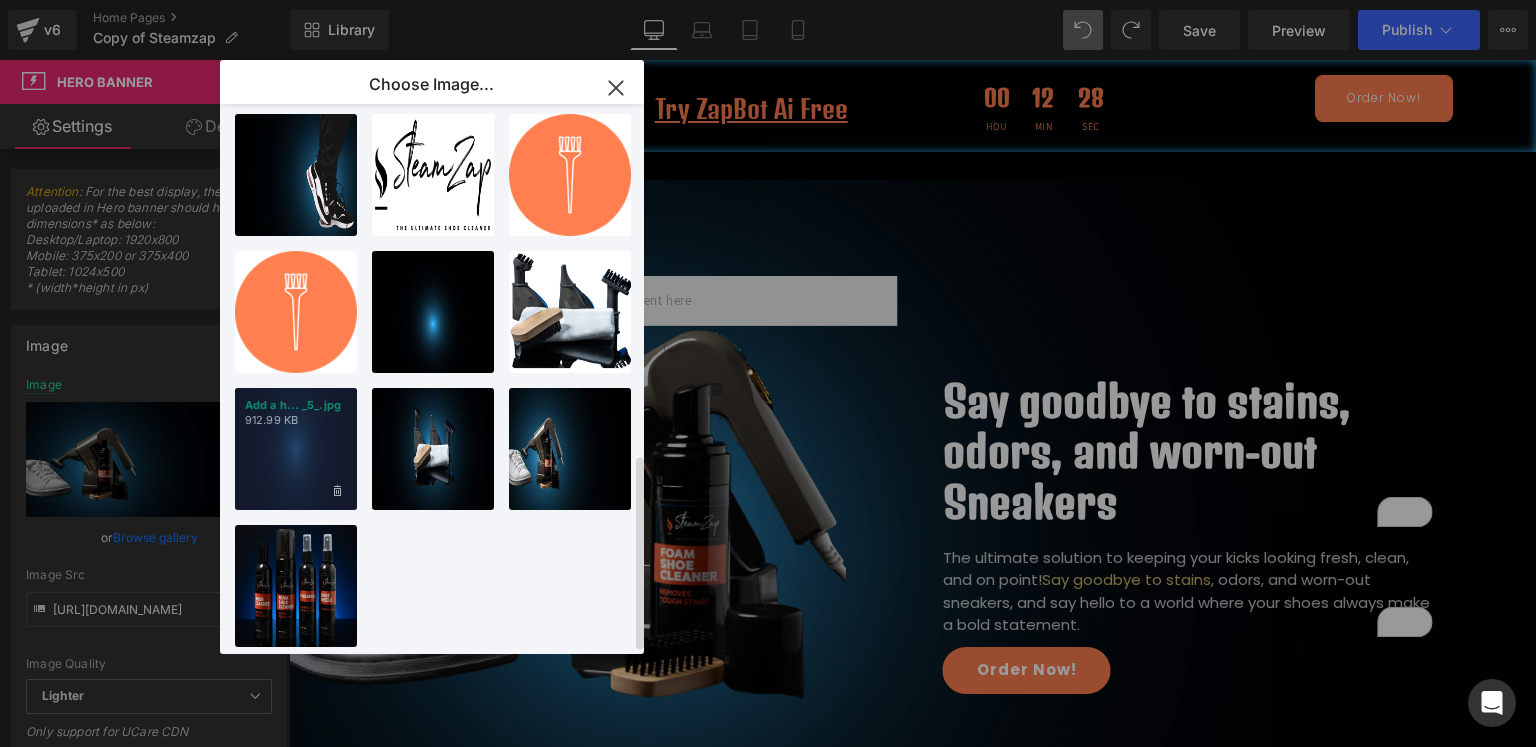 click on "Add a h... _5_.jpg 912.99 KB" at bounding box center (296, 449) 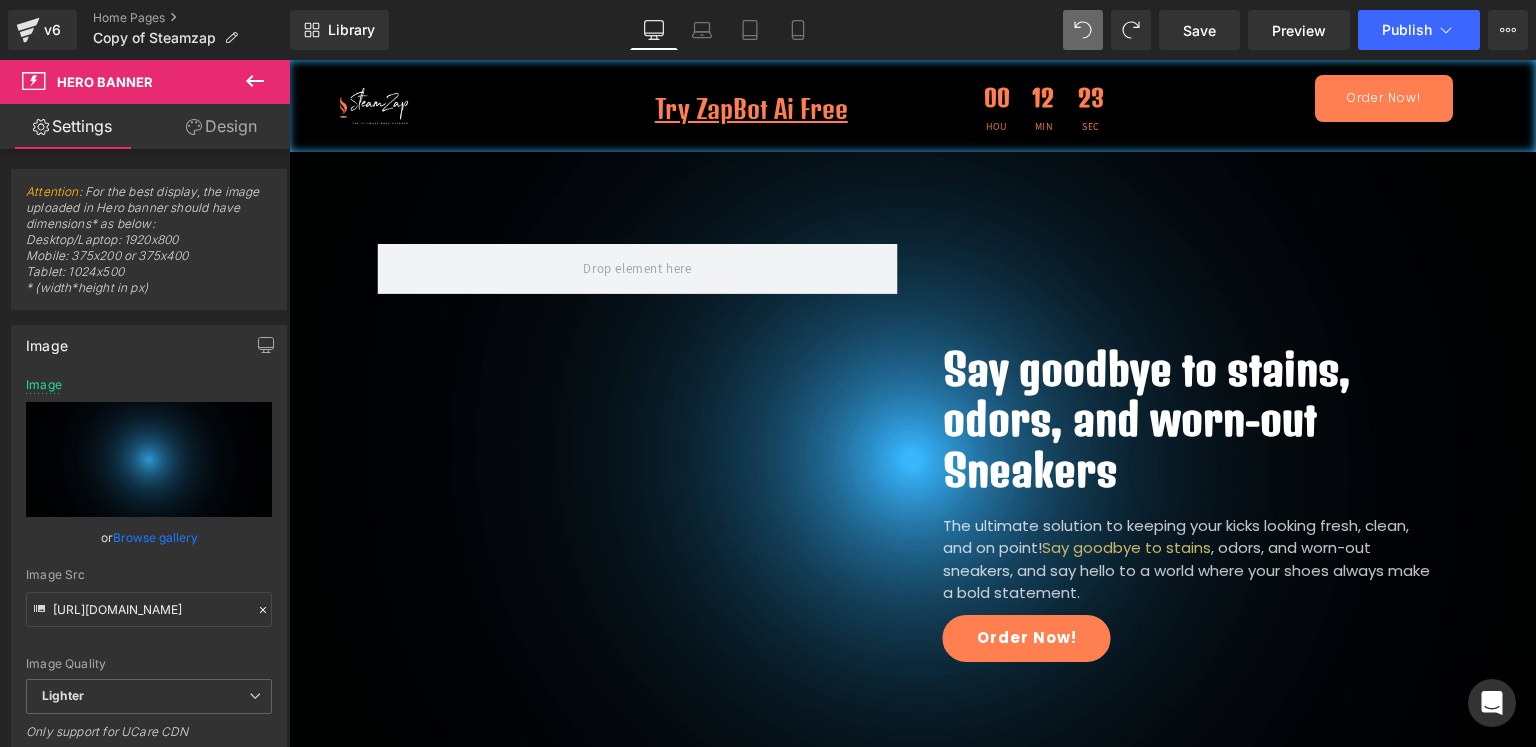scroll, scrollTop: 0, scrollLeft: 0, axis: both 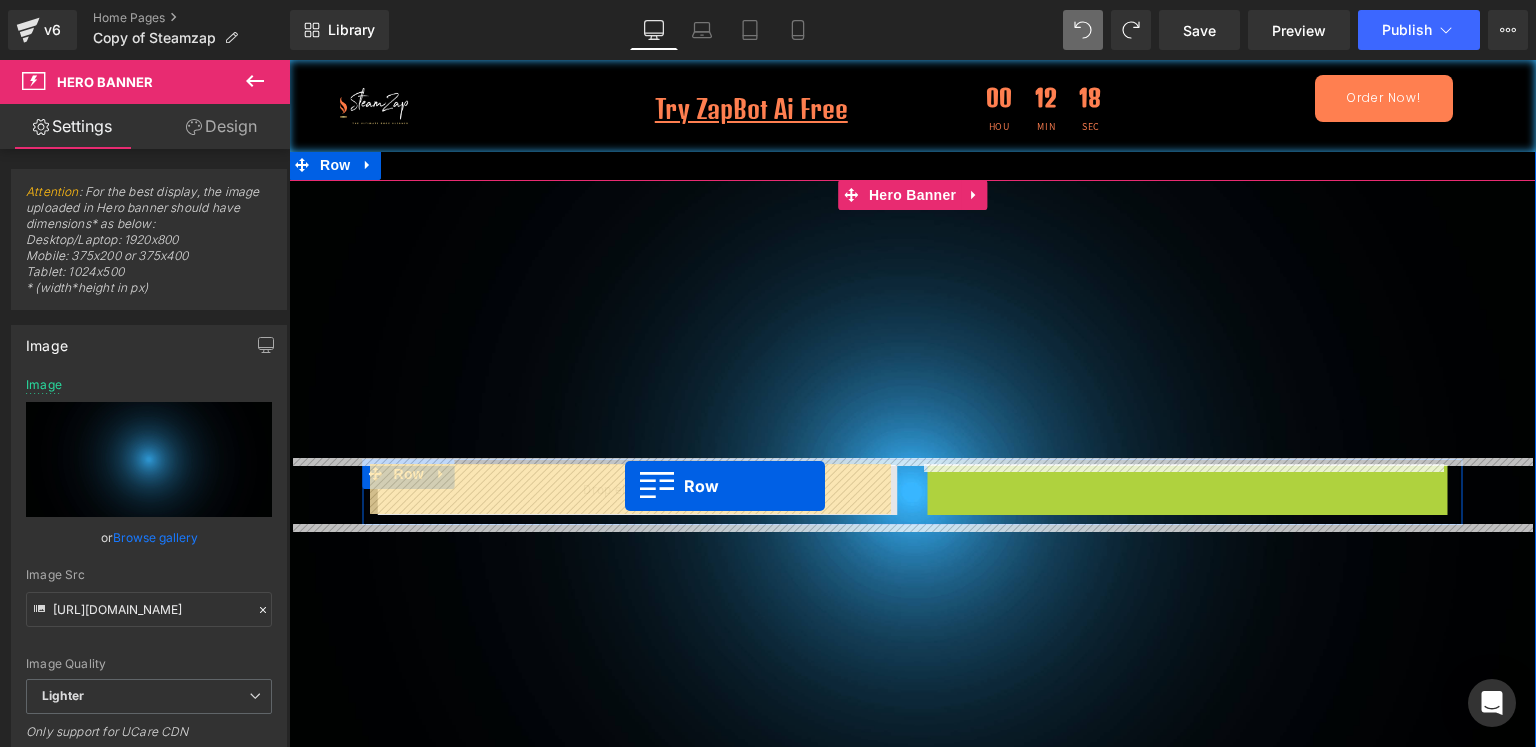 drag, startPoint x: 936, startPoint y: 293, endPoint x: 625, endPoint y: 486, distance: 366.01913 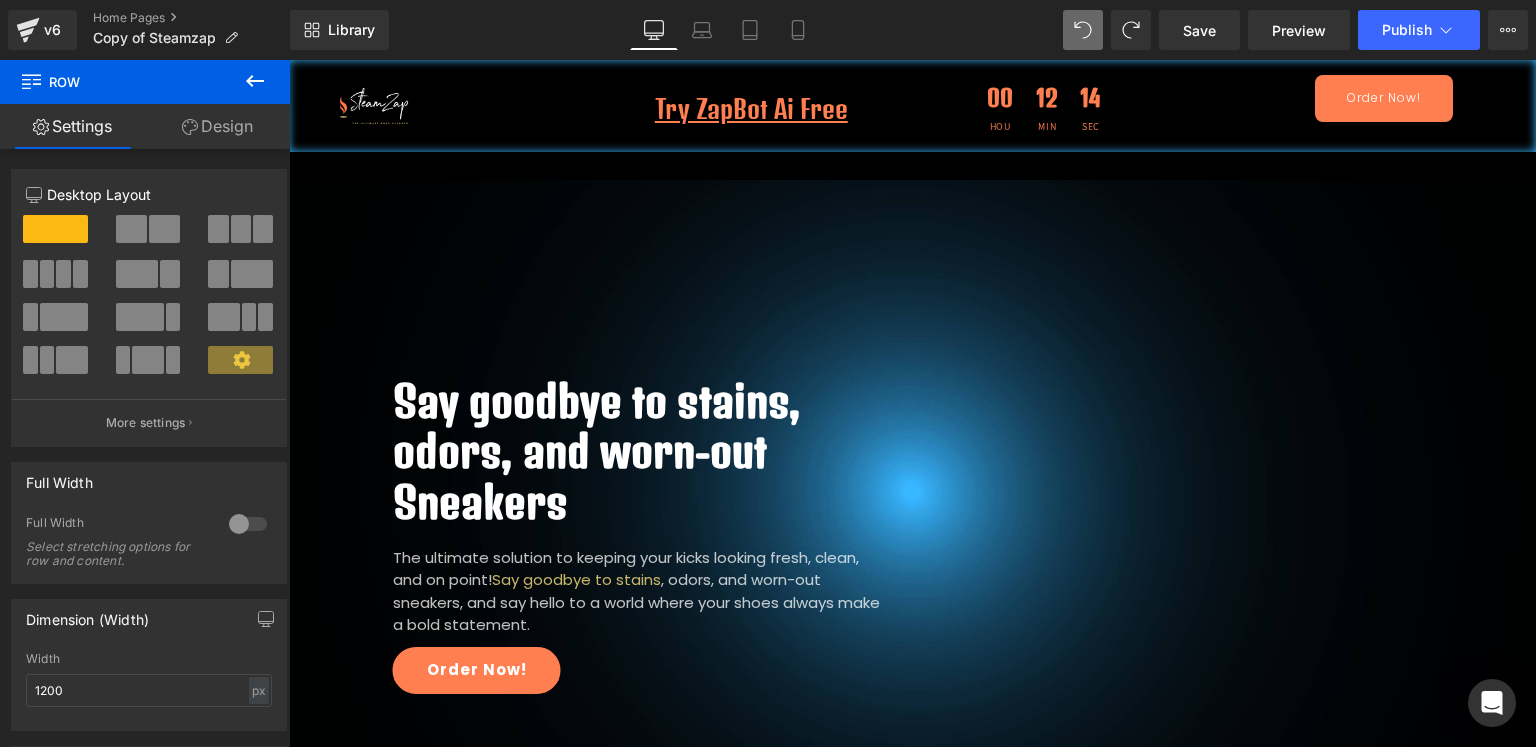 click 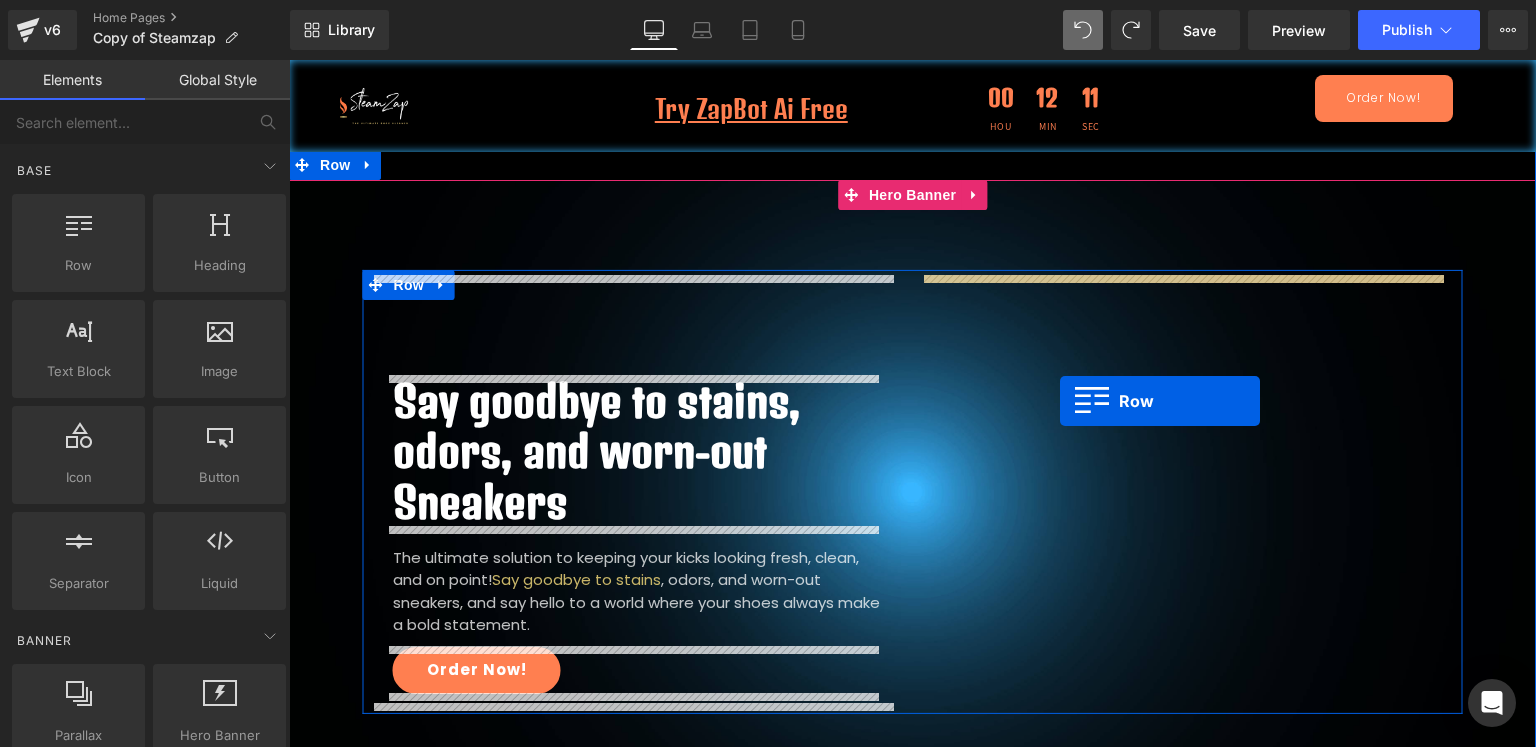 drag, startPoint x: 373, startPoint y: 299, endPoint x: 1060, endPoint y: 401, distance: 694.53076 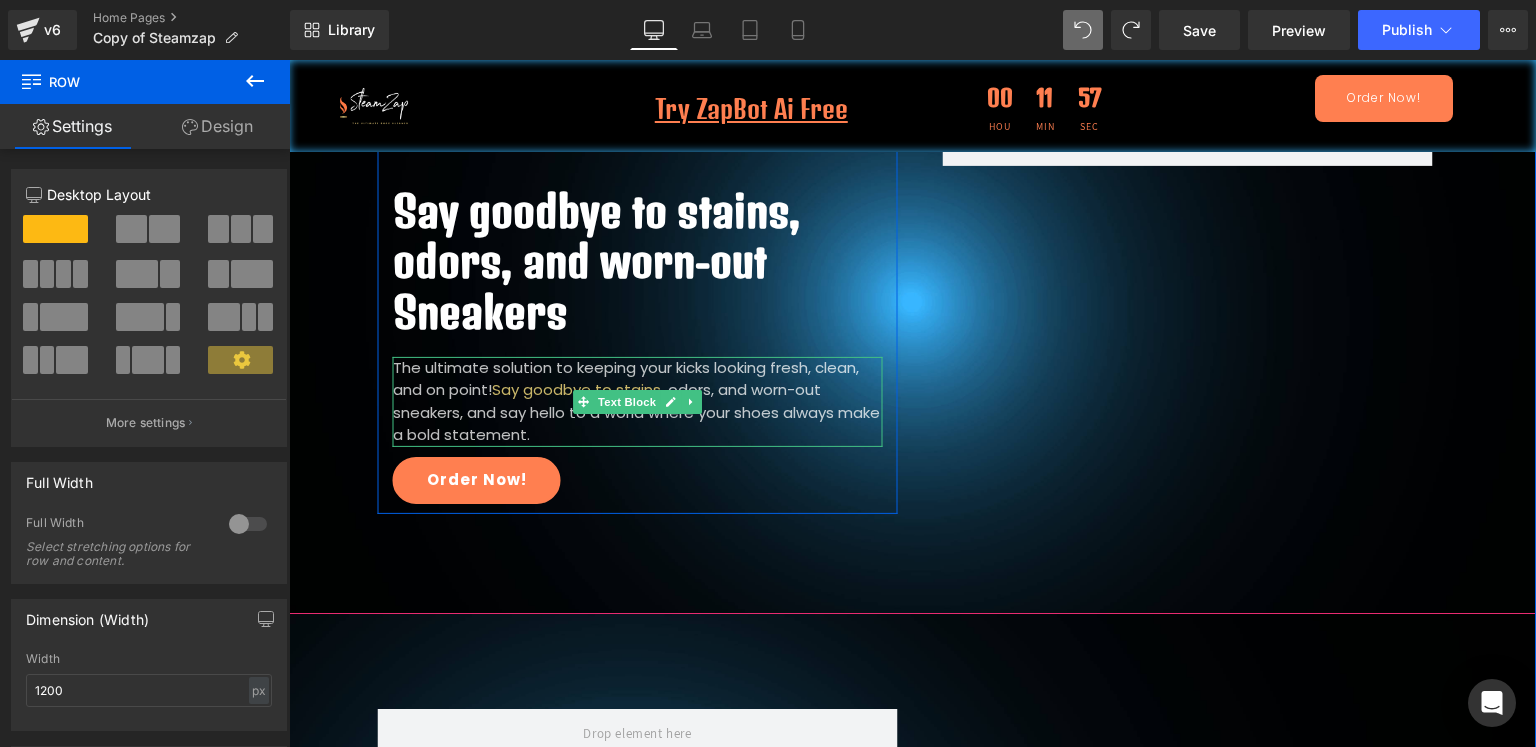 scroll, scrollTop: 122, scrollLeft: 0, axis: vertical 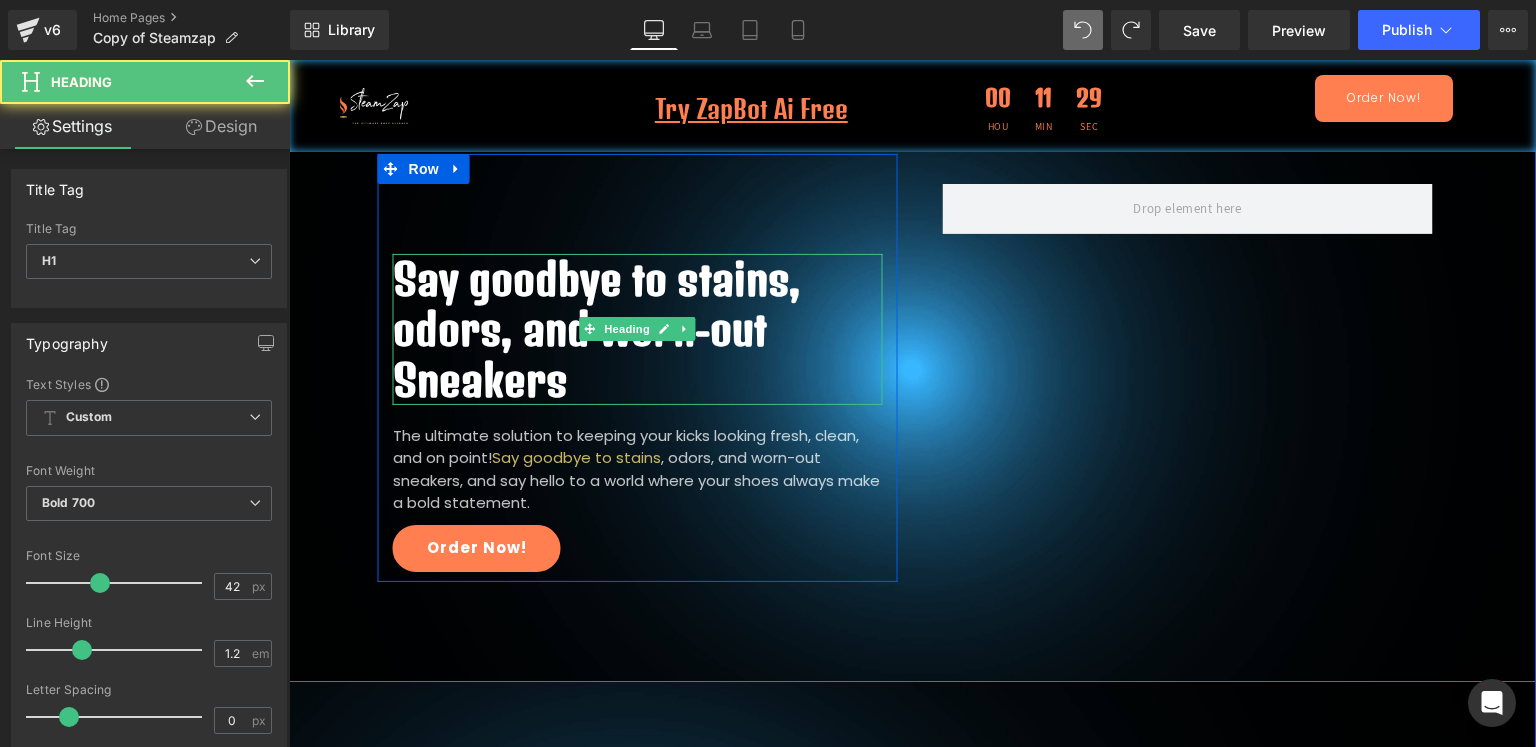 click on "Say goodbye to stains, odors, and worn-out Sneakers" at bounding box center (638, 329) 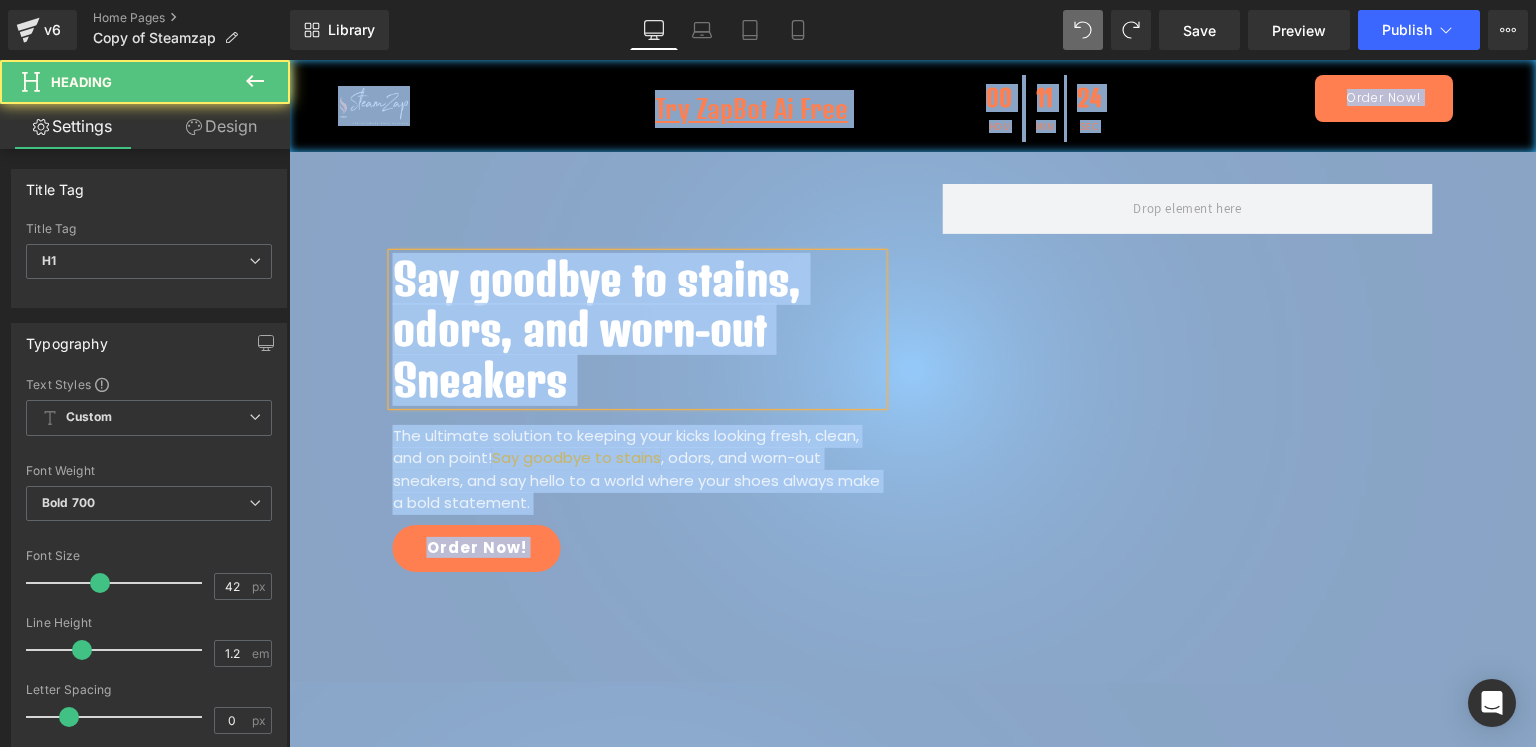 click on "Say goodbye to stains, odors, and worn-out Sneakers" at bounding box center (638, 329) 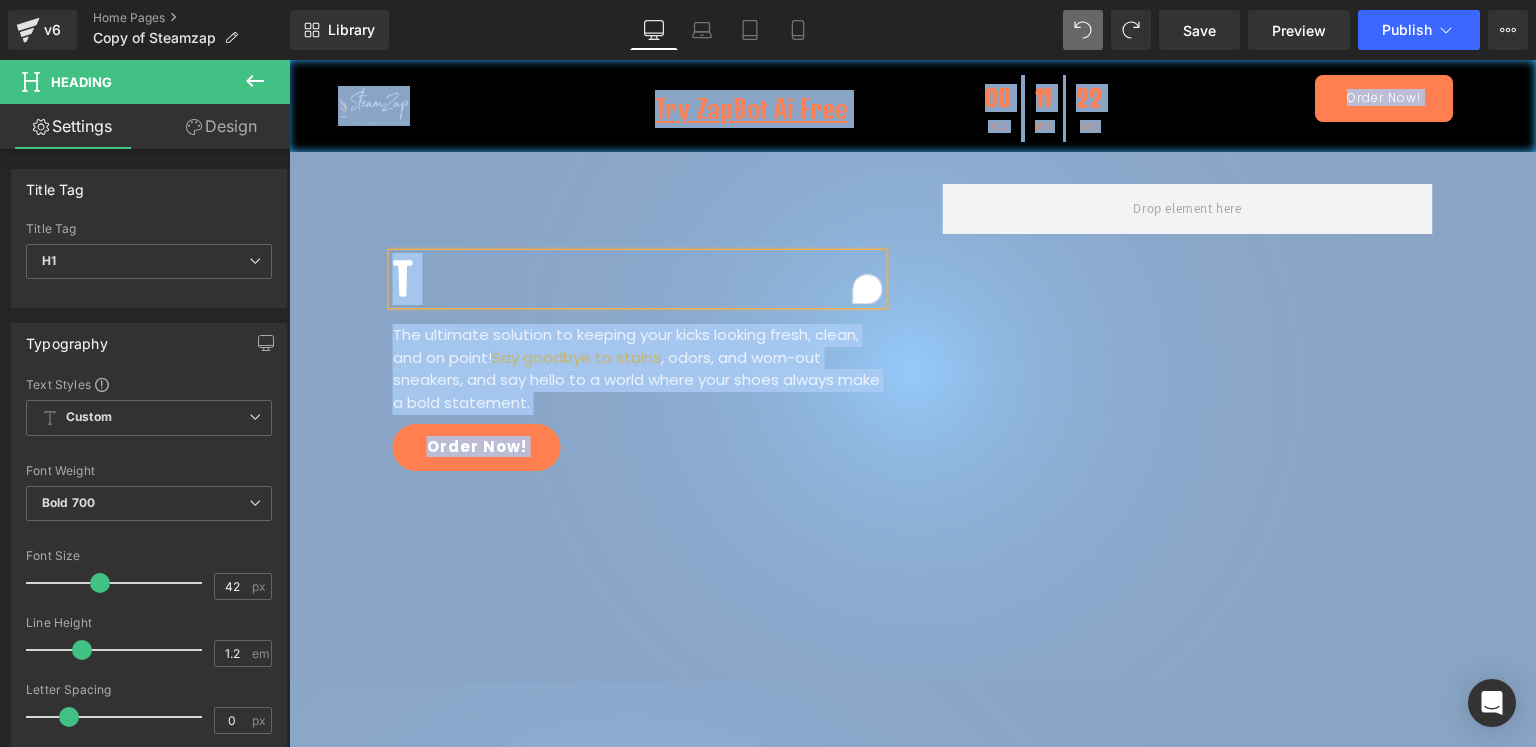 type 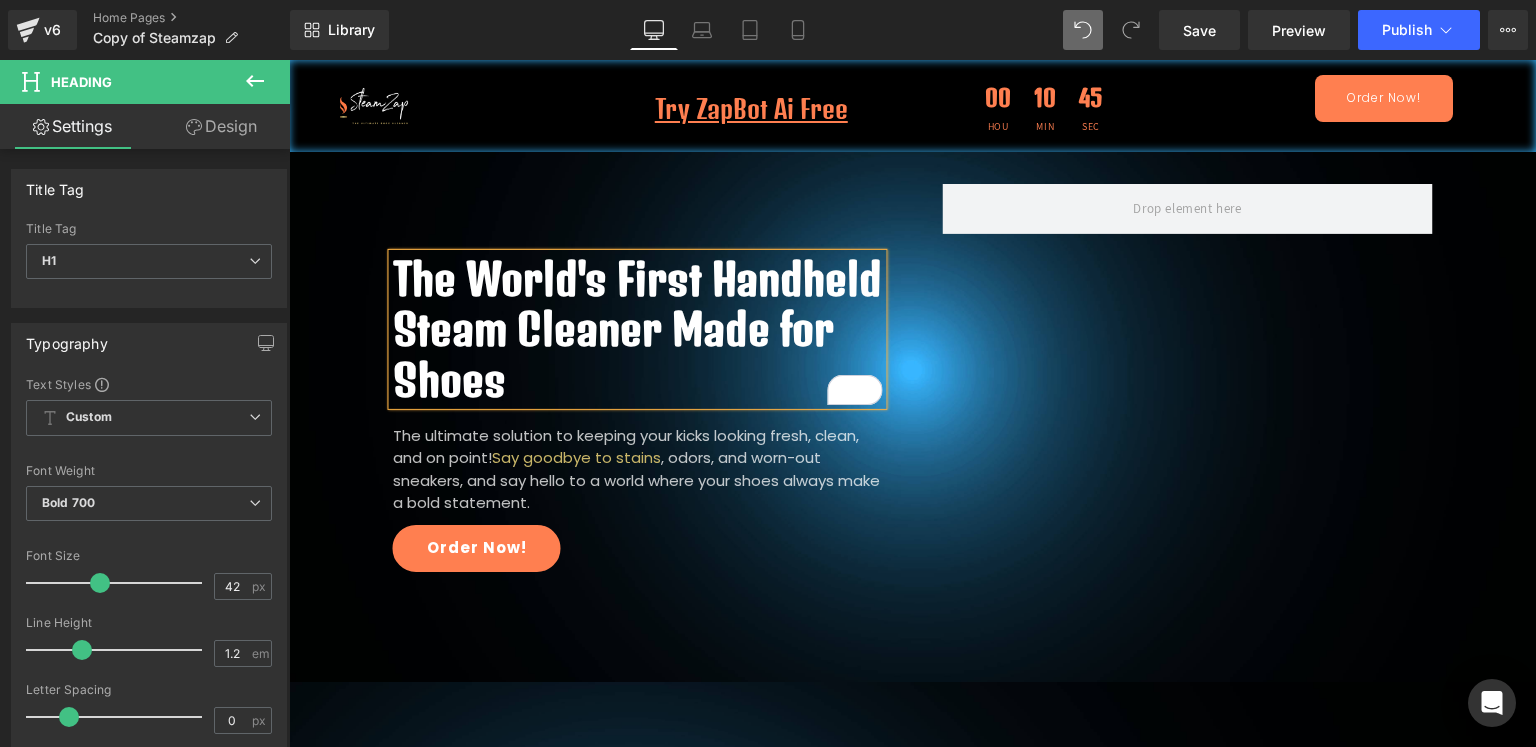 click on "Say goodbye to stains" at bounding box center (576, 457) 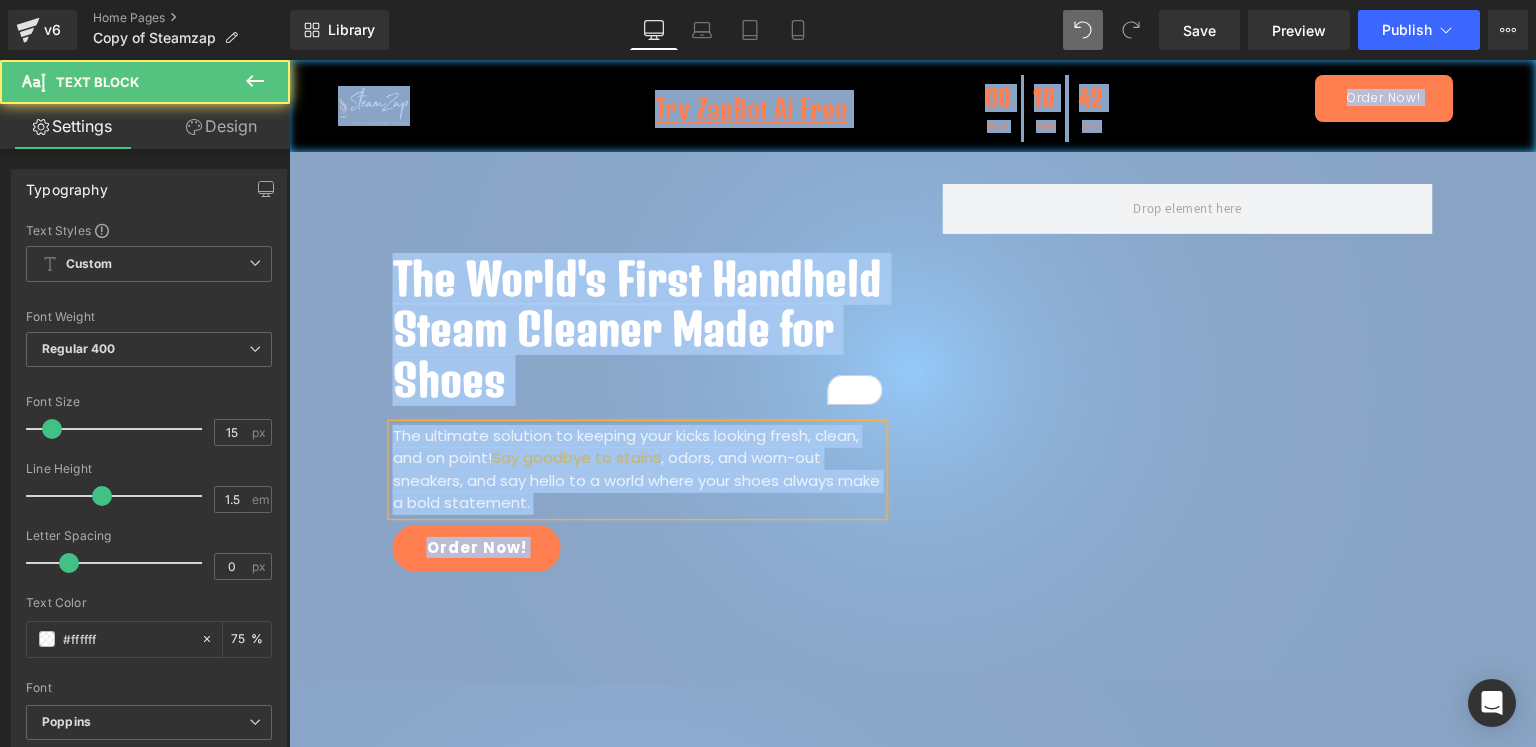 click on "Say goodbye to stains" at bounding box center [576, 457] 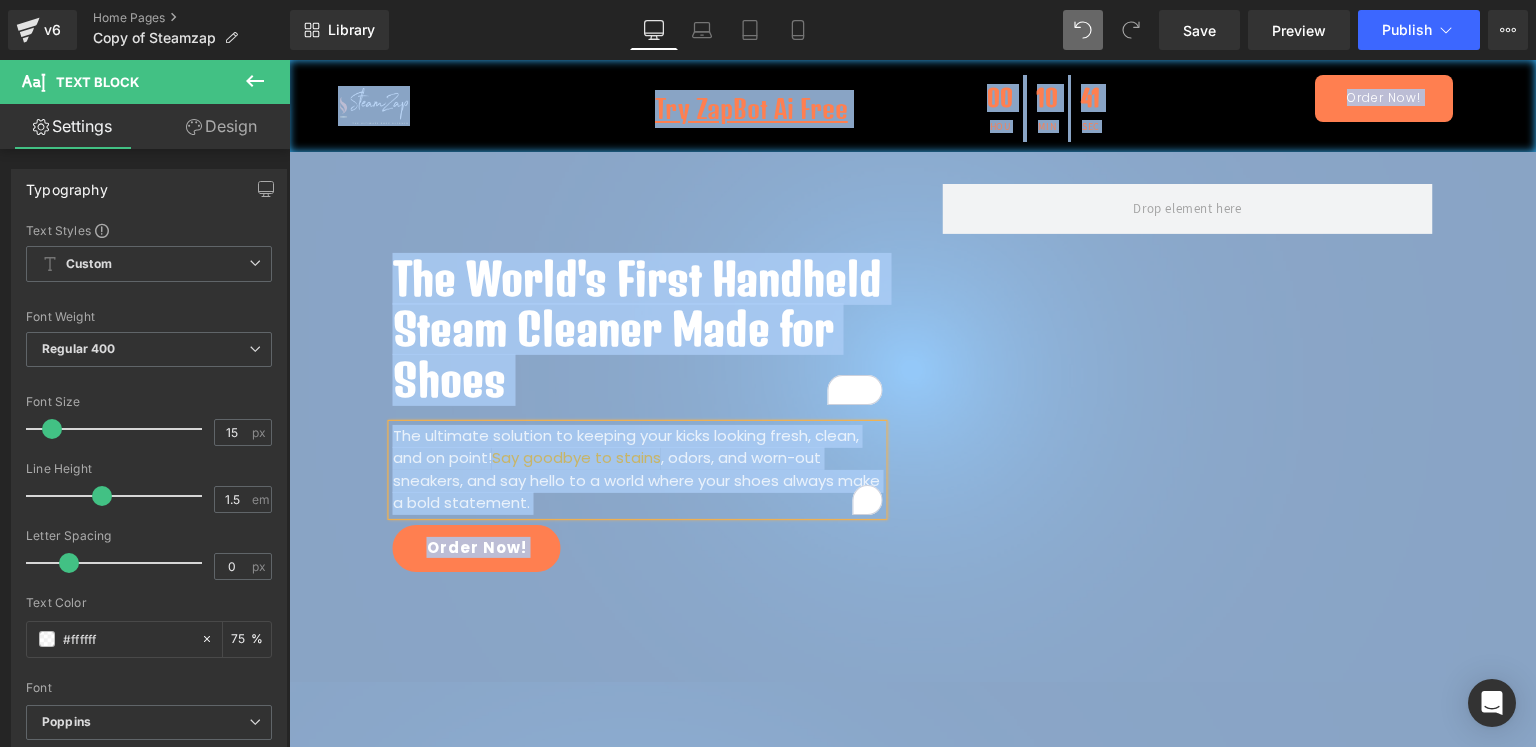 type 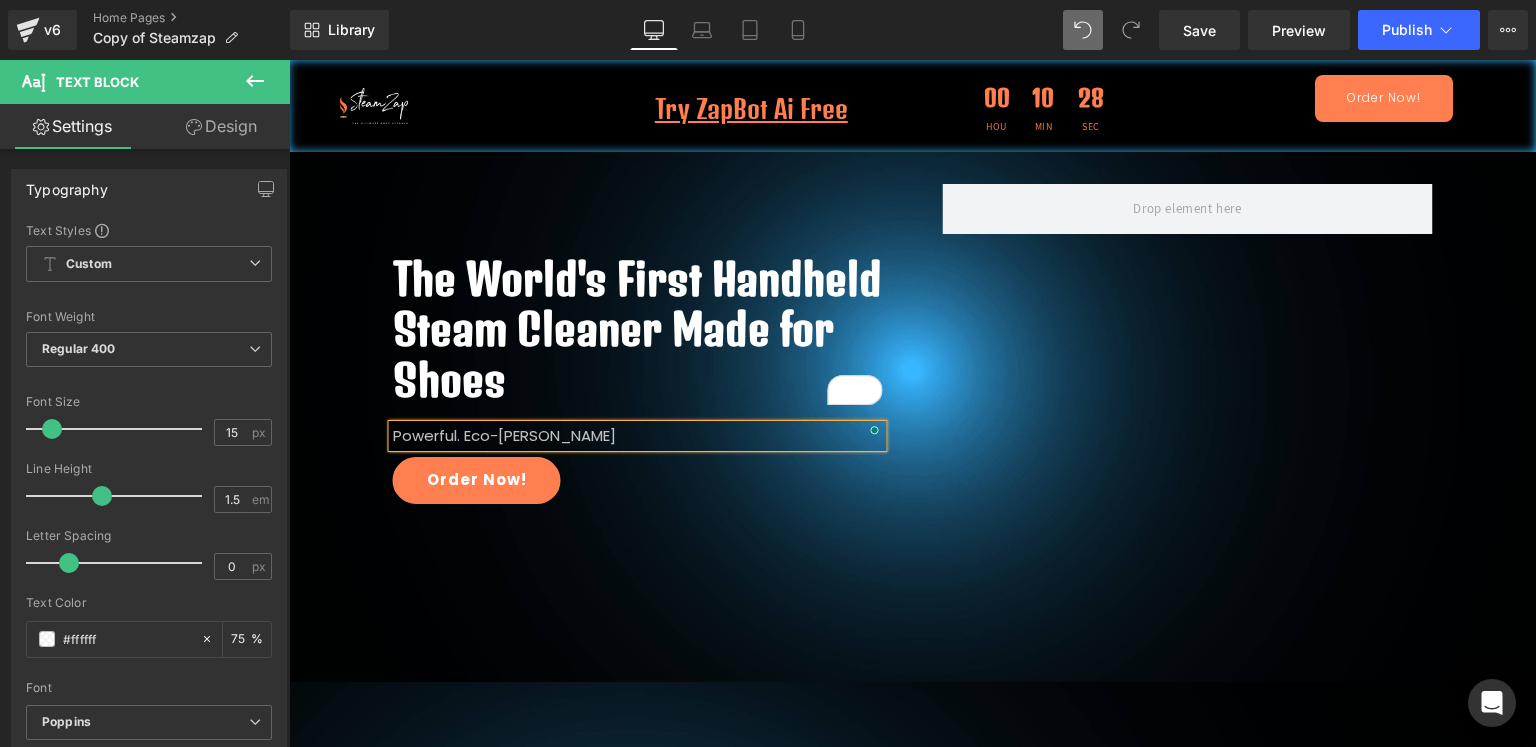 click on "Powerful. Eco-Friedly" at bounding box center (638, 436) 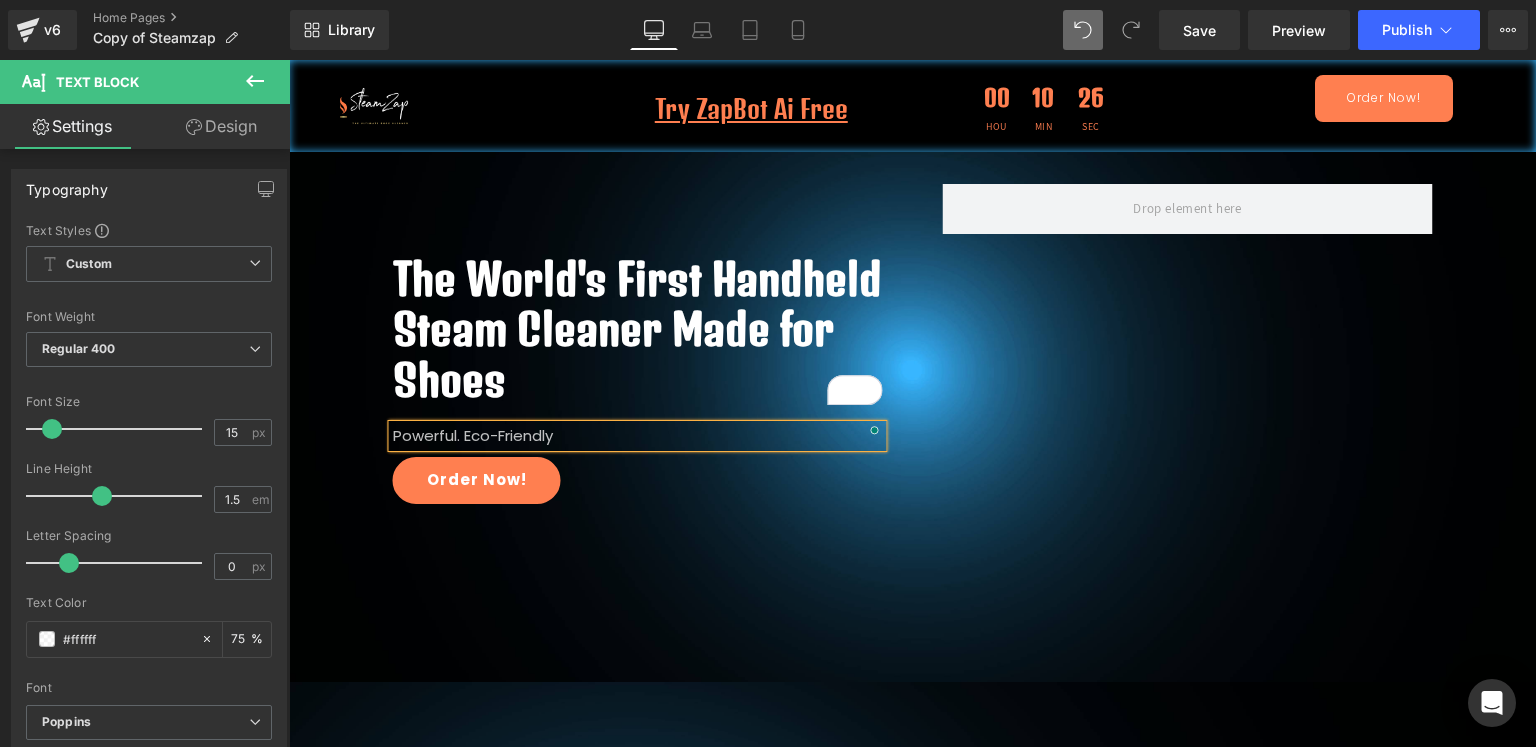 click on "Powerful. Eco-Friendly" at bounding box center (638, 436) 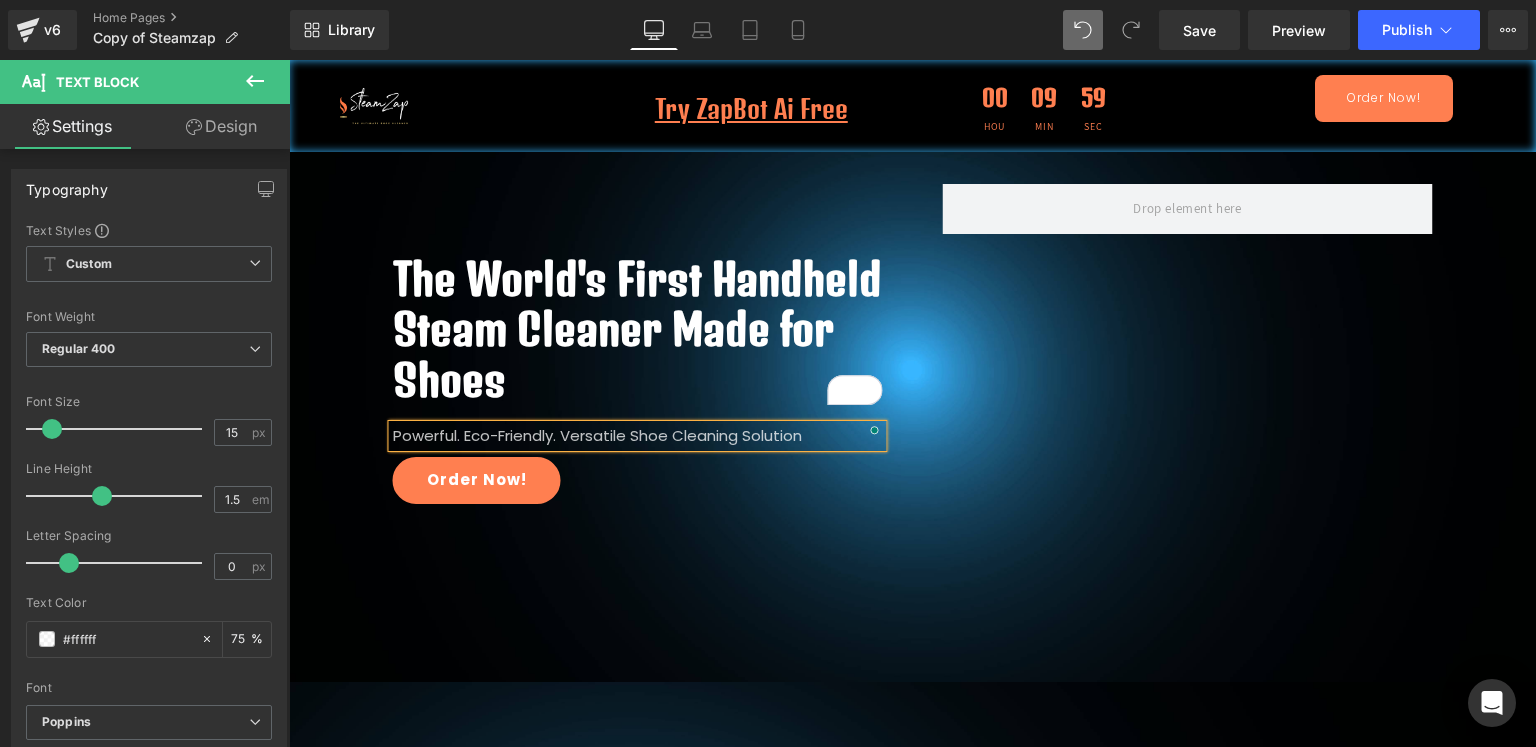 click on "Powerful. Eco-Friendly. Versatile Shoe Cleaning Solution" at bounding box center [638, 436] 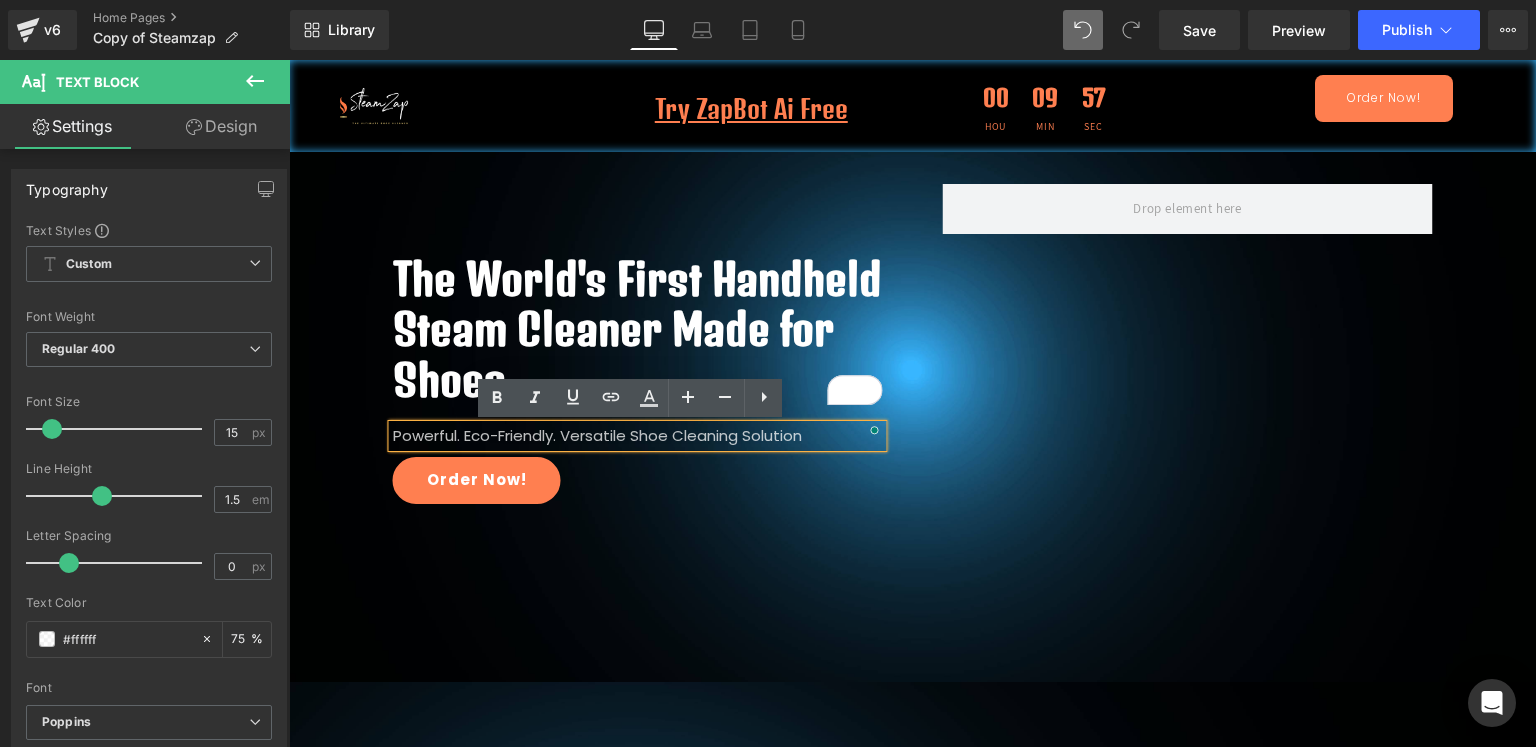 click on "Powerful. Eco-Friendly. Versatile Shoe Cleaning Solution" at bounding box center [638, 436] 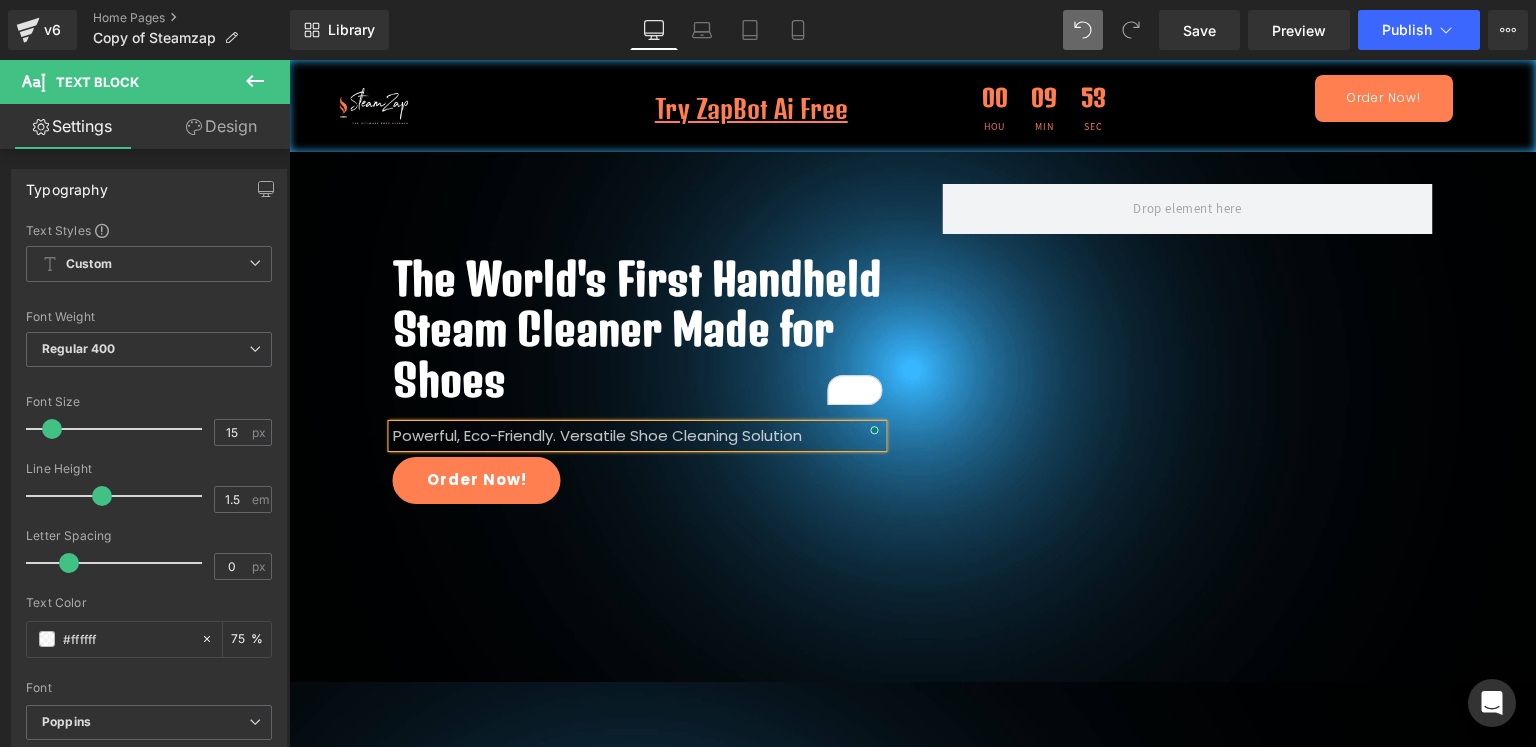 click on "Powerful, Eco-Friendly. Versatile Shoe Cleaning Solution" at bounding box center [638, 436] 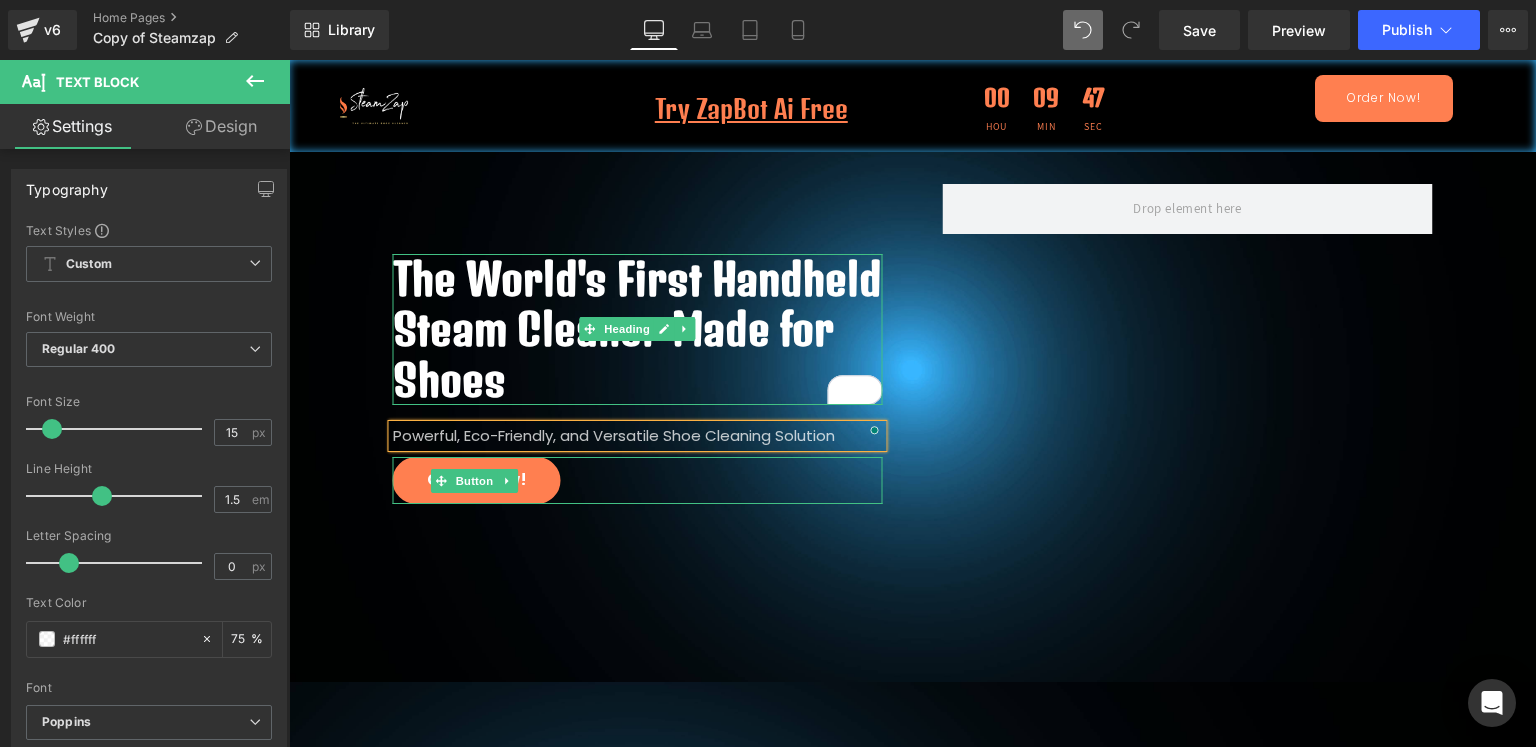 click on "Order Now!" at bounding box center (638, 480) 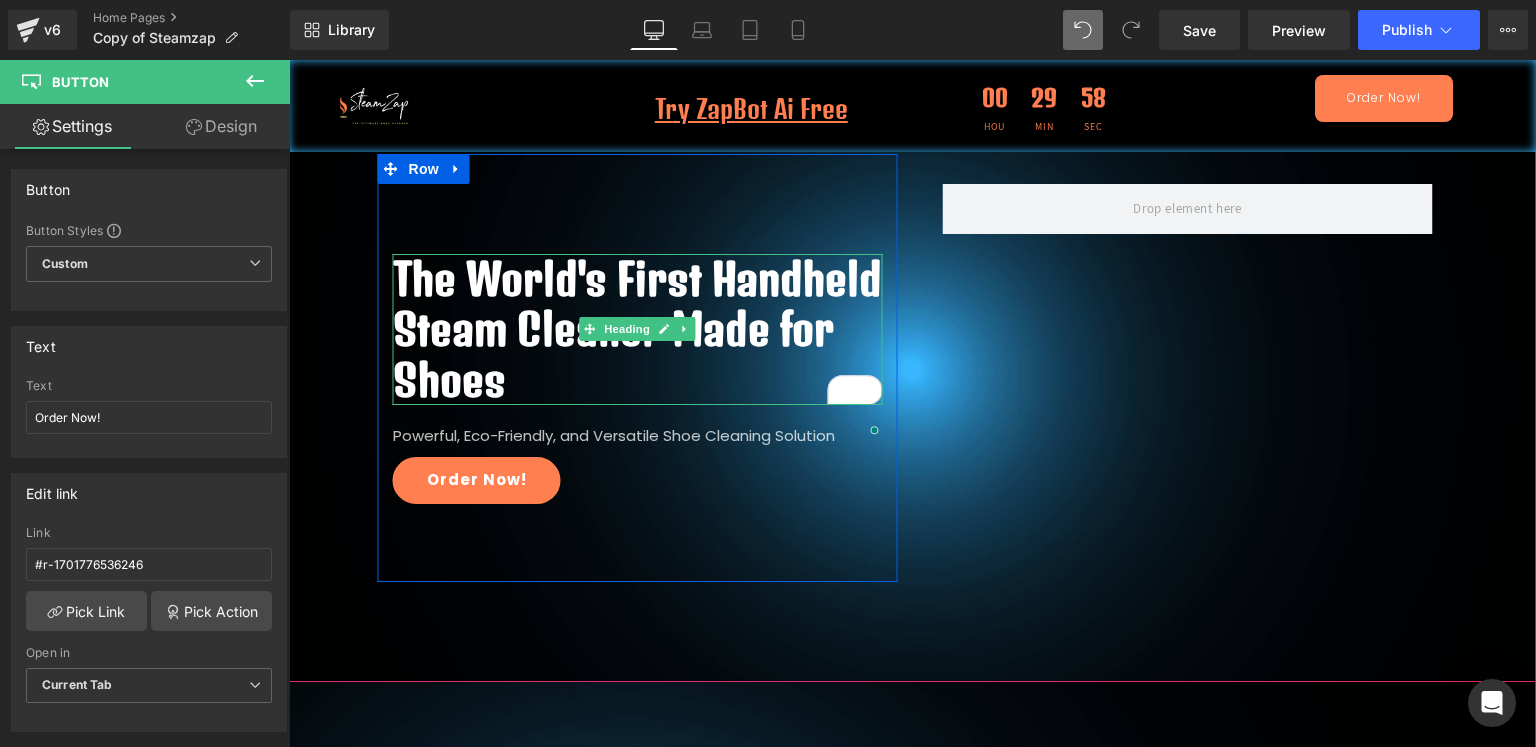 click on "The World's First Handheld Steam Cleaner Made for Shoes" at bounding box center (638, 329) 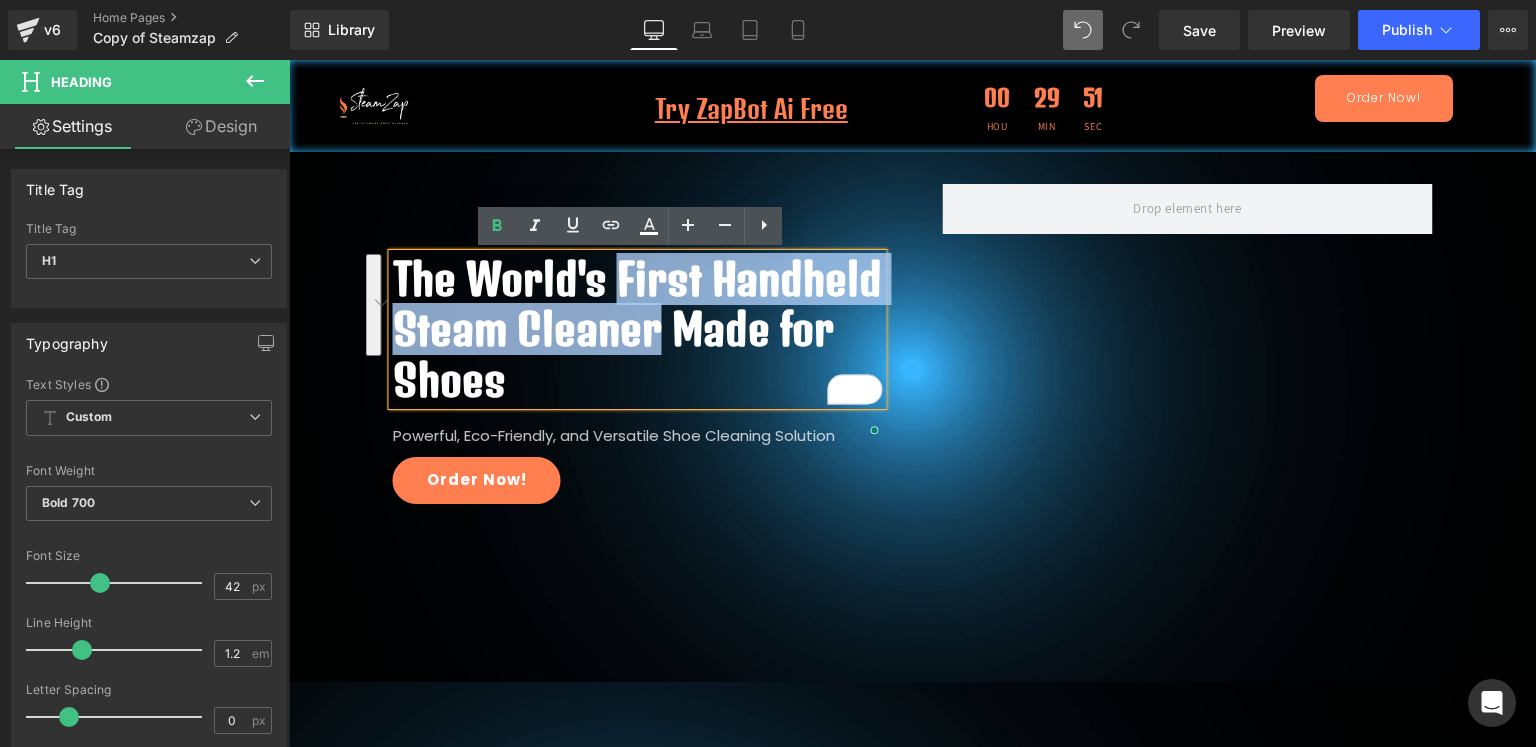 drag, startPoint x: 612, startPoint y: 282, endPoint x: 647, endPoint y: 322, distance: 53.15073 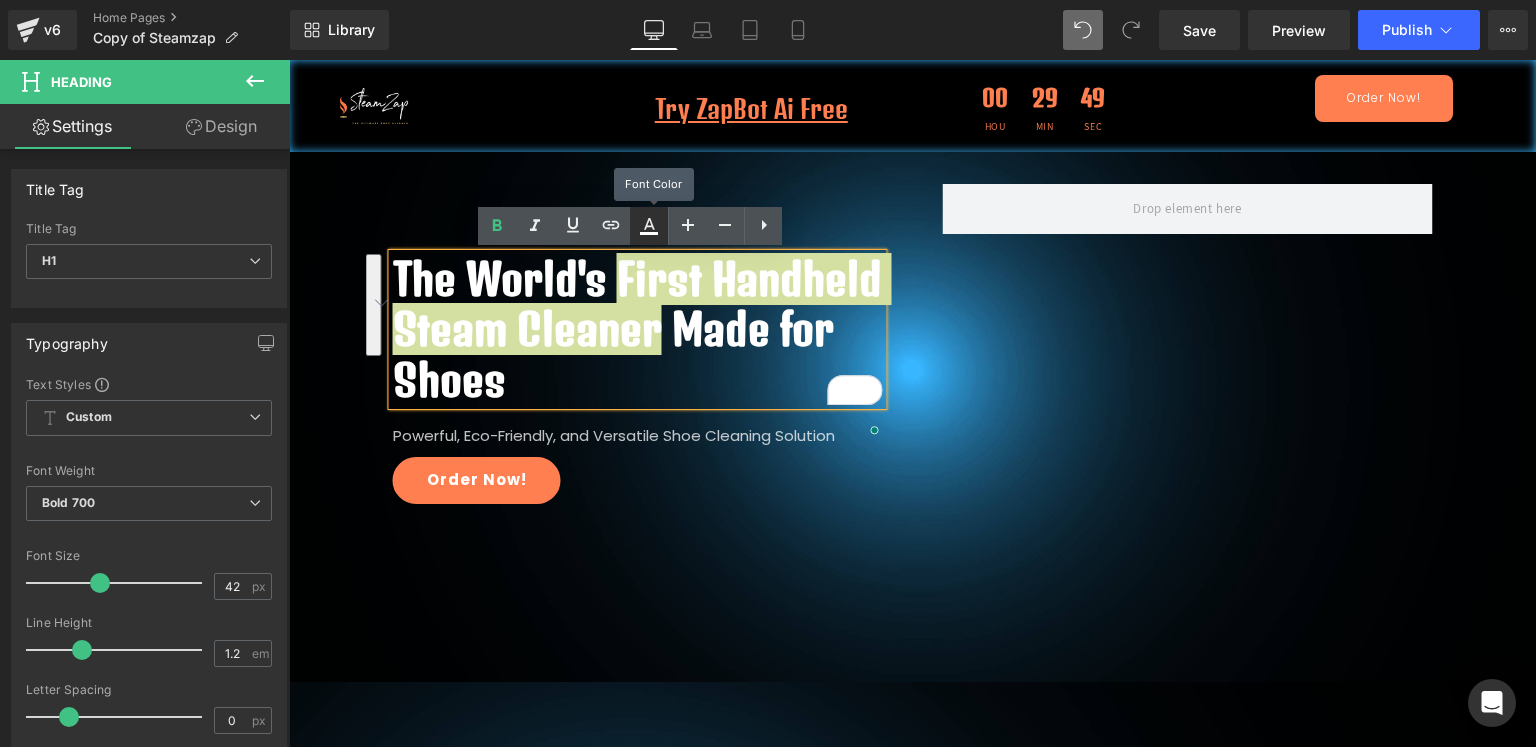 click 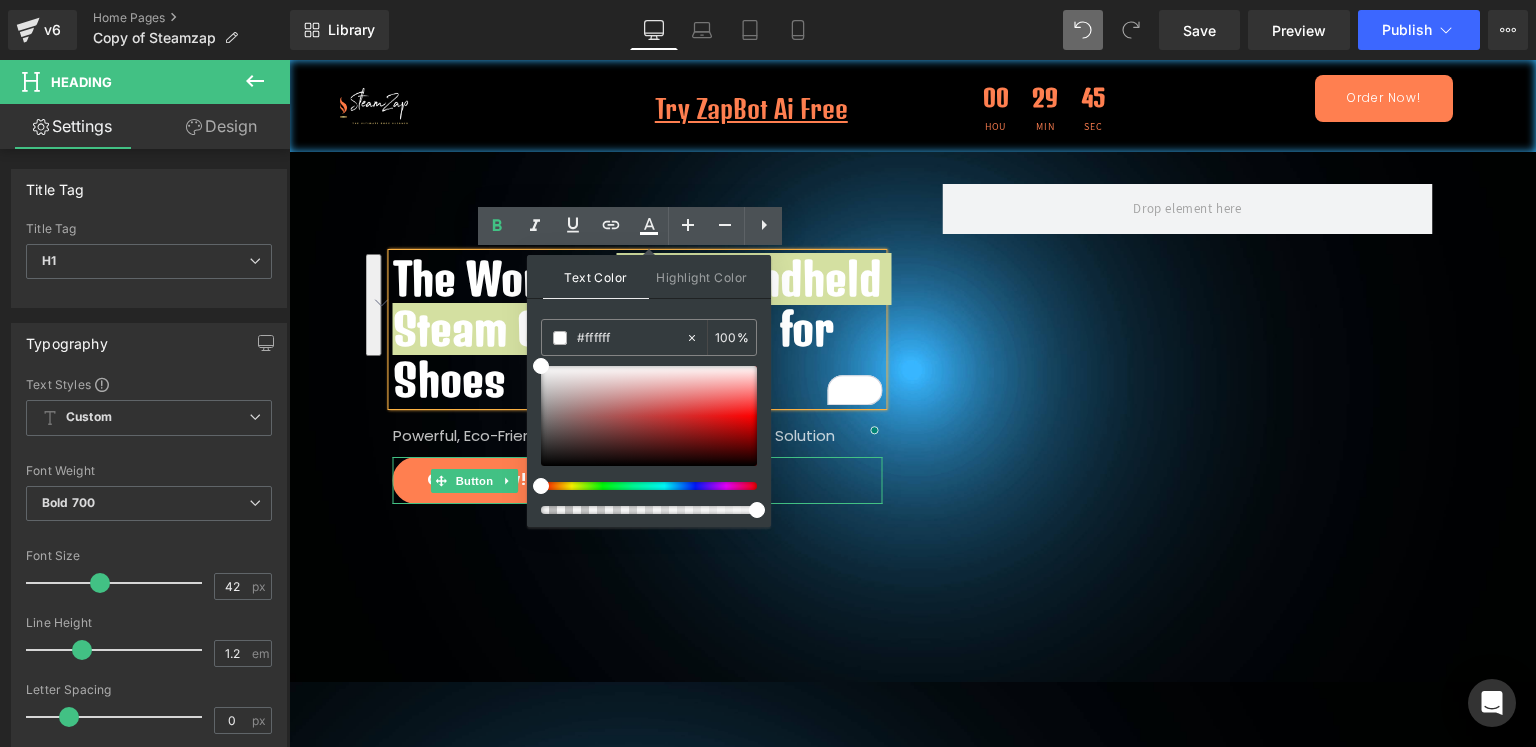 click on "Button" at bounding box center (475, 481) 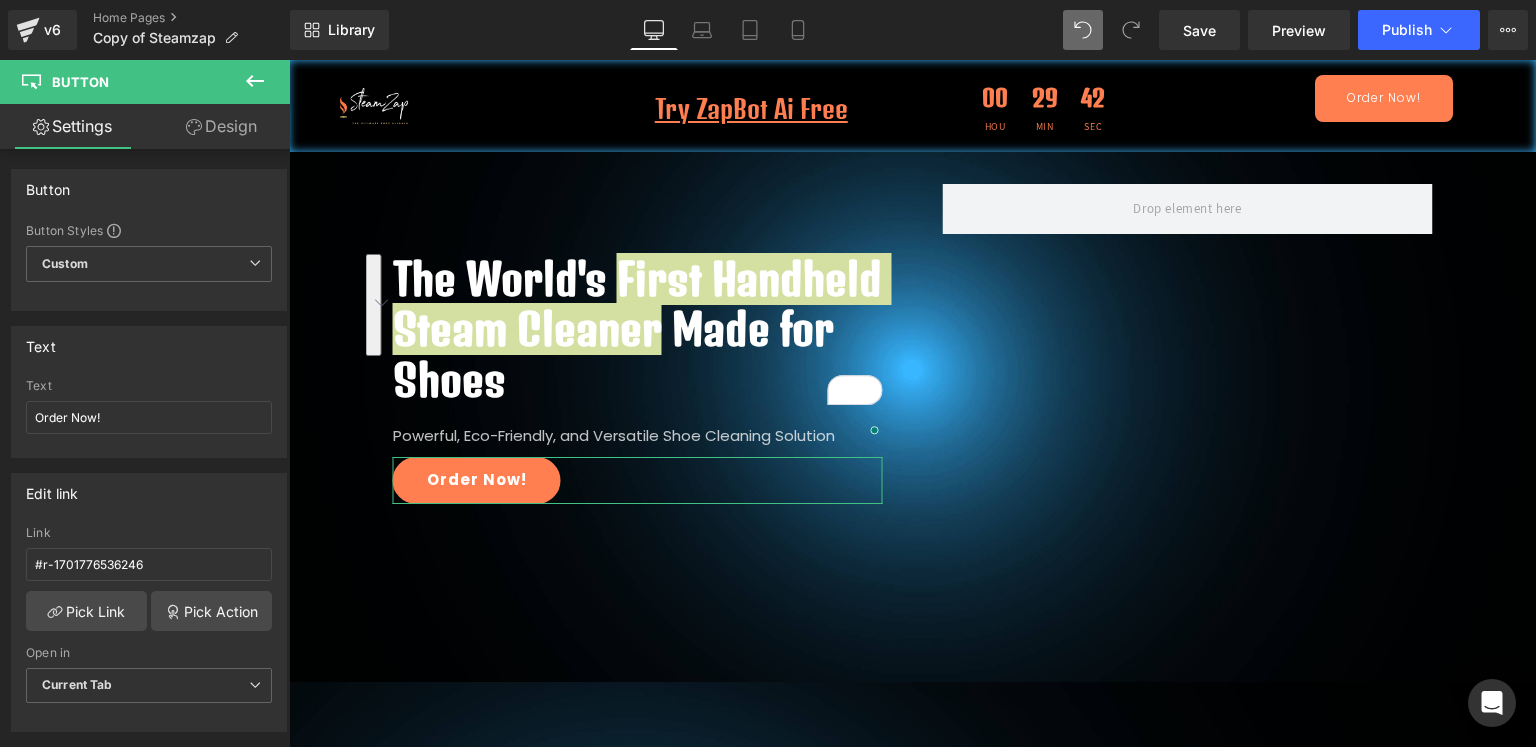 click on "Design" at bounding box center [221, 126] 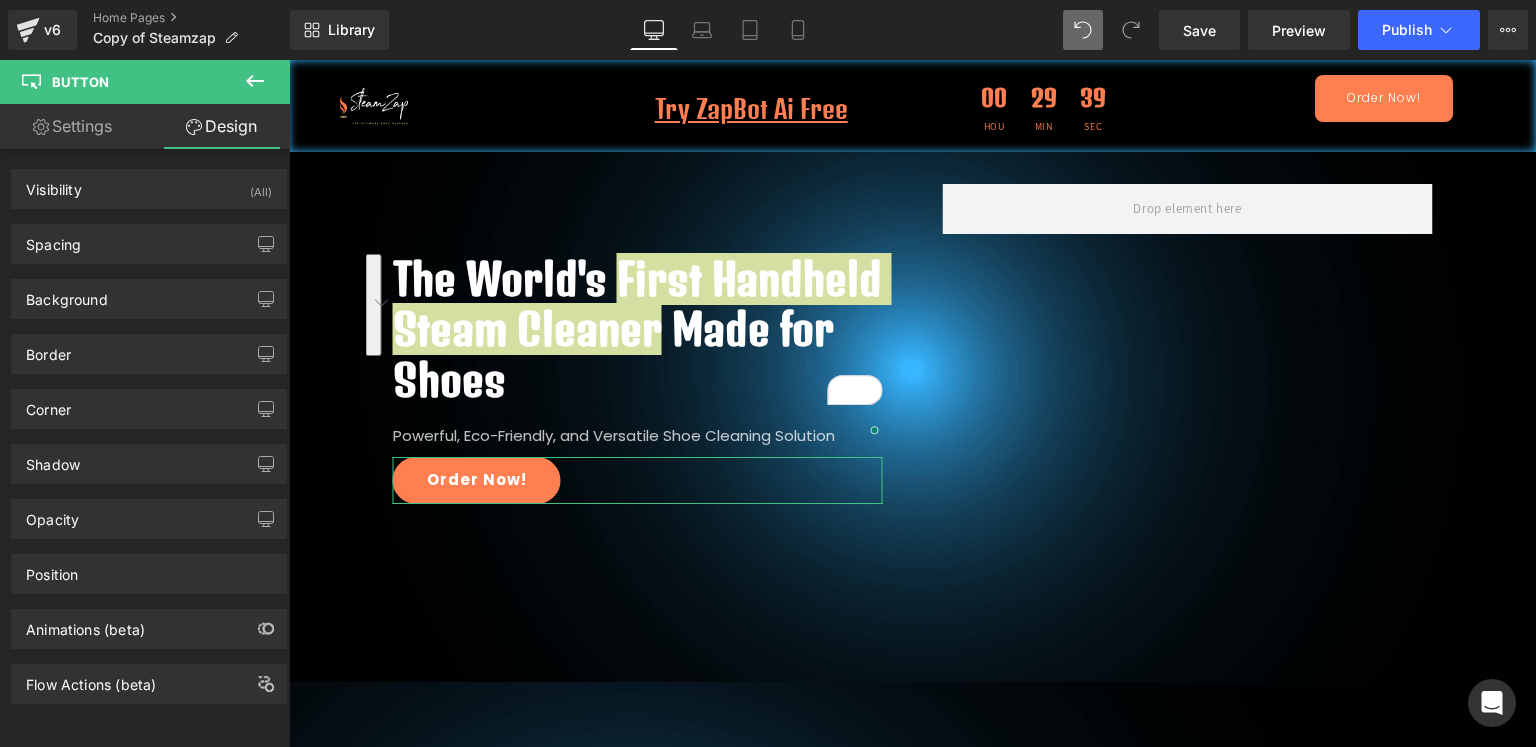click on "Settings" at bounding box center [72, 126] 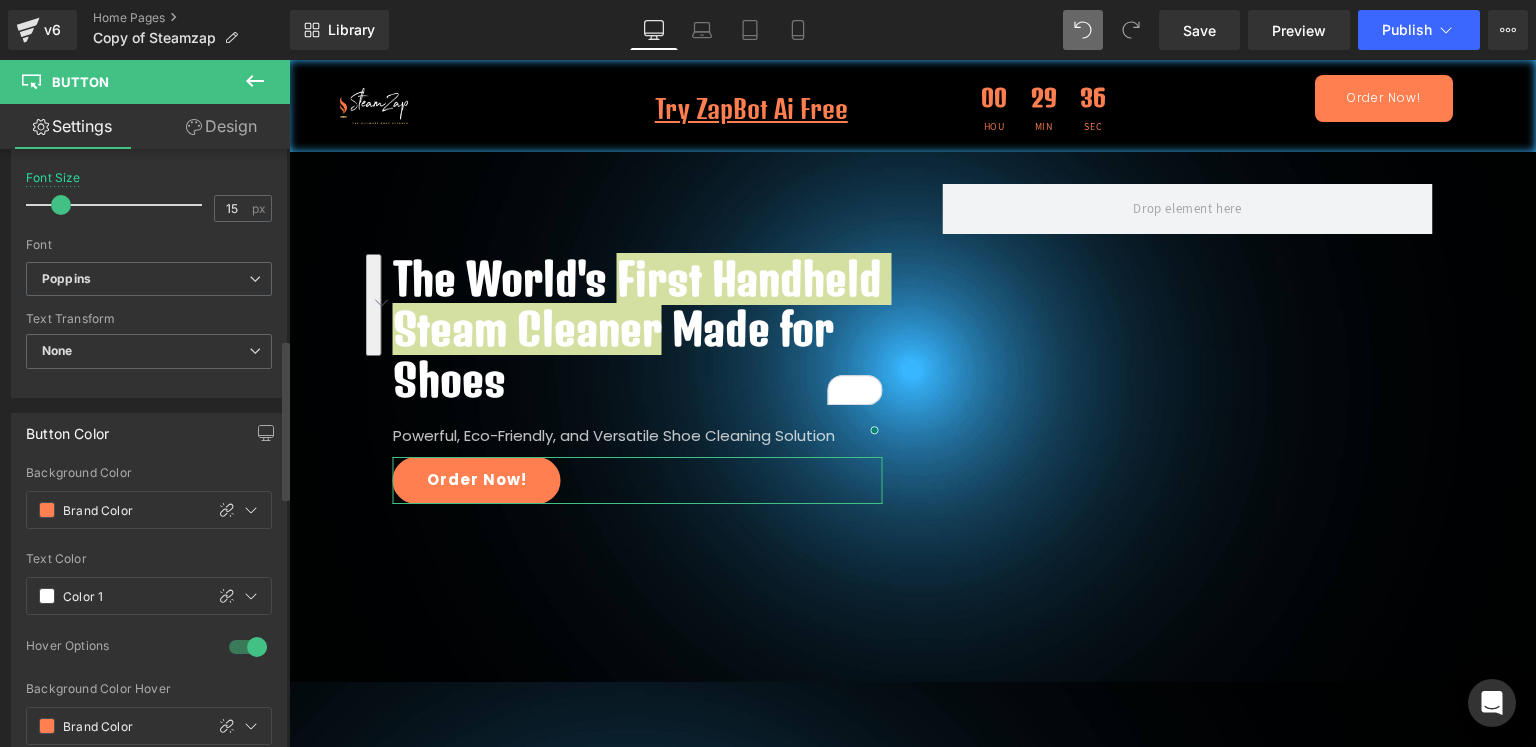 scroll, scrollTop: 715, scrollLeft: 0, axis: vertical 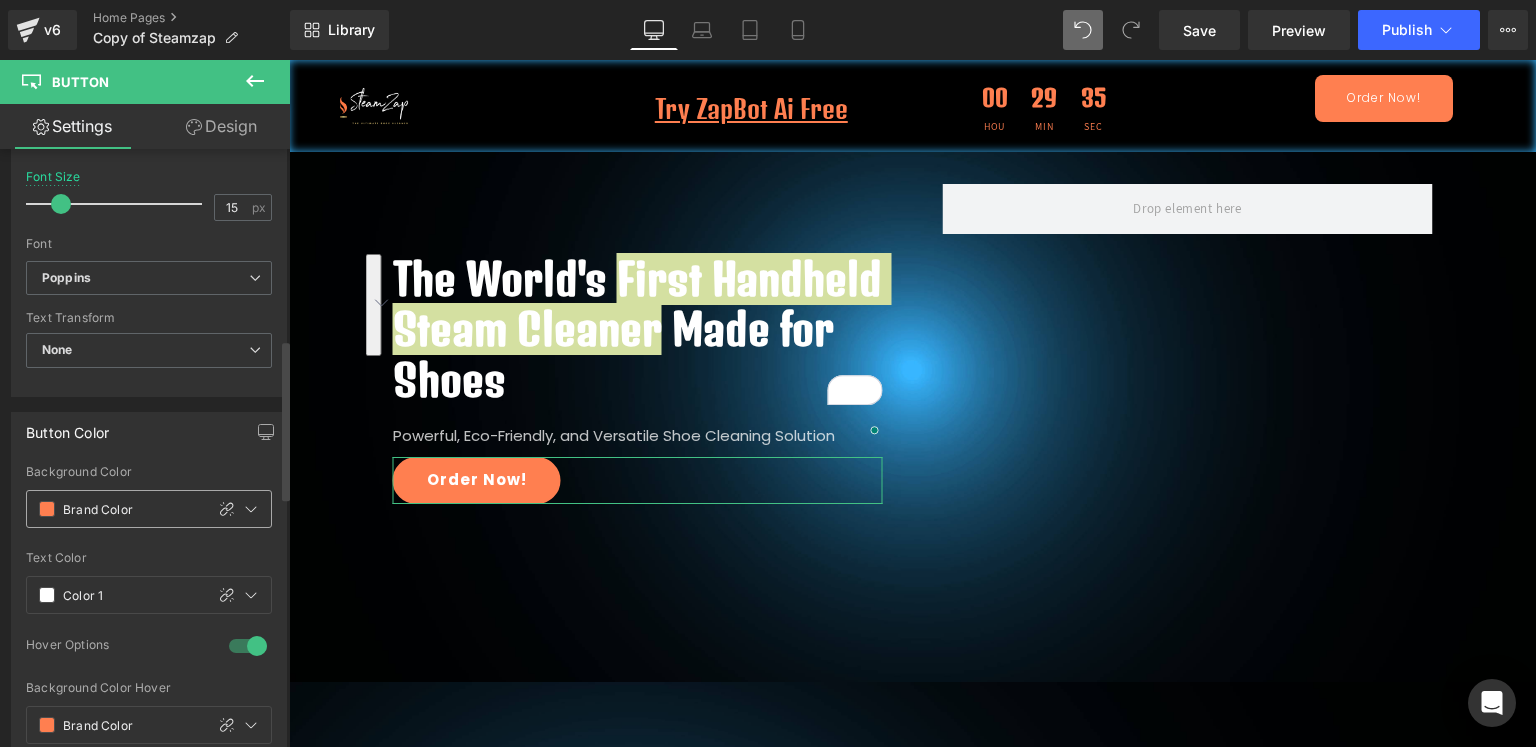 click on "Brand Color" at bounding box center [128, 509] 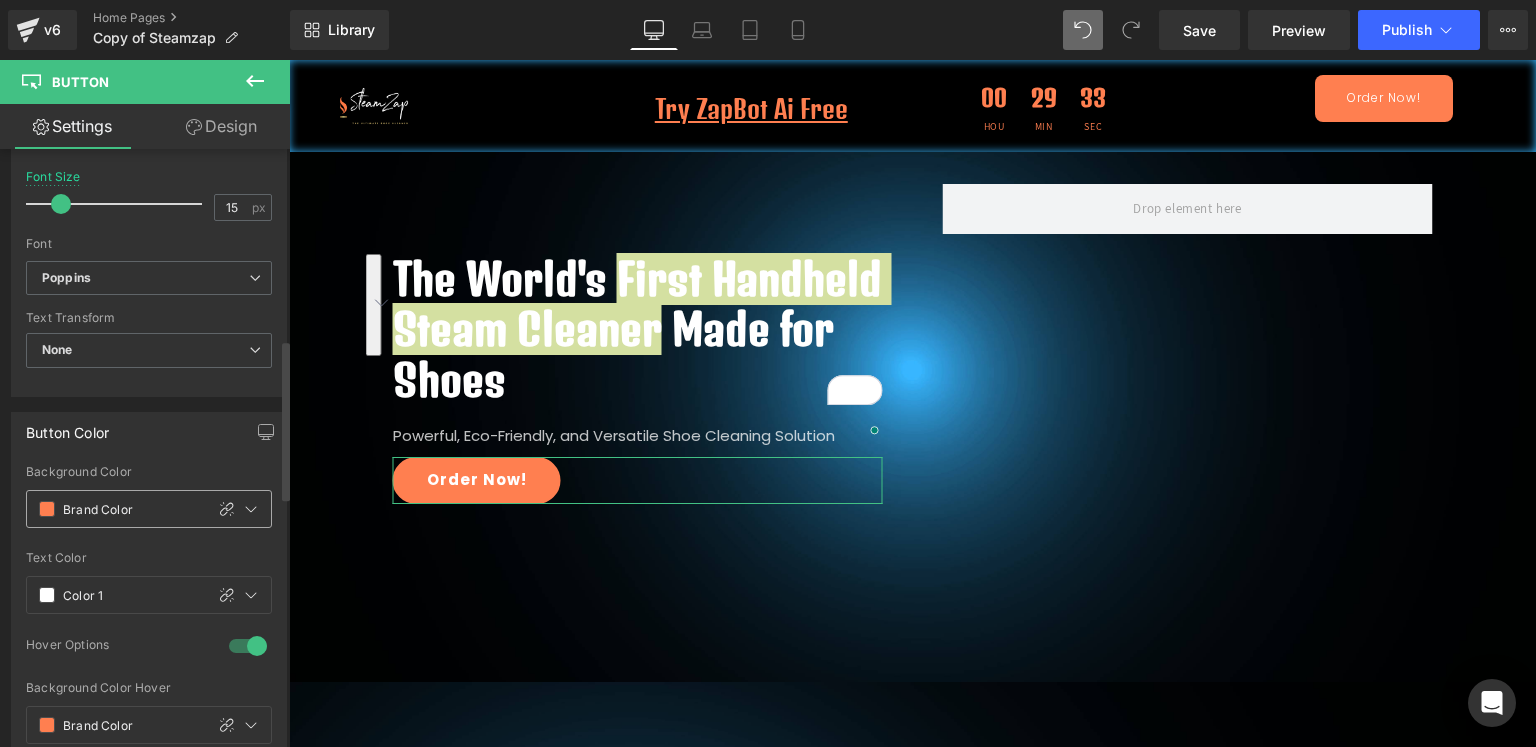 click at bounding box center (47, 509) 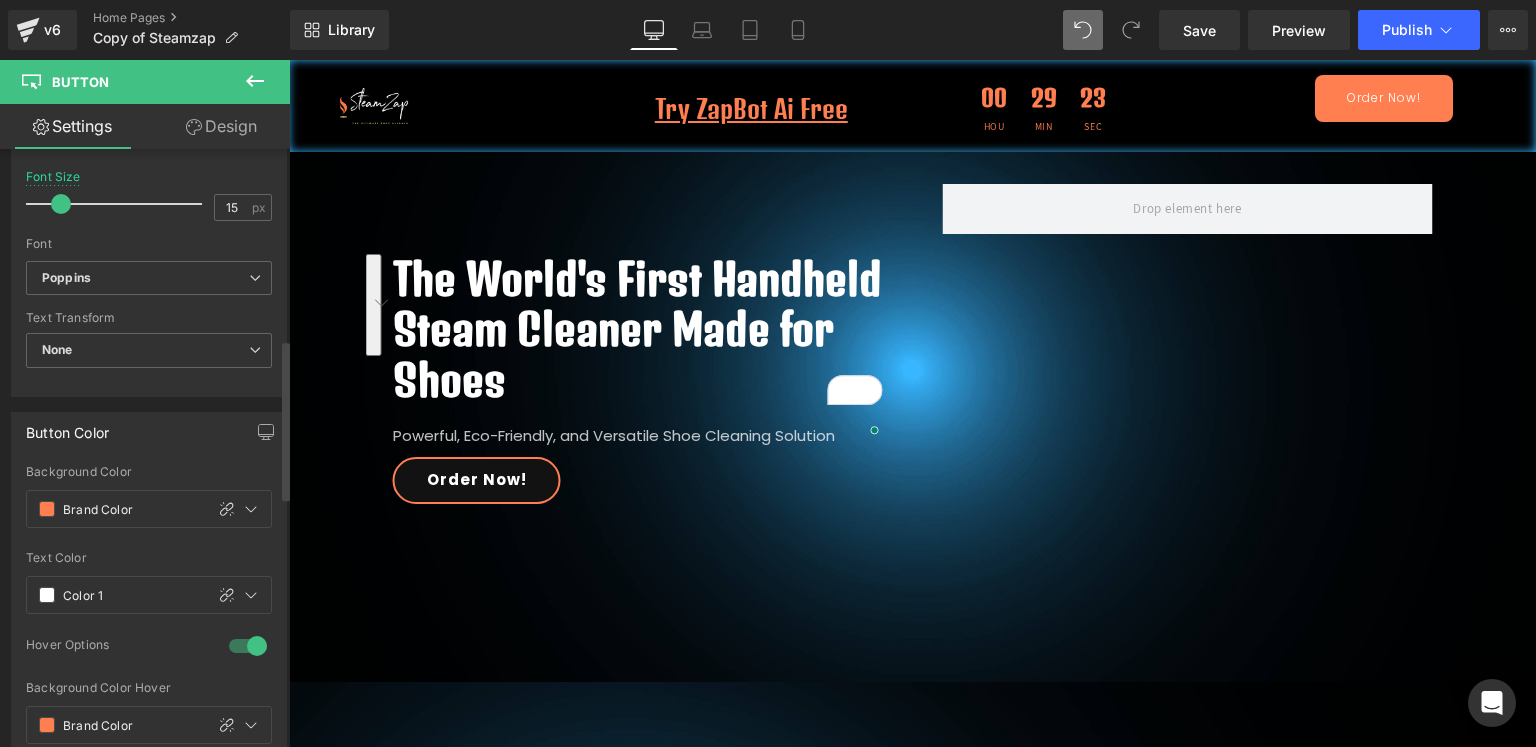 click on "Row         Image         Try ZapBot Ai Free Text Block         Row
00 Hou
29 Min
23 Sec
Countdown Timer         Row         Order Now! Button         Row         Row         Row
The World's First Handheld Steam Cleaner Made for Shoes Heading         Powerful, Eco-Friendly, and Versatile Shoe Cleaning Solution Text Block         Order Now! Button         Row
Row         Row
Hero Banner
Heading" at bounding box center (912, 4152) 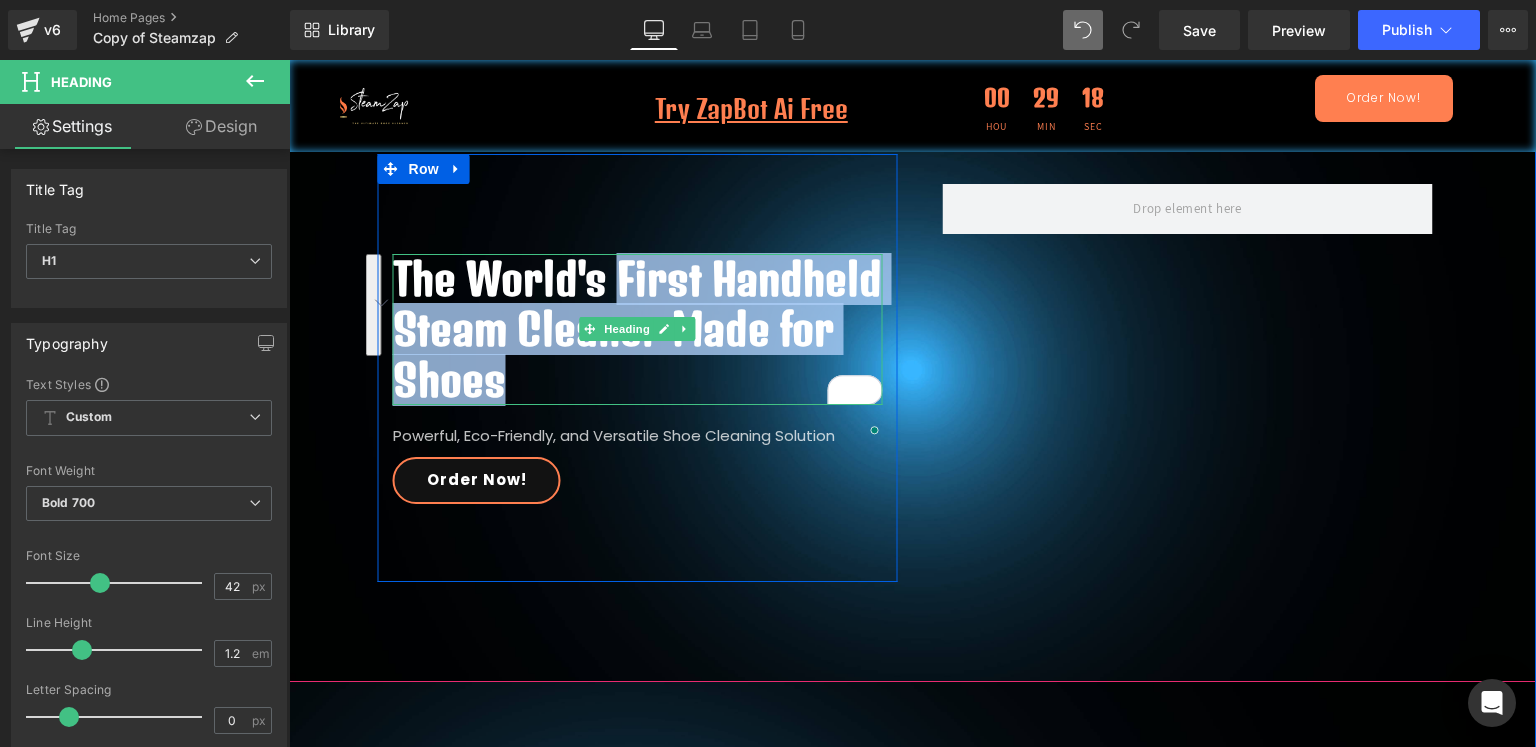 drag, startPoint x: 614, startPoint y: 275, endPoint x: 645, endPoint y: 355, distance: 85.79627 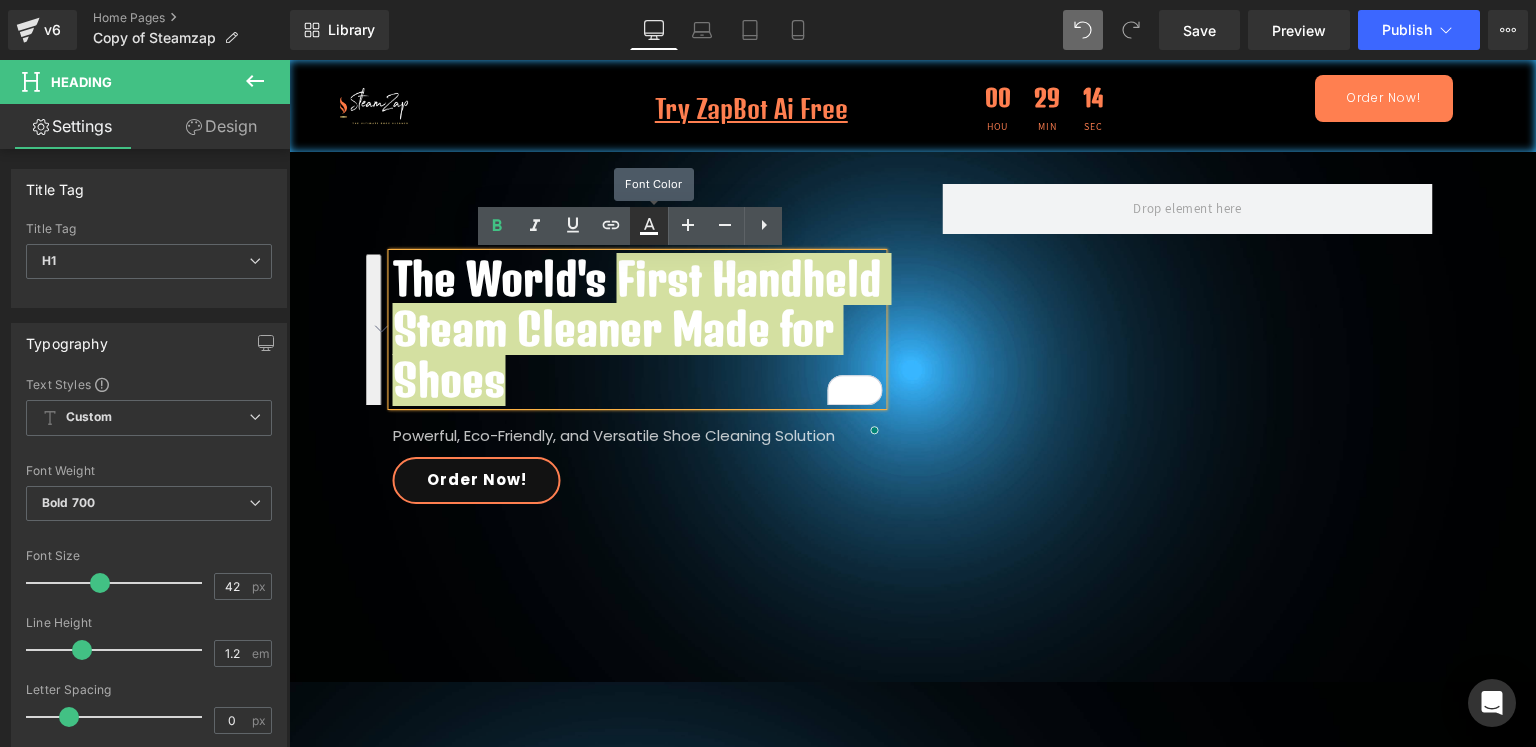 click 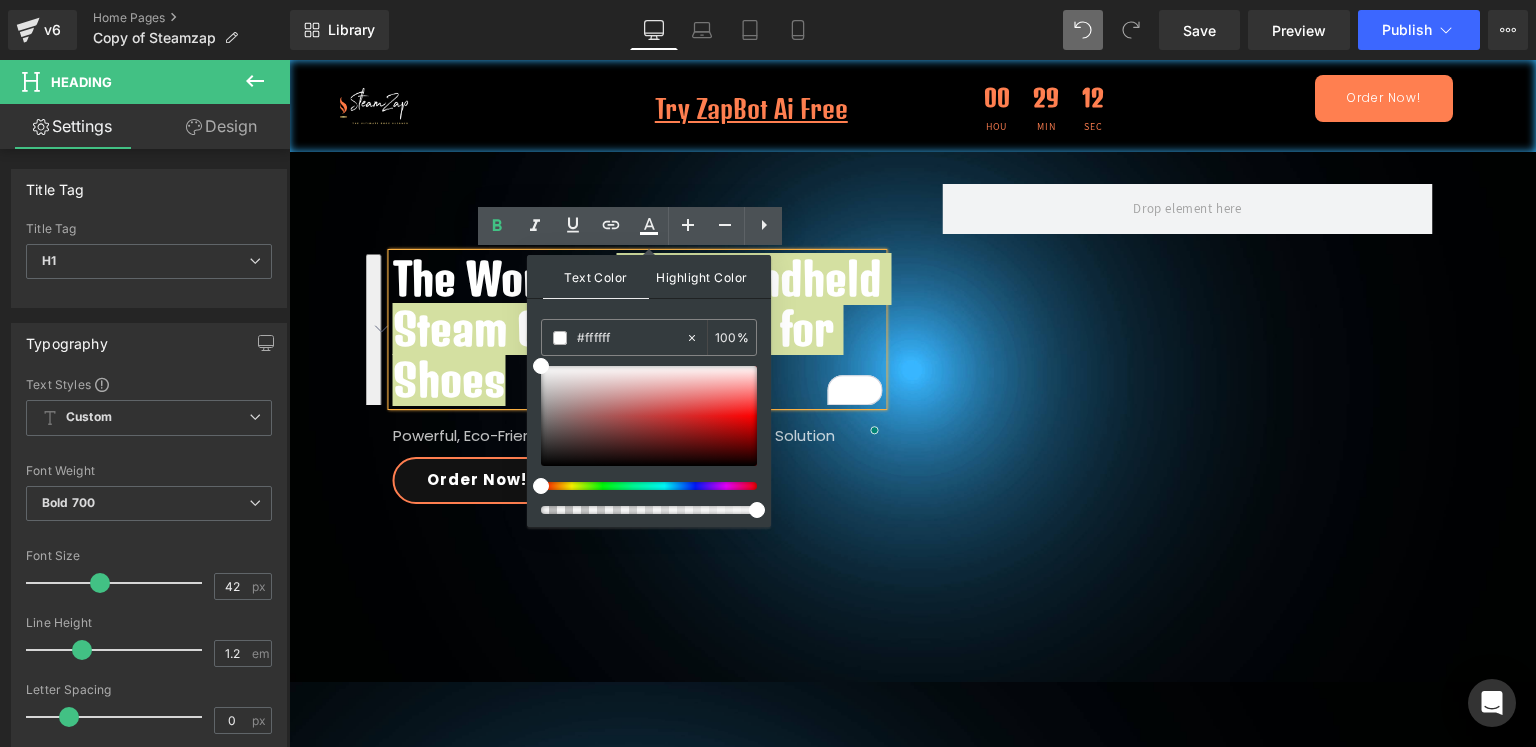 click on "Highlight Color" at bounding box center [702, 276] 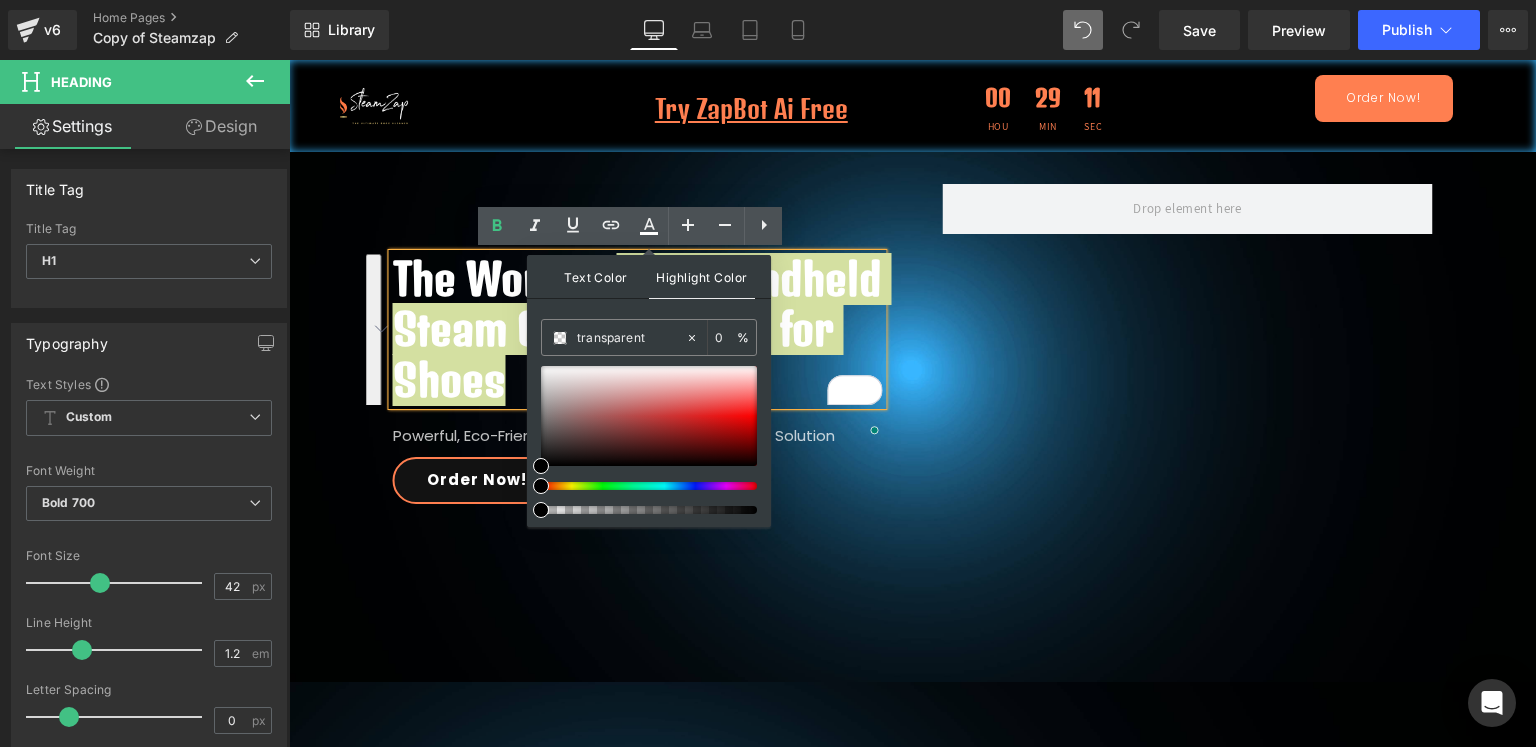 click on "Text Color" at bounding box center (596, 276) 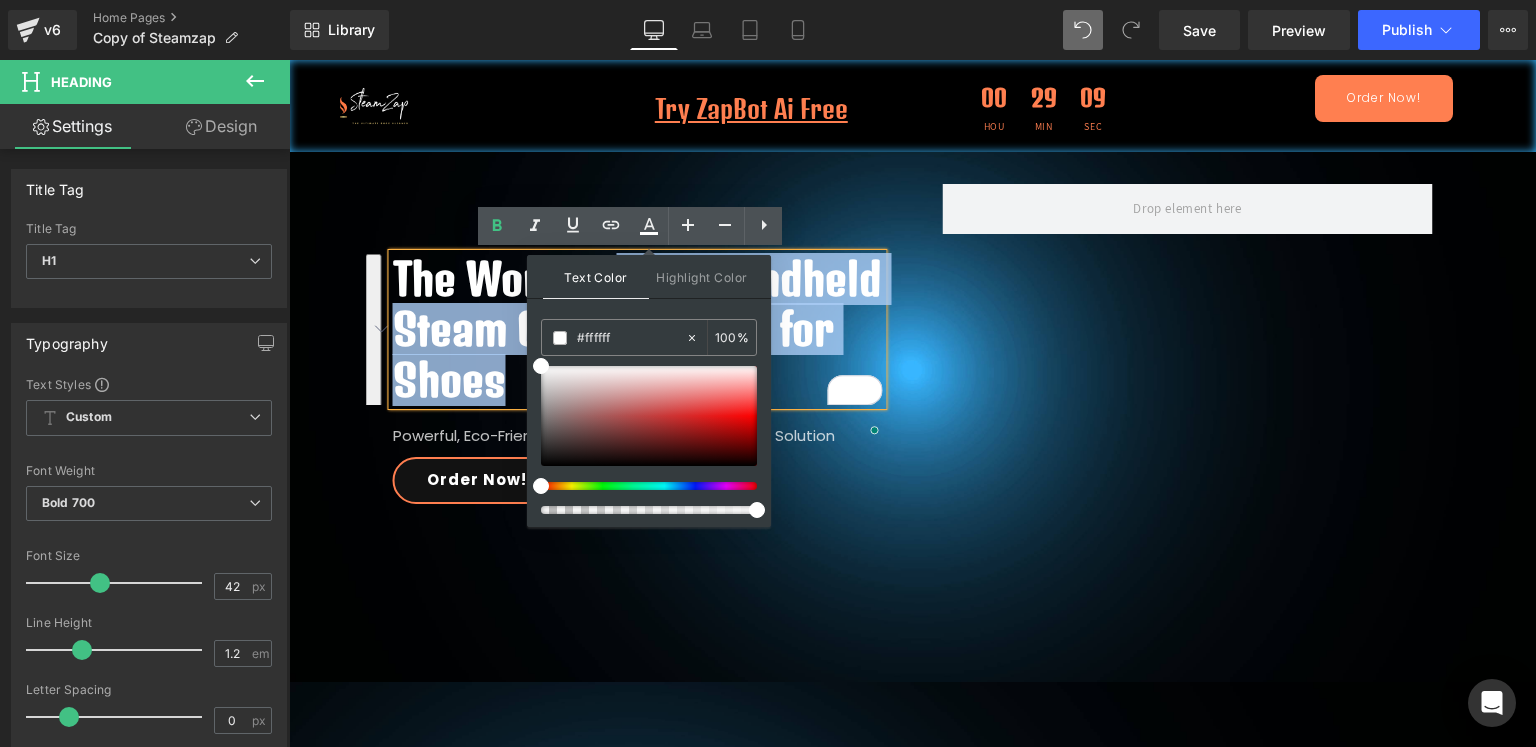 click on "The World's First Handheld Steam Cleaner Made for Shoes" at bounding box center (638, 329) 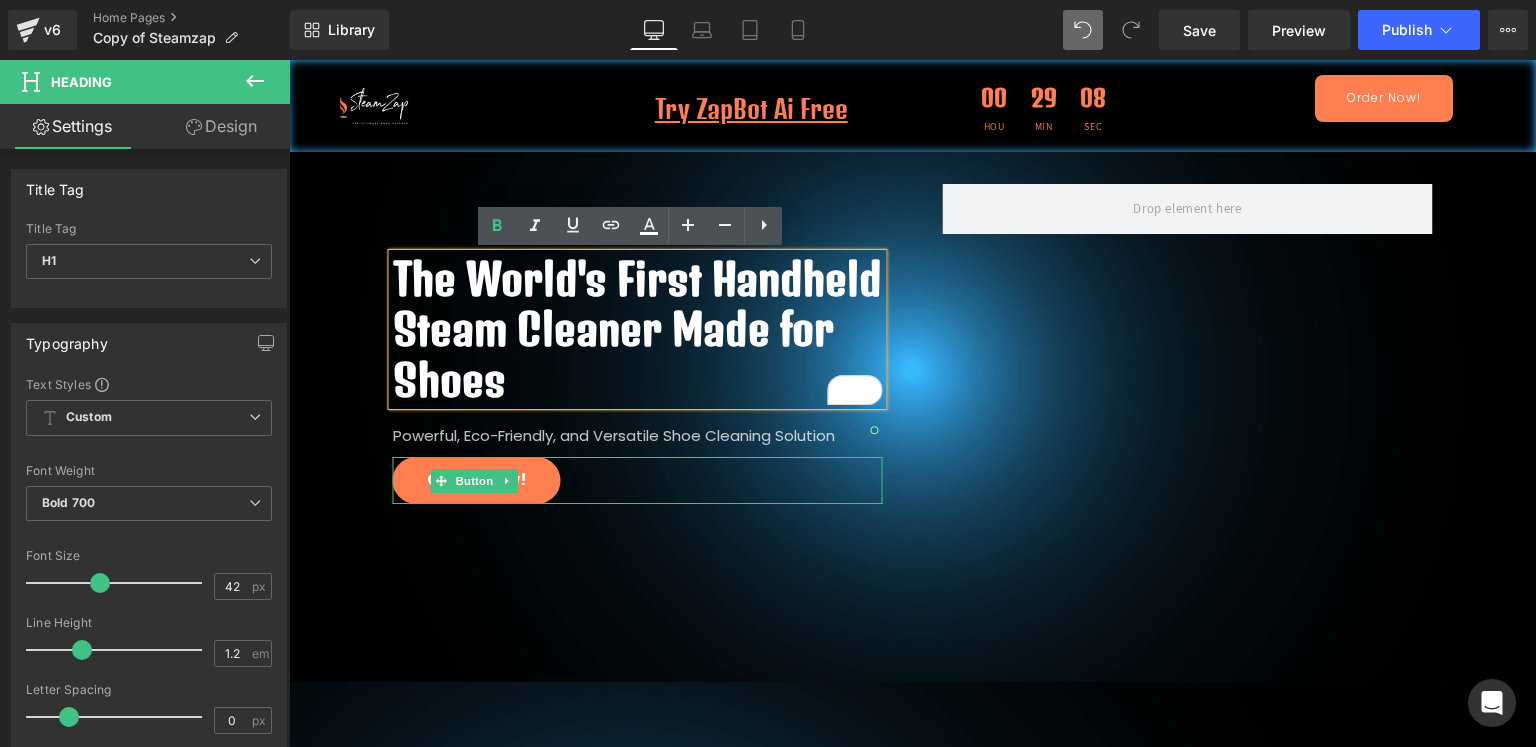click on "Order Now!" at bounding box center (477, 480) 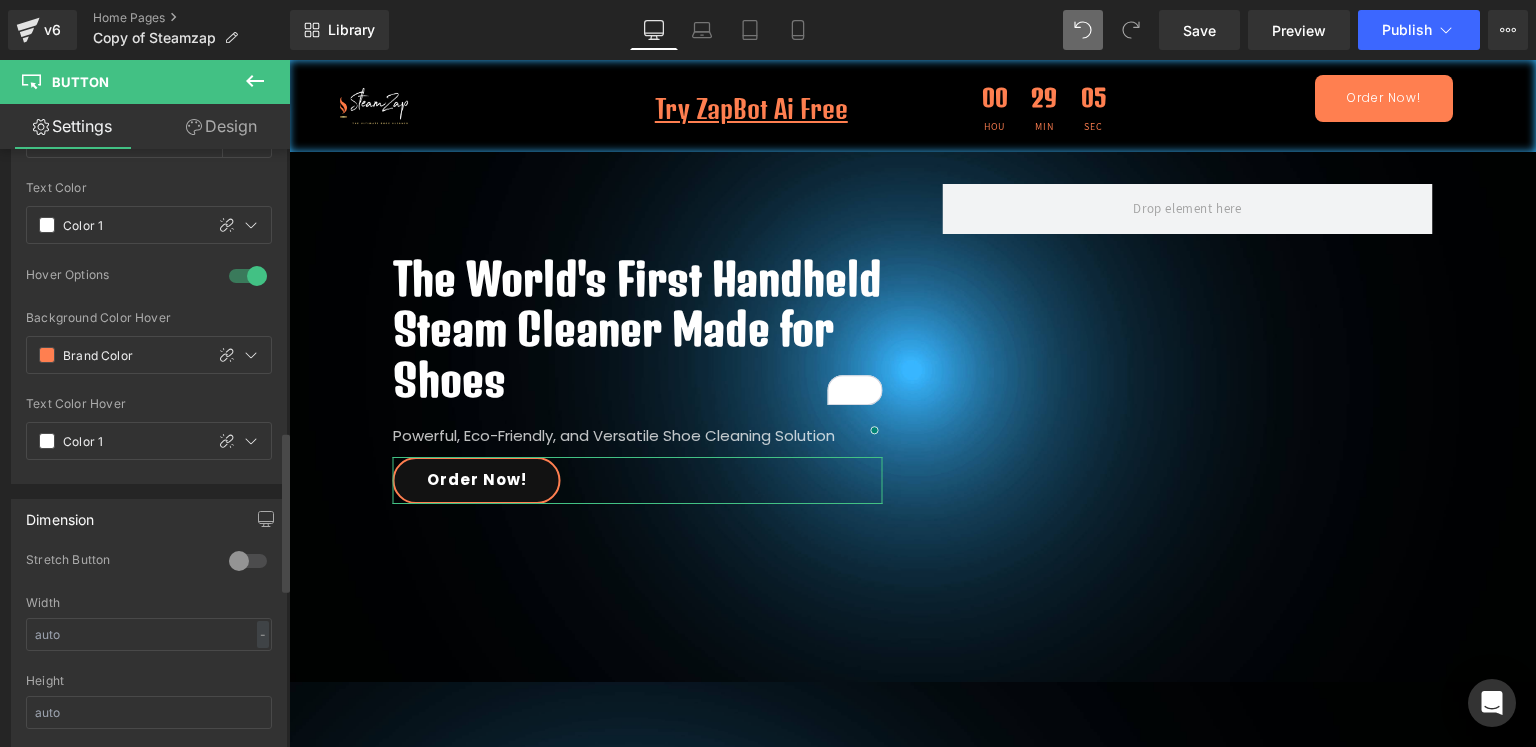 scroll, scrollTop: 1120, scrollLeft: 0, axis: vertical 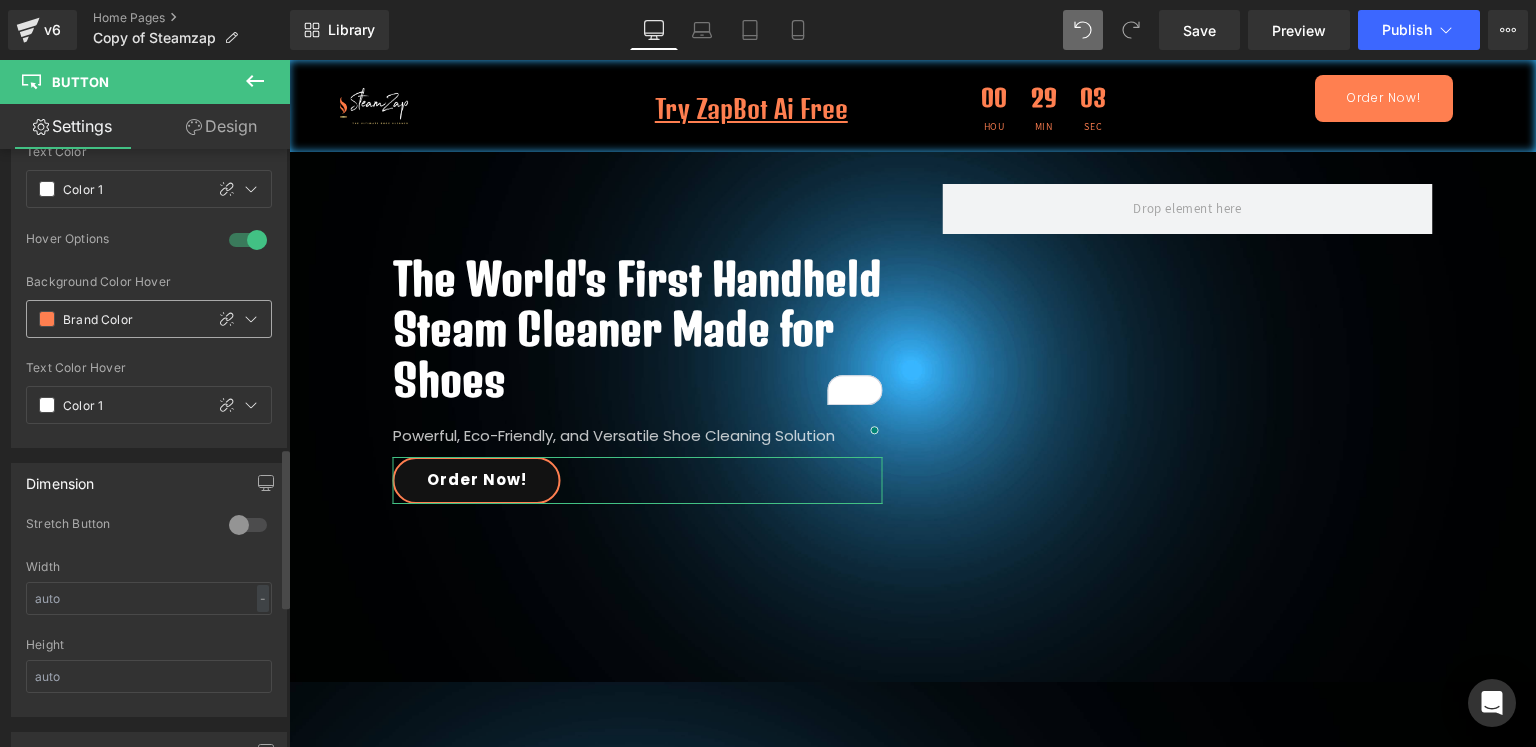 click at bounding box center [47, 319] 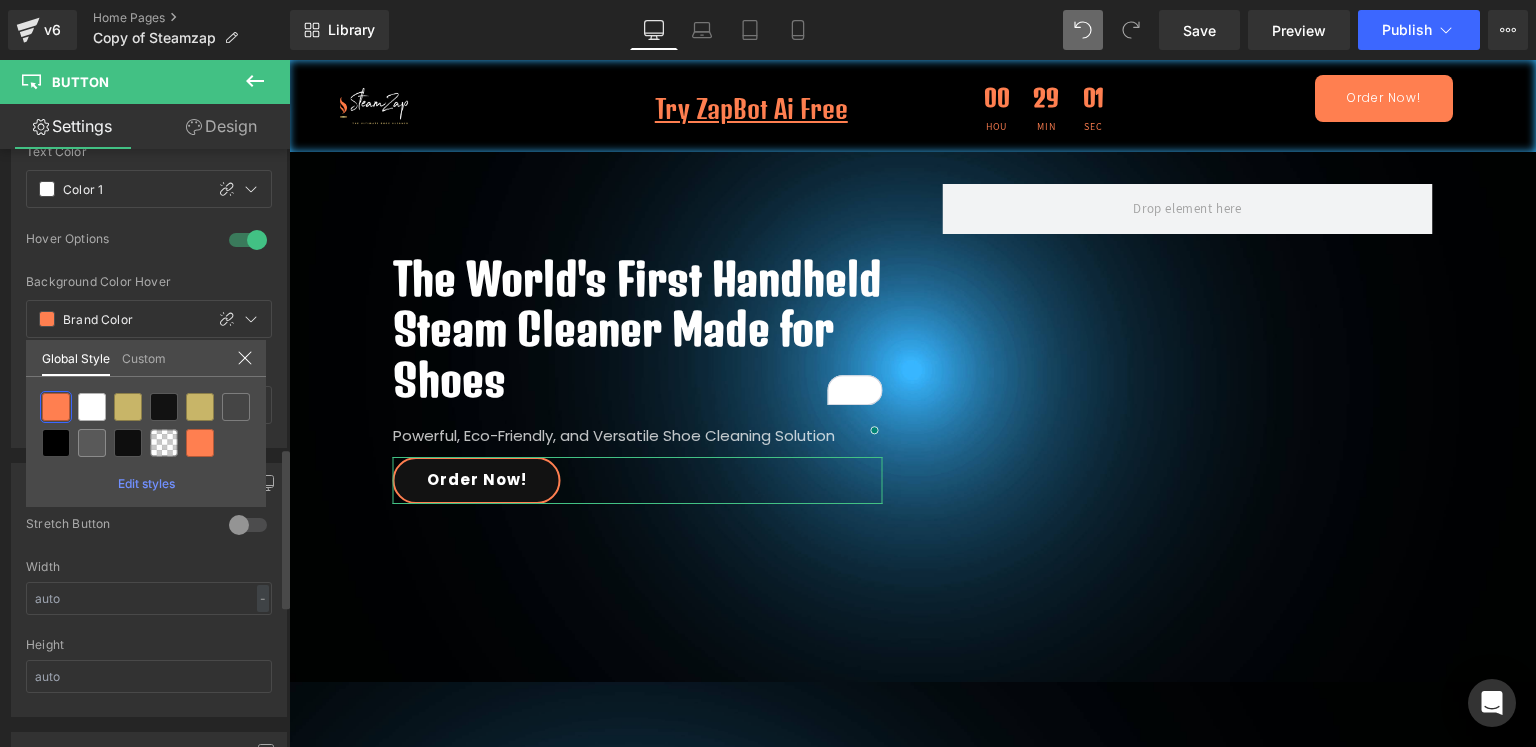 click on "Edit styles" at bounding box center [146, 483] 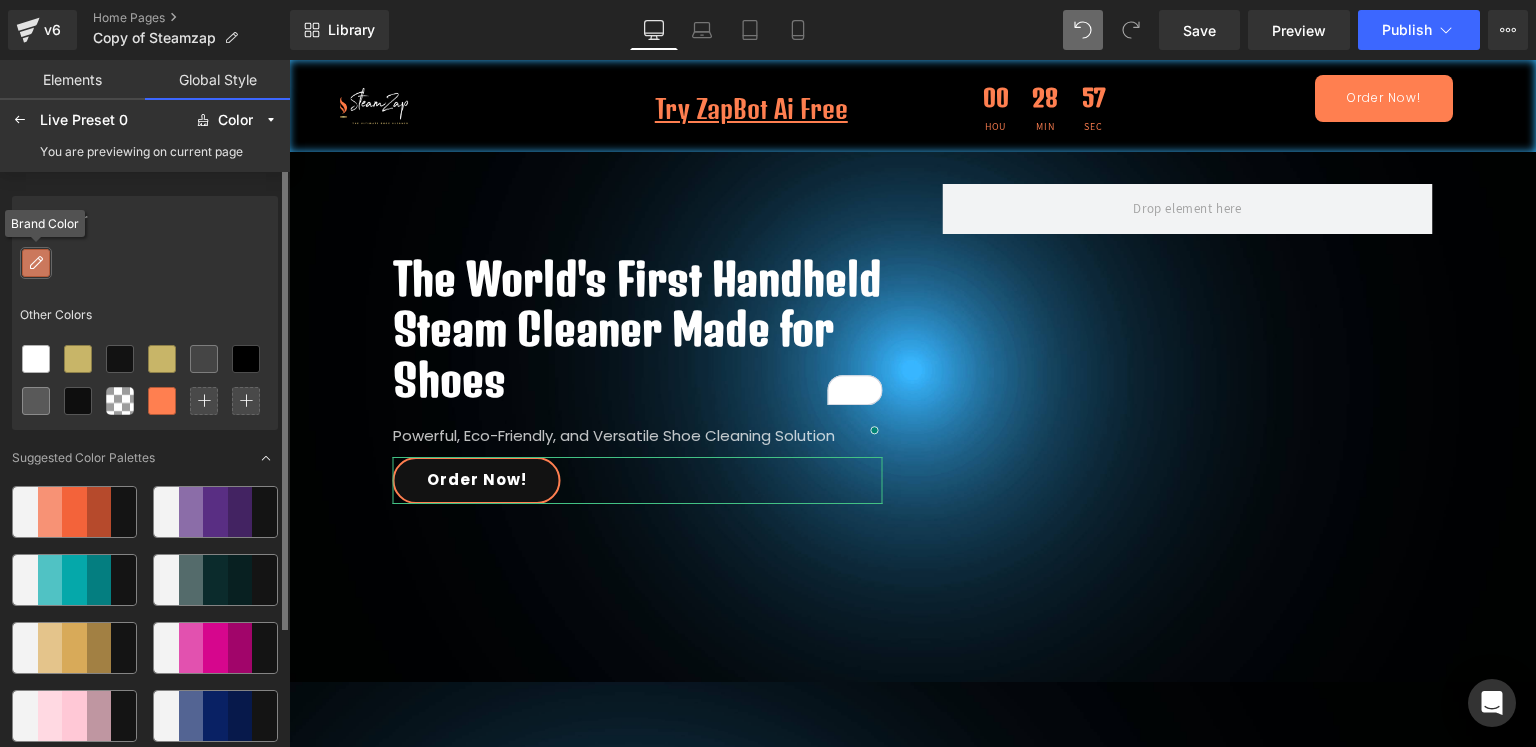 click at bounding box center [36, 263] 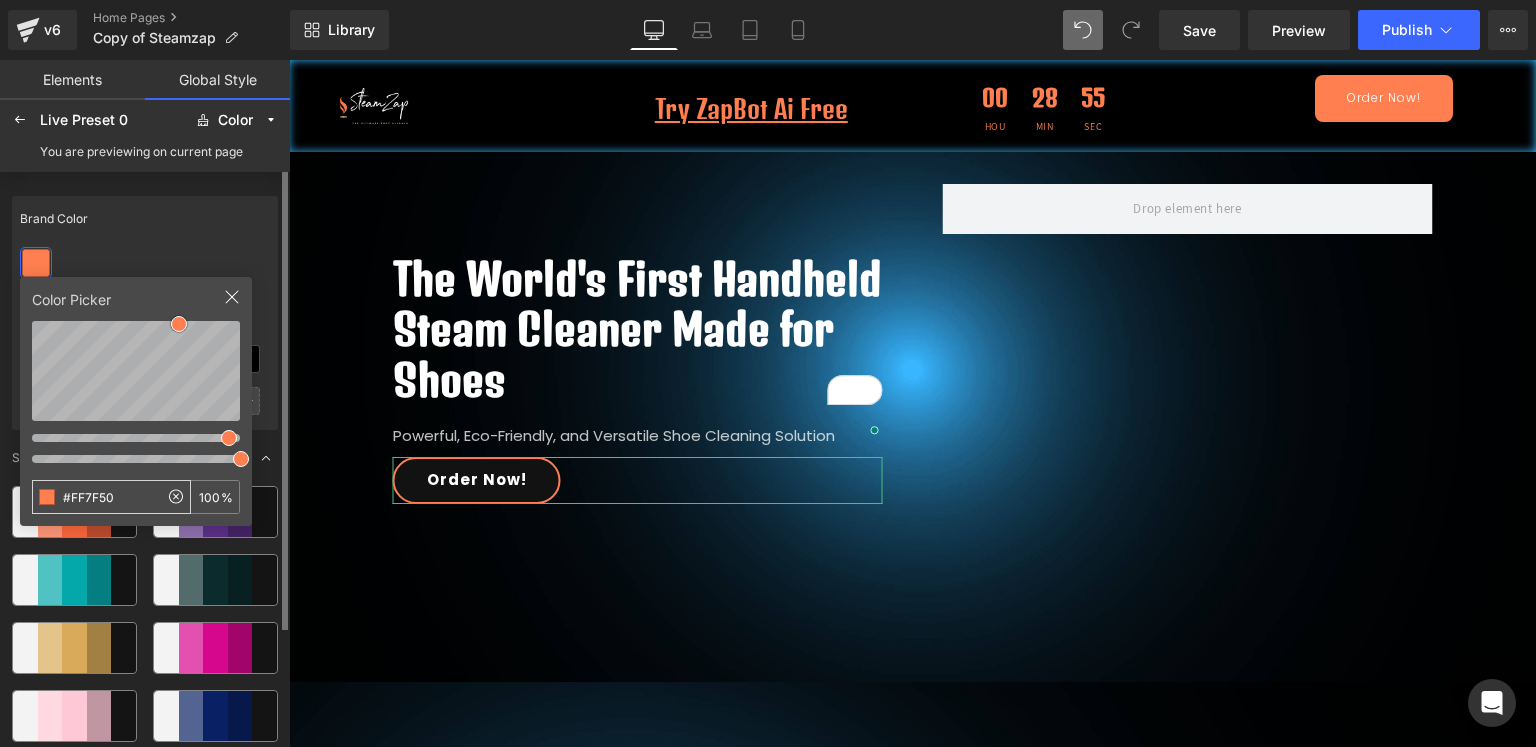 click on "#FF7F50" at bounding box center (95, 497) 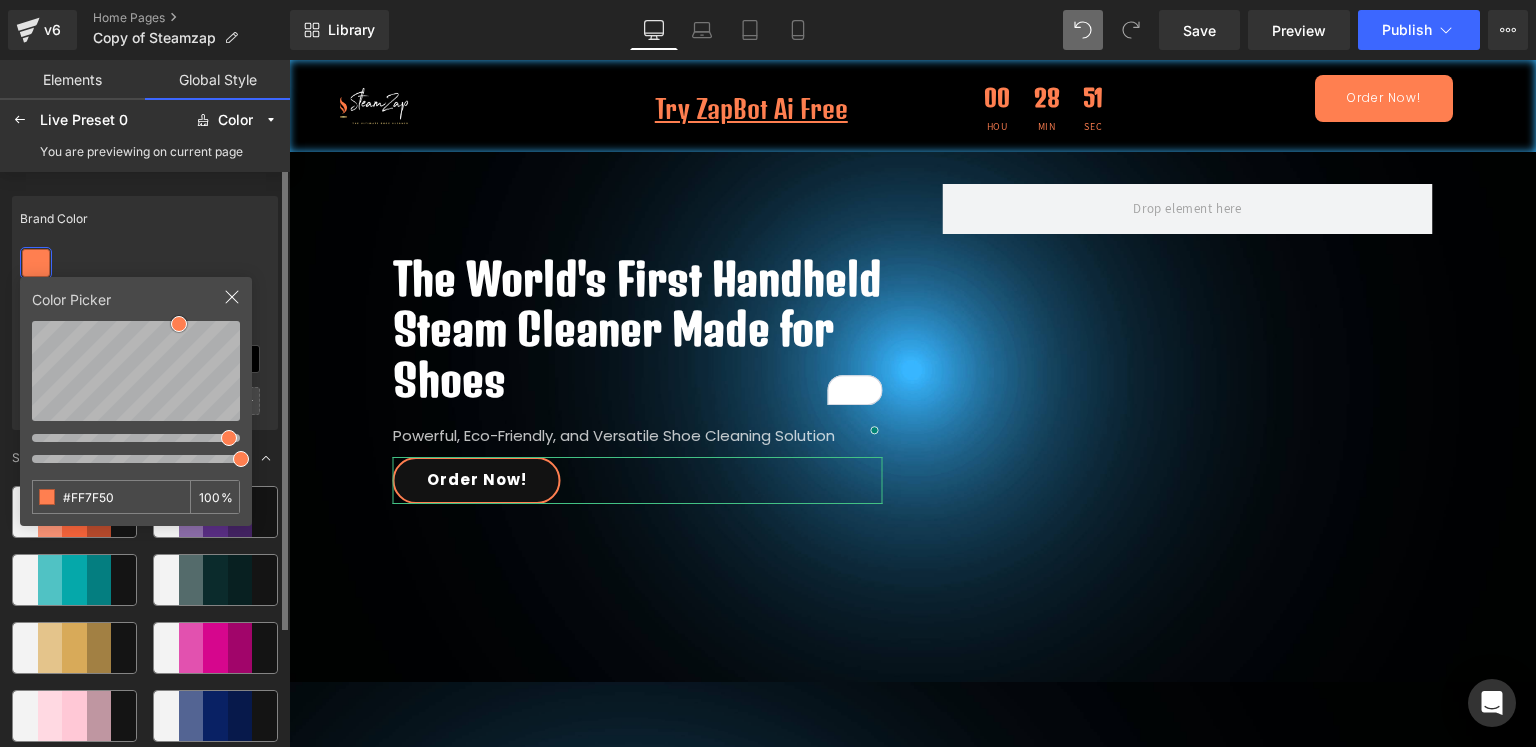 click 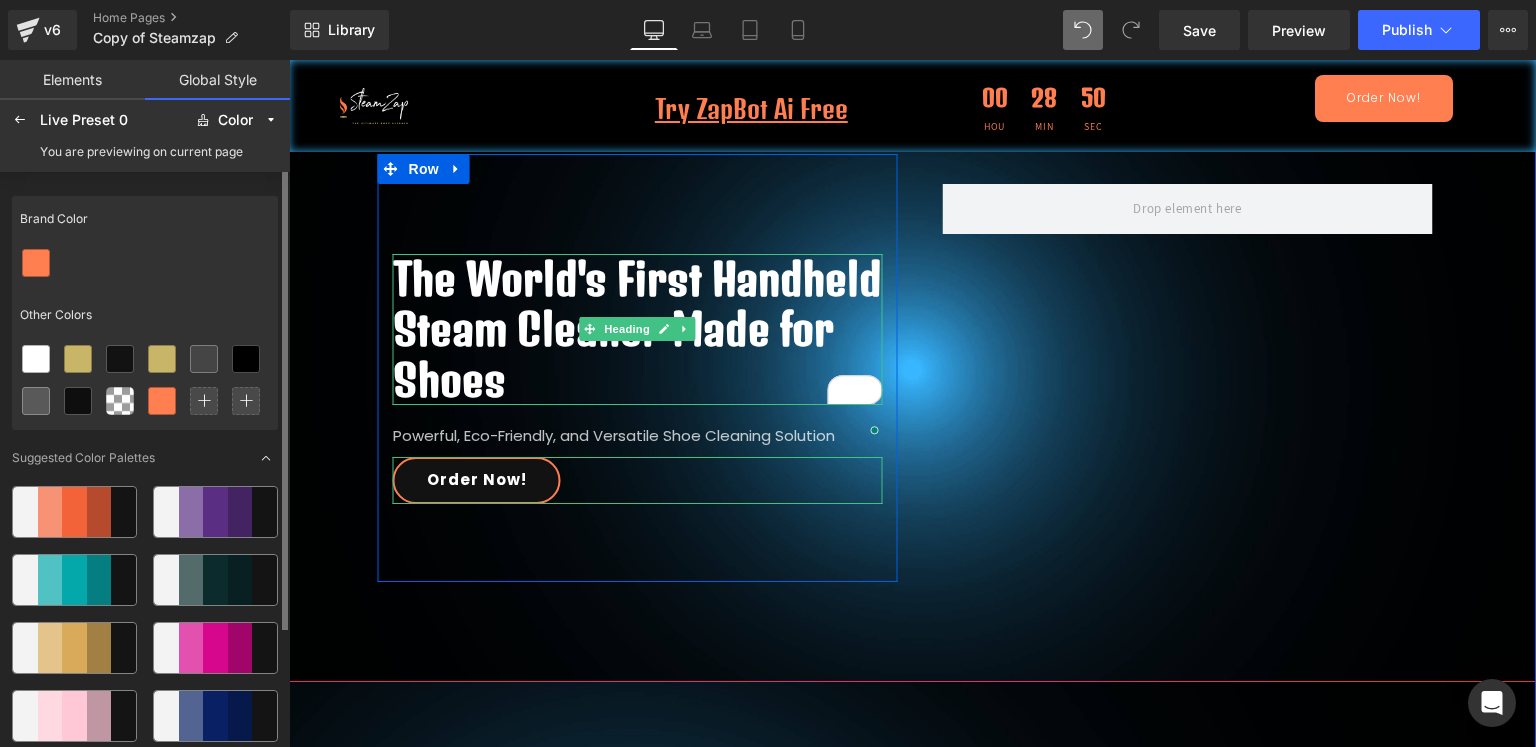 click on "The World's First Handheld Steam Cleaner Made for Shoes" at bounding box center [638, 329] 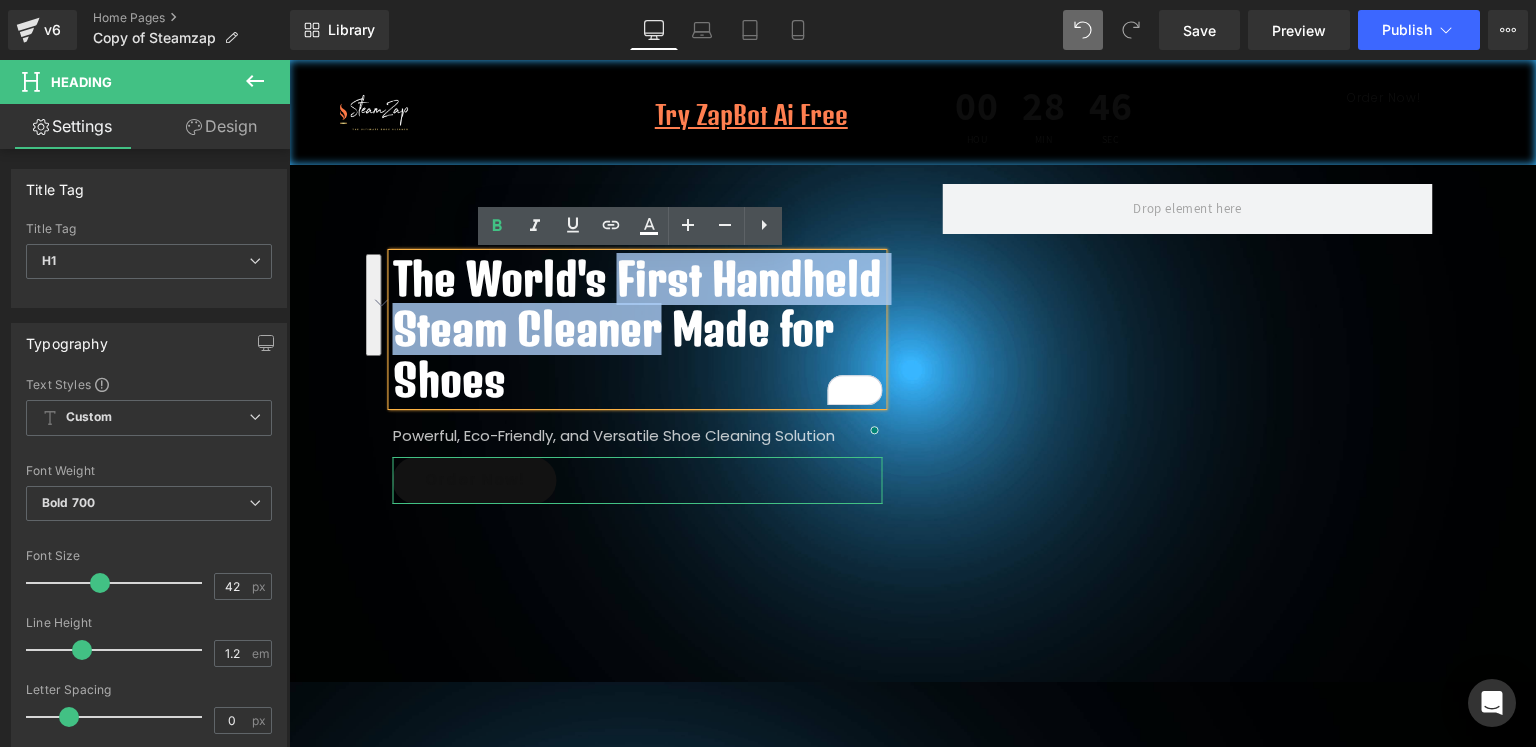 drag, startPoint x: 612, startPoint y: 275, endPoint x: 648, endPoint y: 316, distance: 54.56189 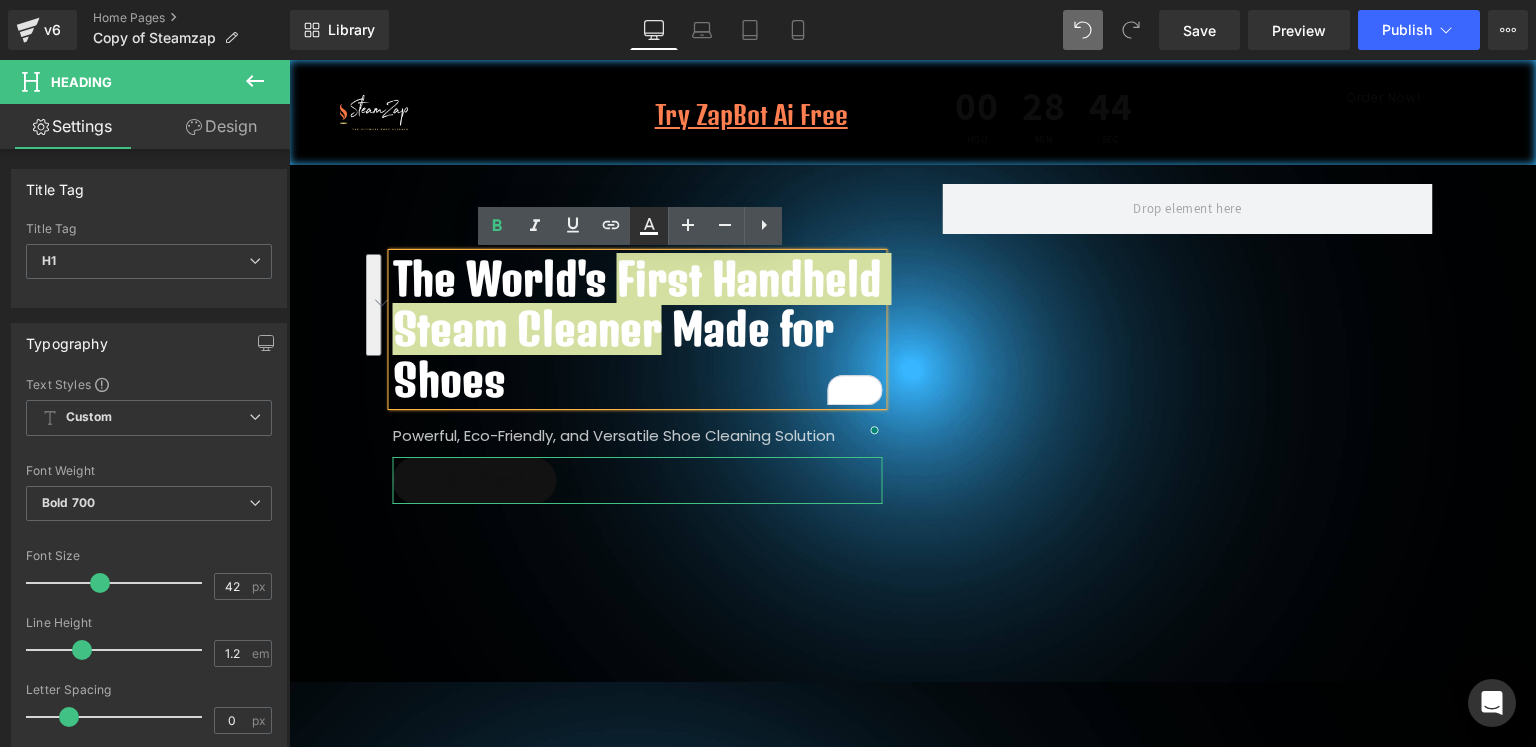click 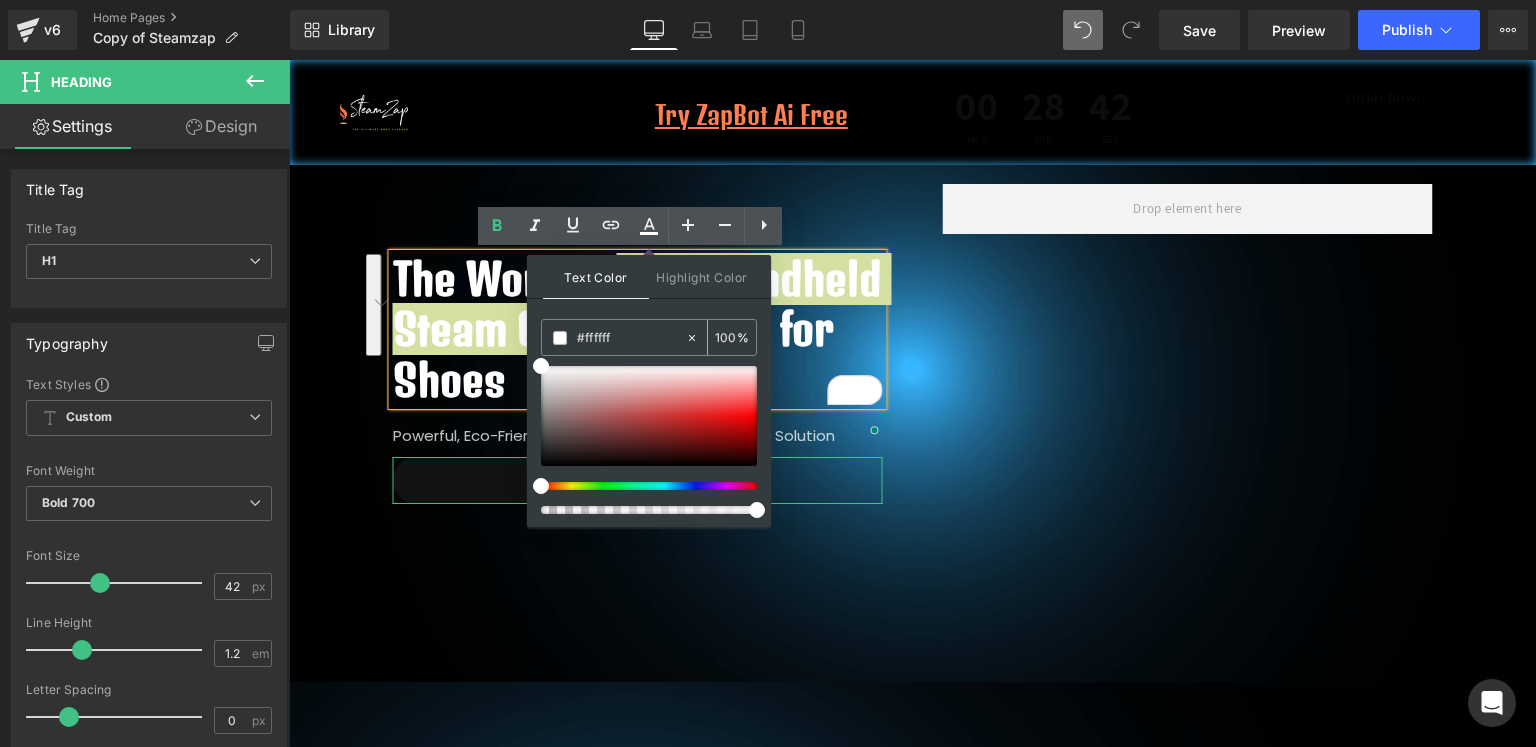 drag, startPoint x: 625, startPoint y: 341, endPoint x: 540, endPoint y: 325, distance: 86.492775 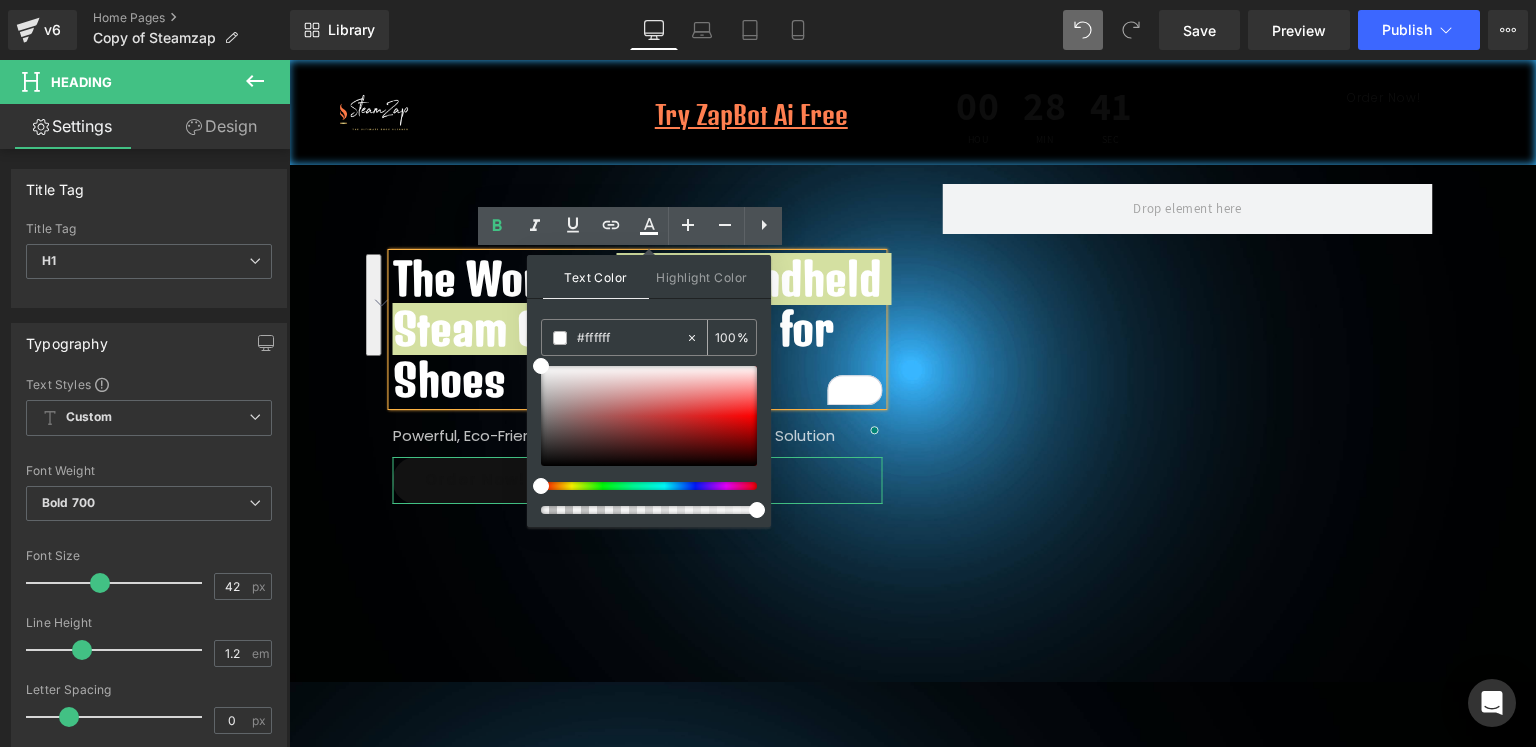 paste on "FF7F50" 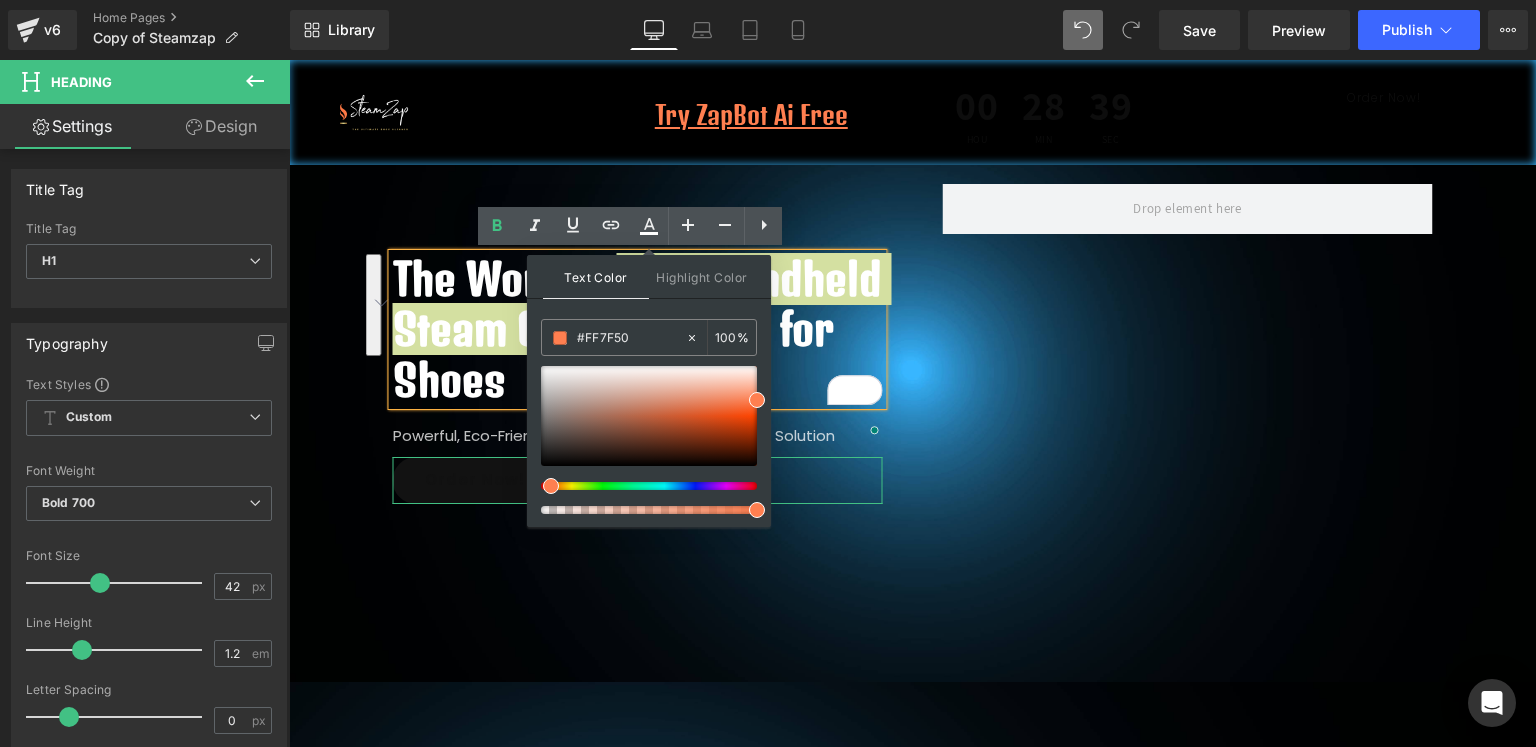 type on "#FF7F50" 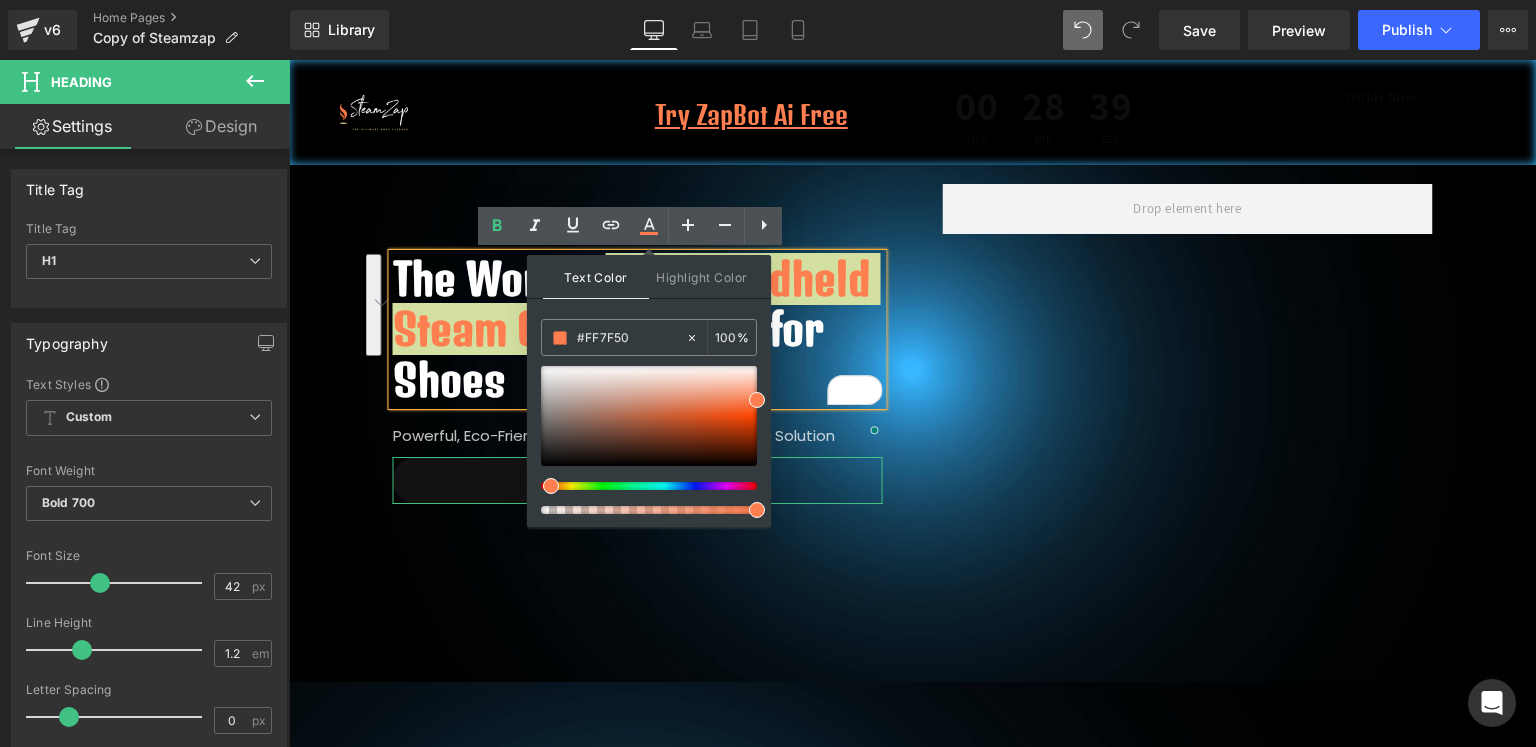 click on "Text Color Highlight Color #333333 #FF7F50 100 % transparent 0 %" at bounding box center (649, 391) 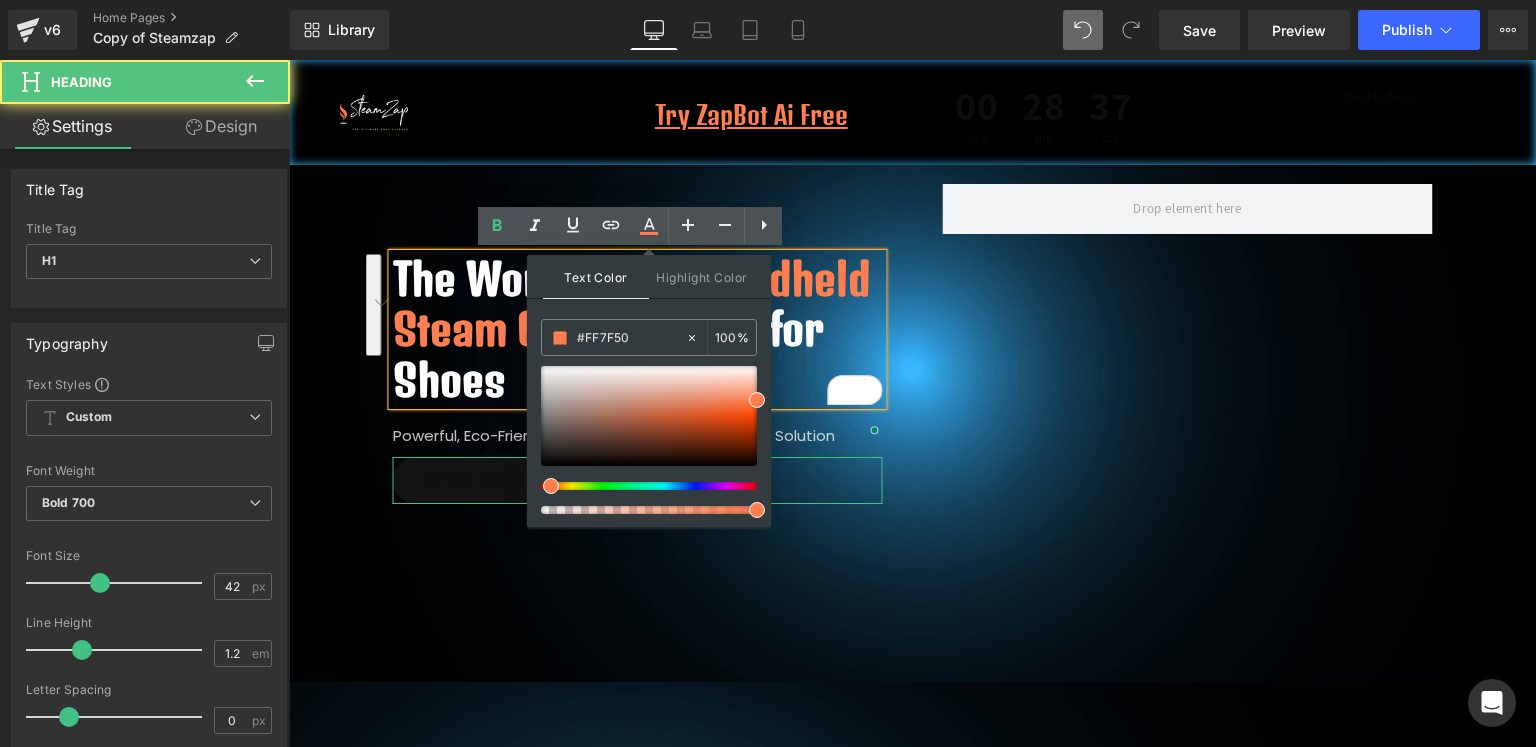 click on "The World's  First Handheld Steam Cleaner  Made for Shoes" at bounding box center (638, 329) 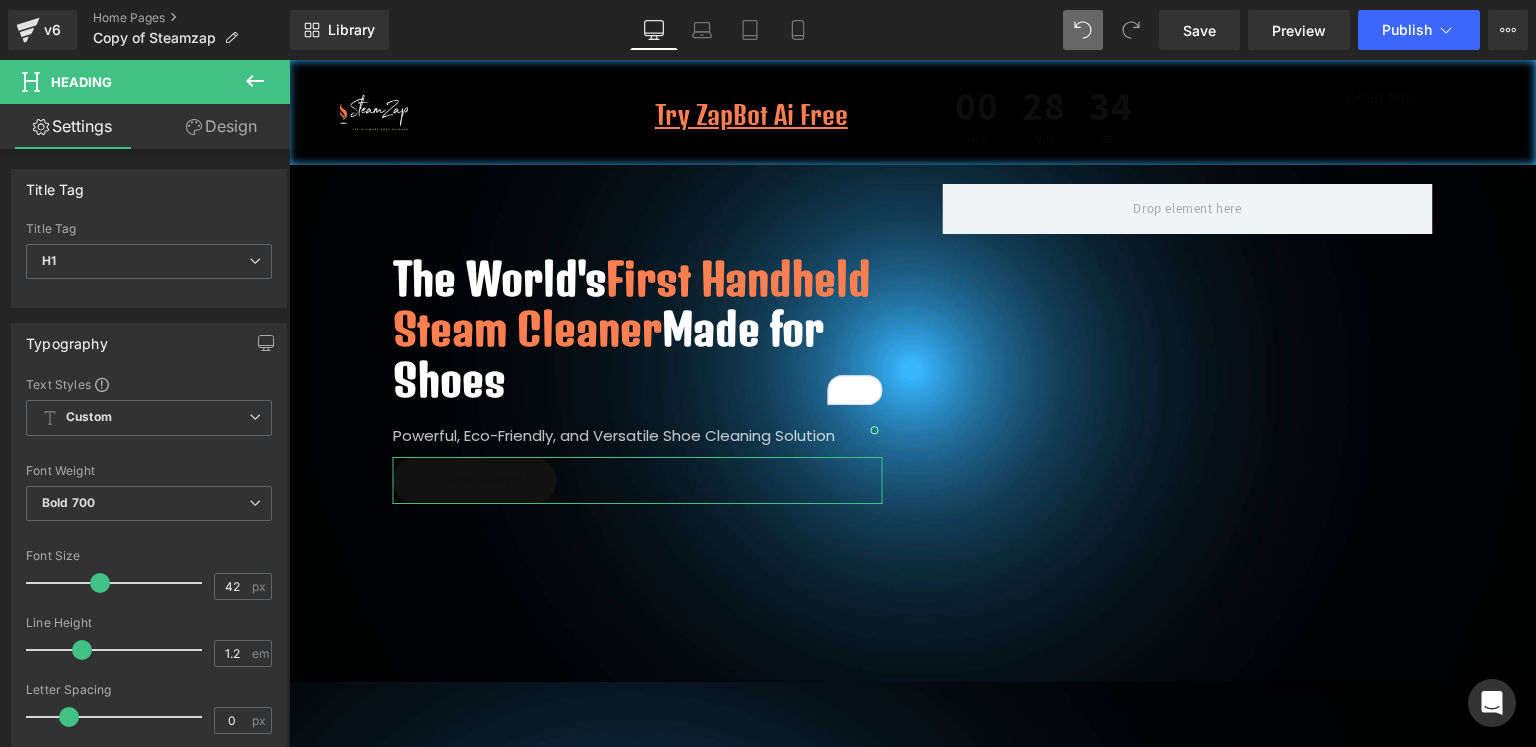 click 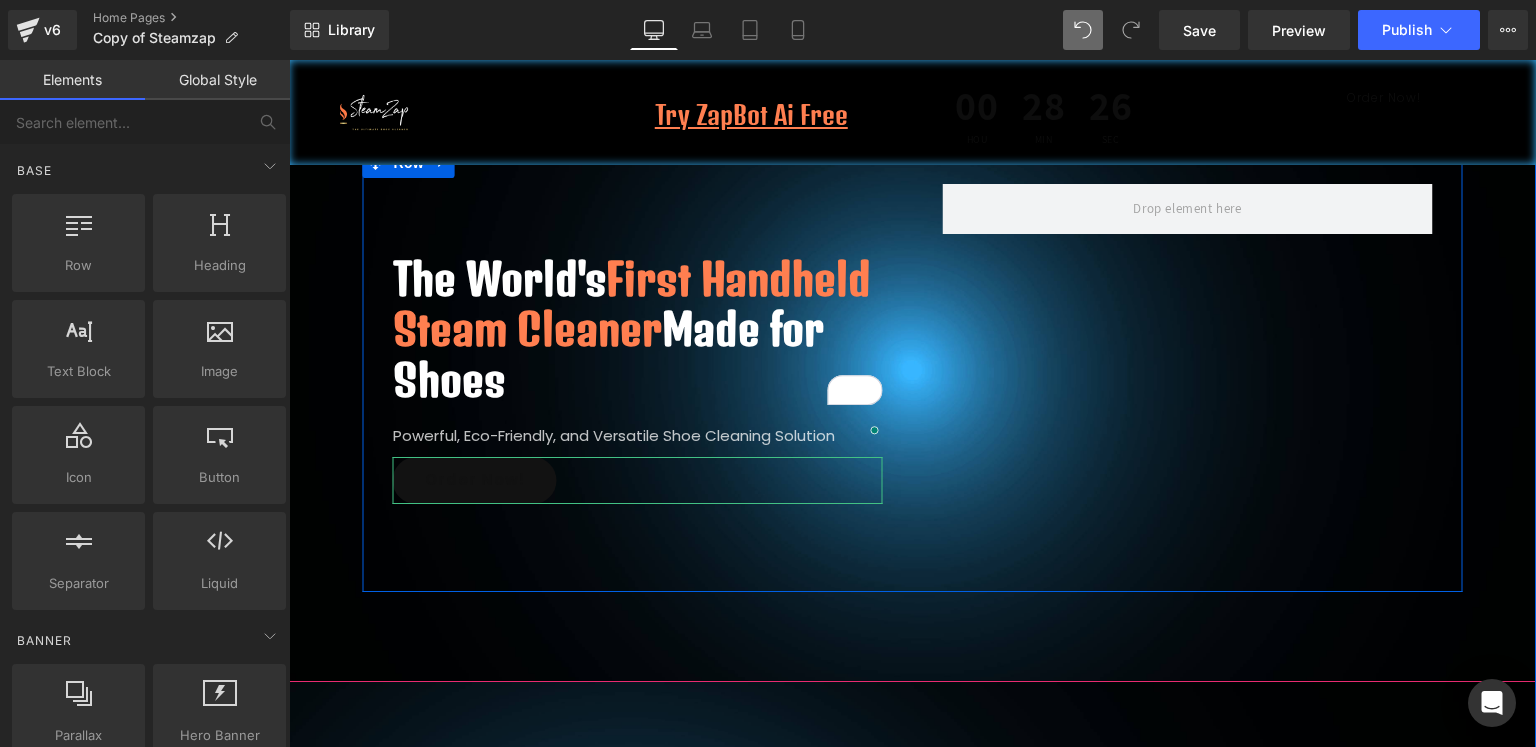 click on "The World's  First Handheld Steam Cleaner  Made for Shoes Heading         Powerful, Eco-Friendly, and Versatile Shoe Cleaning Solution Text Block         Order Now! Button         Row" at bounding box center [638, 368] 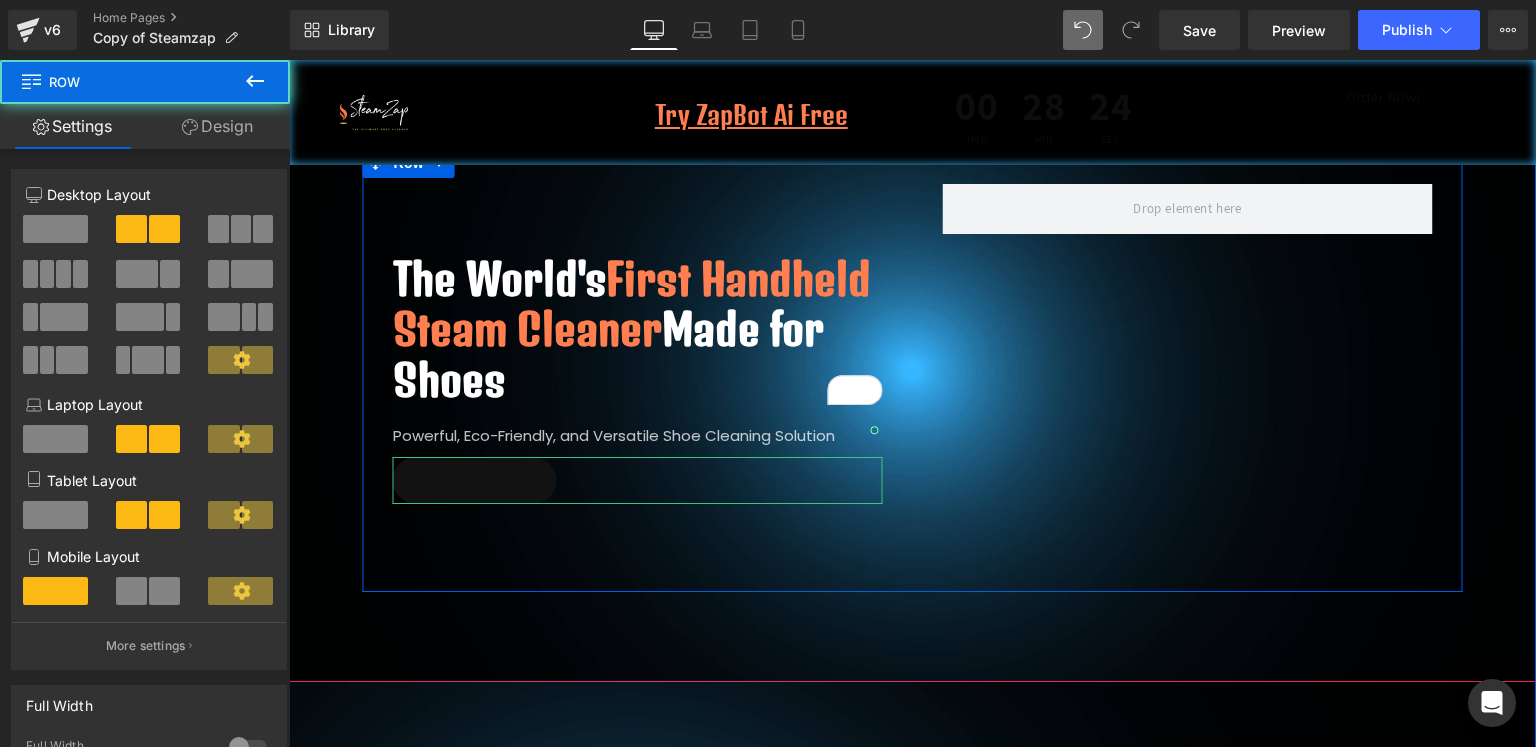 click on "Row" at bounding box center [1188, 368] 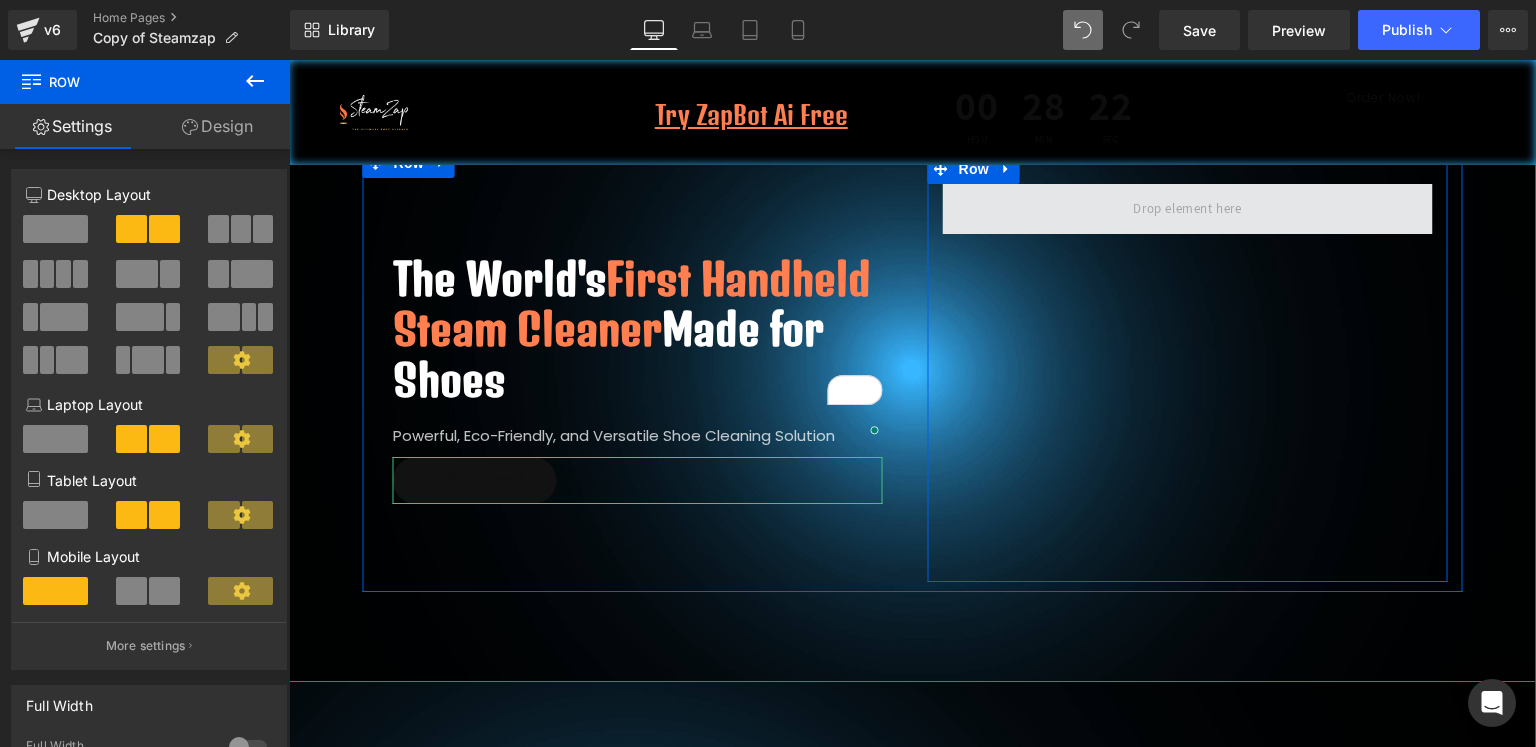 click at bounding box center [1188, 209] 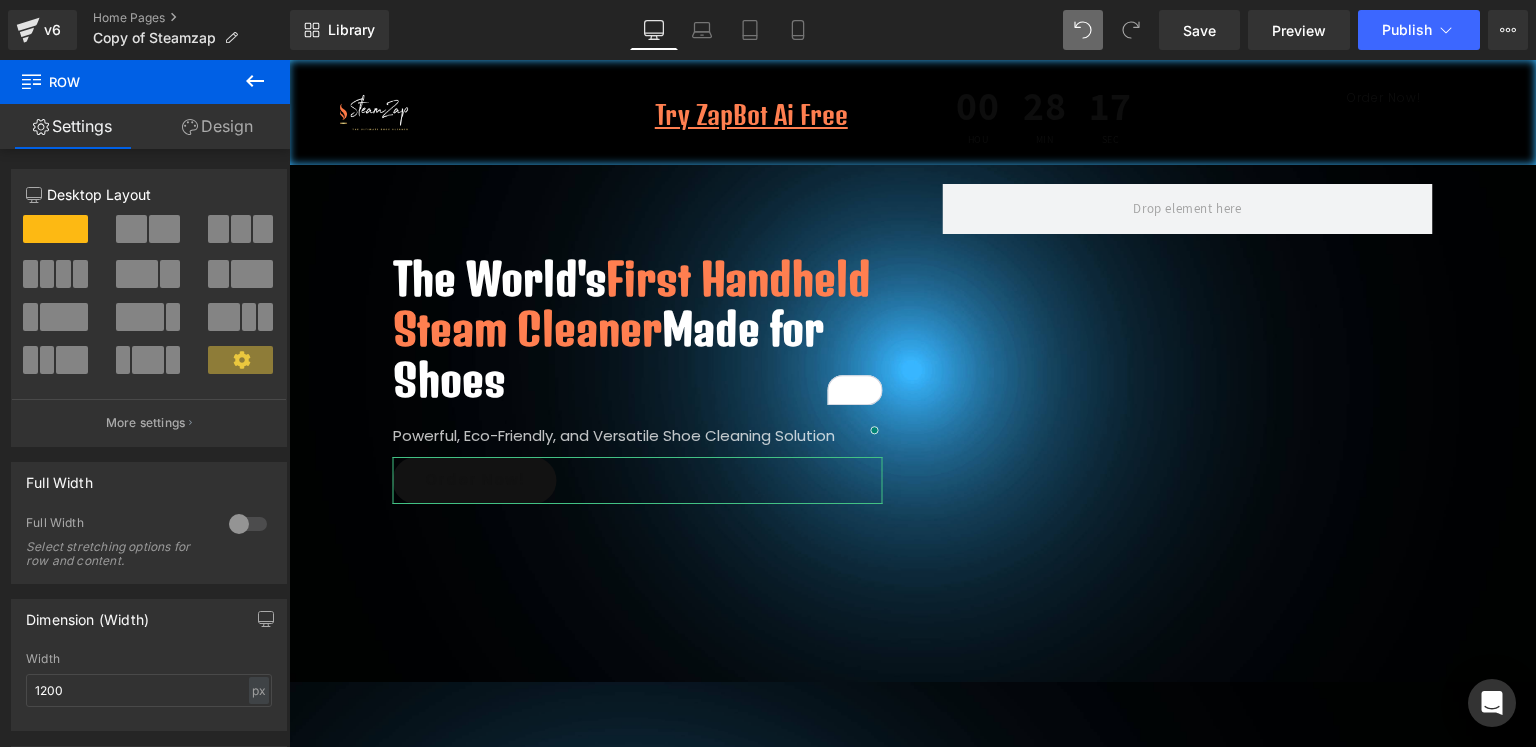 click 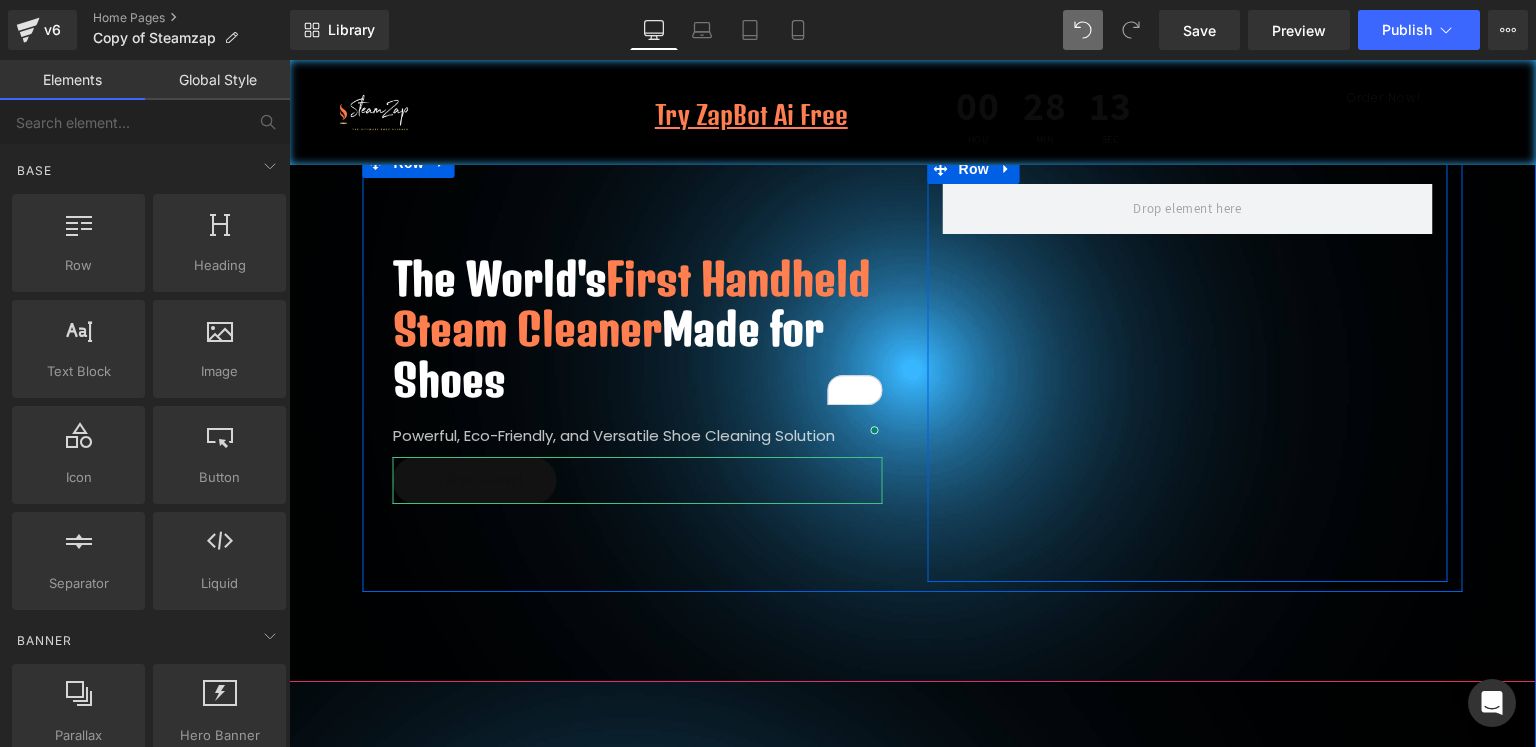 drag, startPoint x: 485, startPoint y: 403, endPoint x: 1079, endPoint y: 278, distance: 607.0099 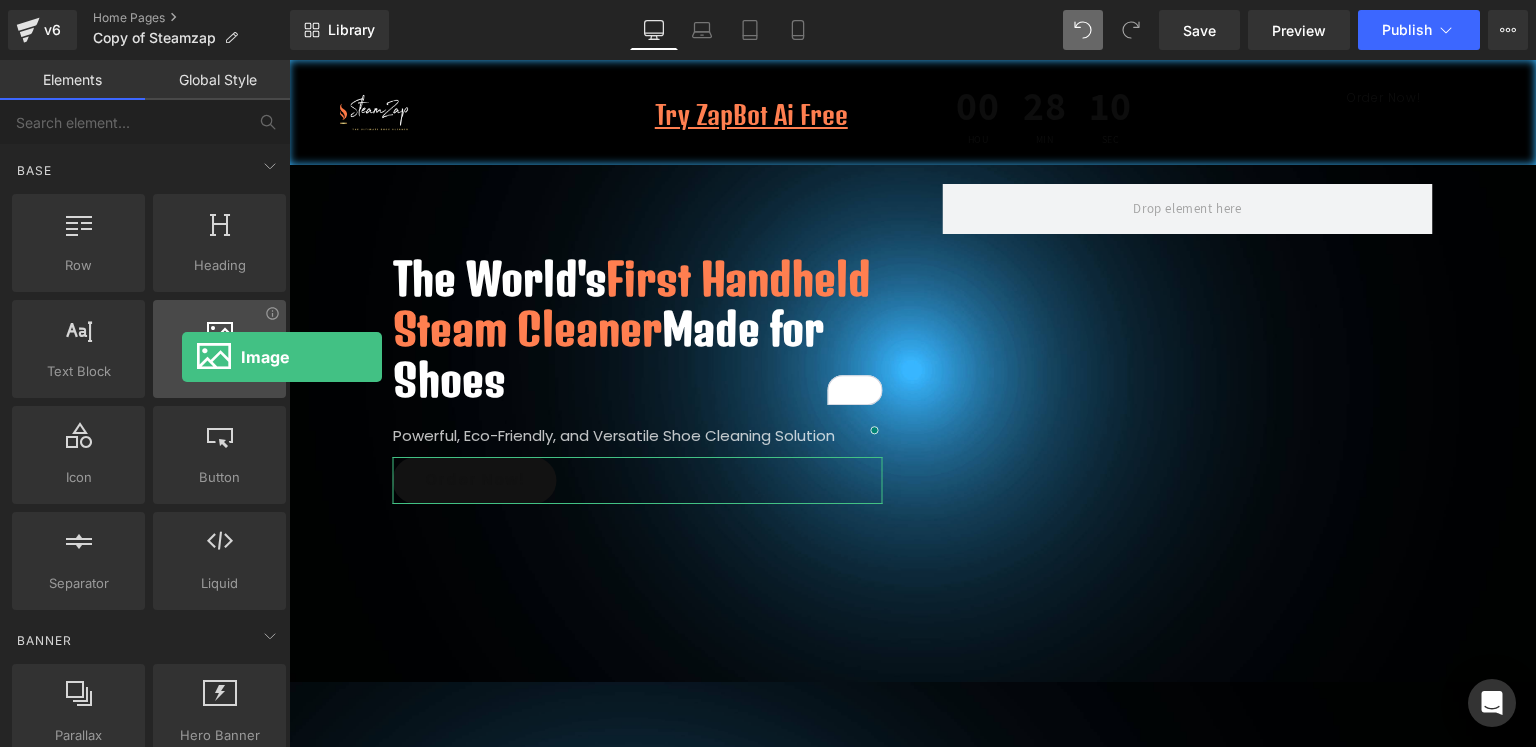 drag, startPoint x: 202, startPoint y: 361, endPoint x: 182, endPoint y: 357, distance: 20.396078 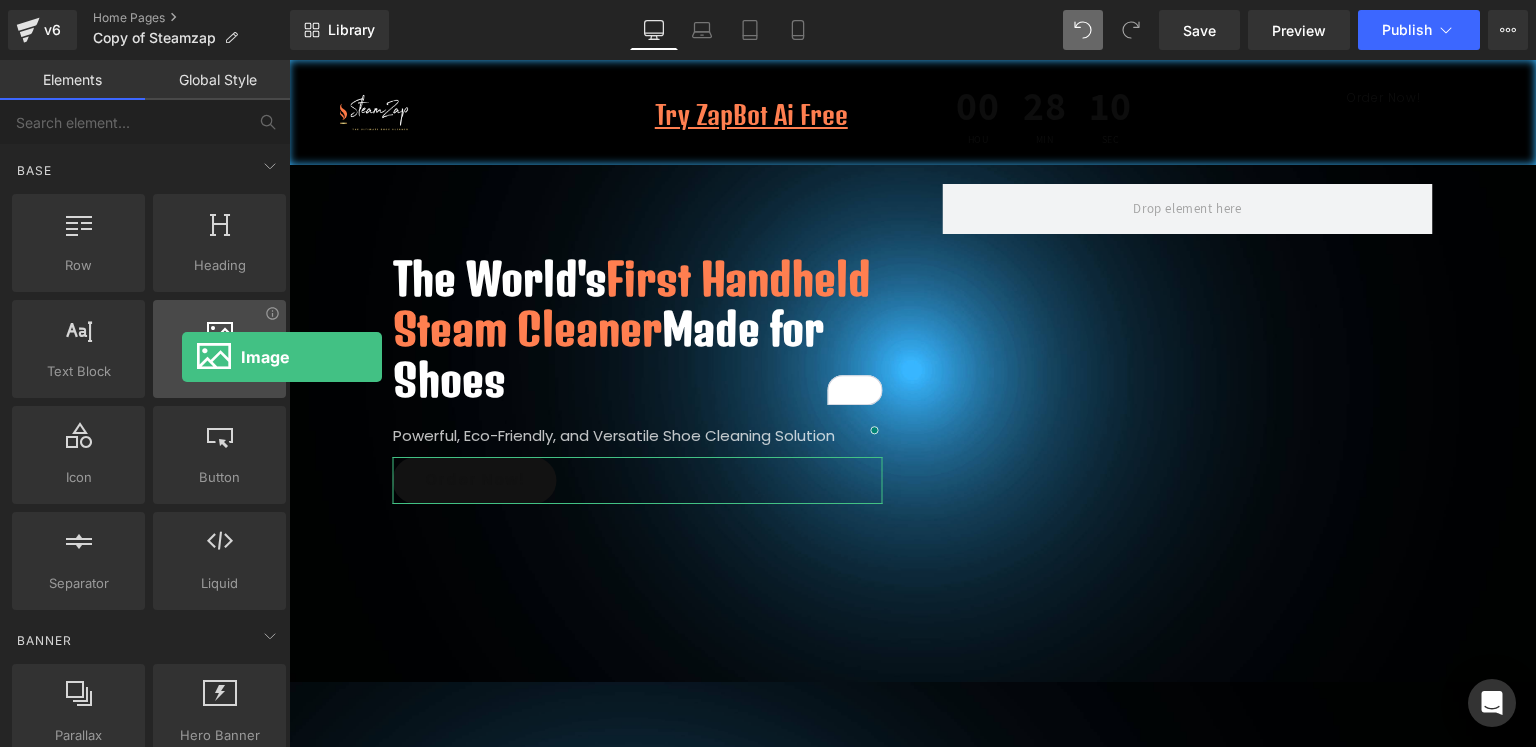 click at bounding box center [219, 338] 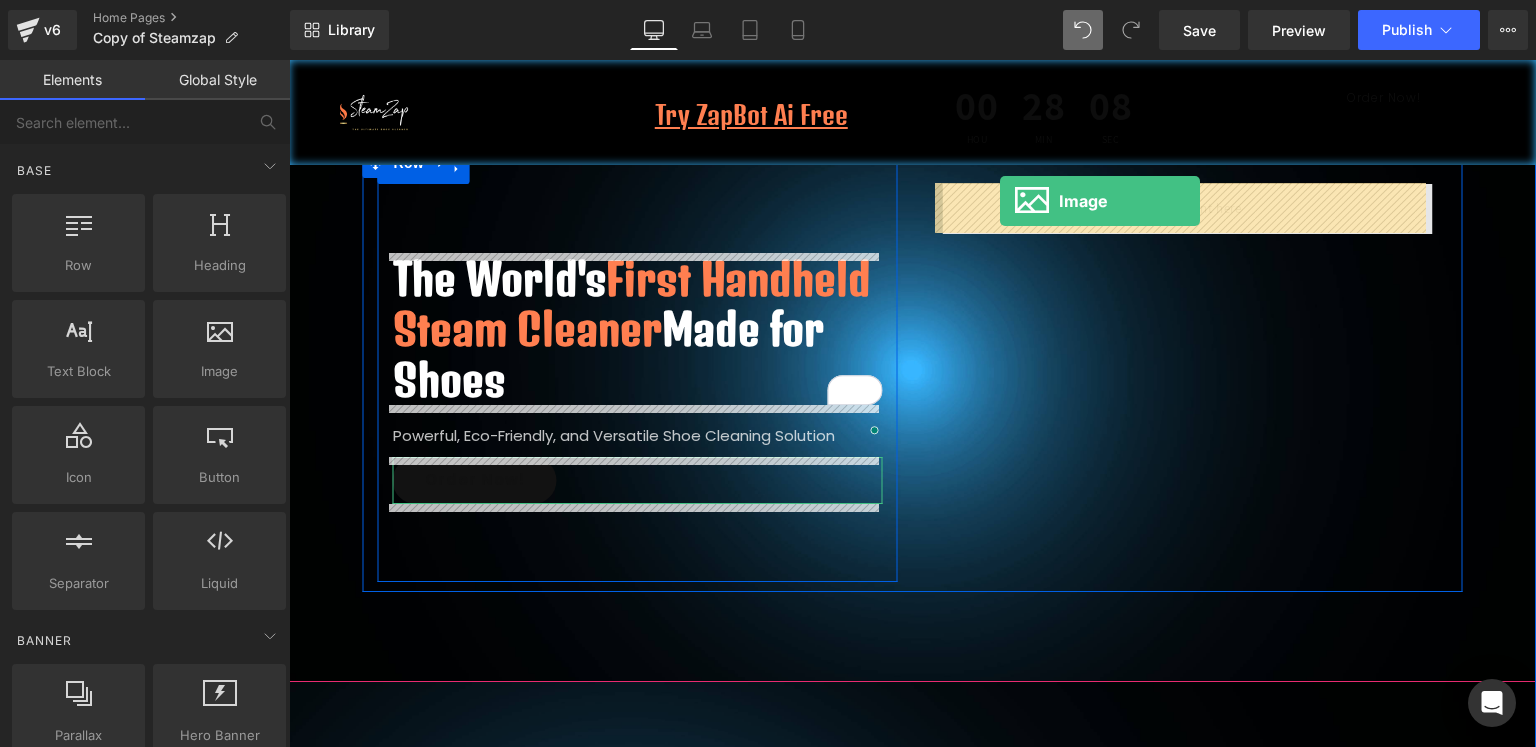 drag, startPoint x: 471, startPoint y: 417, endPoint x: 1000, endPoint y: 201, distance: 571.3992 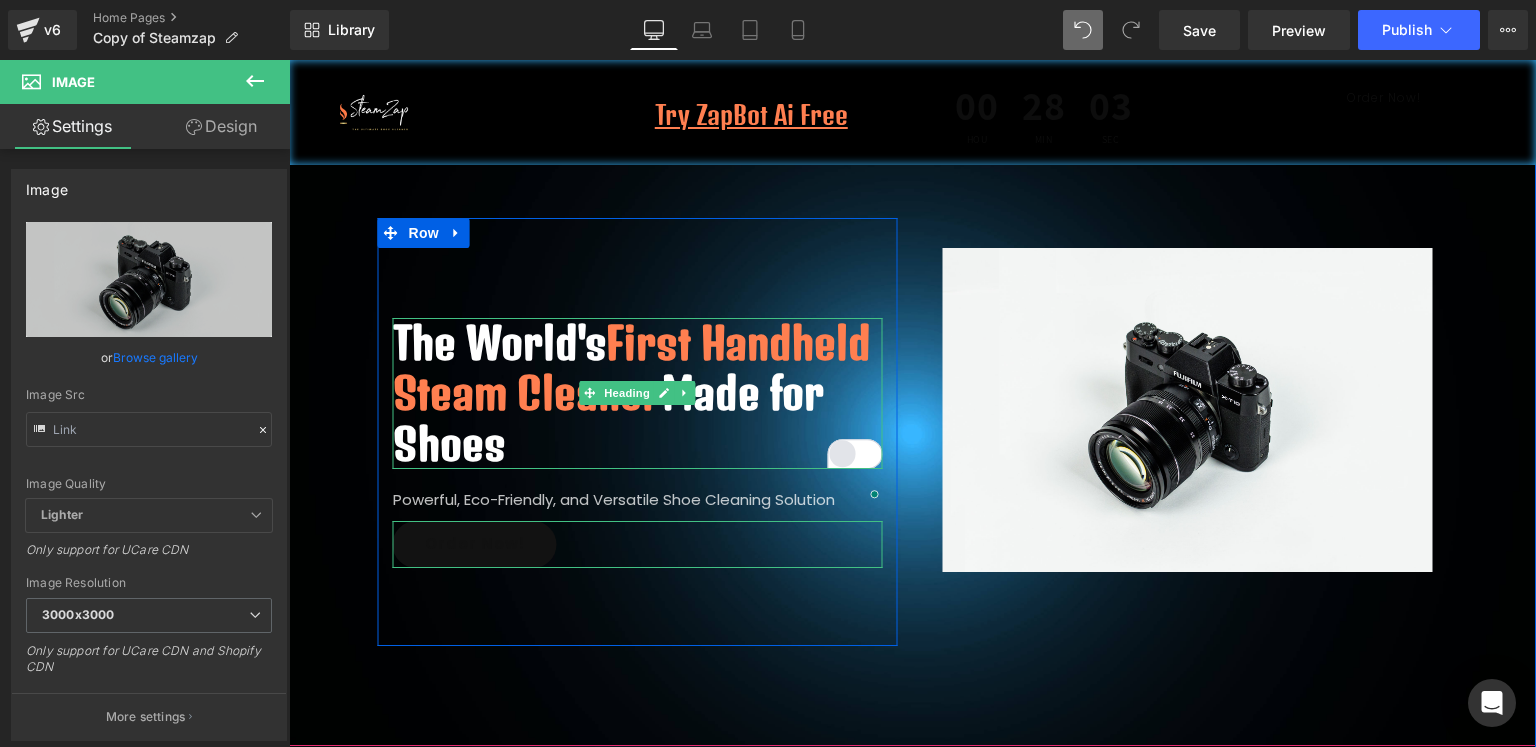 scroll, scrollTop: 0, scrollLeft: 0, axis: both 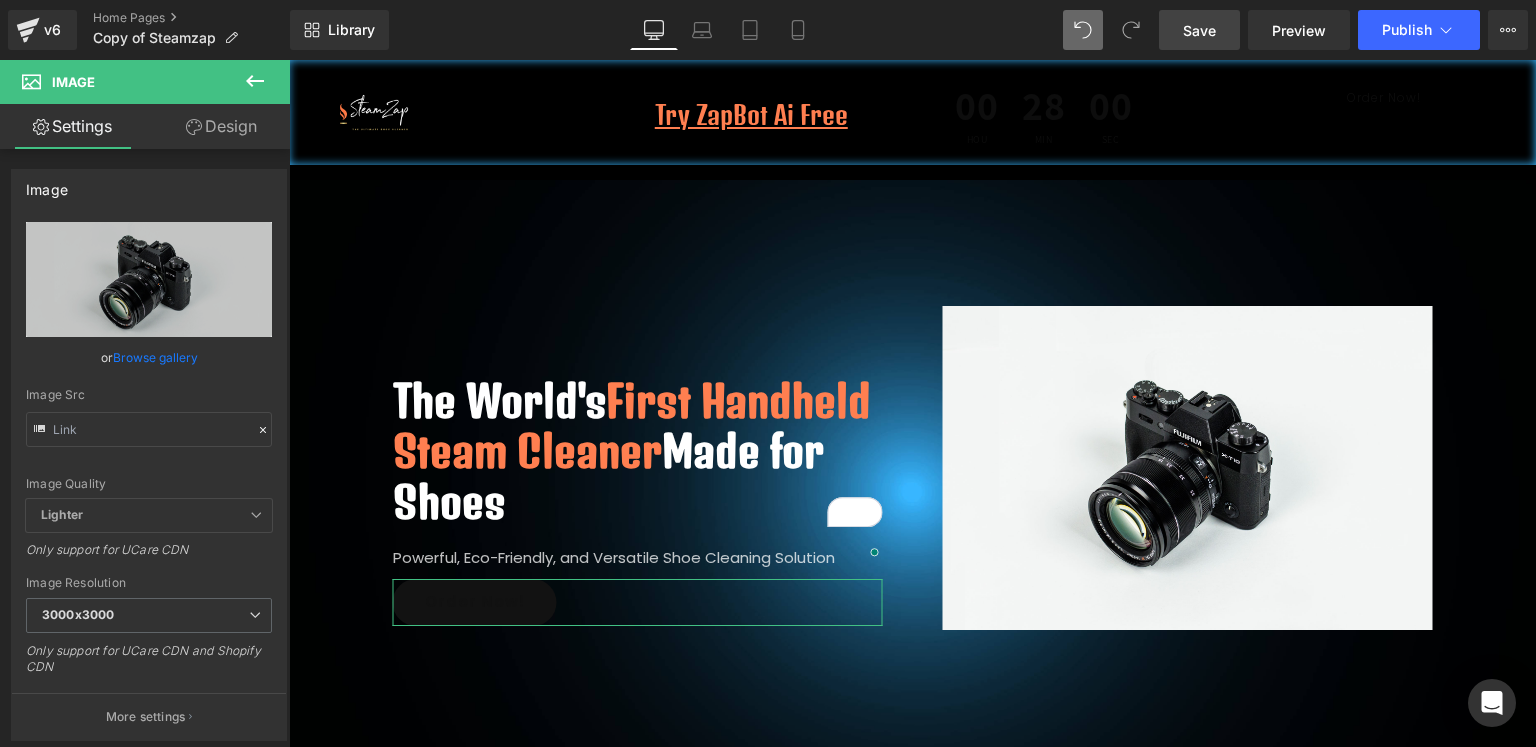 click on "Save" at bounding box center (1199, 30) 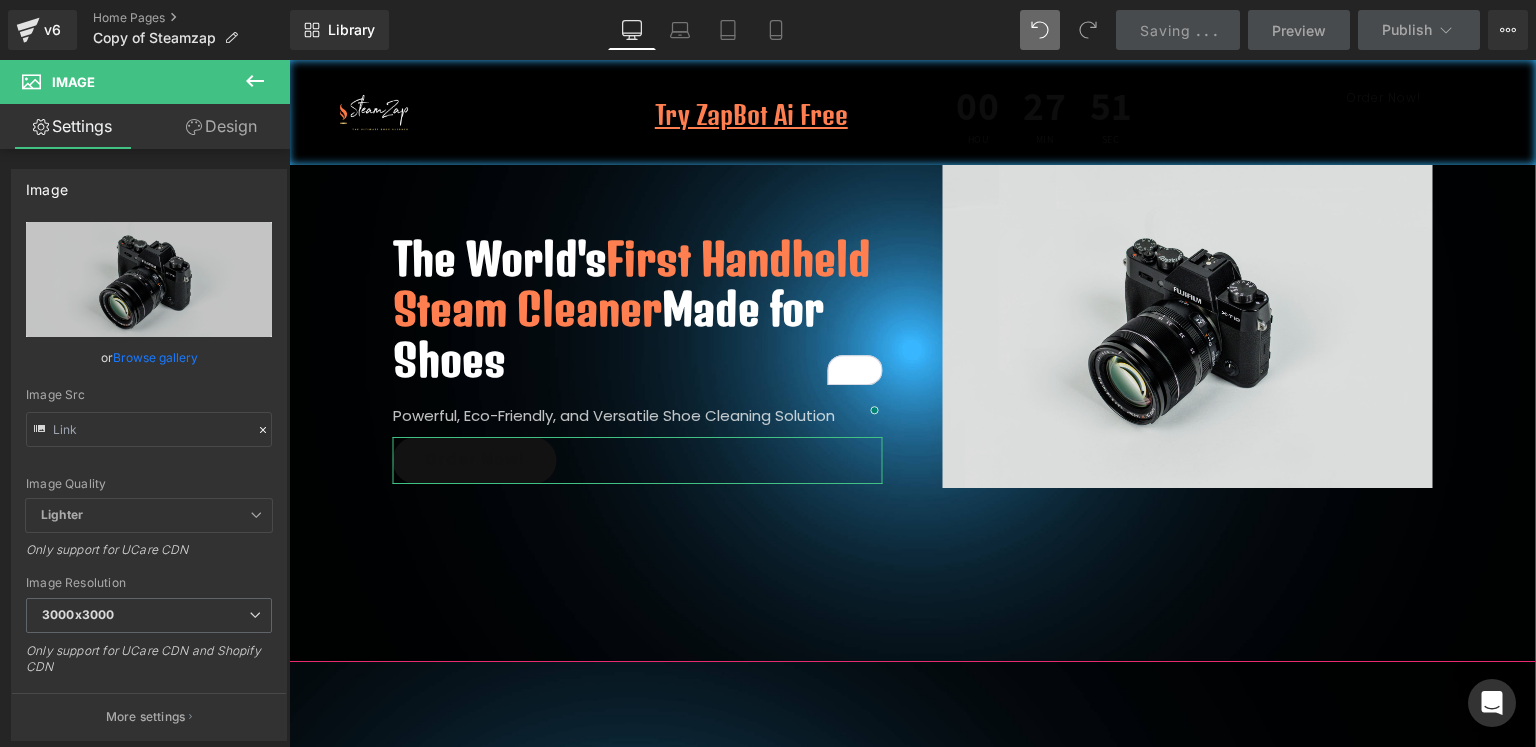 scroll, scrollTop: 140, scrollLeft: 0, axis: vertical 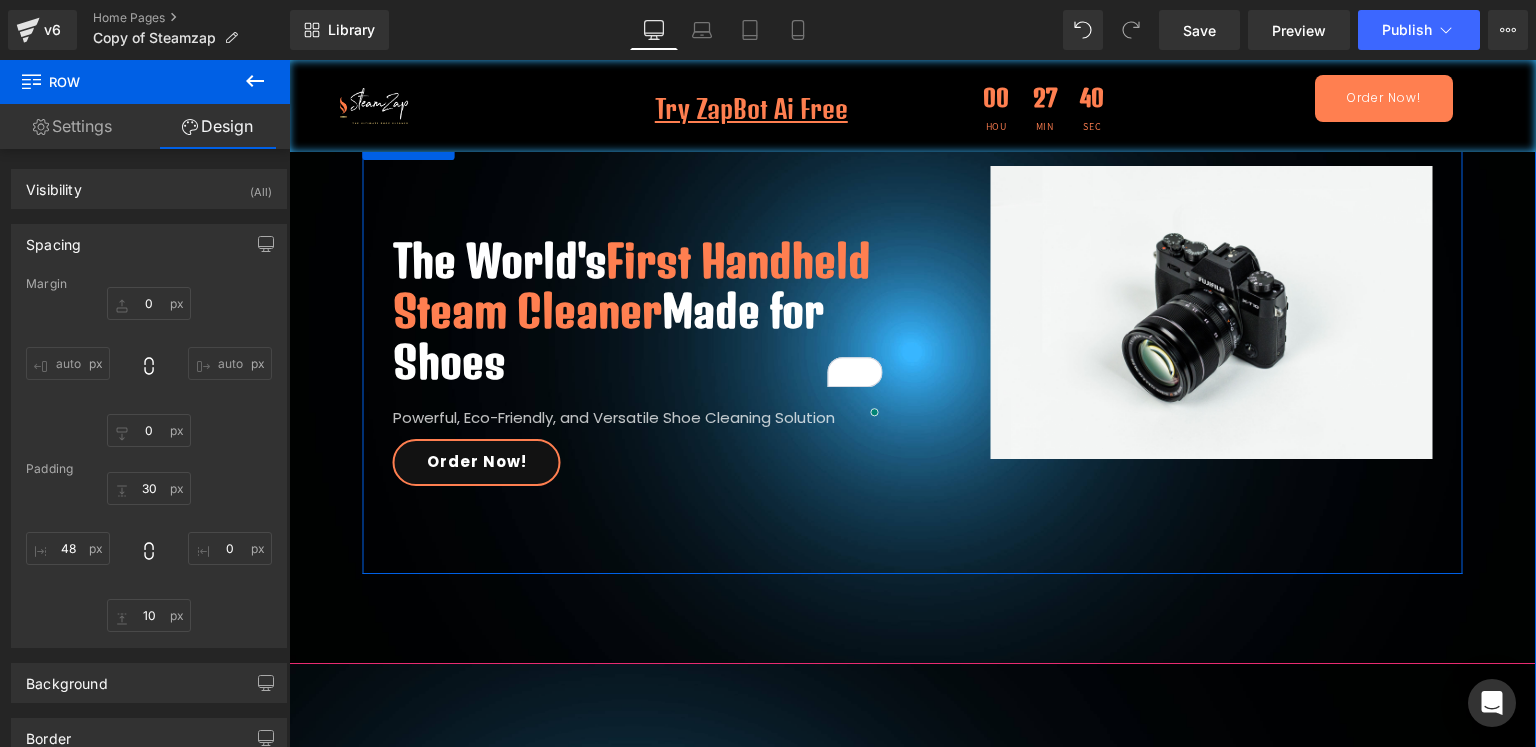 click on "Image
Row       48px" at bounding box center [1188, 350] 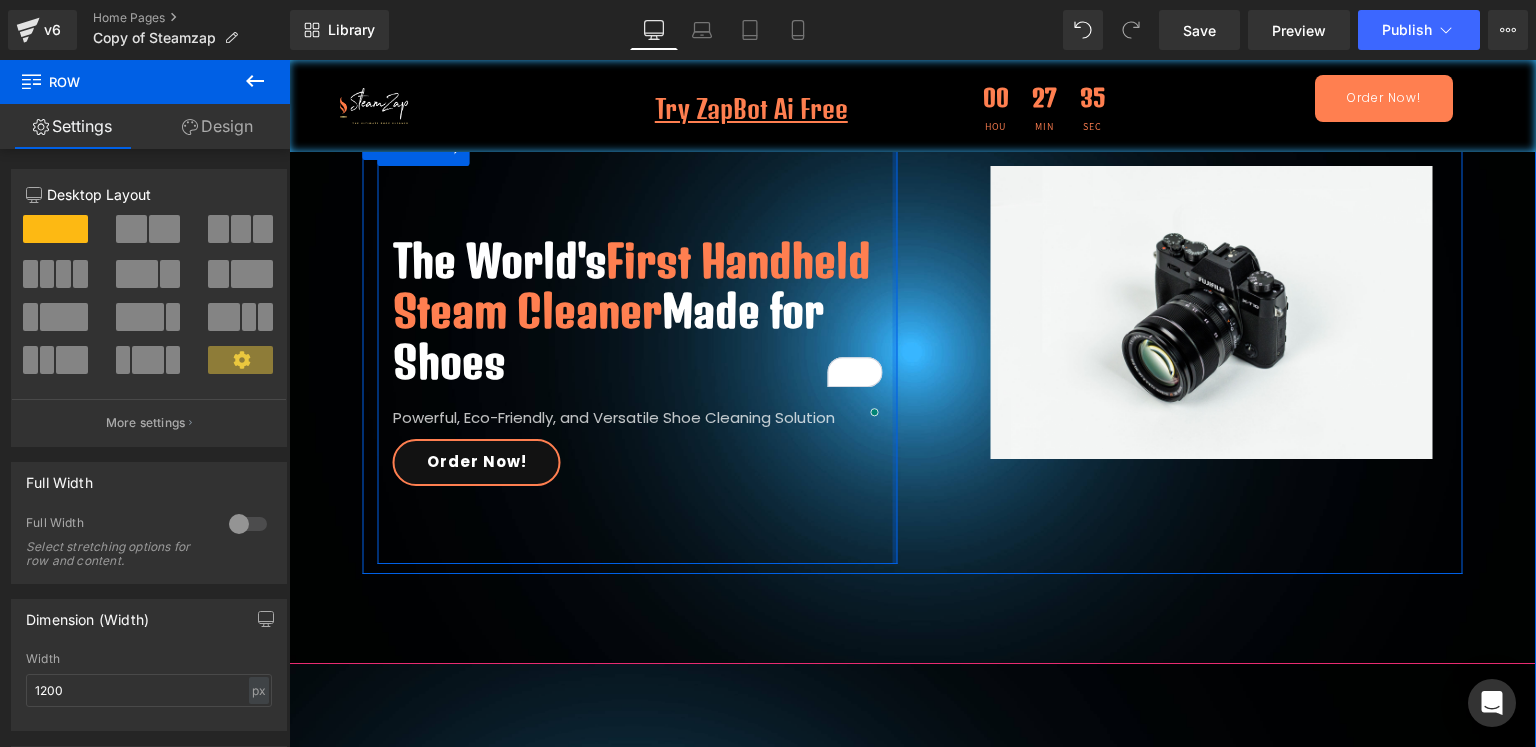 drag, startPoint x: 888, startPoint y: 205, endPoint x: 925, endPoint y: 198, distance: 37.65634 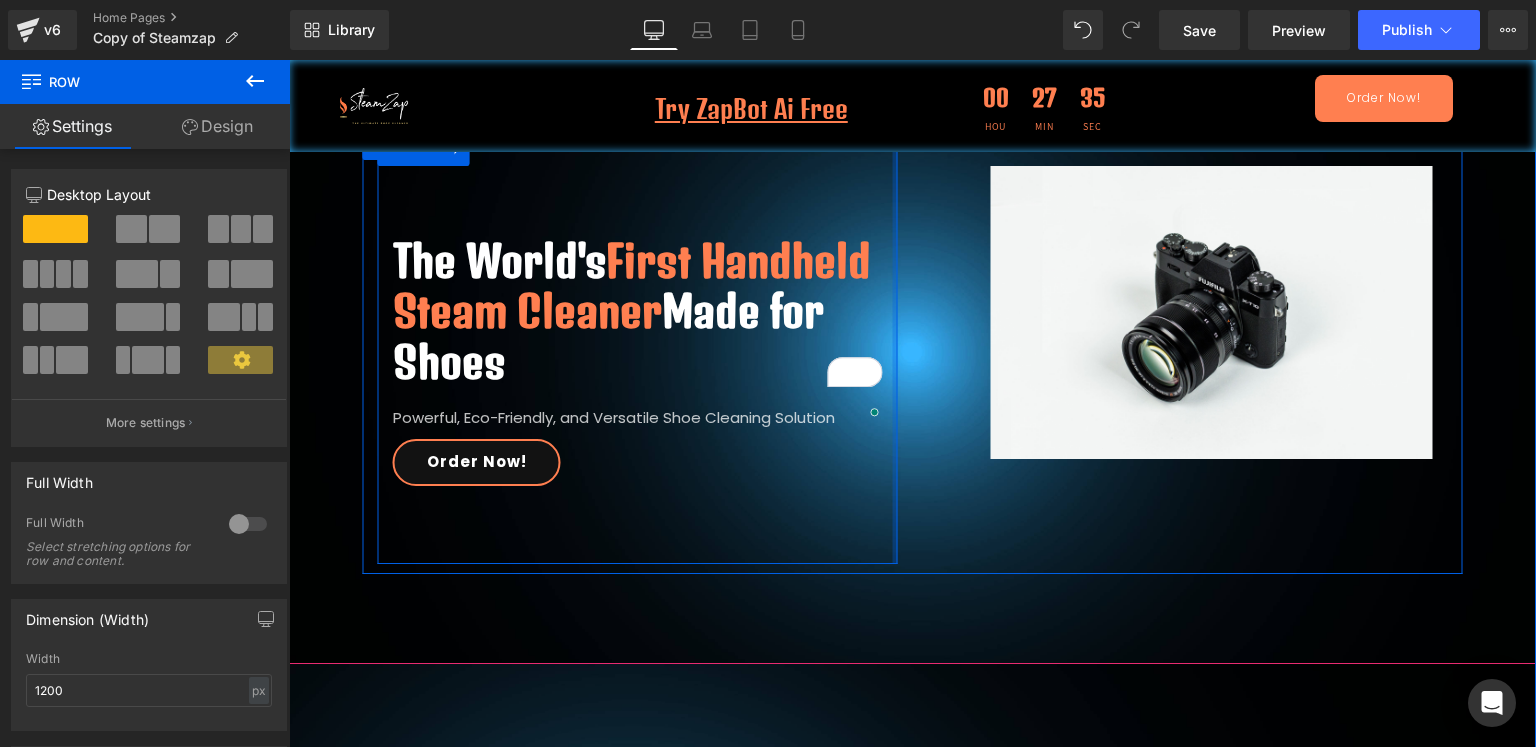 click on "The World's  First Handheld Steam Cleaner  Made for Shoes Heading         Powerful, Eco-Friendly, and Versatile Shoe Cleaning Solution Text Block         Order Now! [GEOGRAPHIC_DATA]
Image
Row       48px   Row" at bounding box center (913, 352) 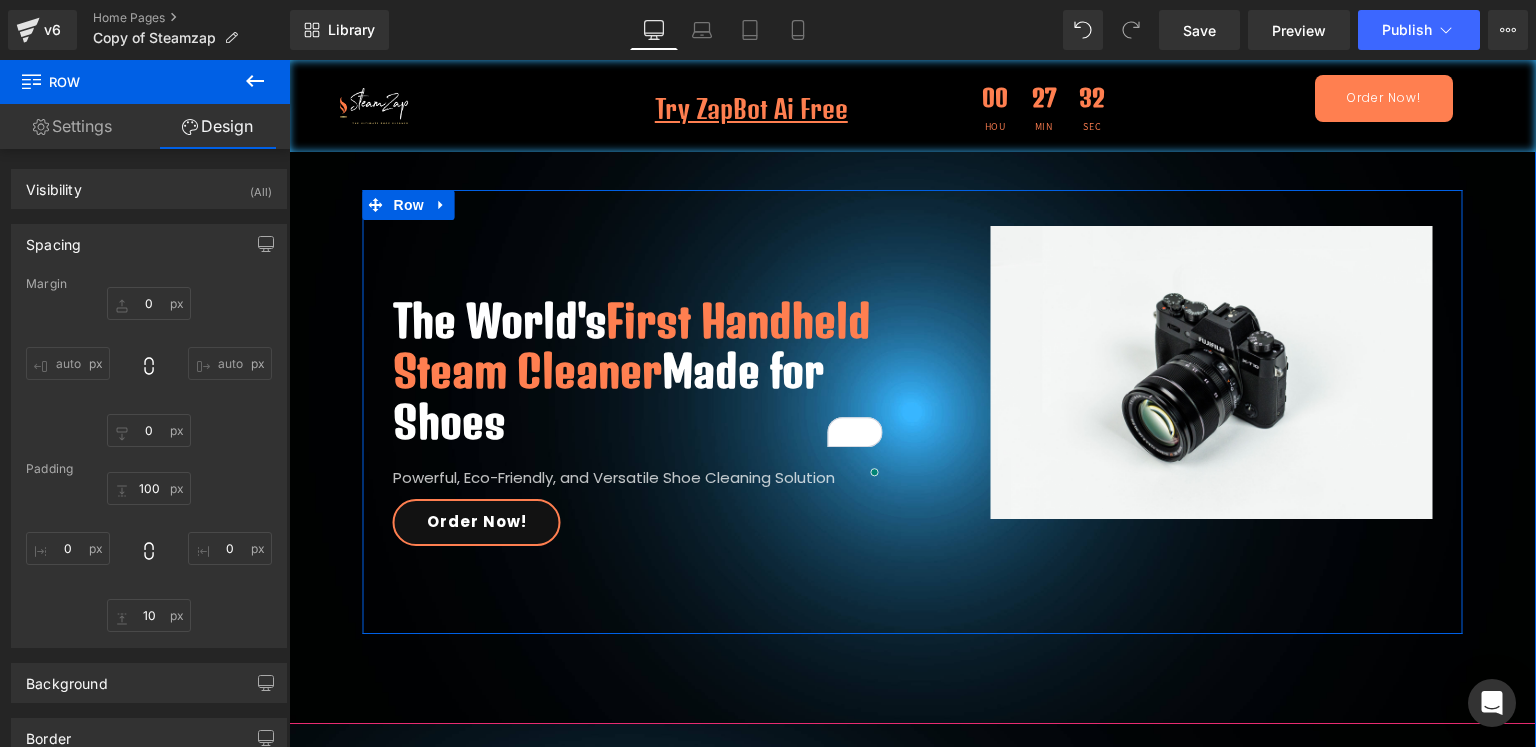 scroll, scrollTop: 80, scrollLeft: 0, axis: vertical 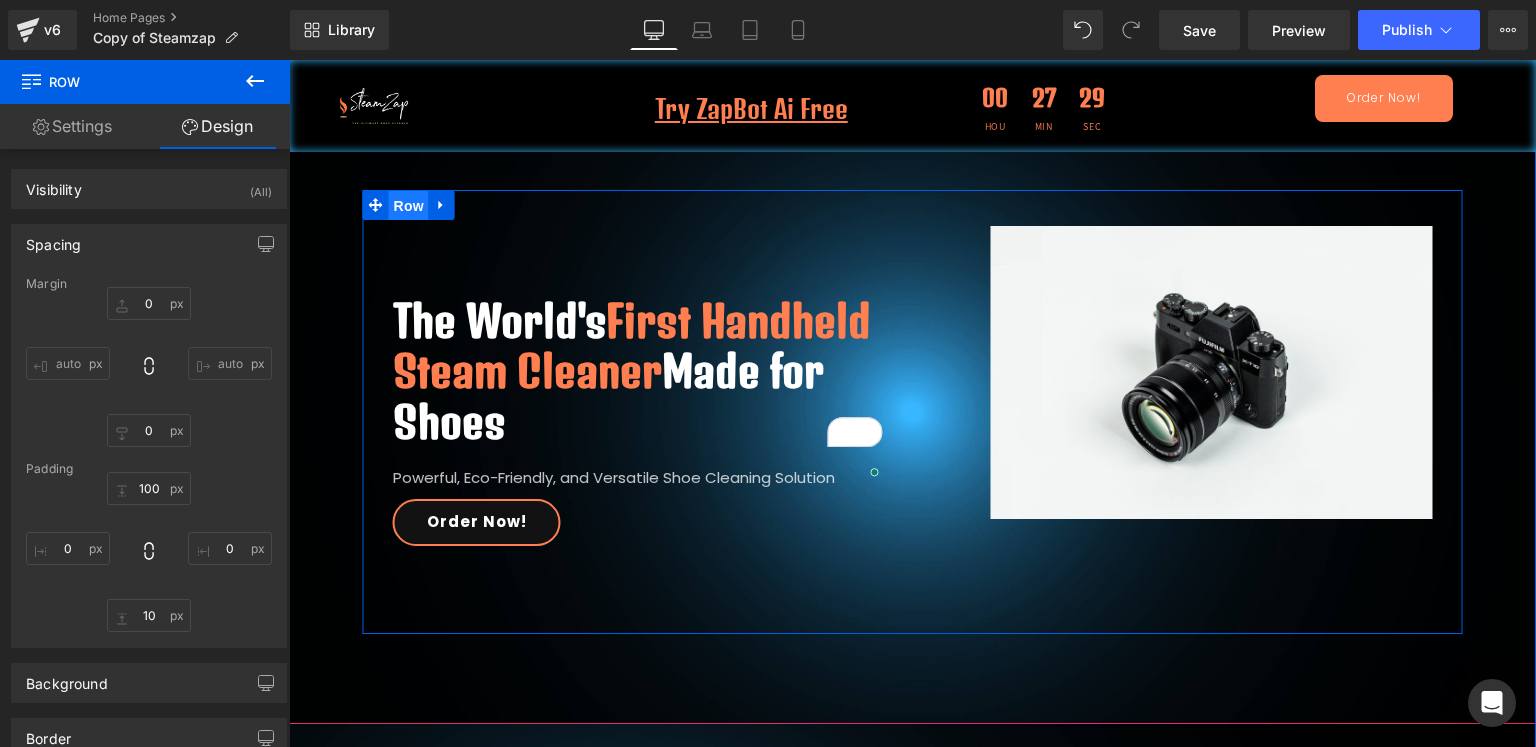 click on "Row" at bounding box center [409, 206] 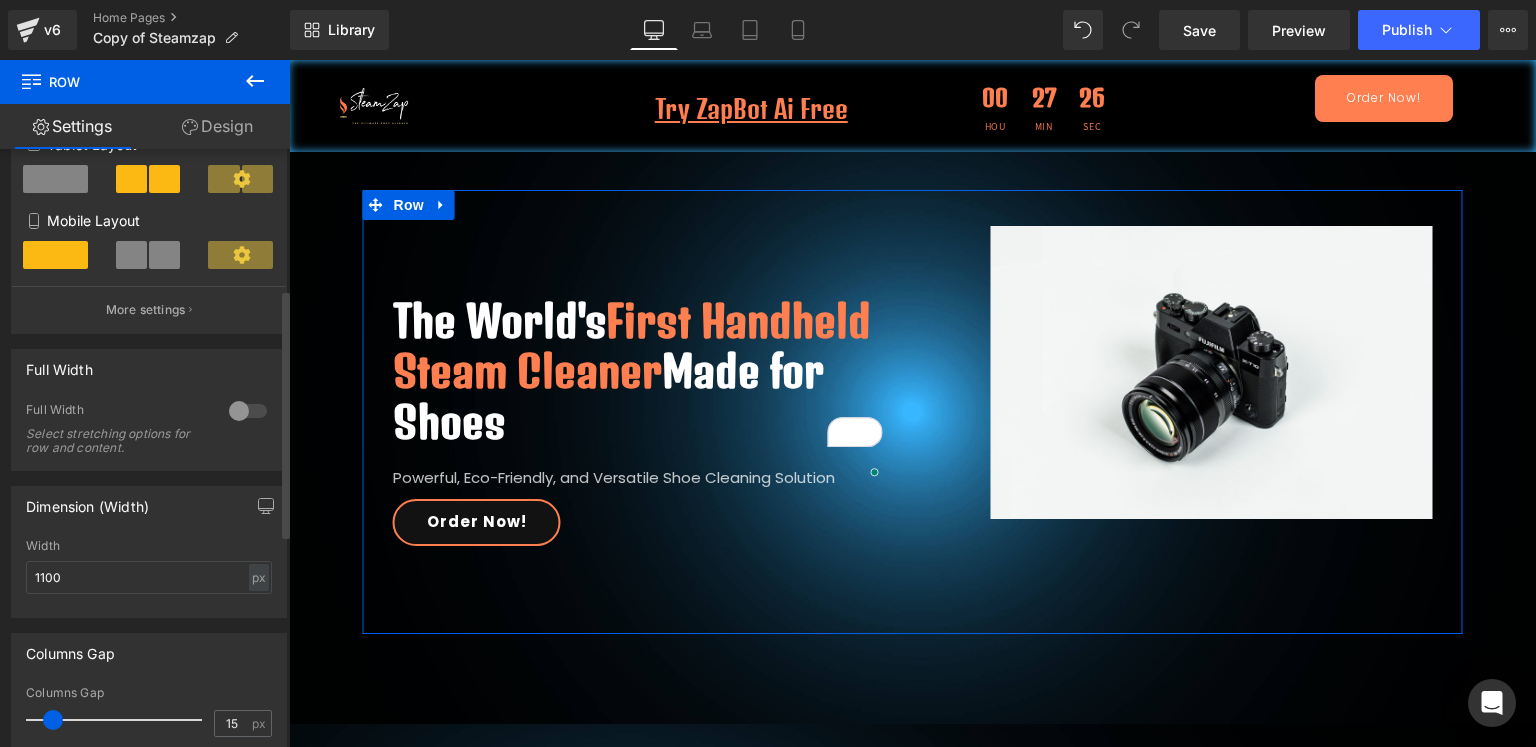 scroll, scrollTop: 344, scrollLeft: 0, axis: vertical 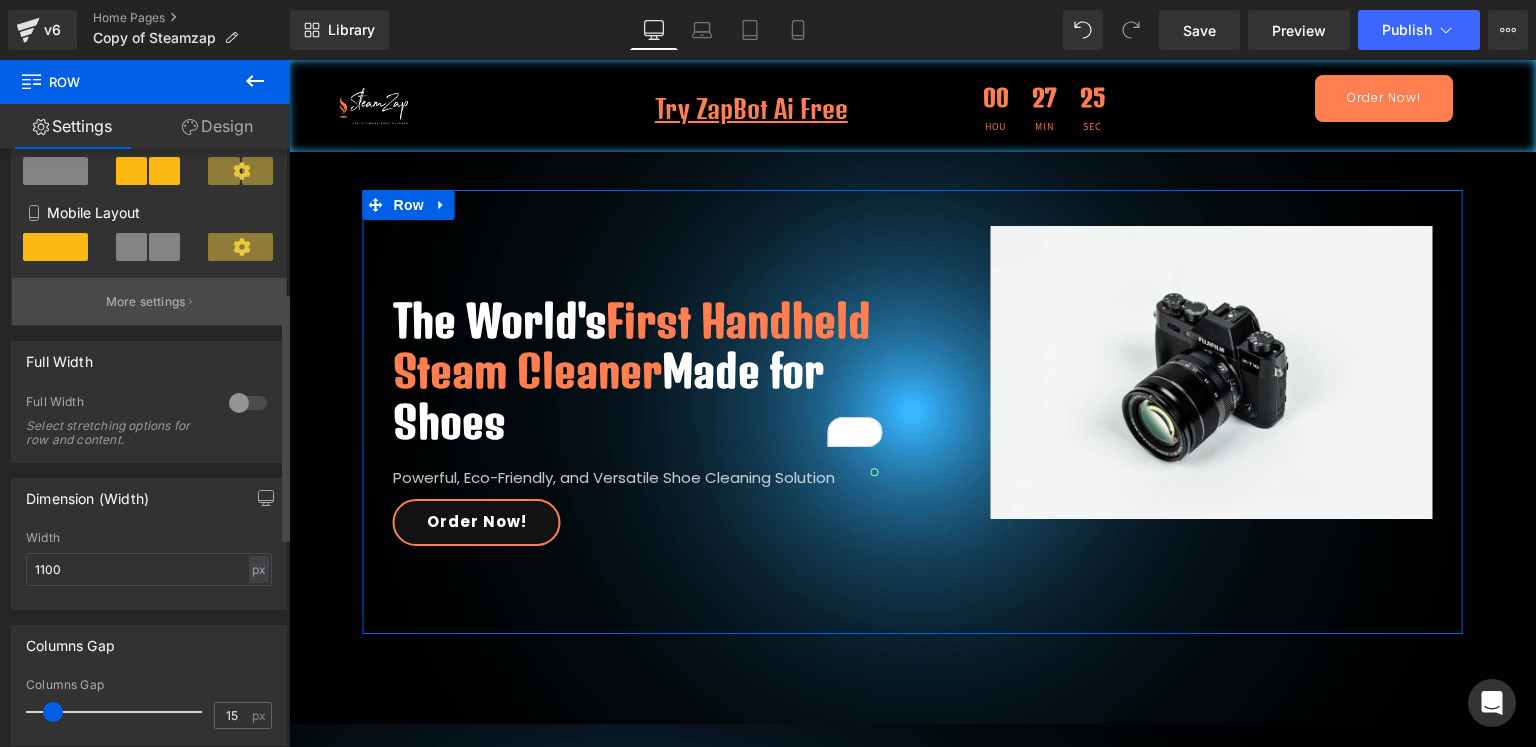 click on "More settings" at bounding box center (146, 302) 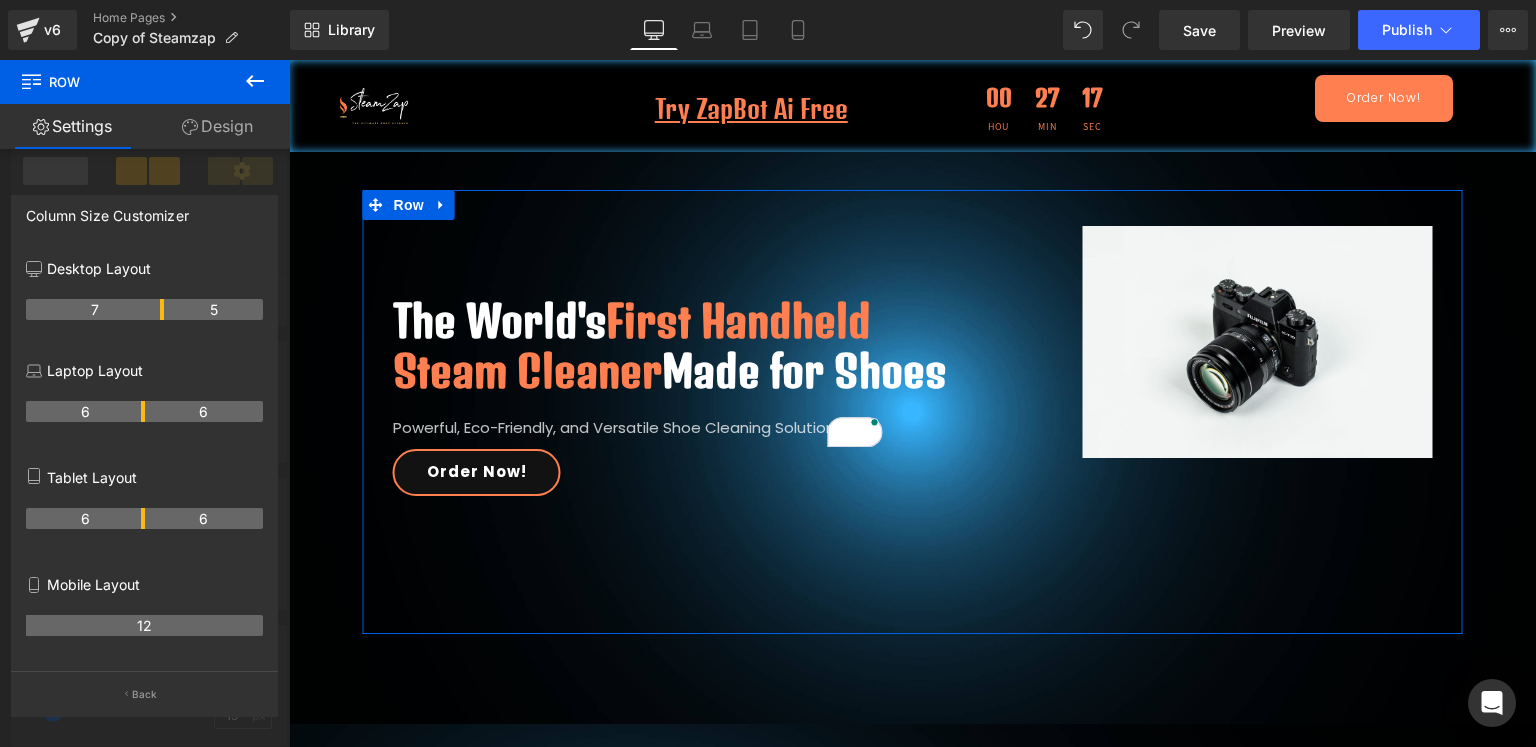 drag, startPoint x: 143, startPoint y: 308, endPoint x: 158, endPoint y: 309, distance: 15.033297 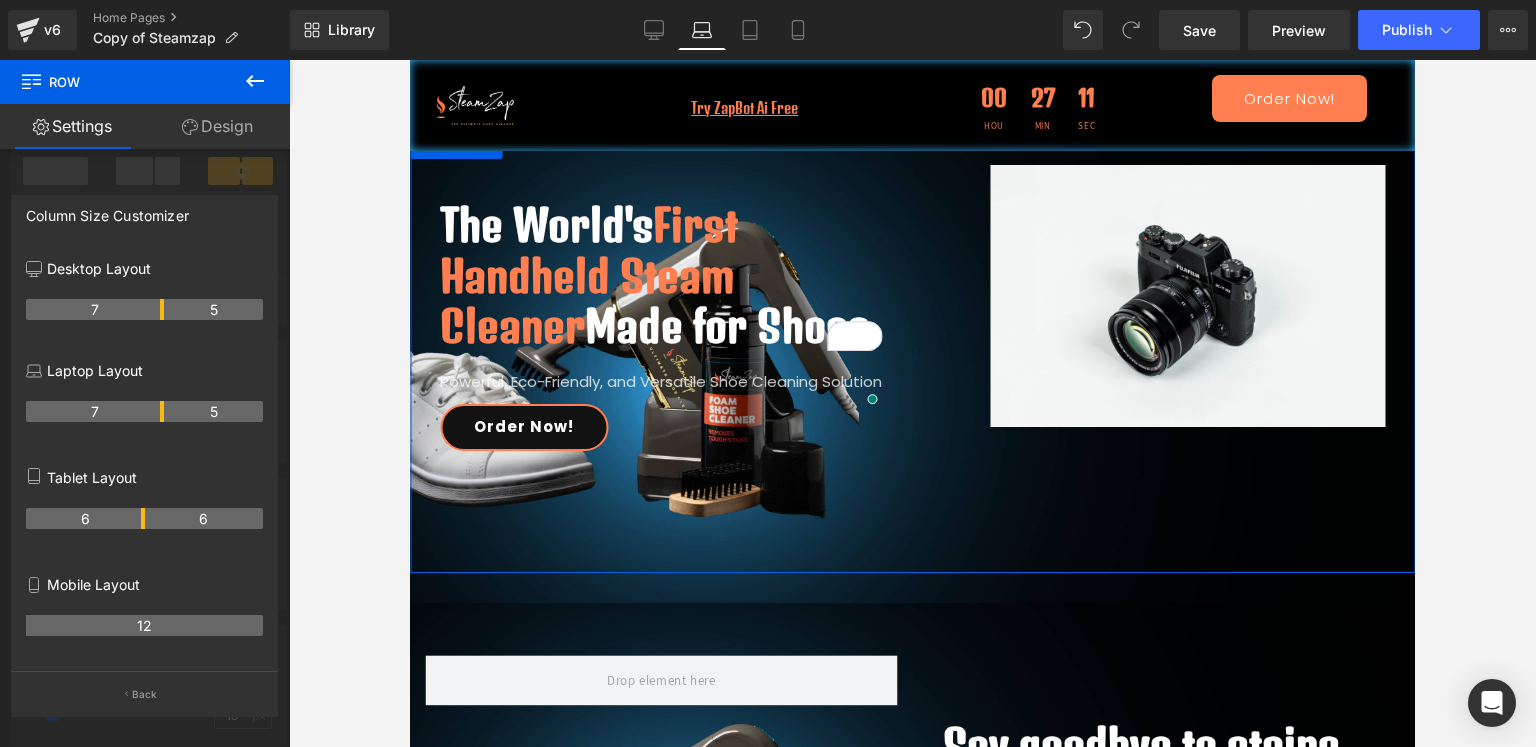 scroll, scrollTop: 0, scrollLeft: 0, axis: both 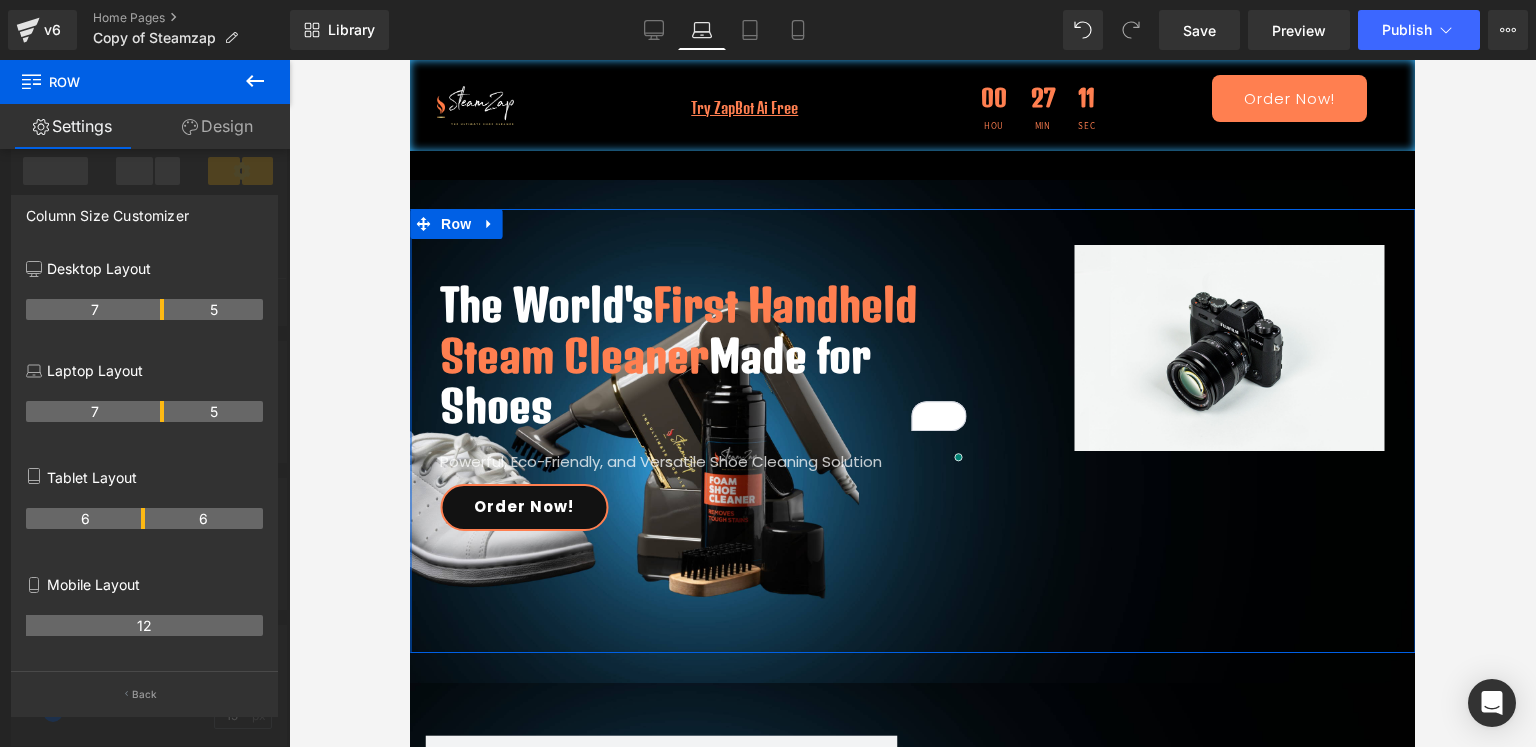 drag, startPoint x: 140, startPoint y: 412, endPoint x: 166, endPoint y: 410, distance: 26.076809 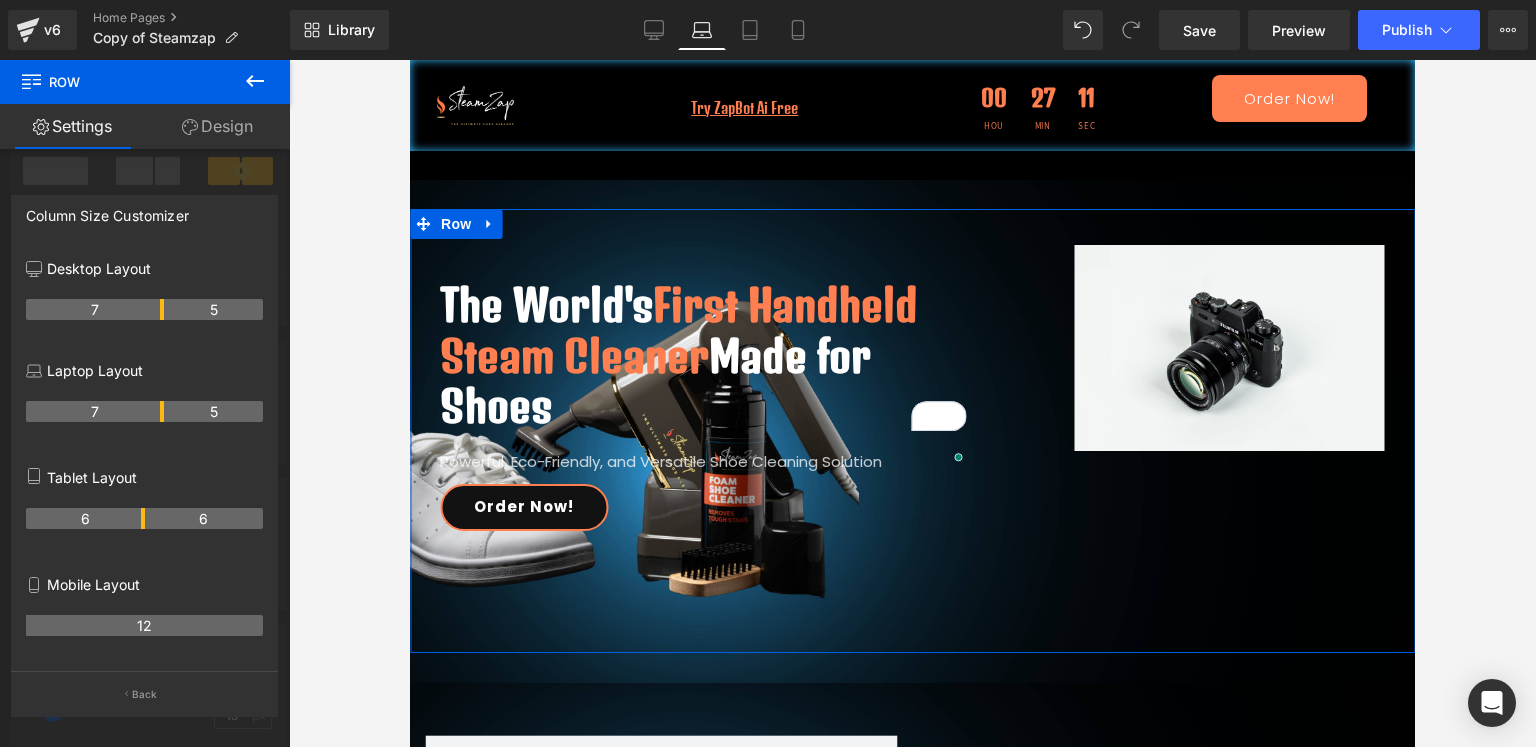 click on "7 5" at bounding box center [144, 411] 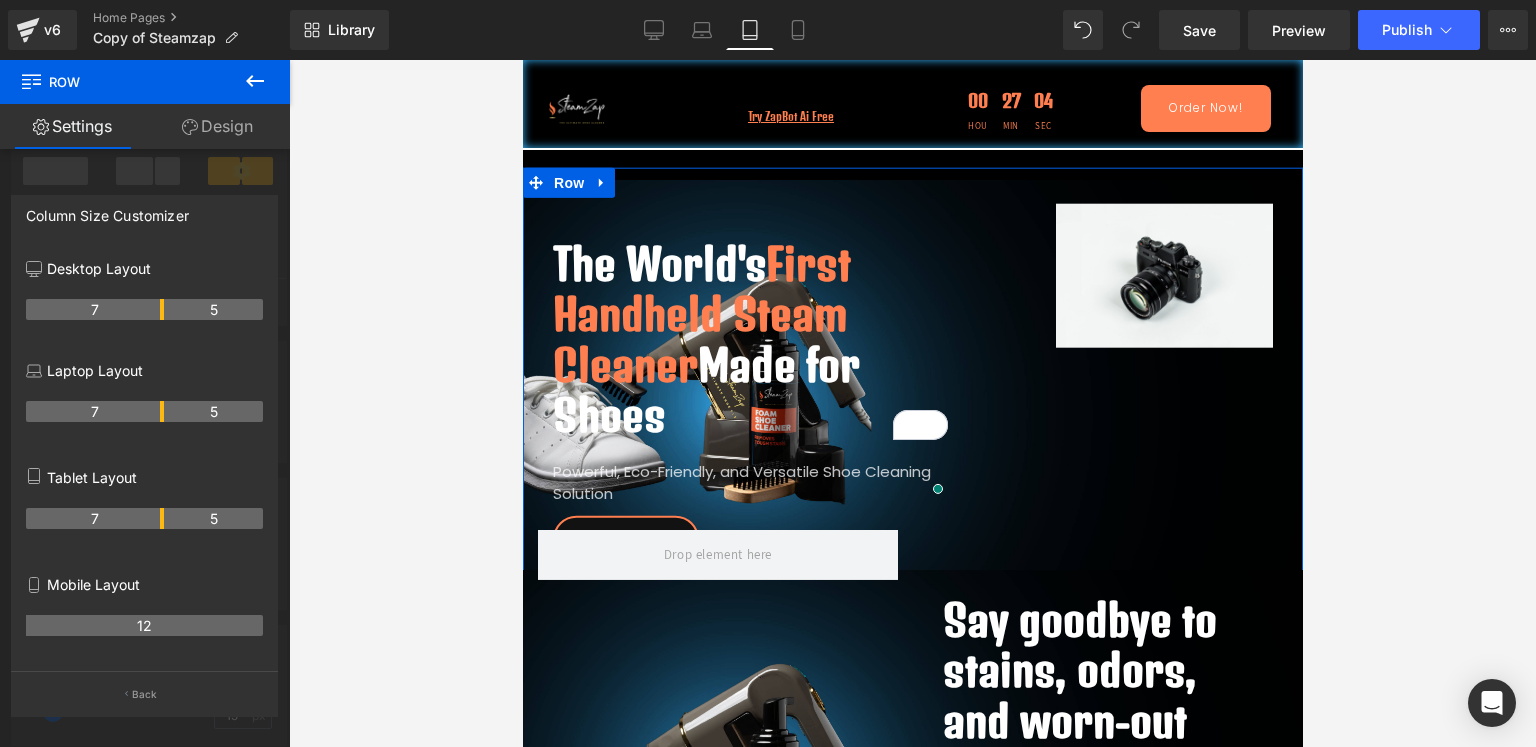 drag, startPoint x: 143, startPoint y: 521, endPoint x: 169, endPoint y: 513, distance: 27.202942 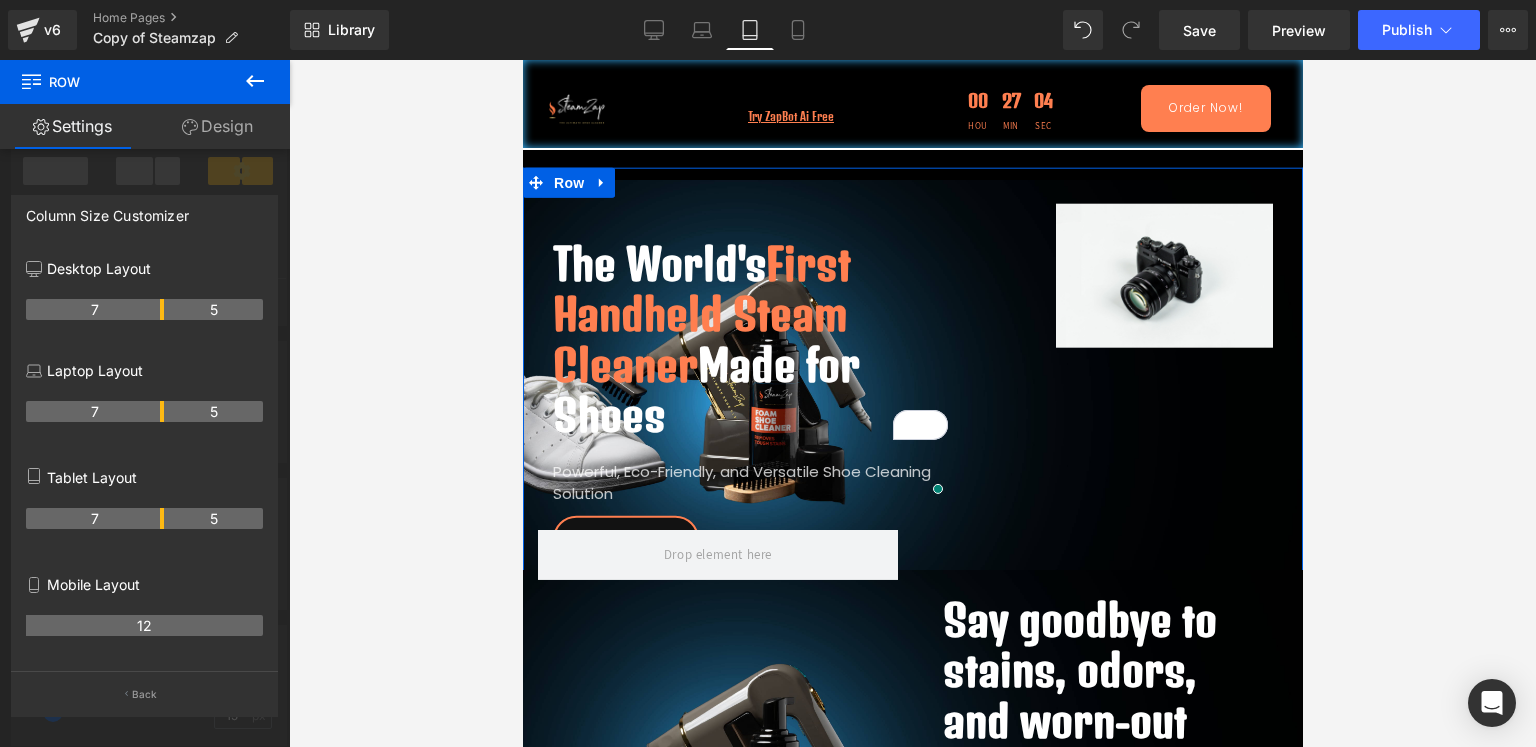 click on "7 5" at bounding box center (144, 518) 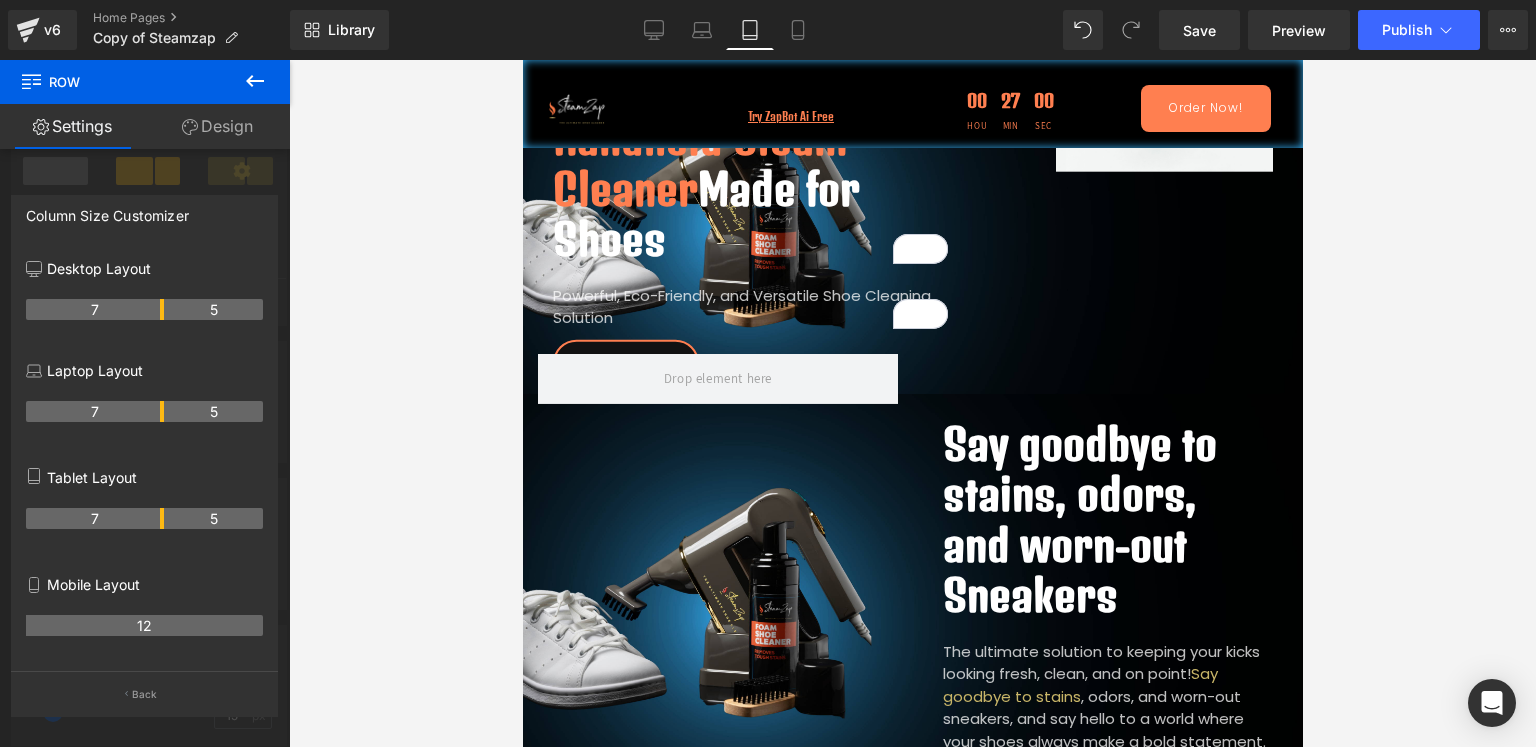 scroll, scrollTop: 0, scrollLeft: 0, axis: both 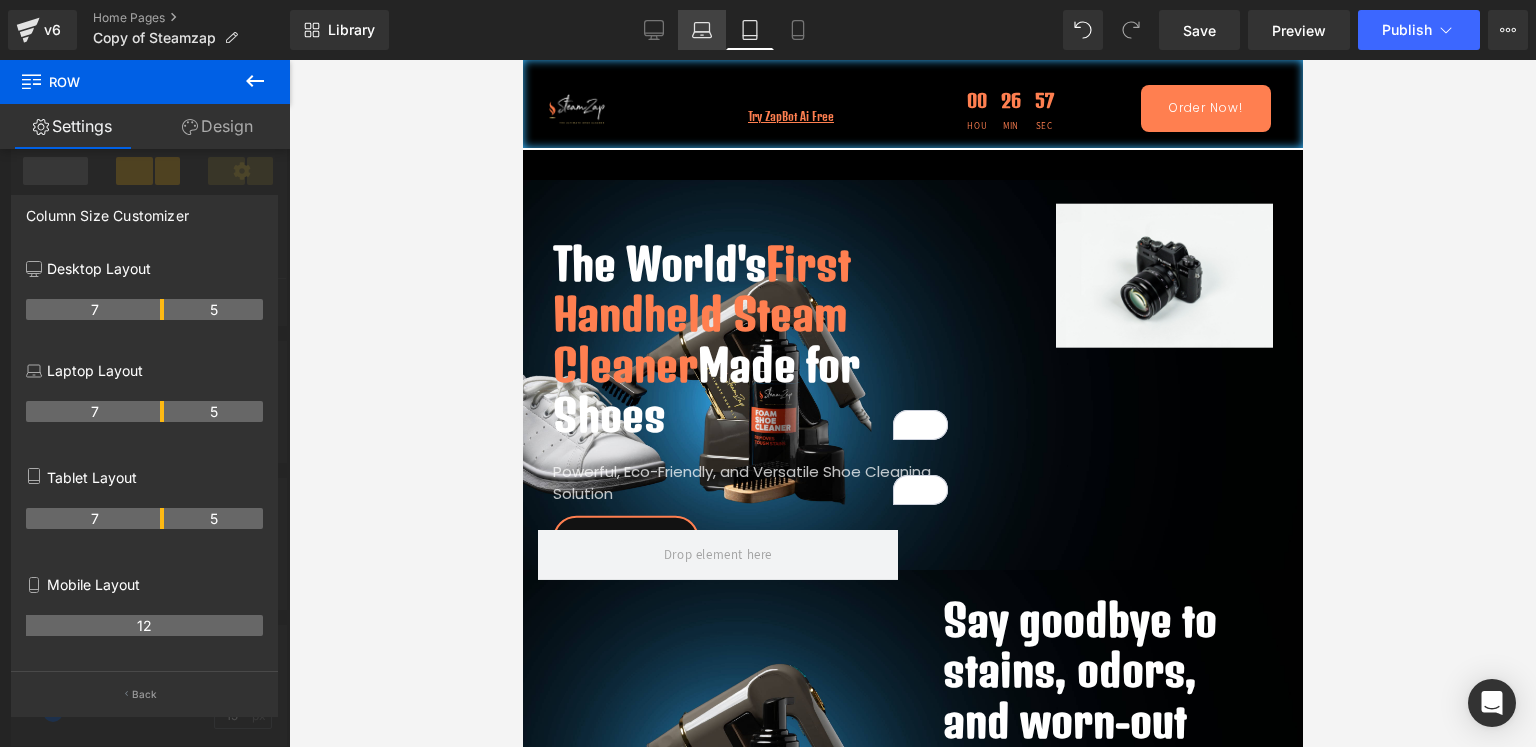 click on "Laptop" at bounding box center [702, 30] 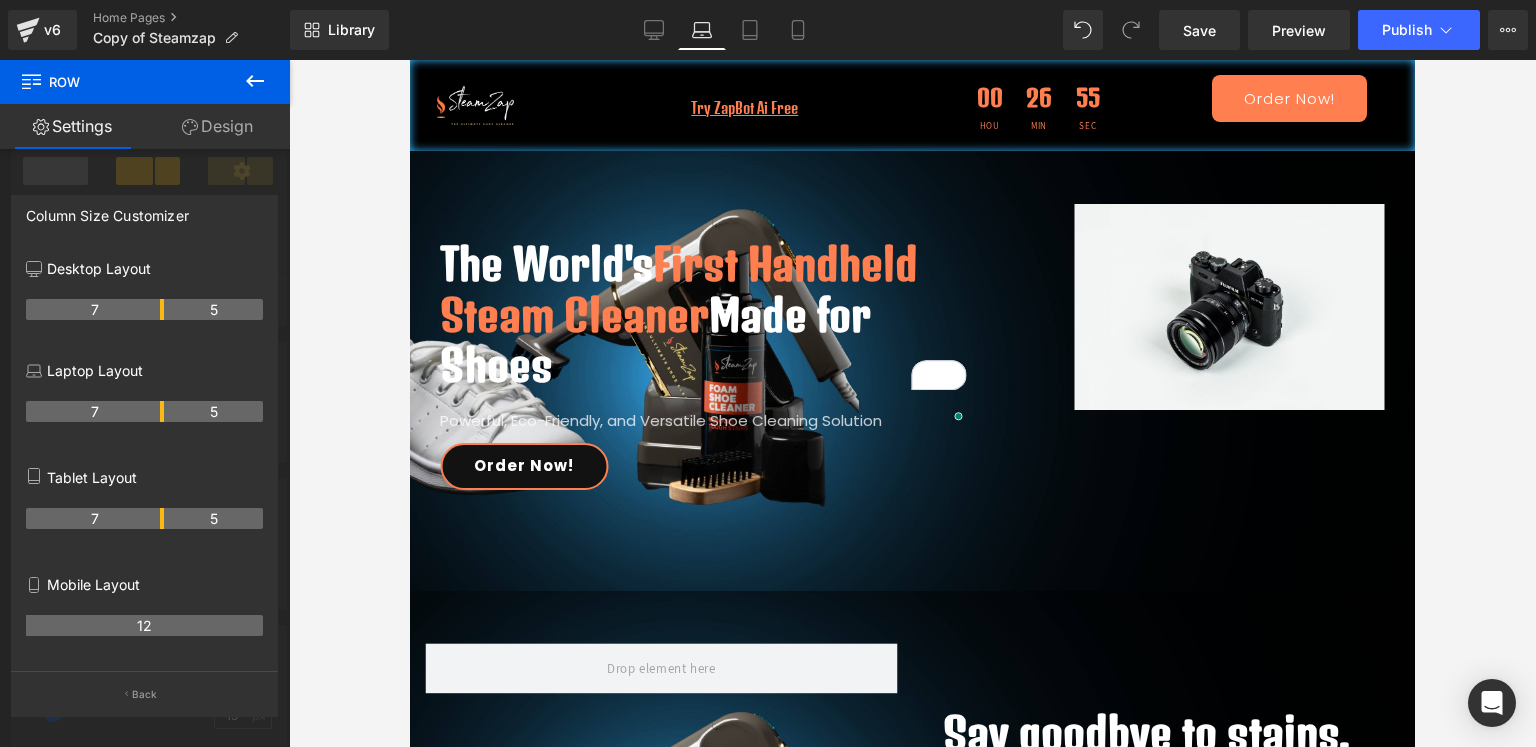 scroll, scrollTop: 0, scrollLeft: 0, axis: both 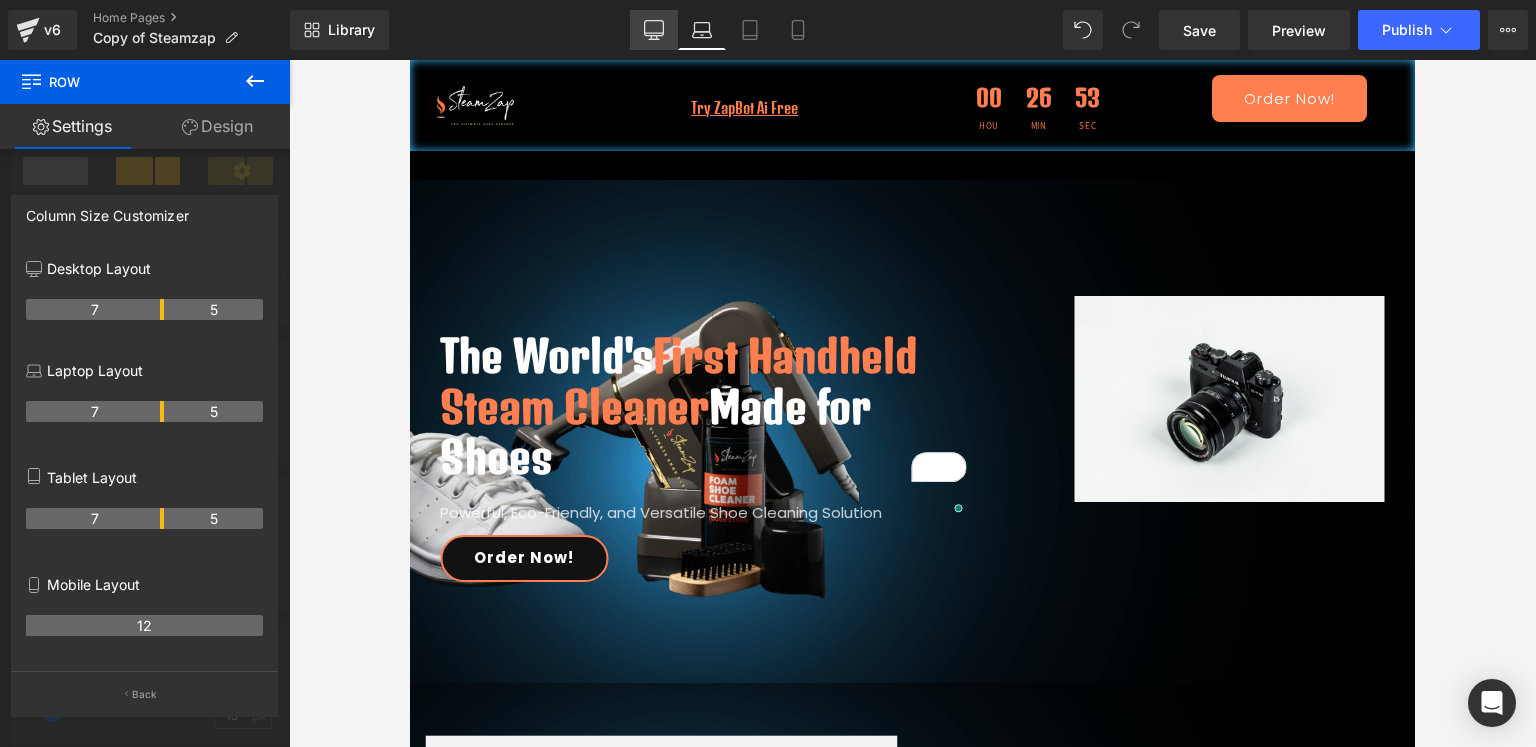 click 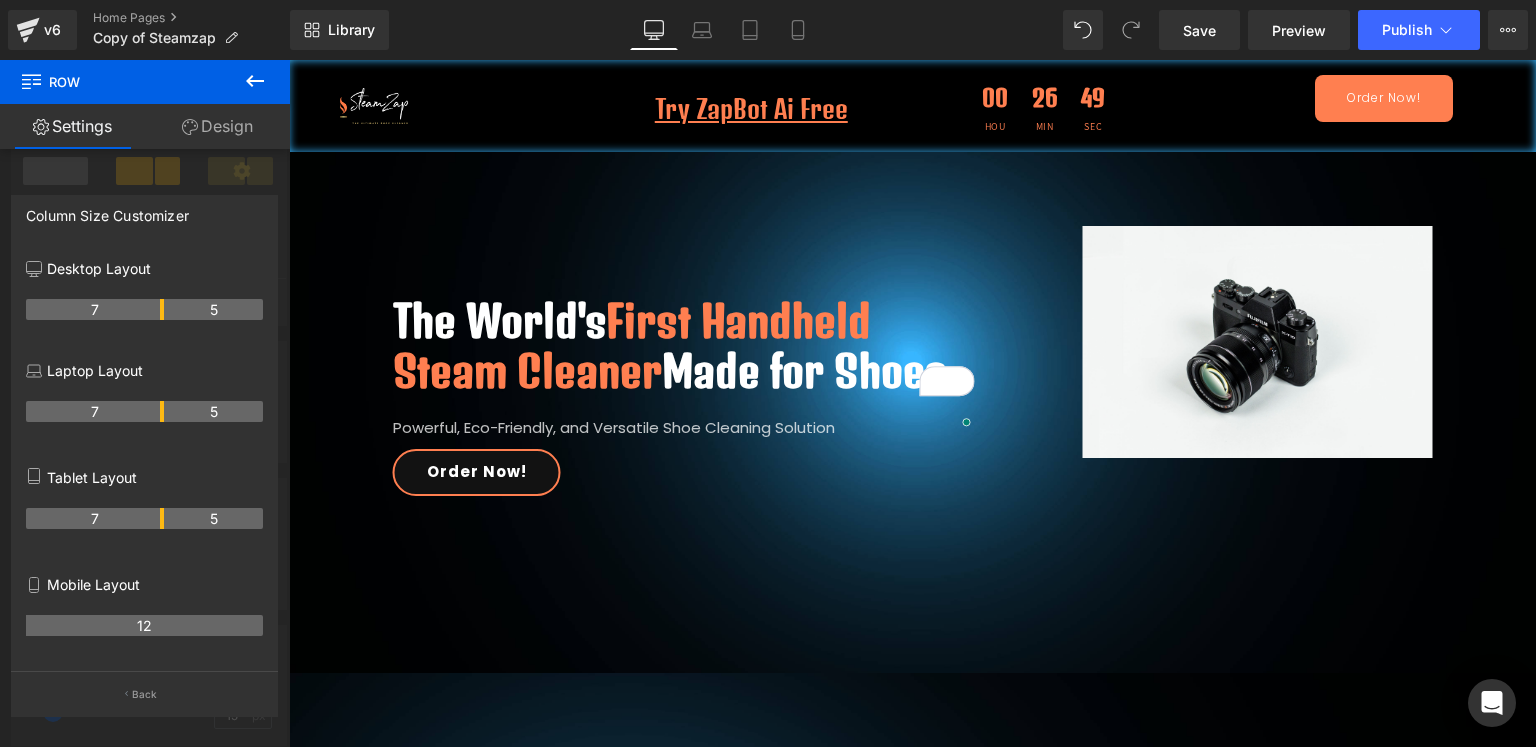 scroll, scrollTop: 168, scrollLeft: 0, axis: vertical 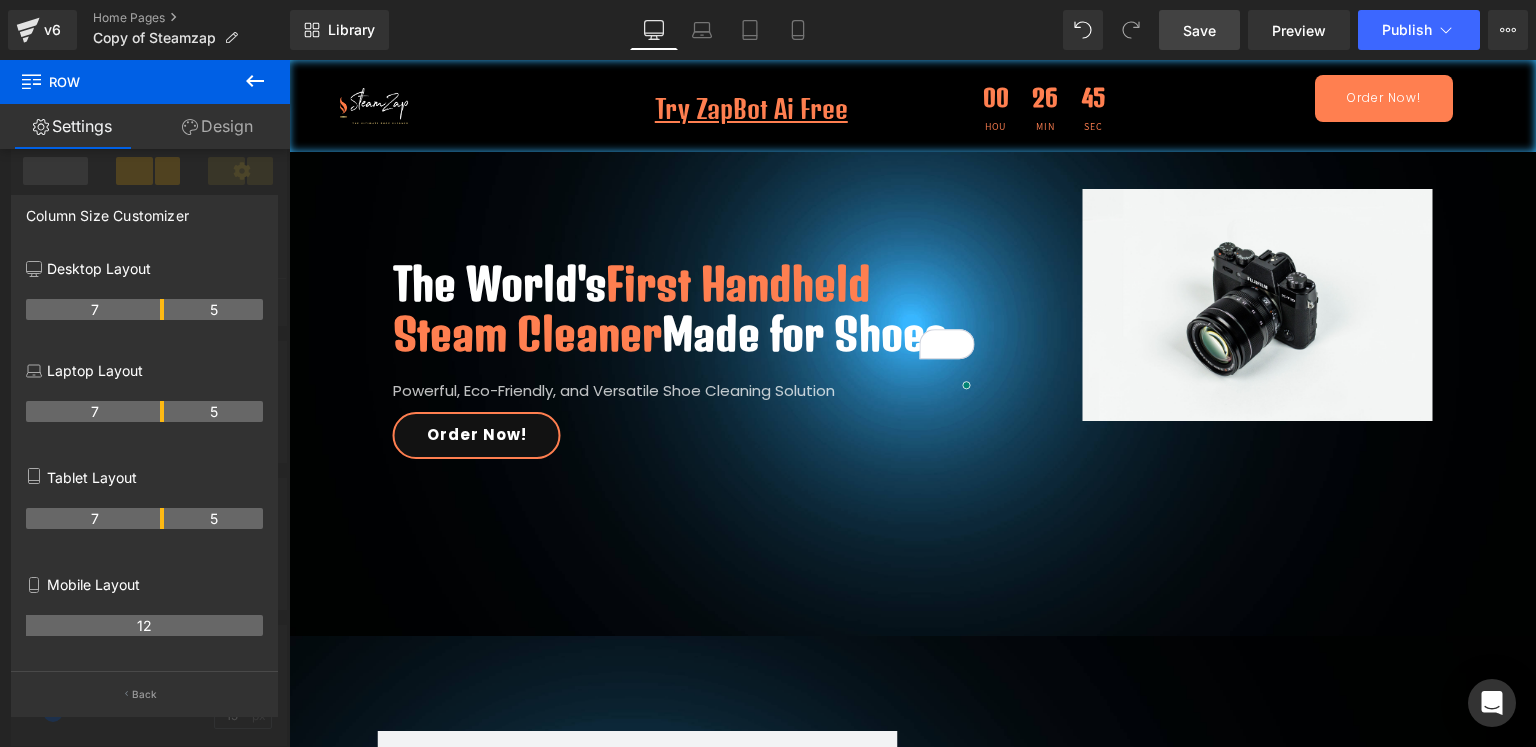 click on "Save" at bounding box center (1199, 30) 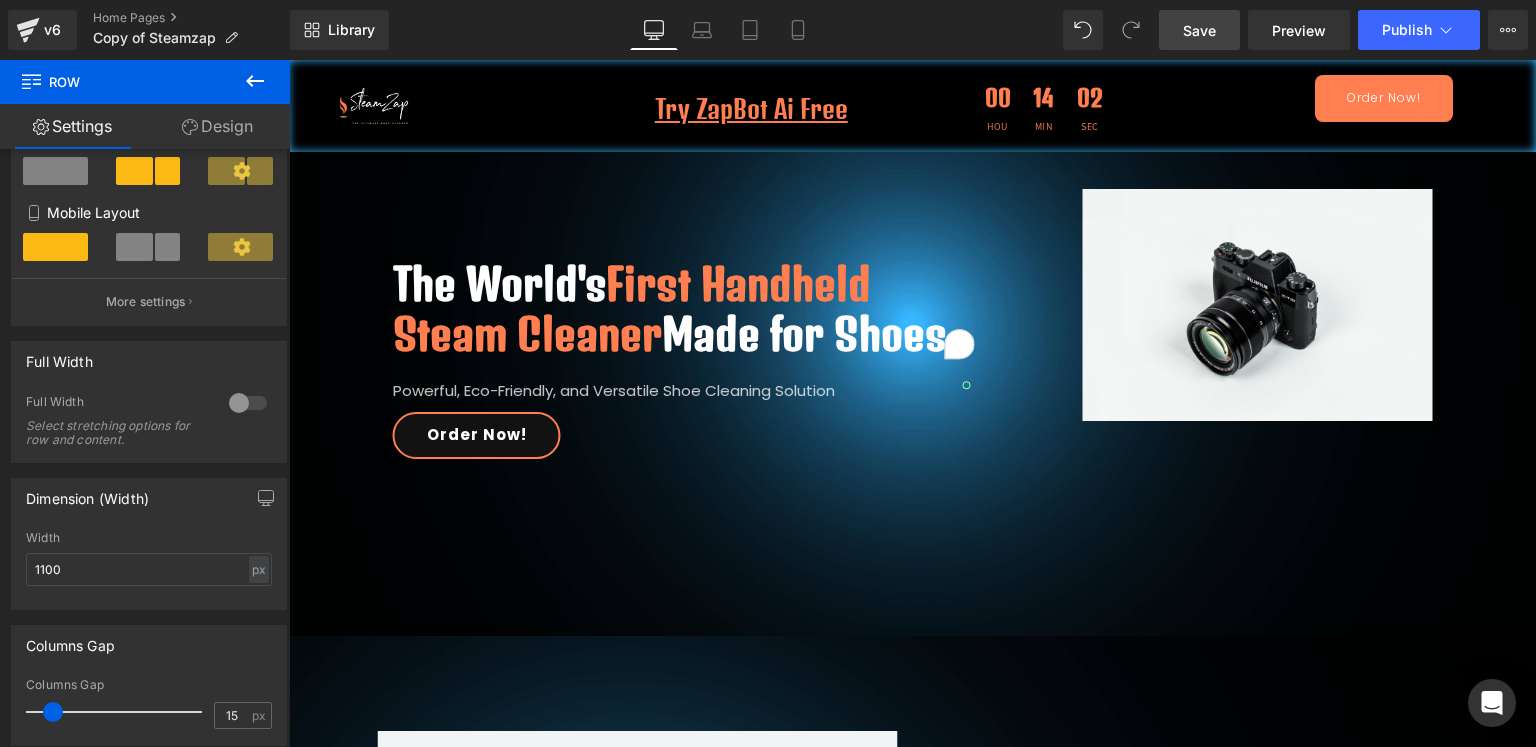 click on "Row         Image         Try ZapBot Ai Free Text Block         Row
00 Hou
14 Min
02 Sec
Countdown Timer         Row         Order Now! [GEOGRAPHIC_DATA]
The World's  First Handheld Steam Cleaner  Made for Shoes Heading         Powerful, Eco-Friendly, and Versatile Shoe Cleaning Solution Text Block         Order Now! [GEOGRAPHIC_DATA]
Image
Row       48px   Row
Hero Banner
Say goodbye to stains, odors, and worn-out Sneakers Heading         Say goodbye to stains Text Block" at bounding box center (912, 4106) 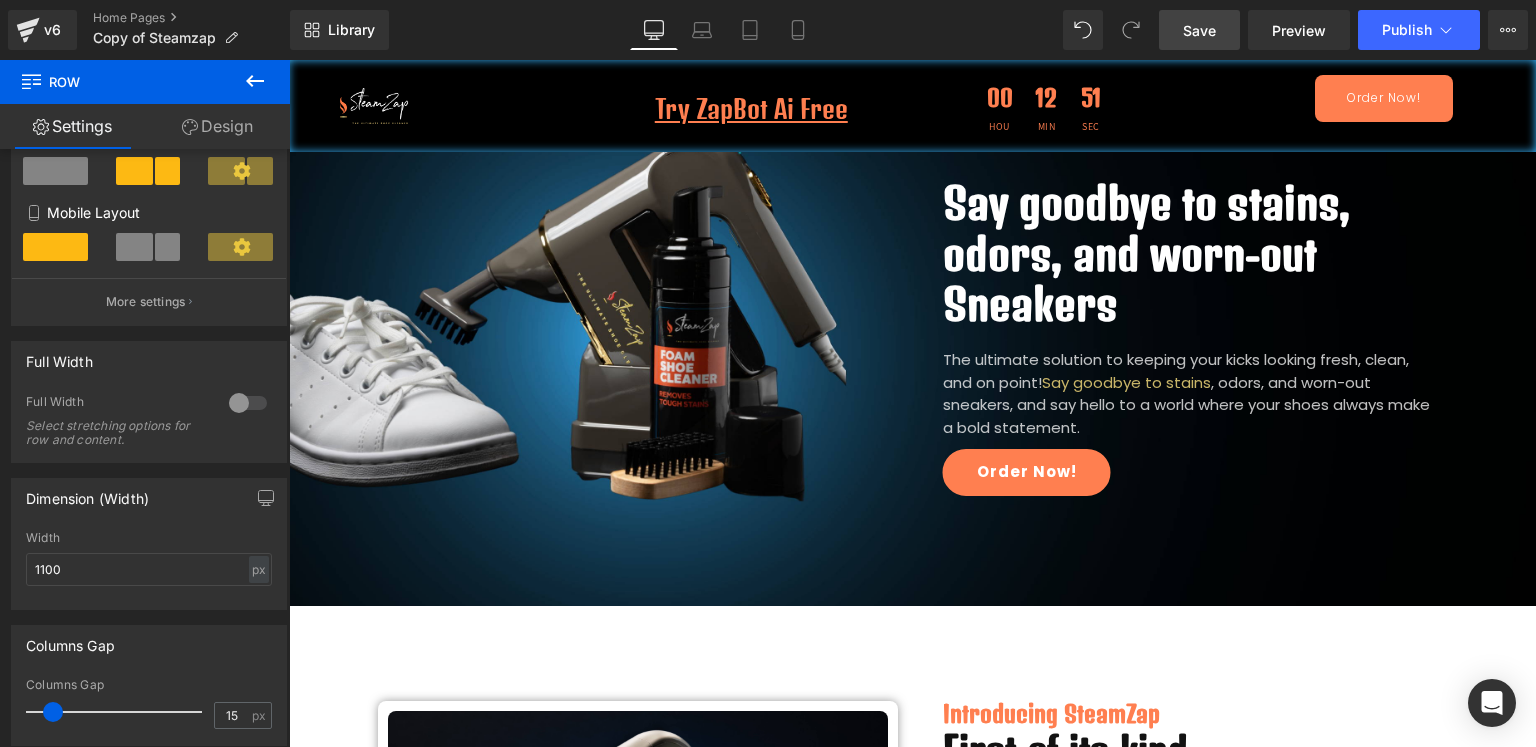 scroll, scrollTop: 0, scrollLeft: 0, axis: both 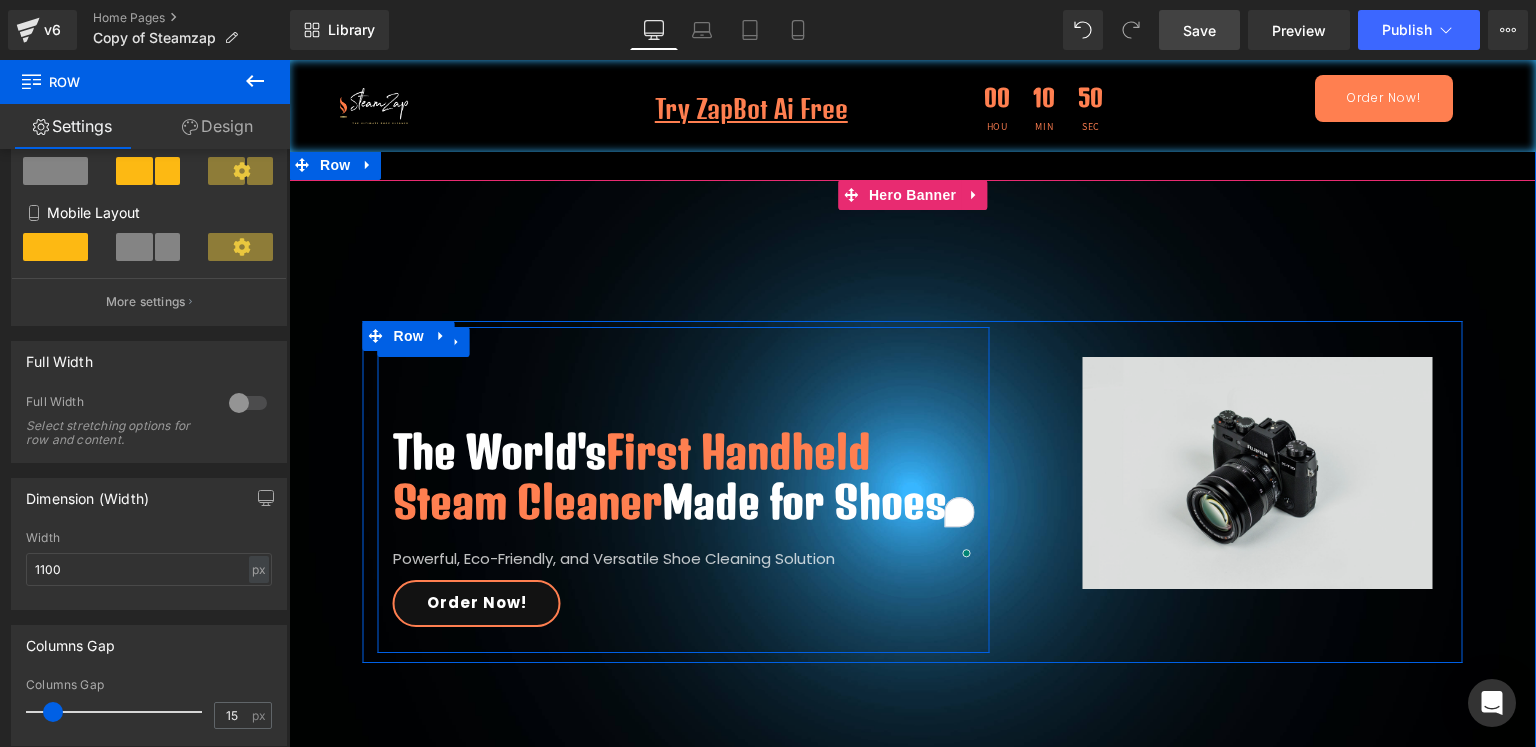 drag, startPoint x: 918, startPoint y: 609, endPoint x: 1209, endPoint y: 549, distance: 297.1212 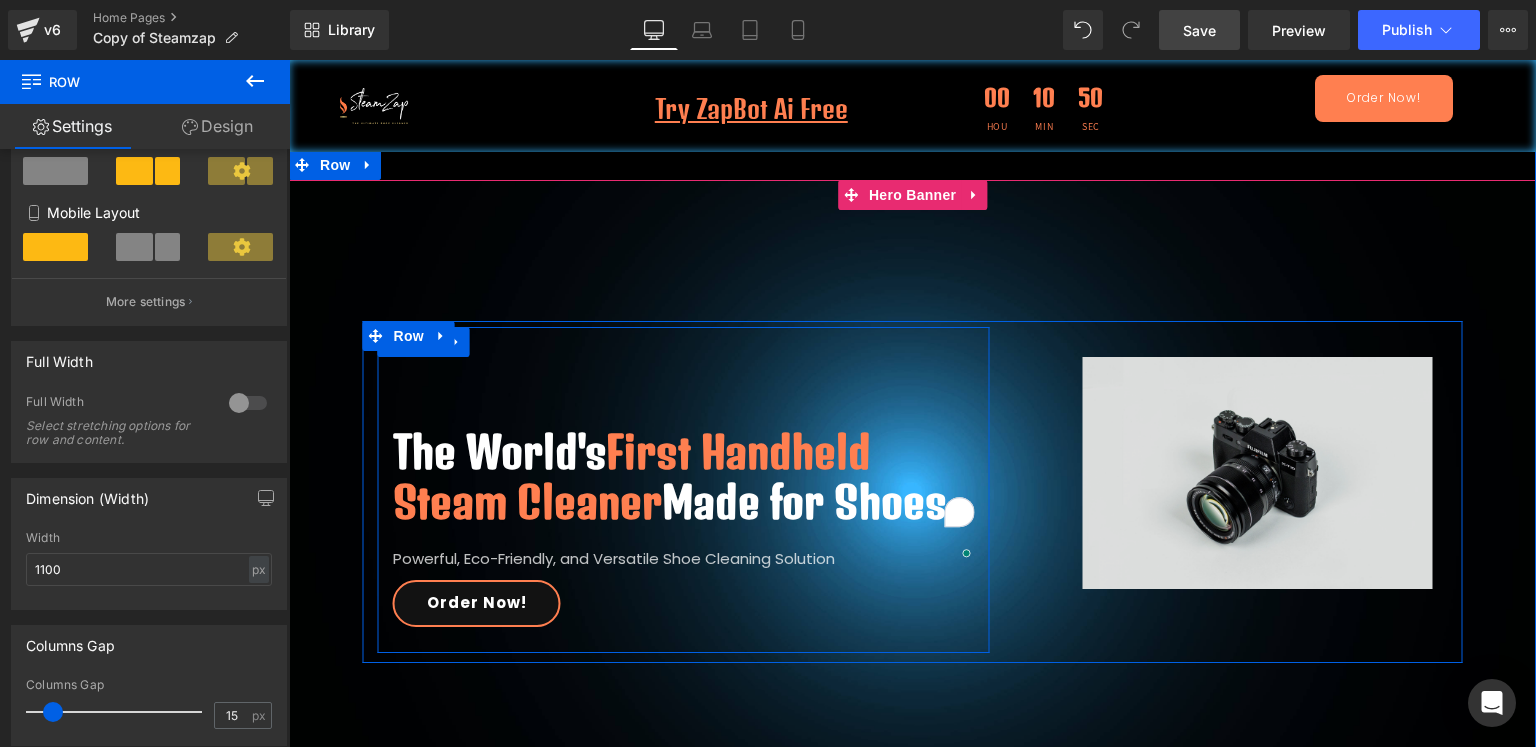 click on "Order Now!" at bounding box center [684, 603] 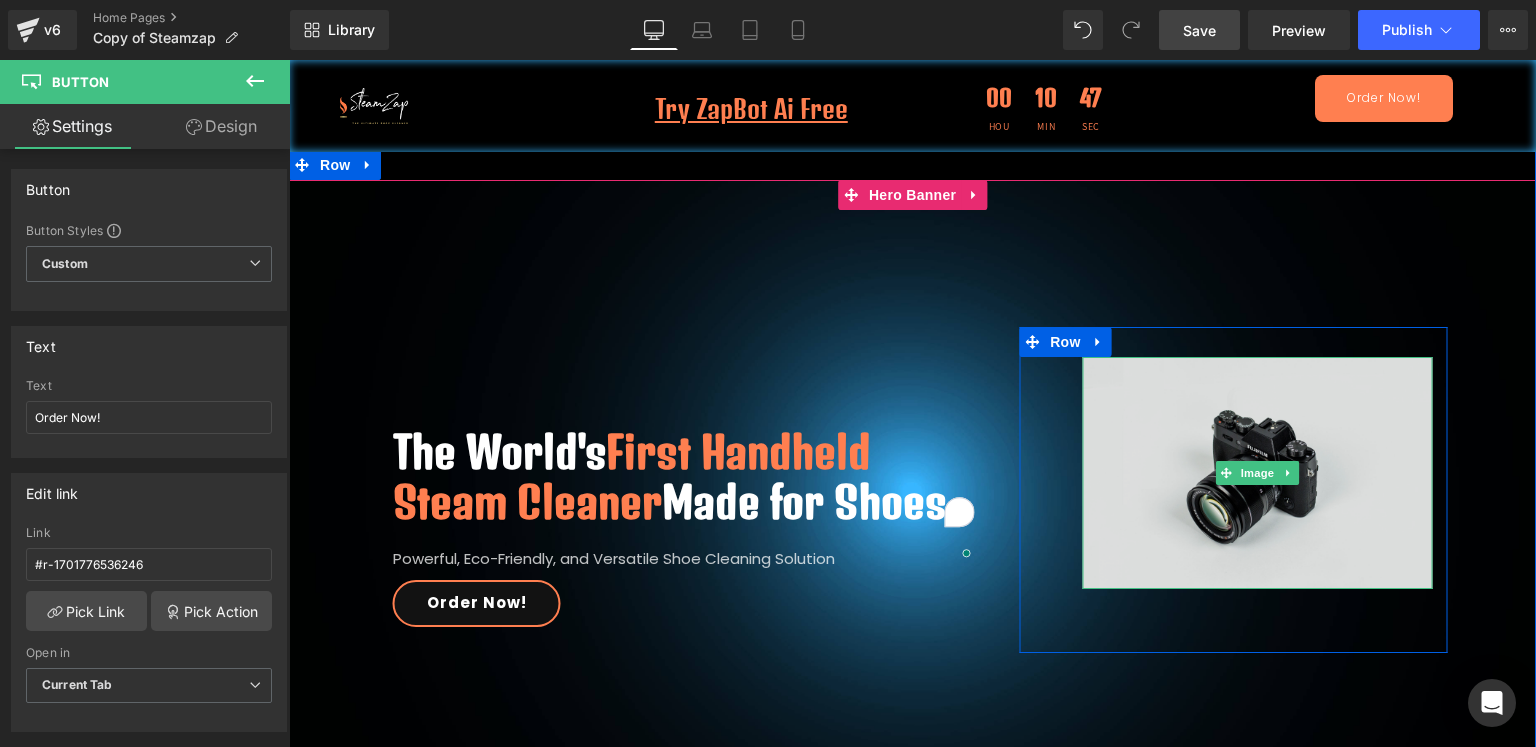 click at bounding box center (1257, 473) 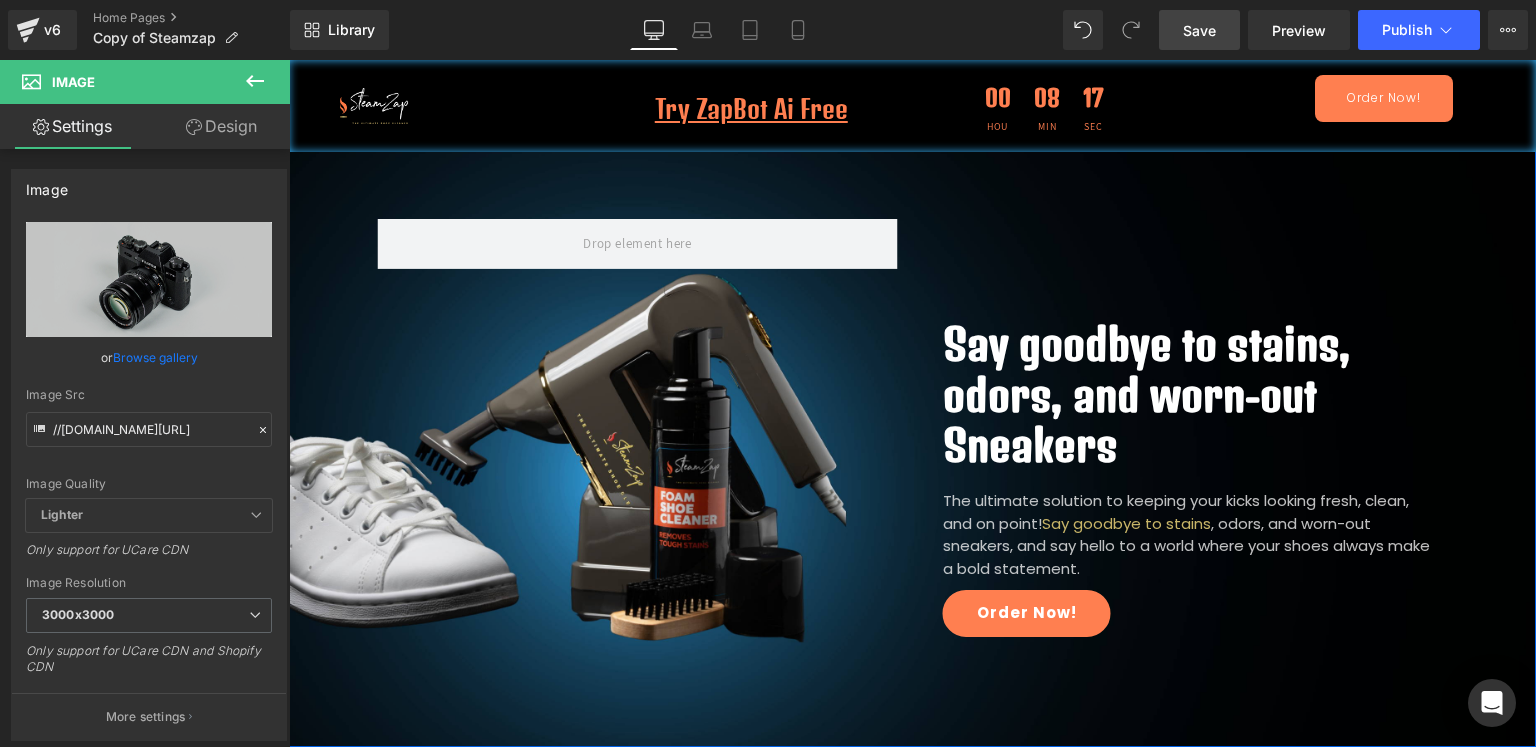scroll, scrollTop: 682, scrollLeft: 0, axis: vertical 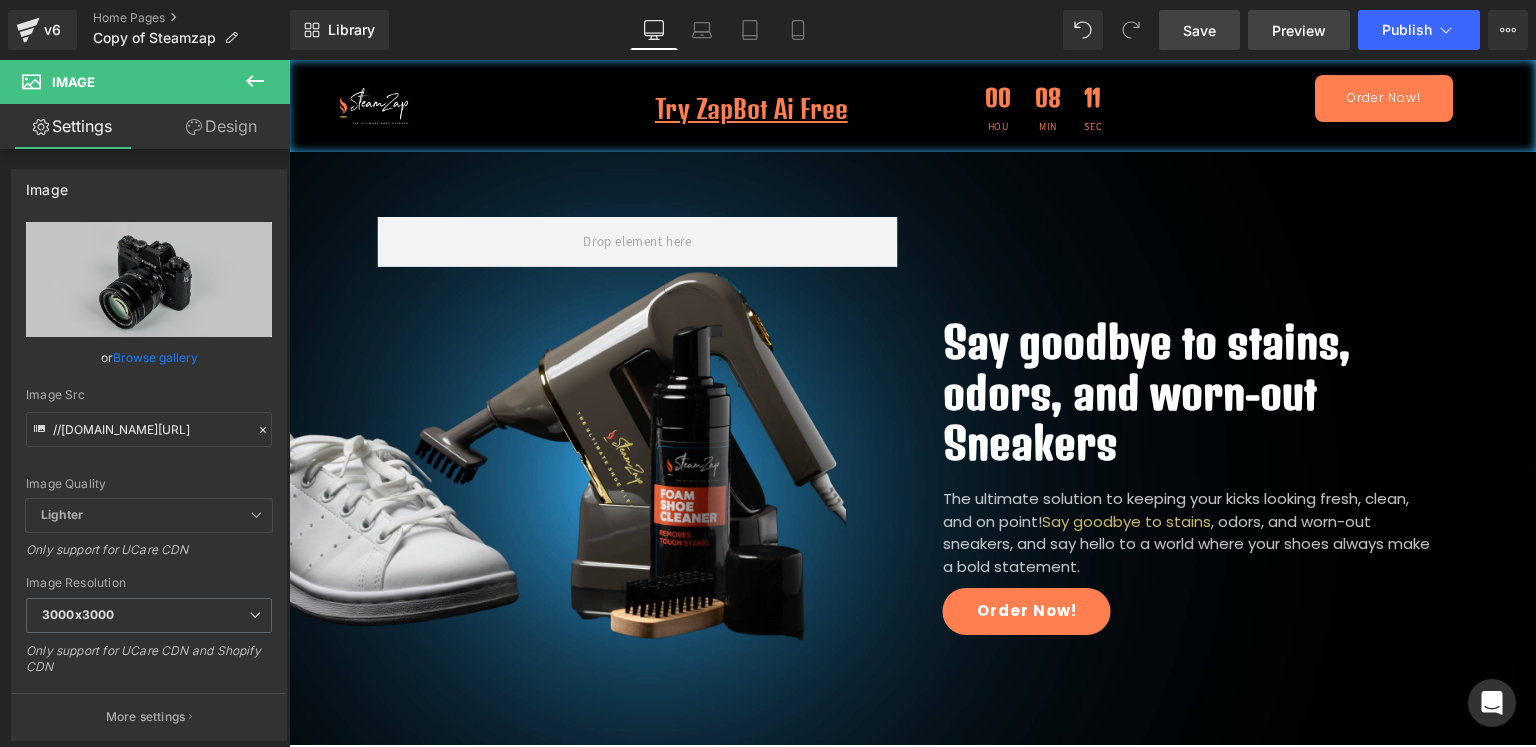 click on "Preview" at bounding box center [1299, 30] 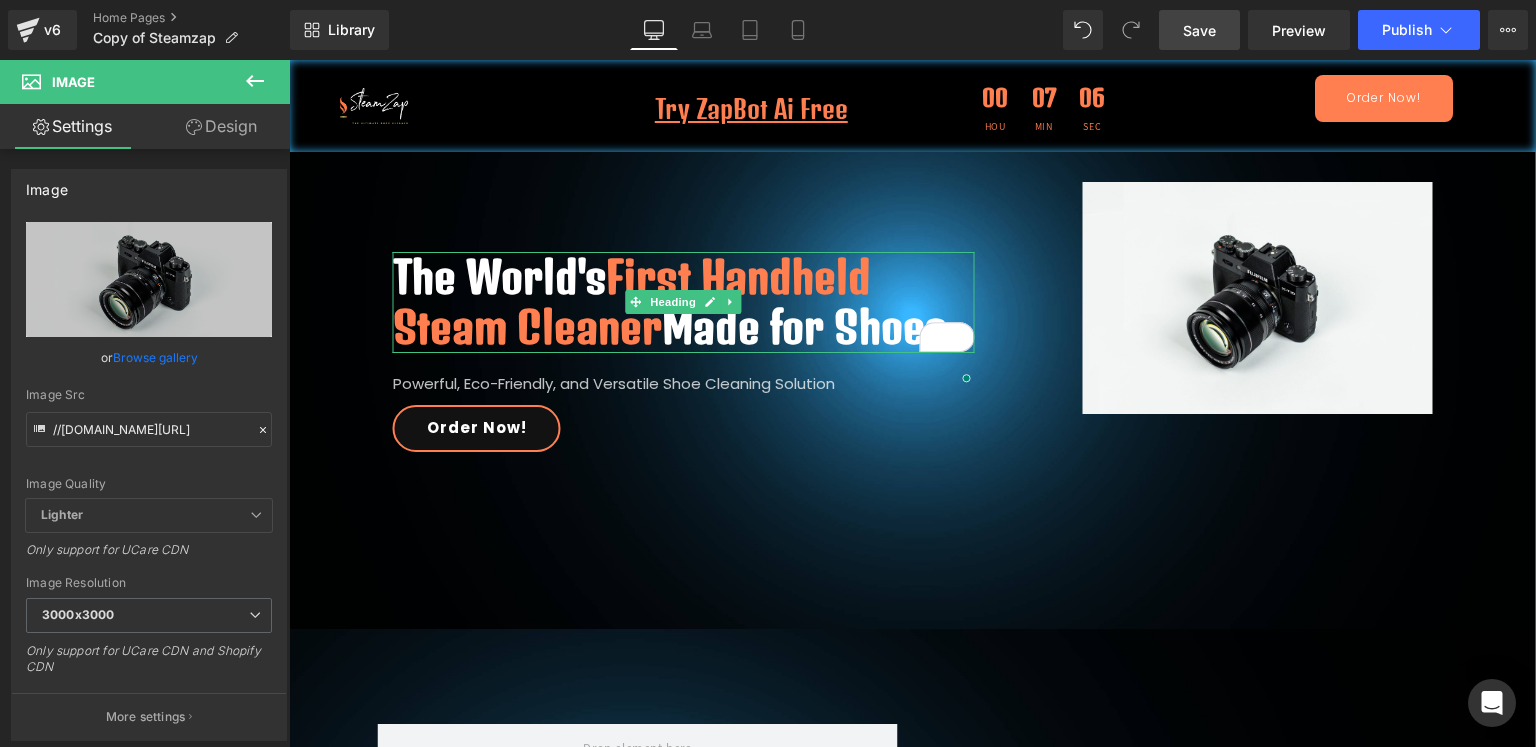 scroll, scrollTop: 0, scrollLeft: 0, axis: both 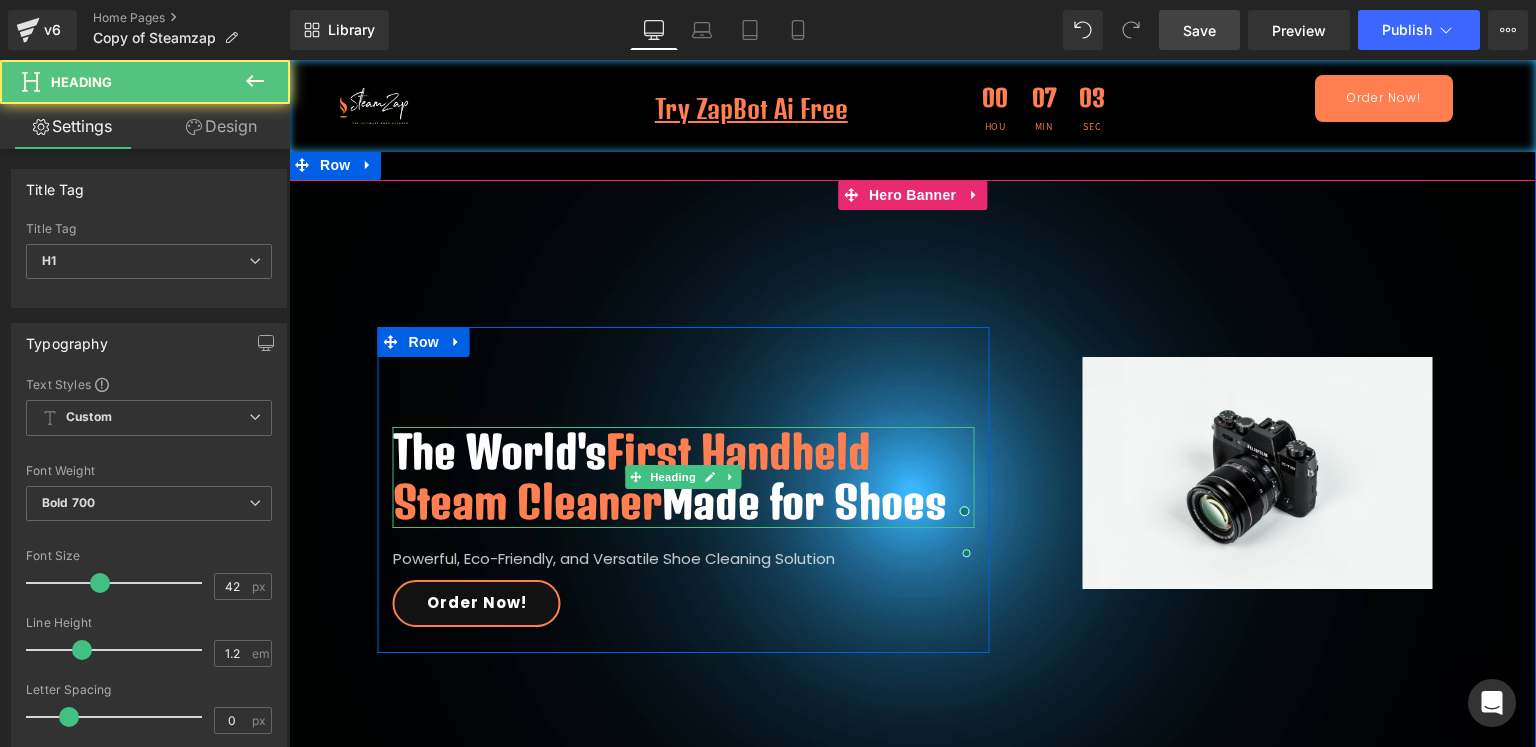 click on "First Handheld Steam Cleaner" at bounding box center [632, 477] 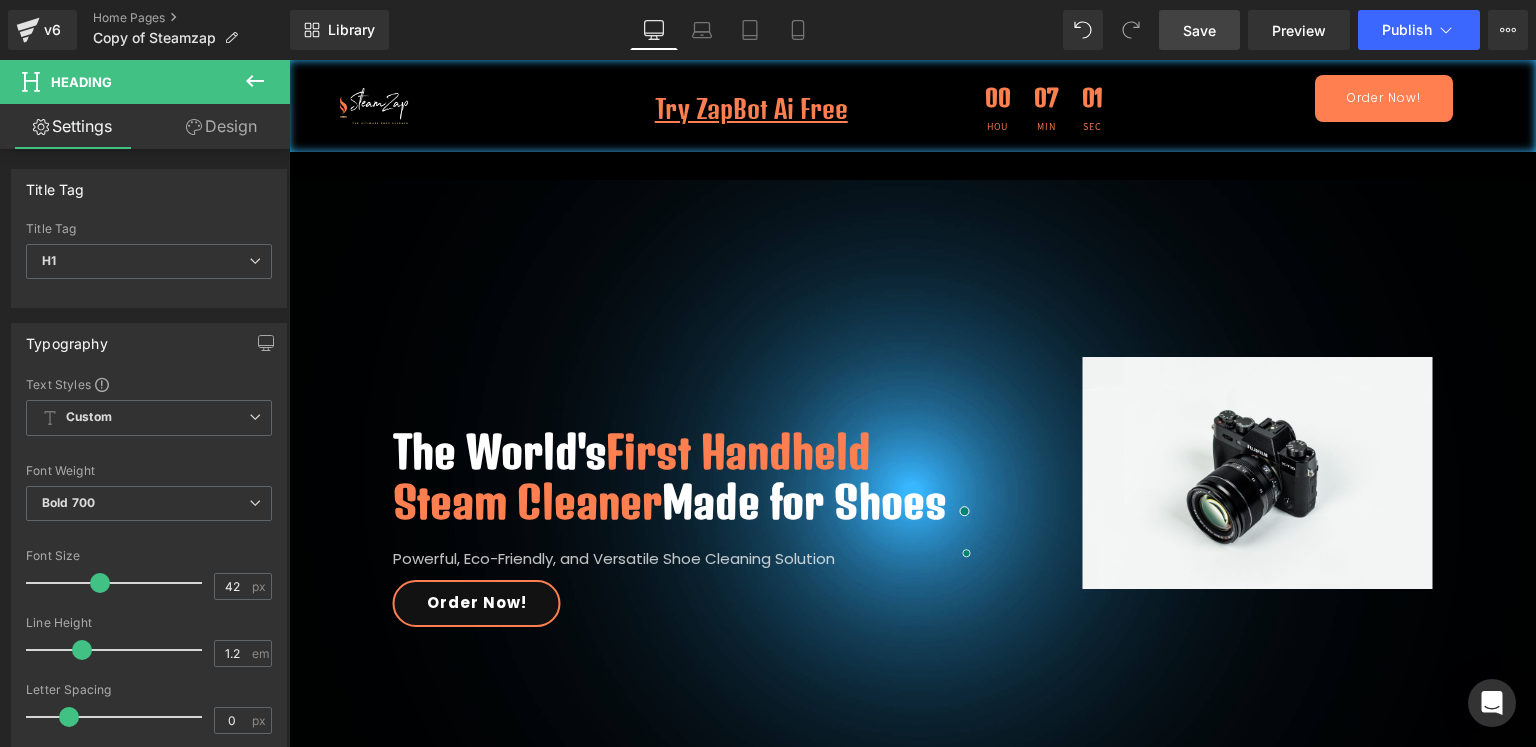 click on "Design" at bounding box center [221, 126] 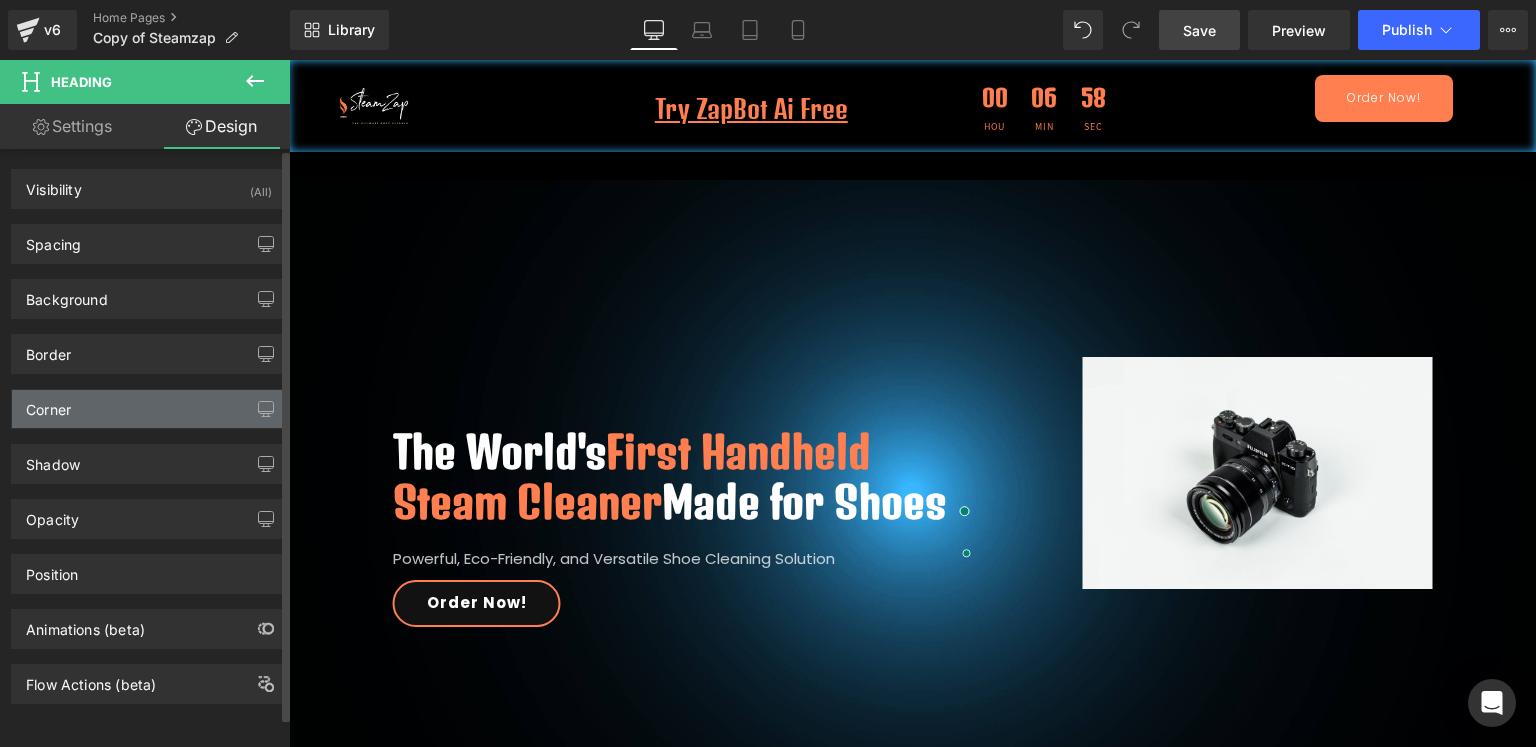 scroll, scrollTop: 8, scrollLeft: 0, axis: vertical 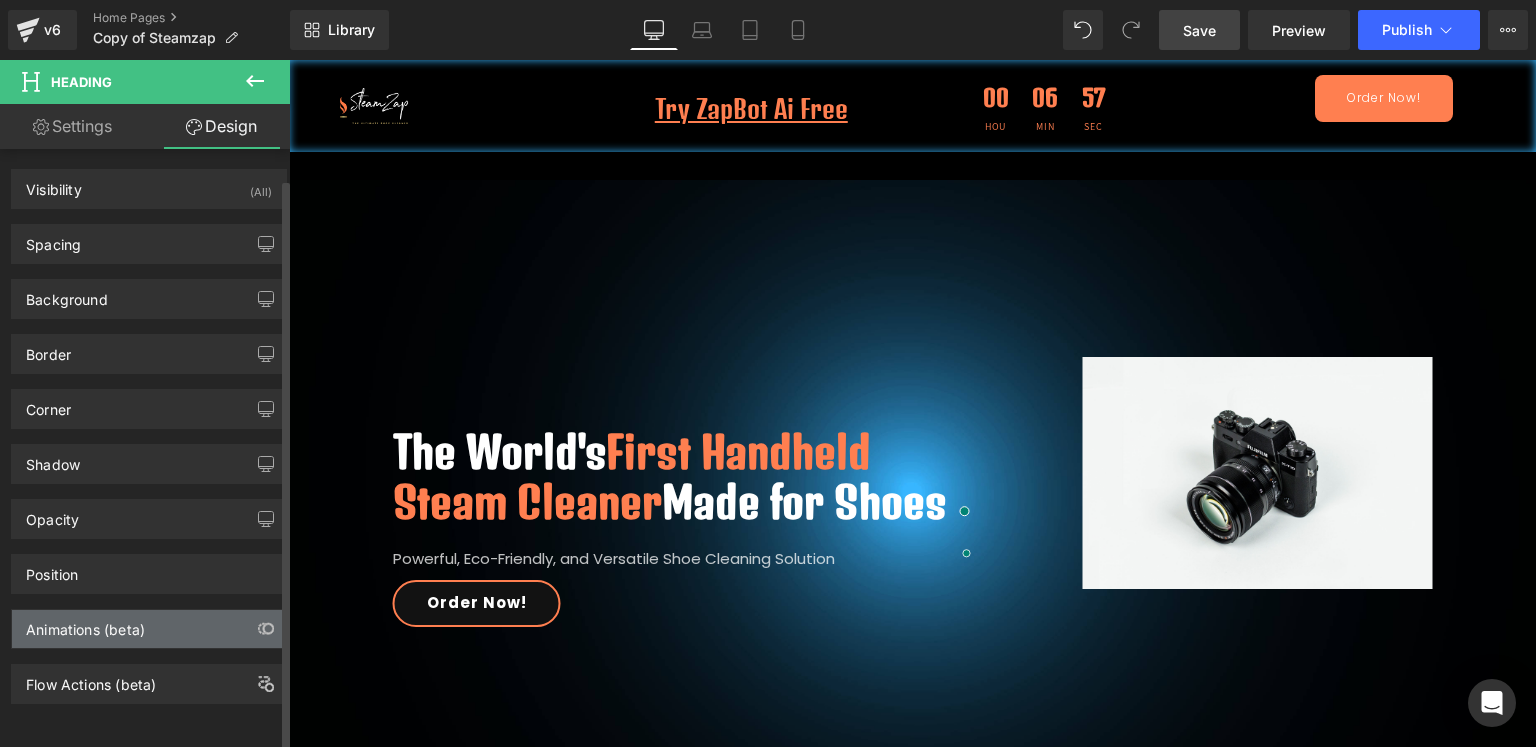 click on "Animations (beta)" at bounding box center [85, 624] 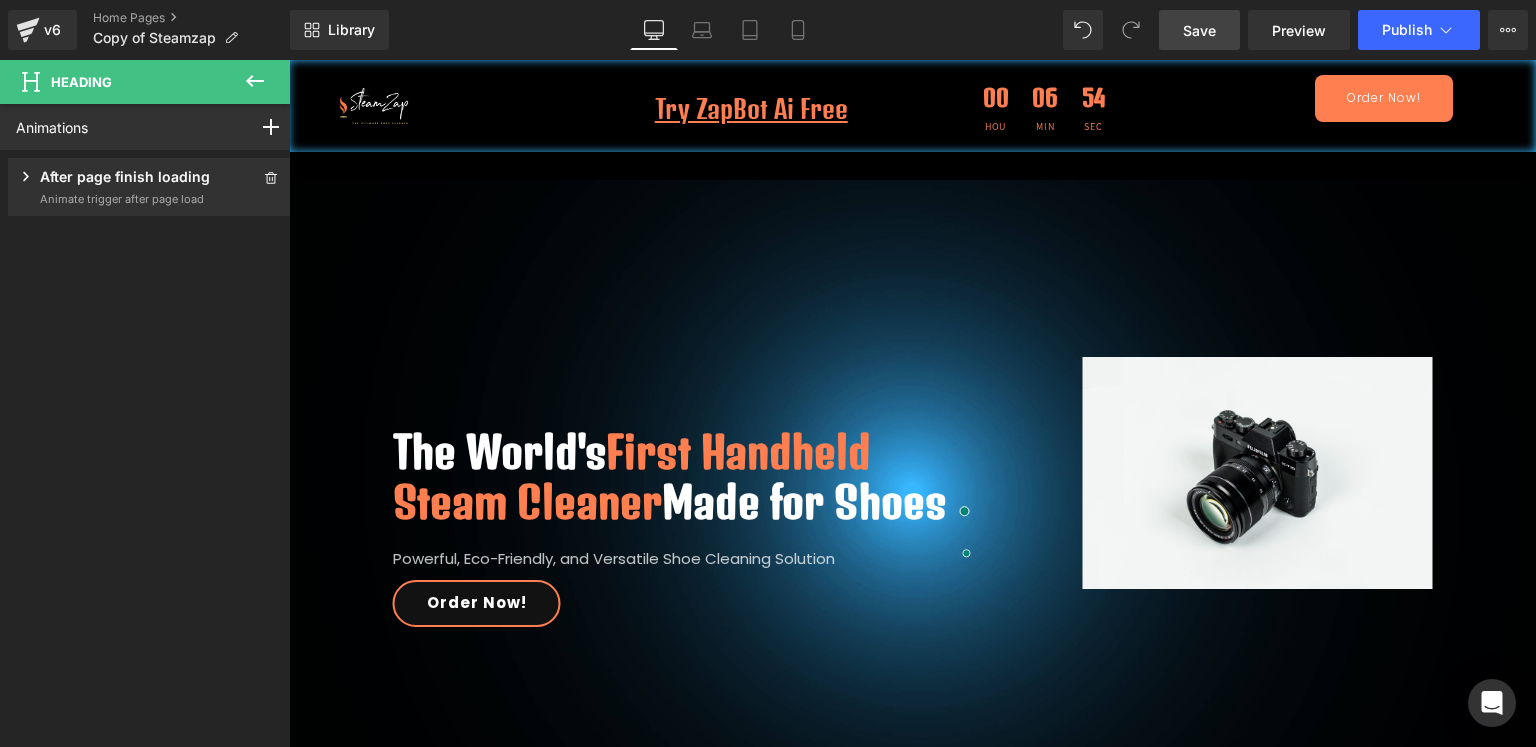 click on "Animate trigger after page load" at bounding box center (125, 199) 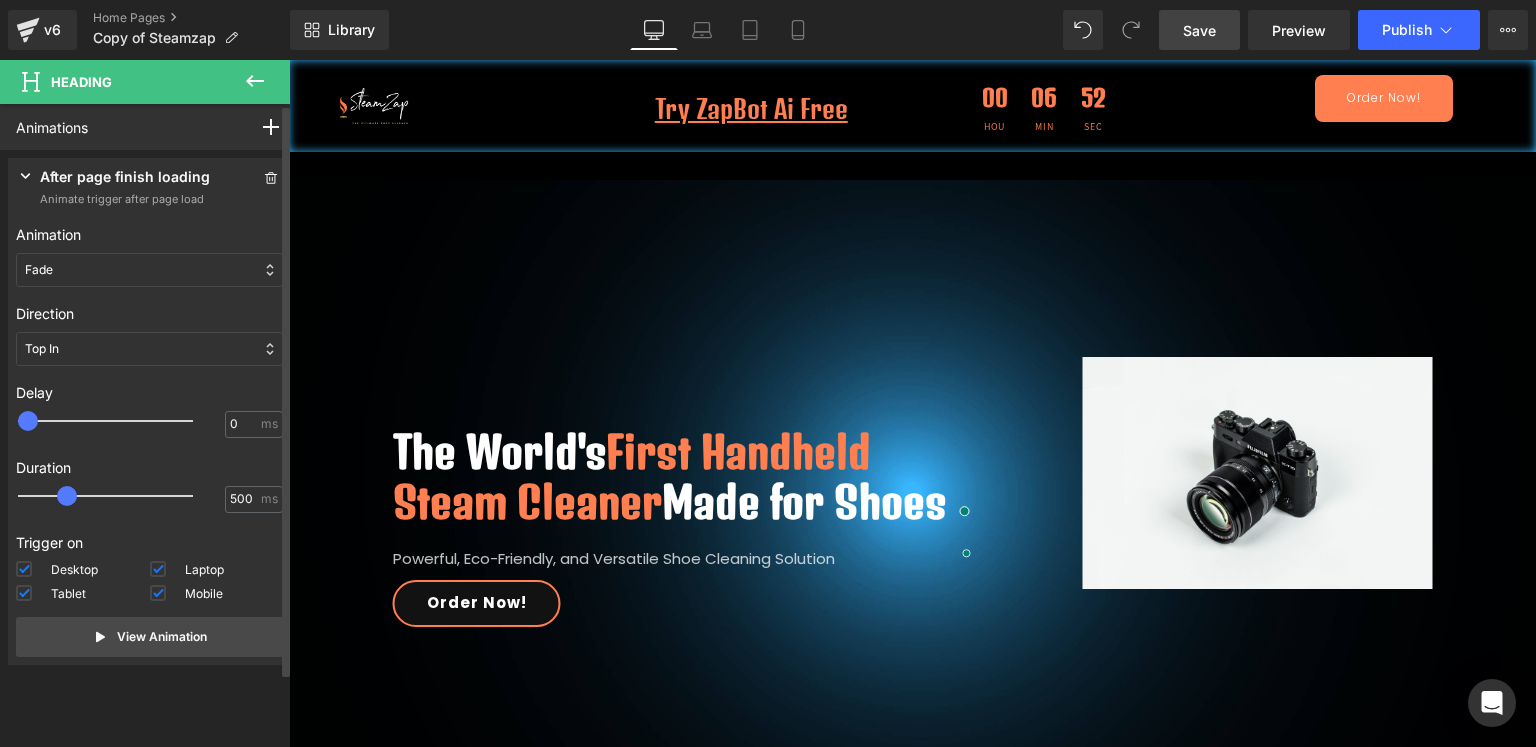 click on "Fade" at bounding box center [149, 270] 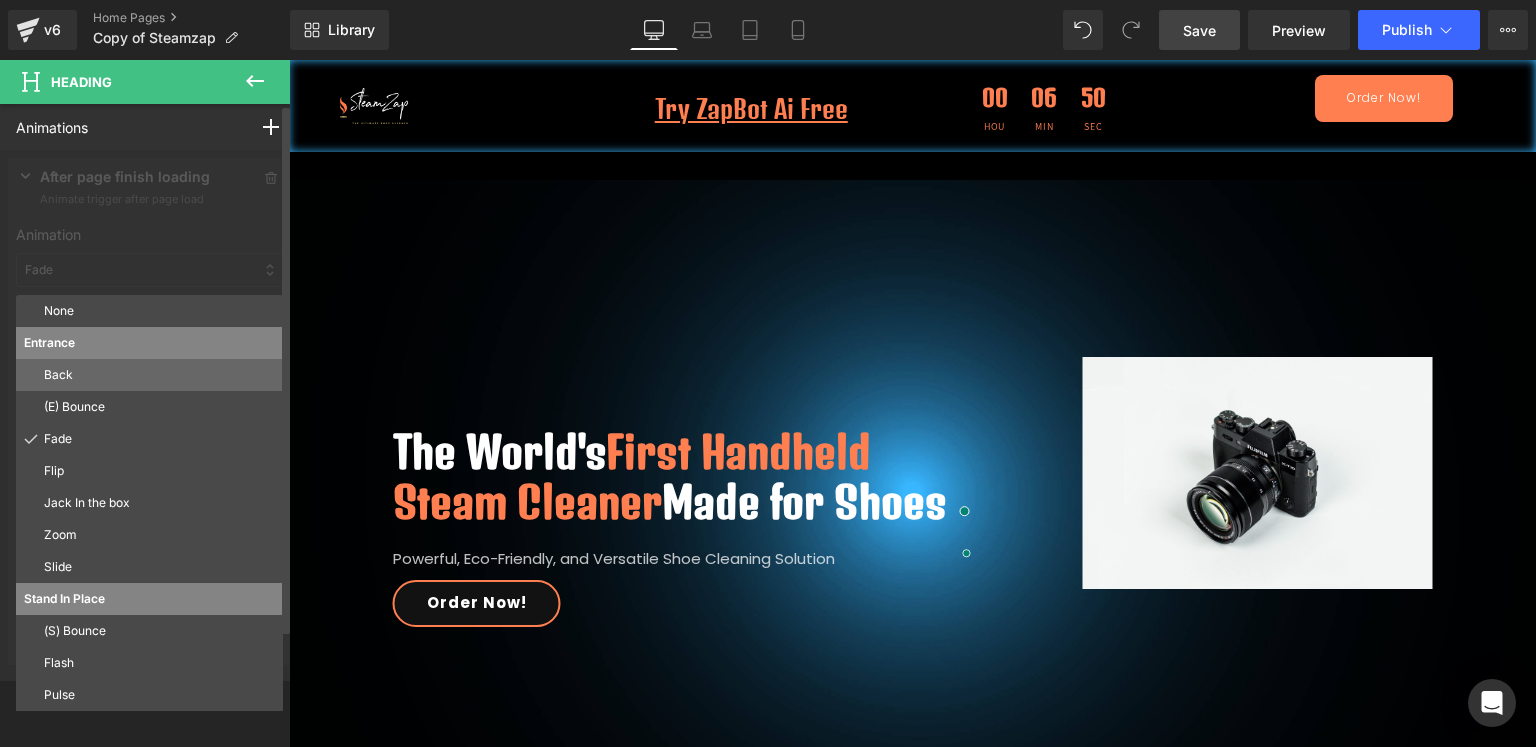 click on "Back" at bounding box center [159, 375] 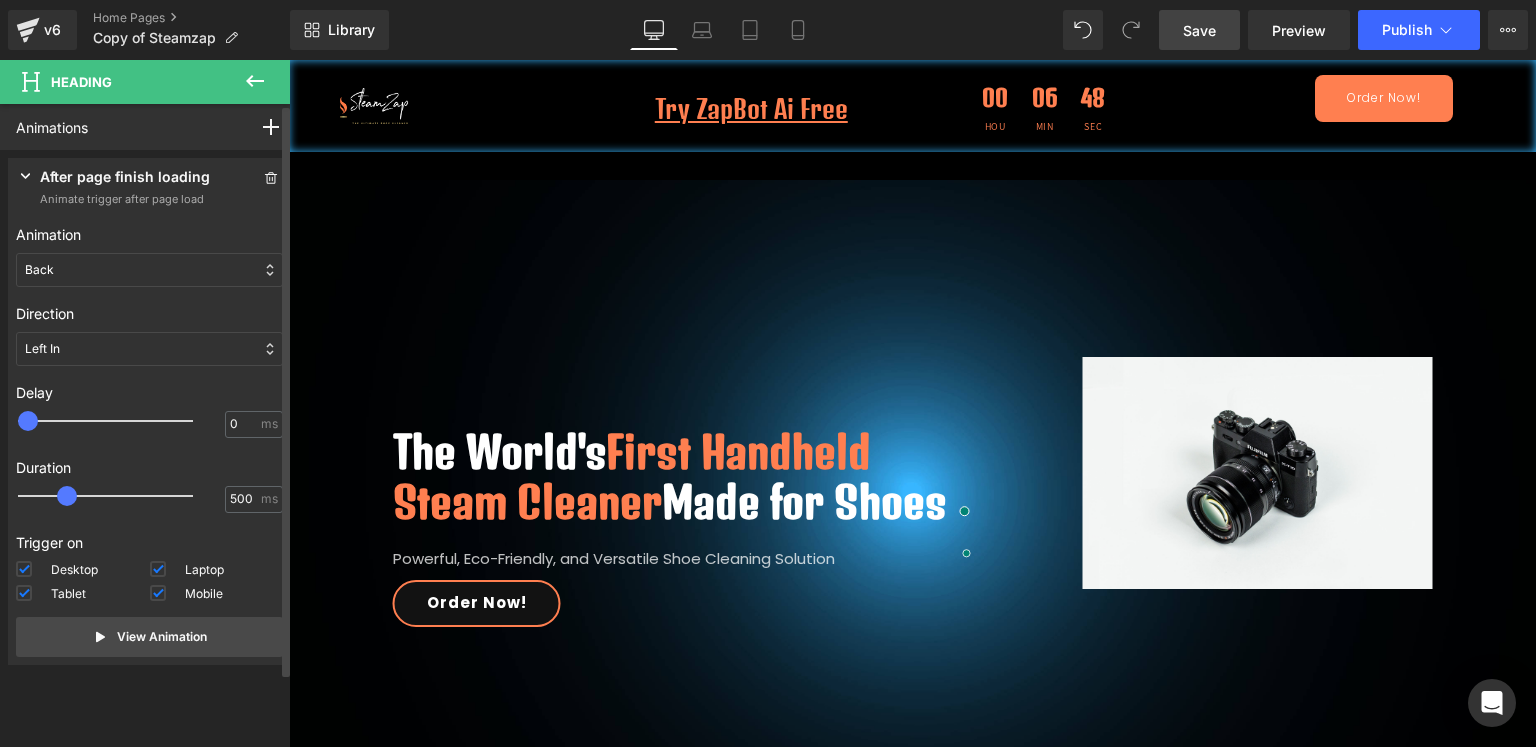 click on "Back" at bounding box center [149, 270] 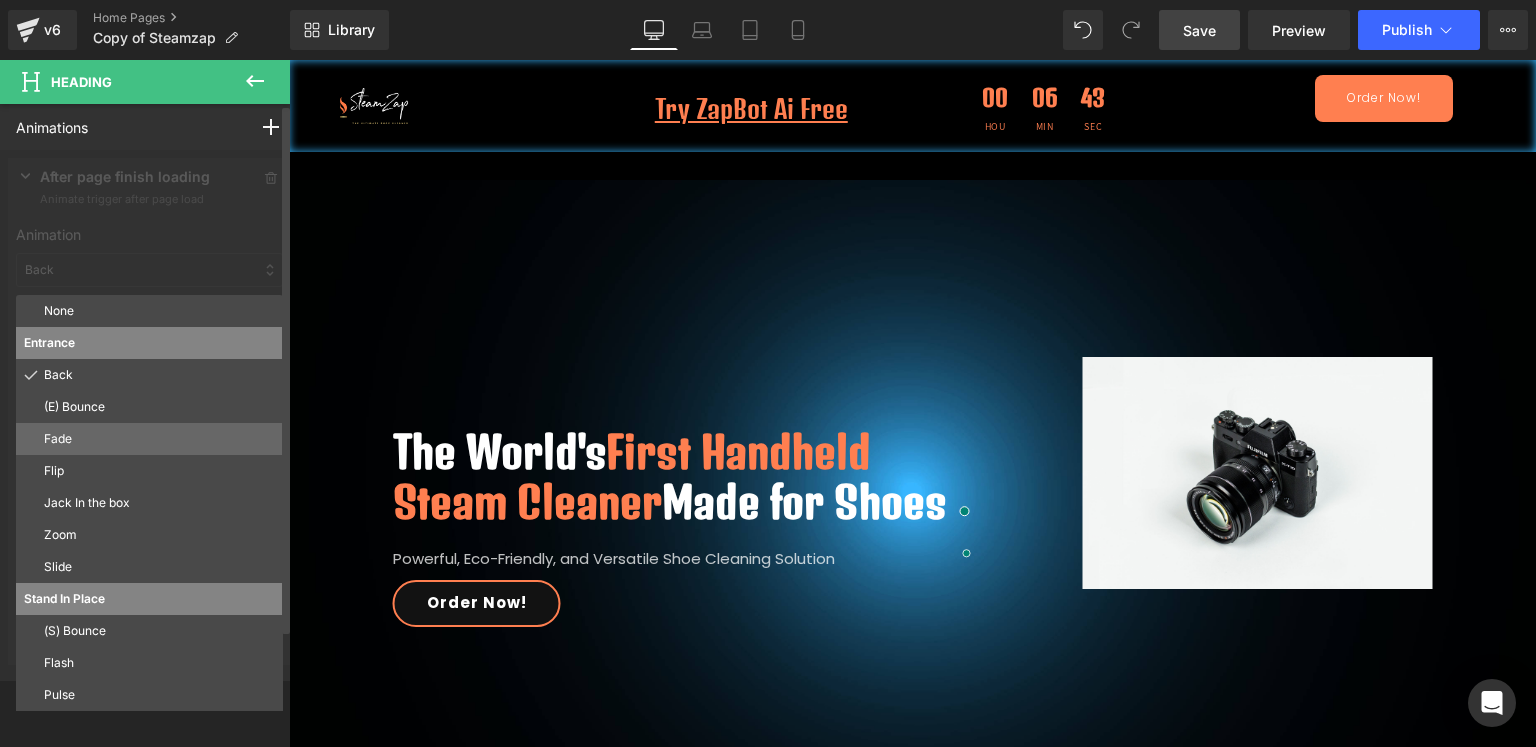 click on "Fade" at bounding box center (159, 439) 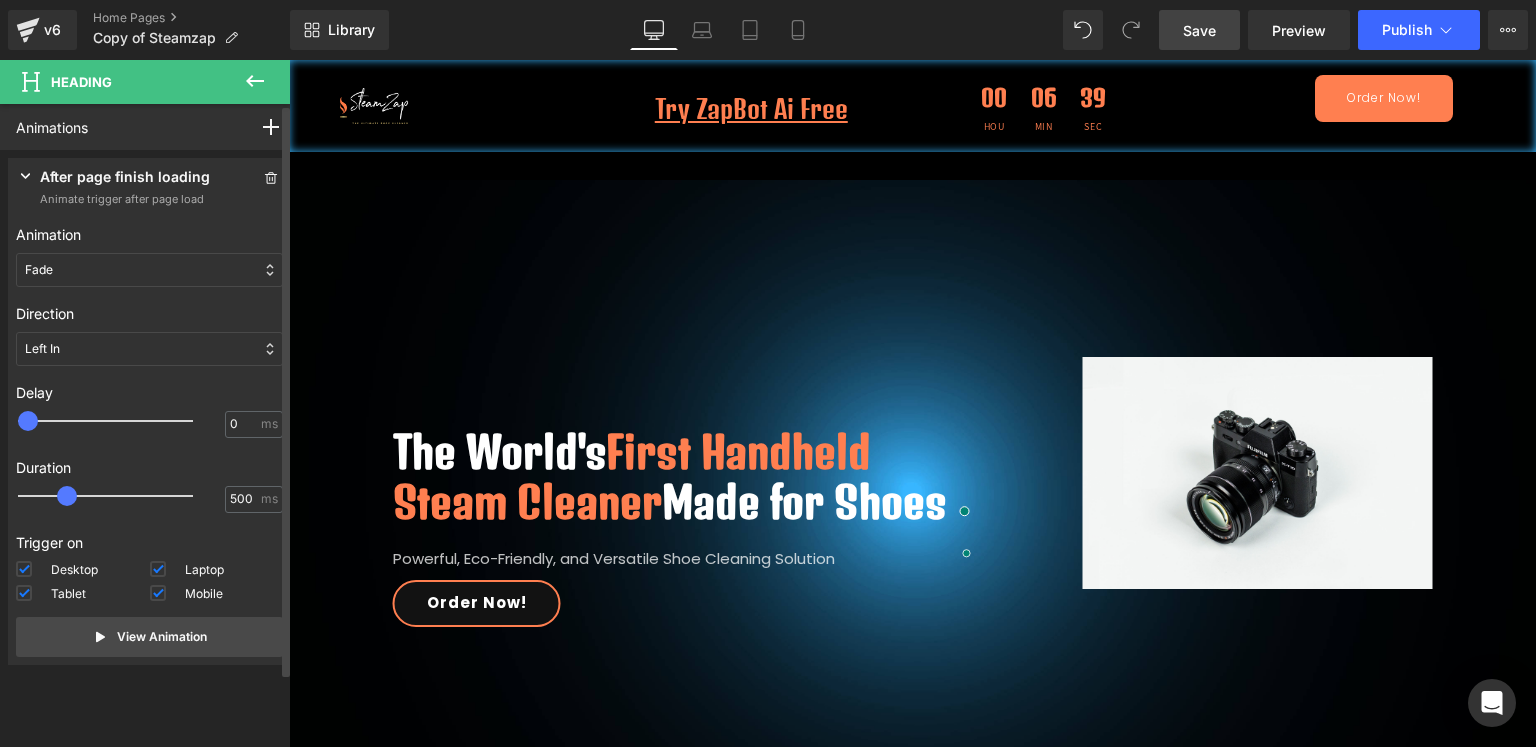 click on "Left In" at bounding box center [149, 349] 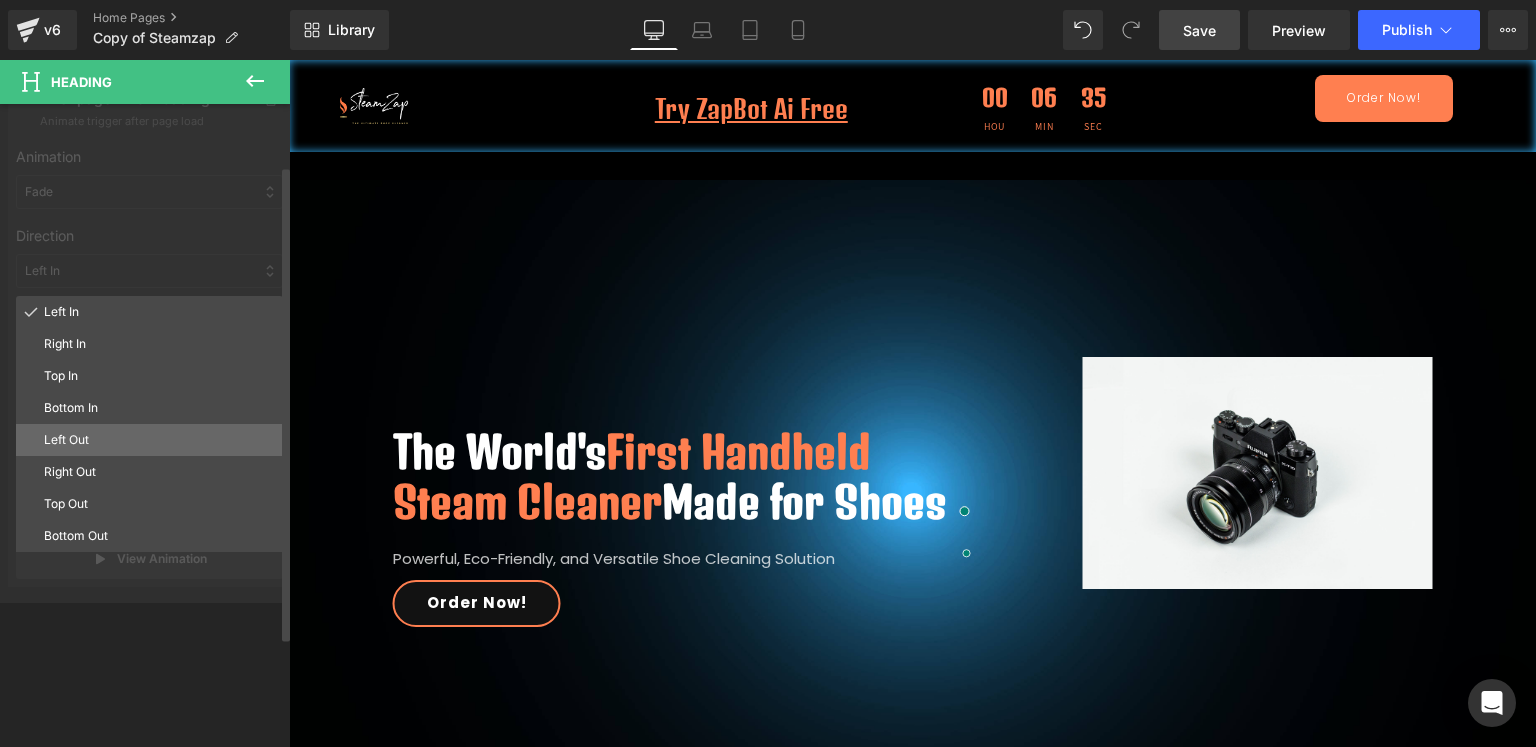 scroll, scrollTop: 80, scrollLeft: 0, axis: vertical 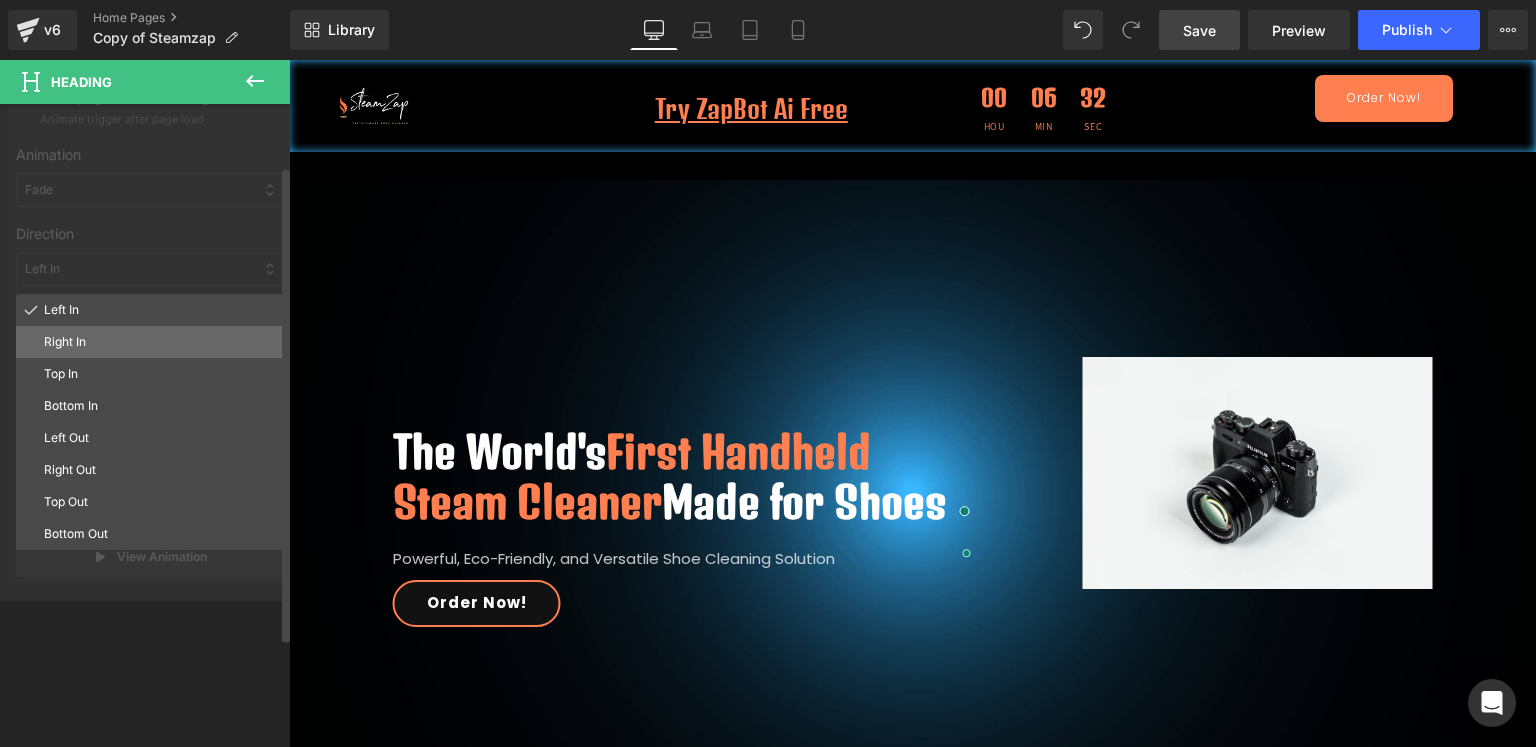 click on "Right In" at bounding box center [149, 342] 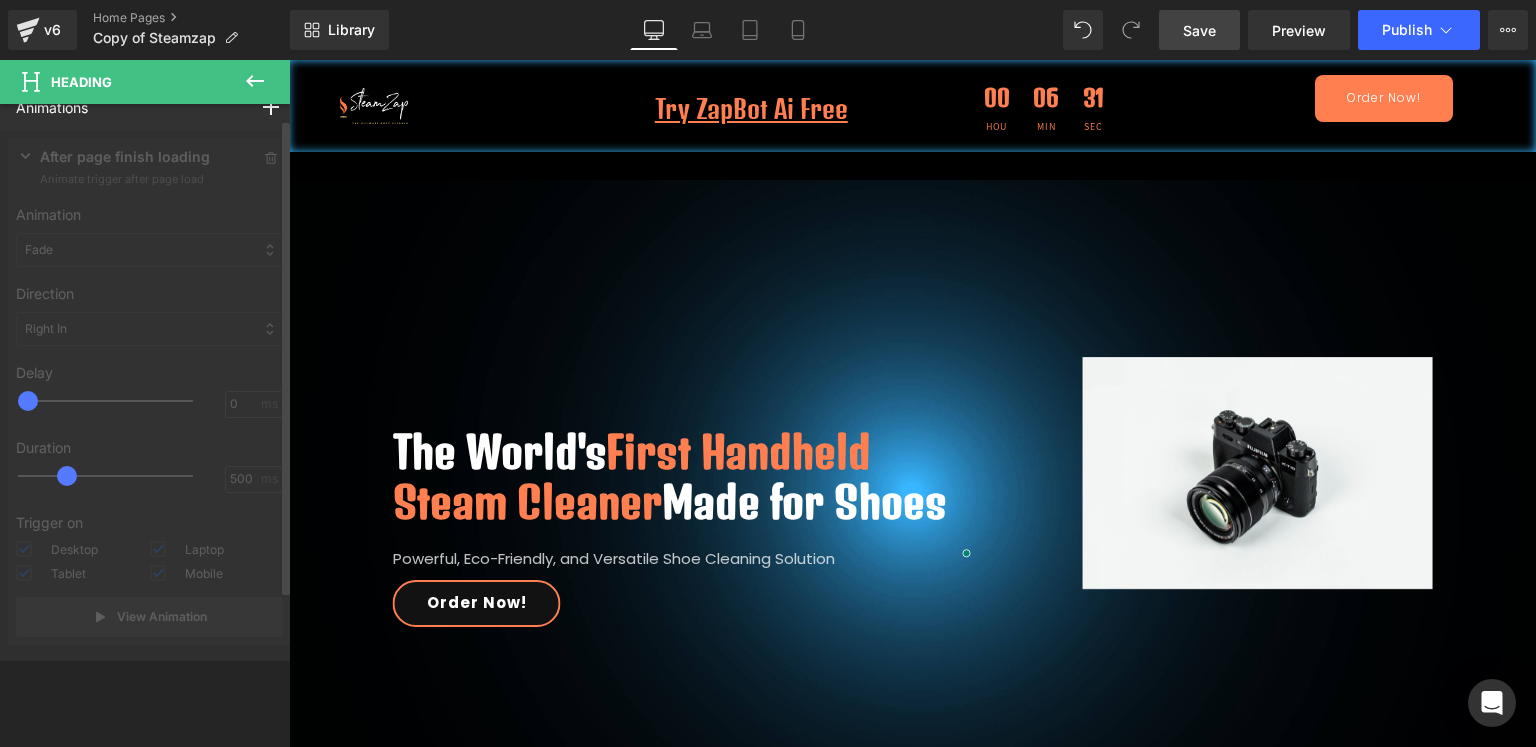 scroll, scrollTop: 19, scrollLeft: 0, axis: vertical 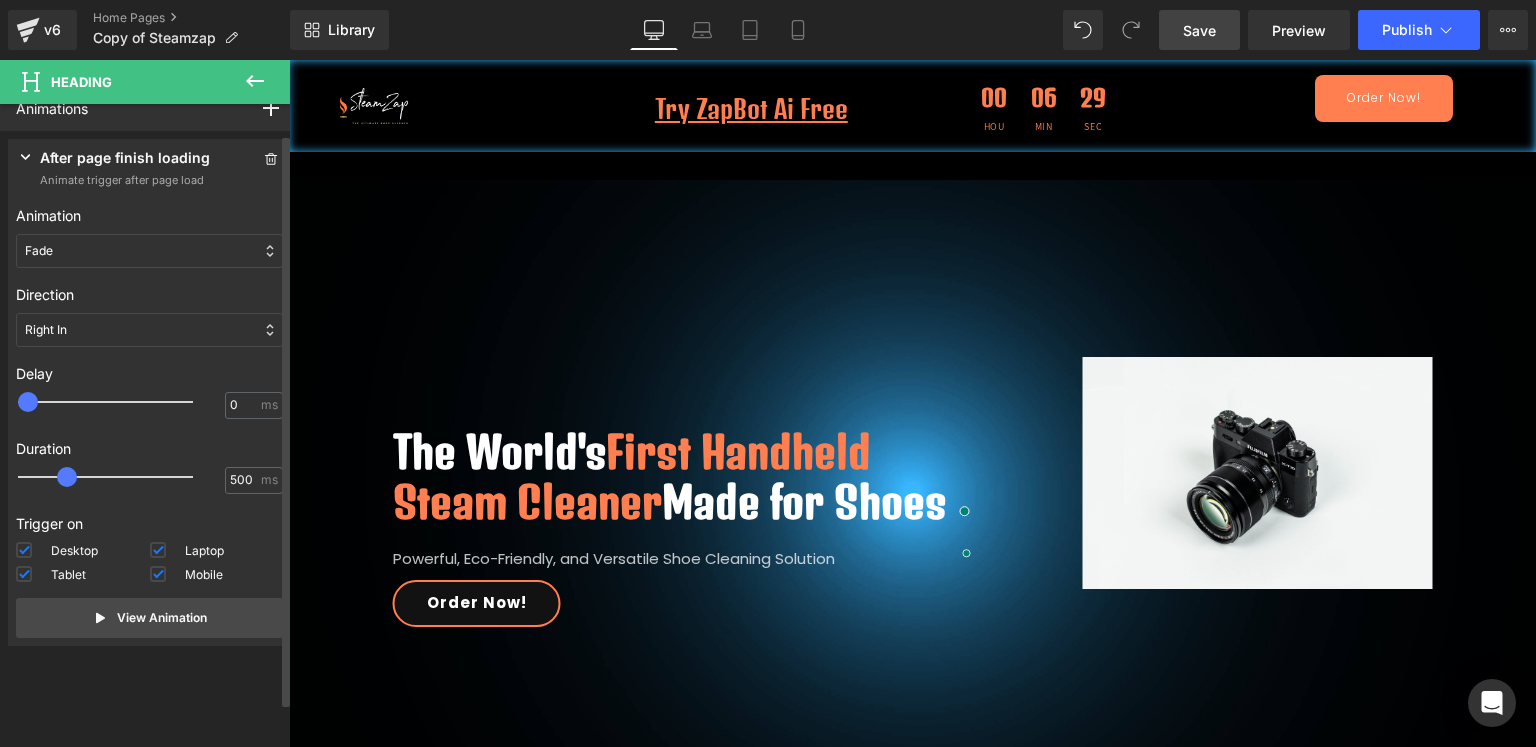 click on "Right In" at bounding box center (149, 330) 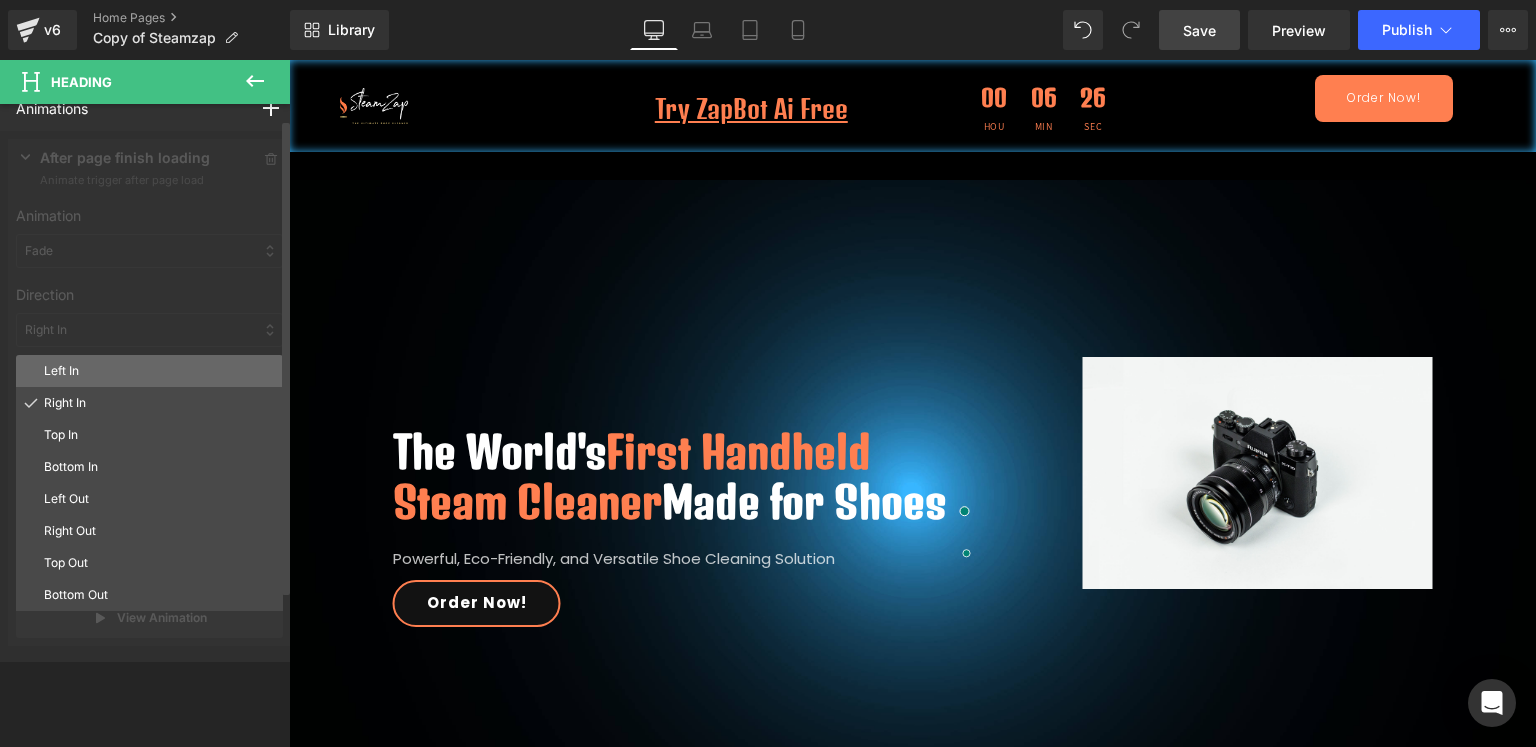 scroll, scrollTop: 0, scrollLeft: 0, axis: both 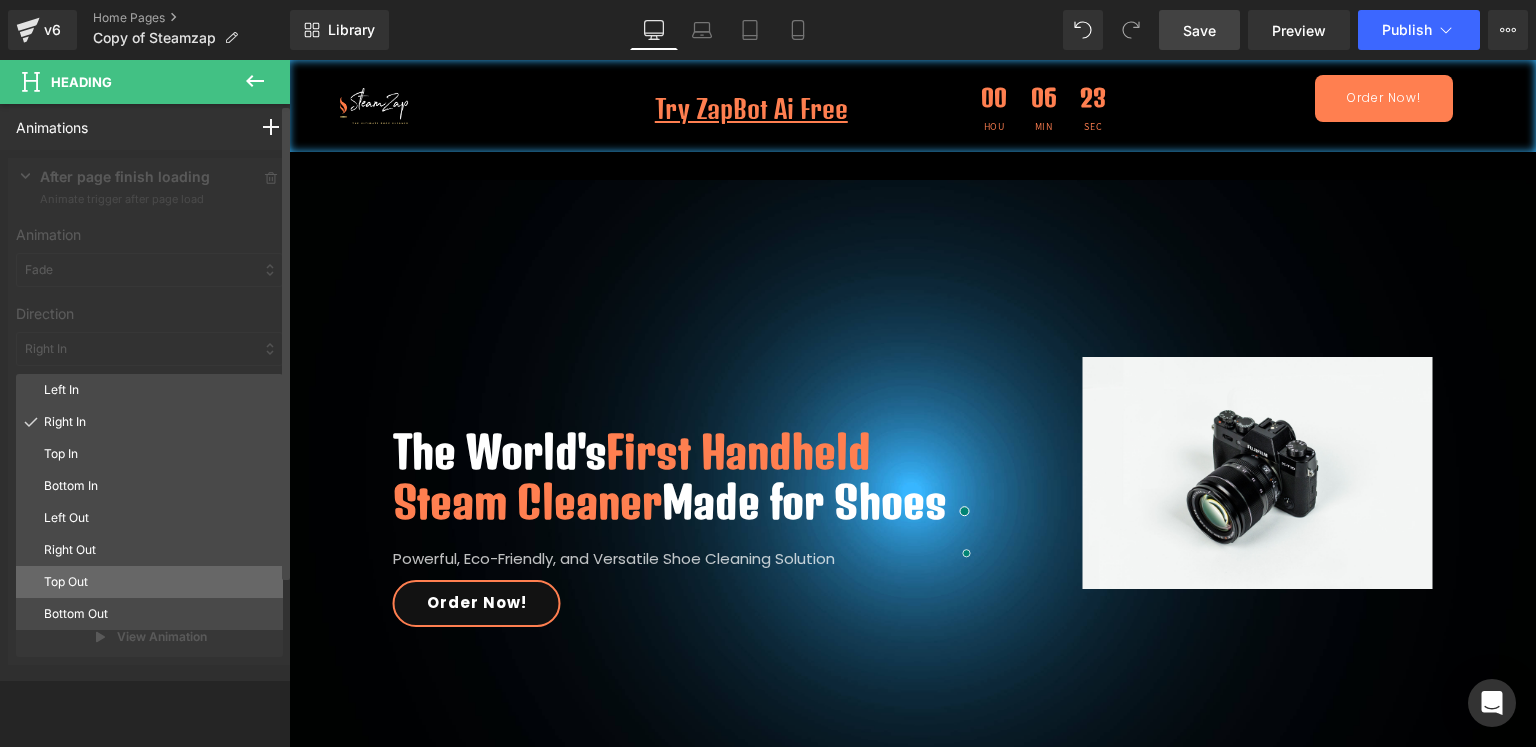 click on "Top Out" at bounding box center (159, 582) 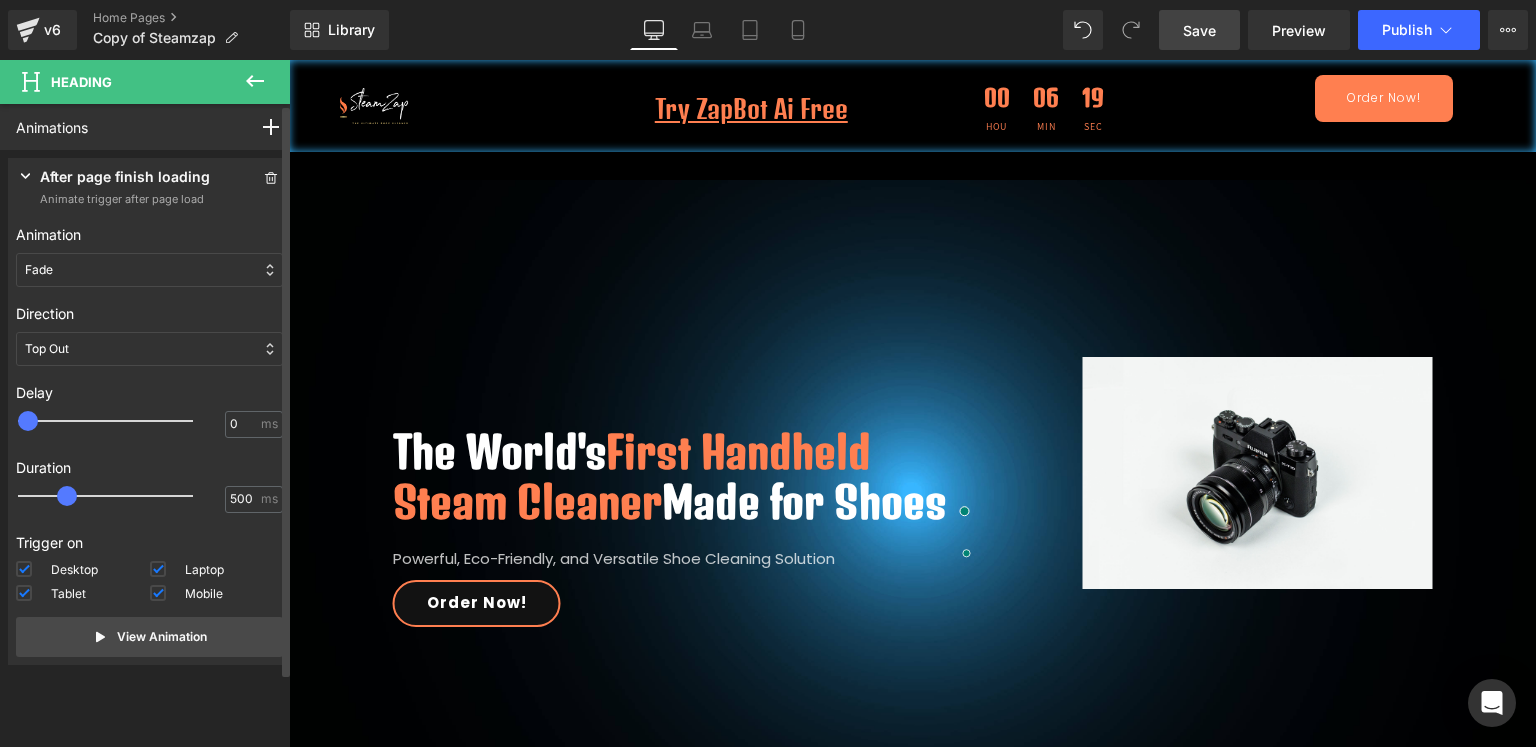 click on "Top Out" at bounding box center [149, 349] 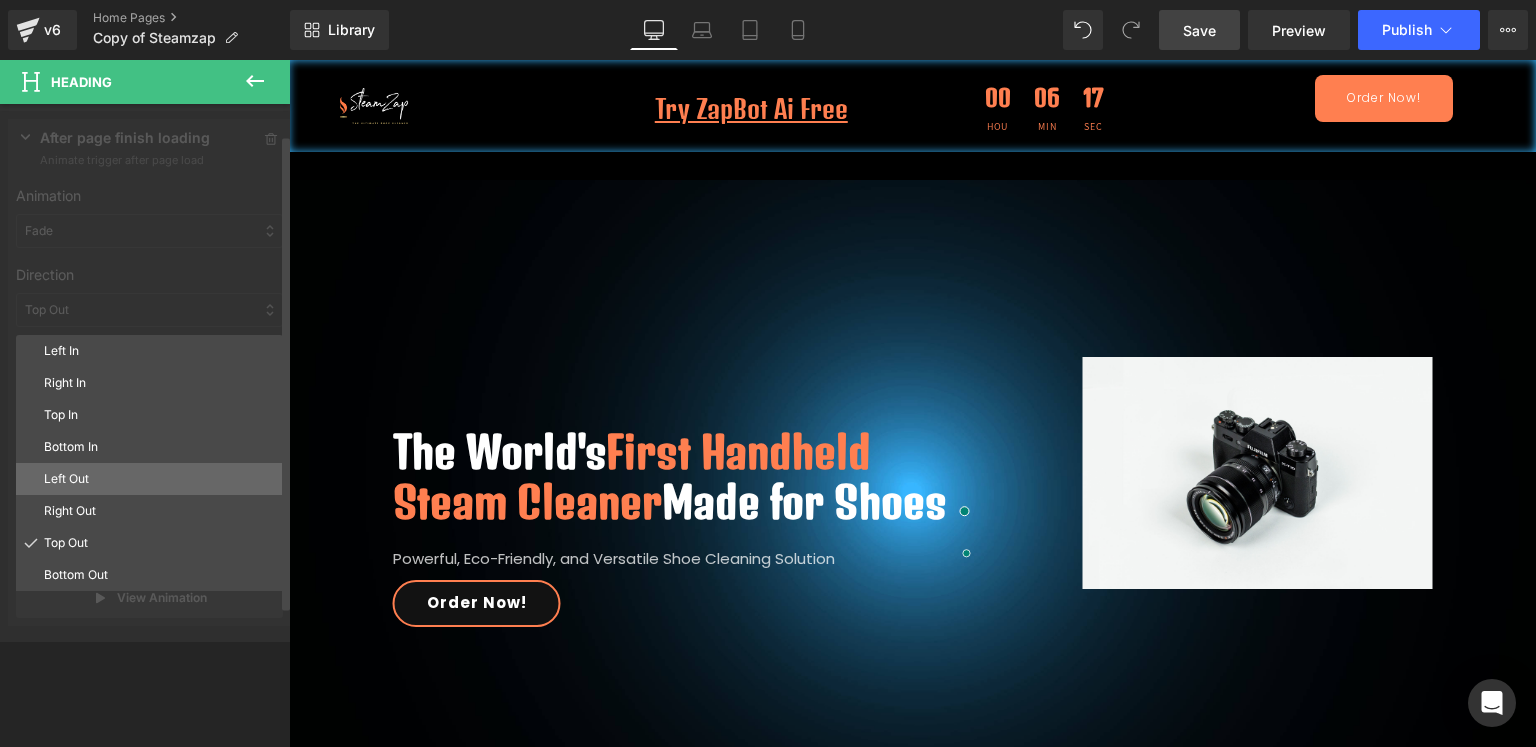 scroll, scrollTop: 40, scrollLeft: 0, axis: vertical 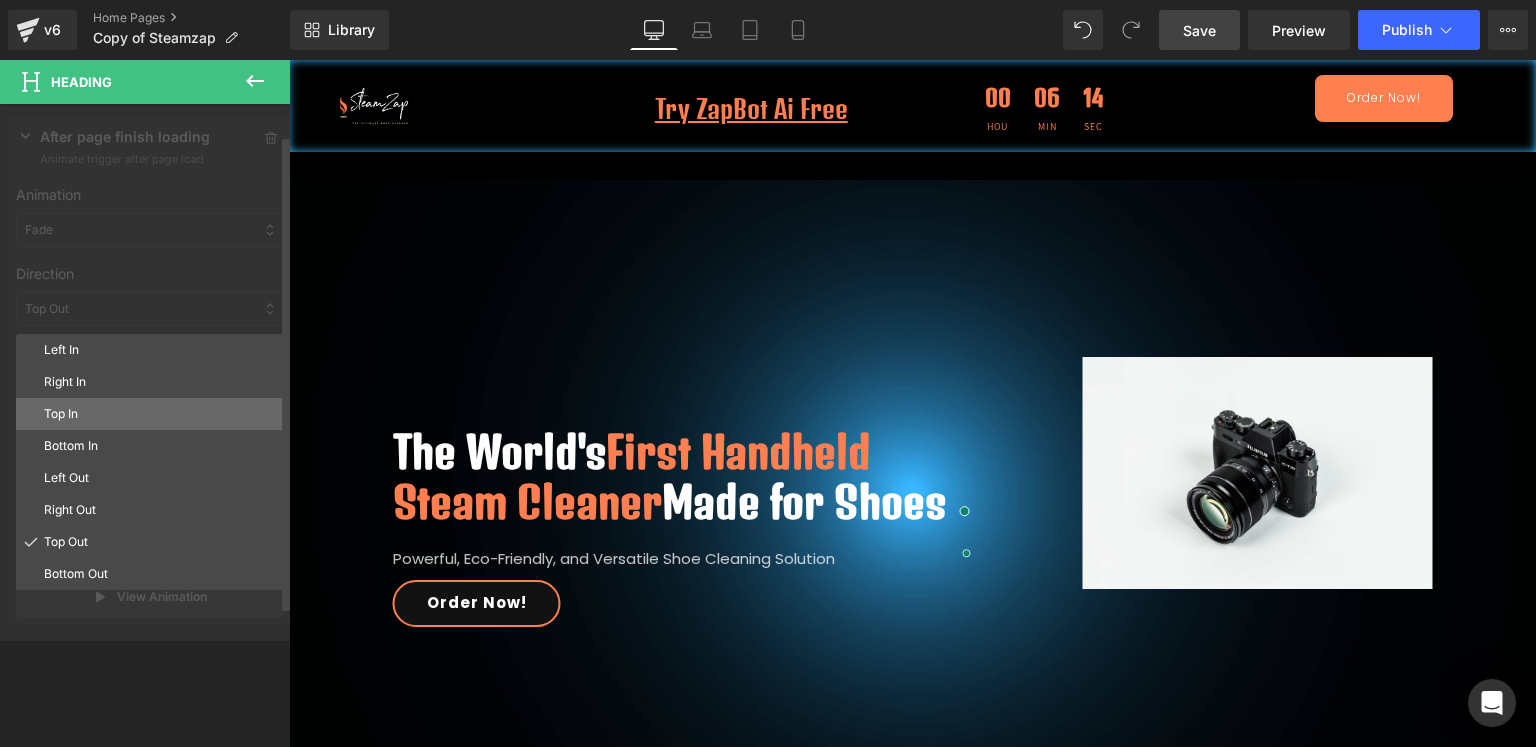 click on "Top In" at bounding box center [159, 414] 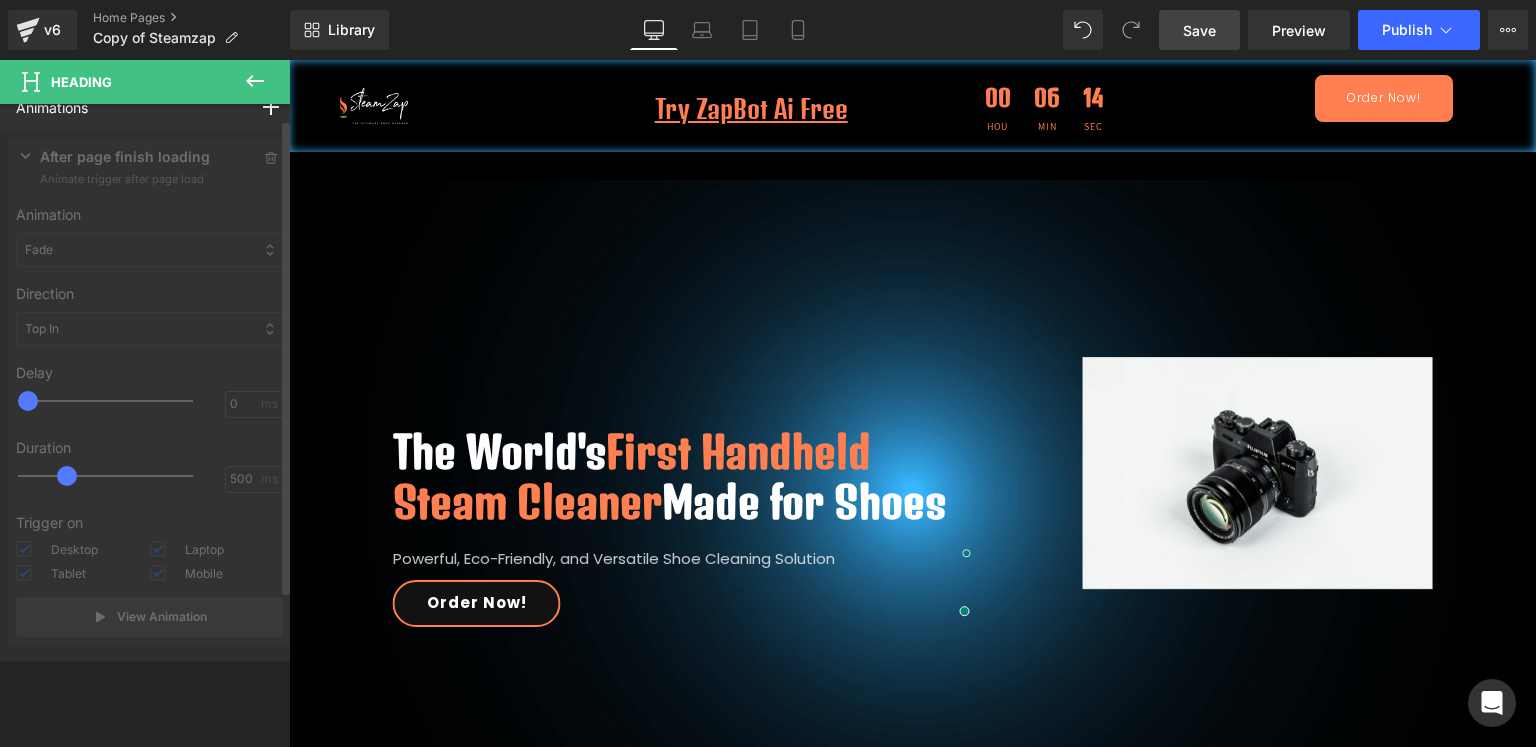 scroll, scrollTop: 19, scrollLeft: 0, axis: vertical 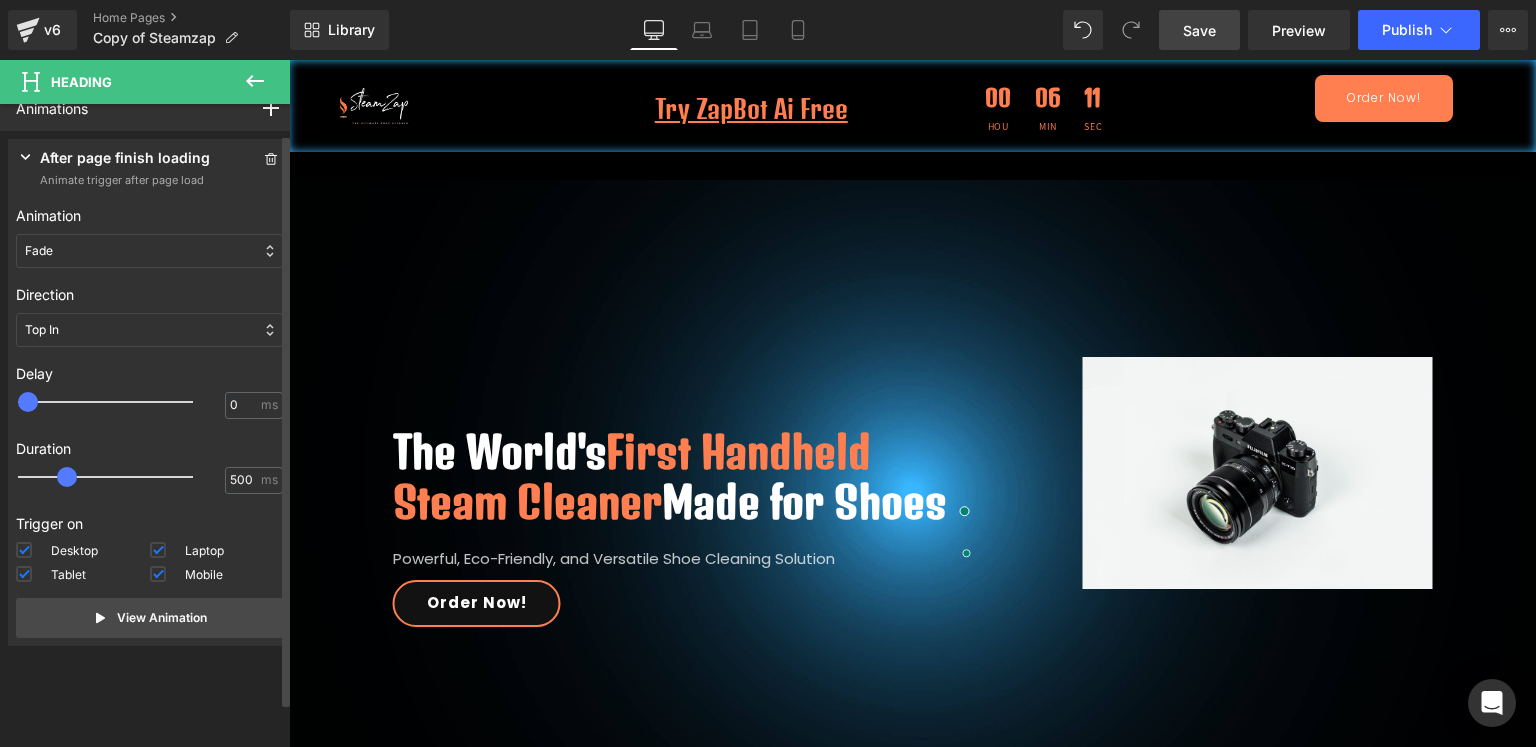 click on "Top In" at bounding box center [149, 330] 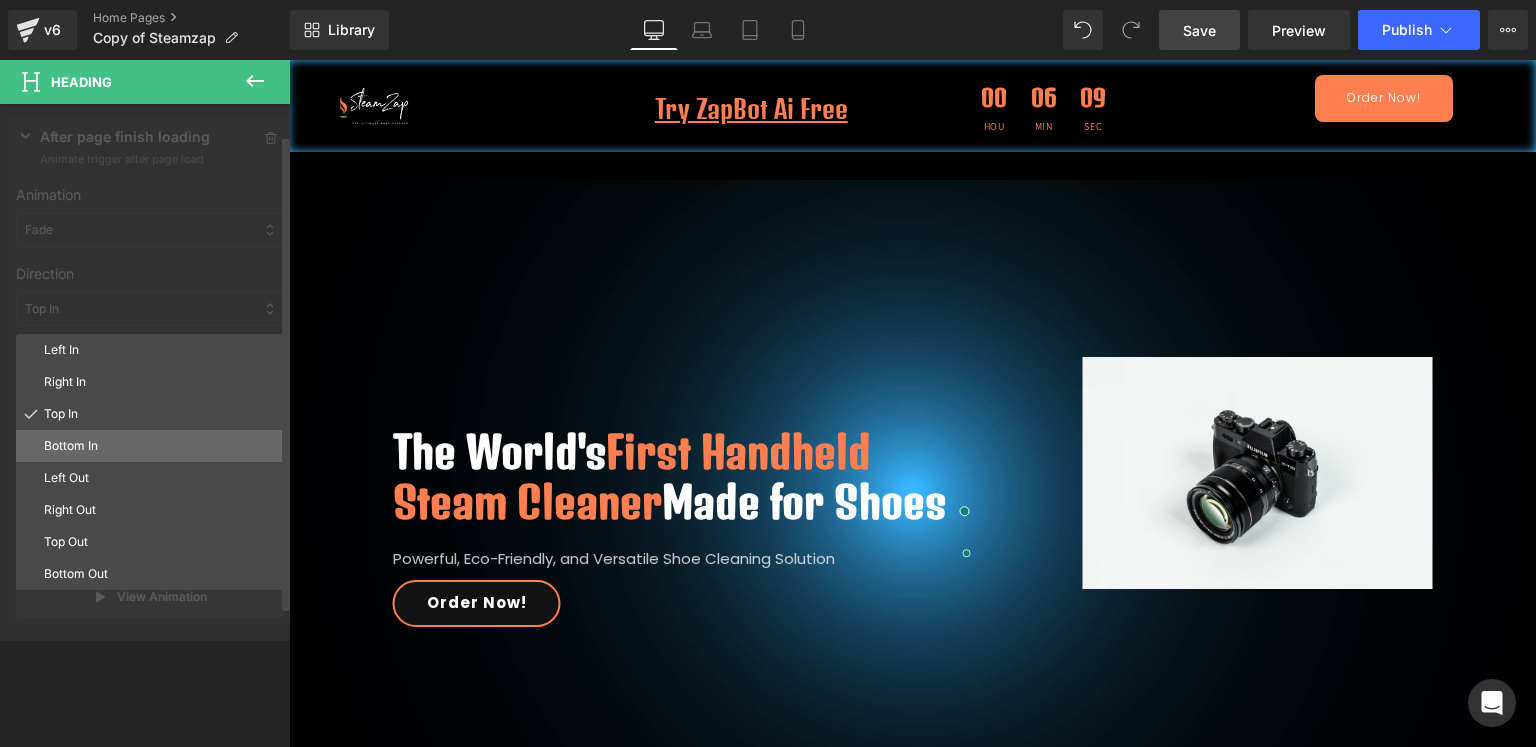 click on "Bottom In" at bounding box center (159, 446) 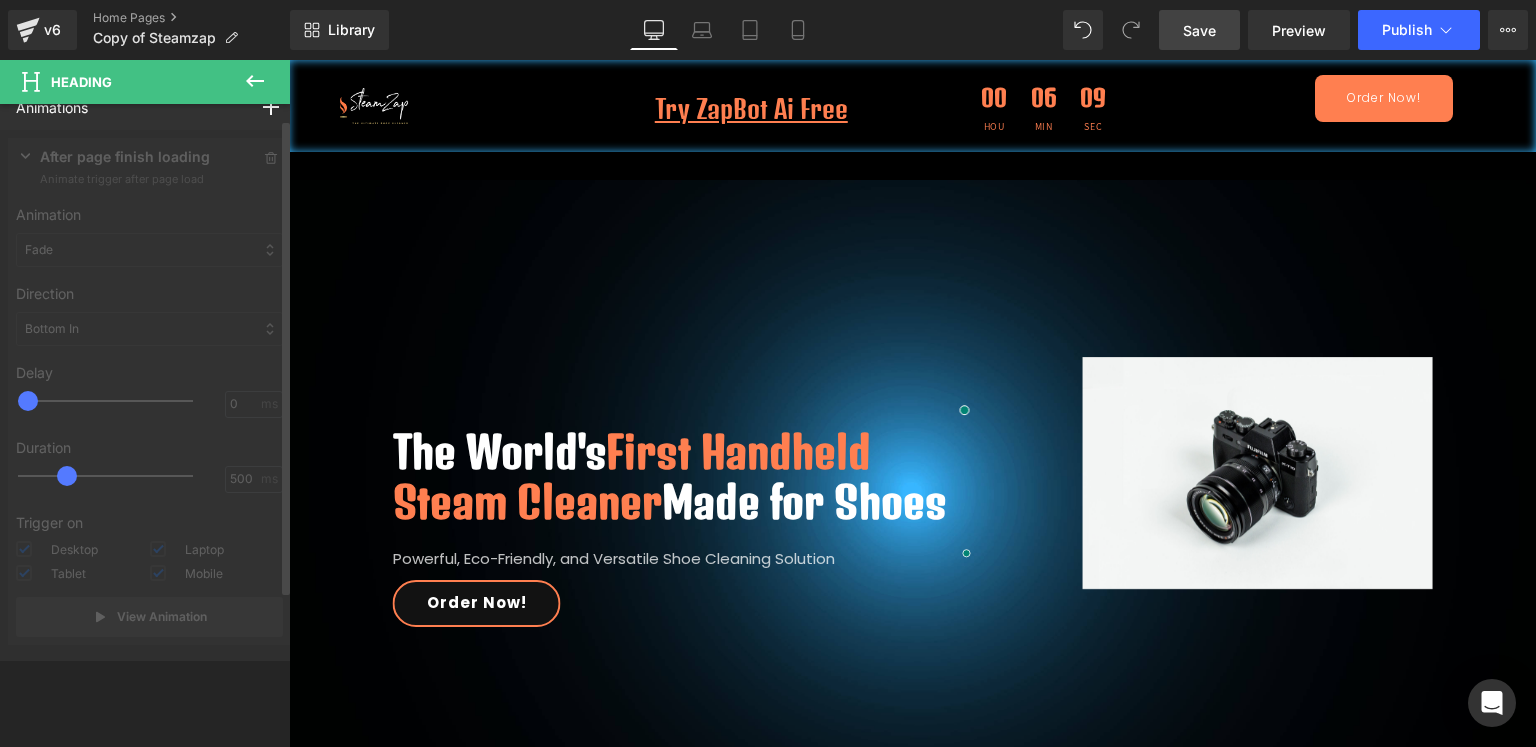 scroll, scrollTop: 19, scrollLeft: 0, axis: vertical 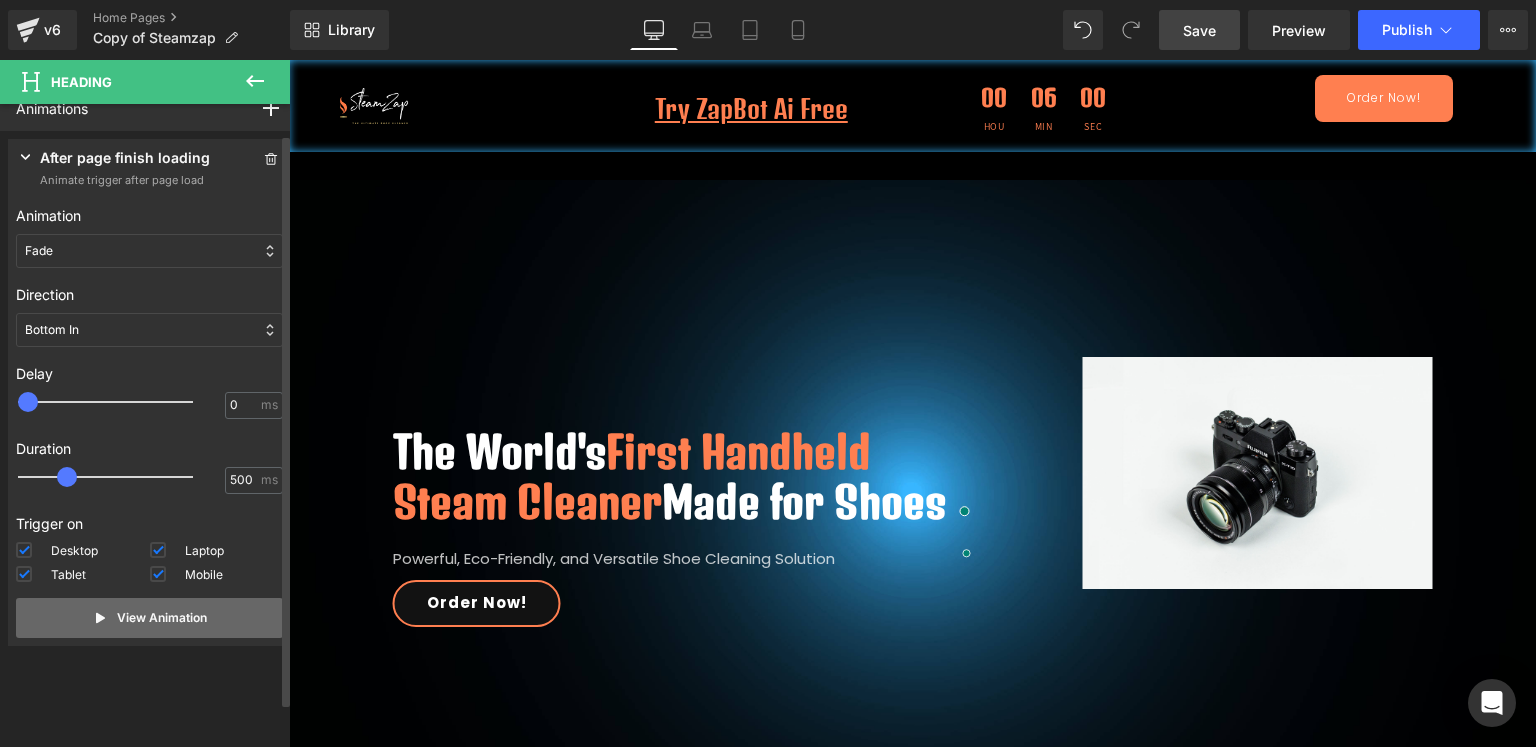 click on "View Animation" at bounding box center [149, 618] 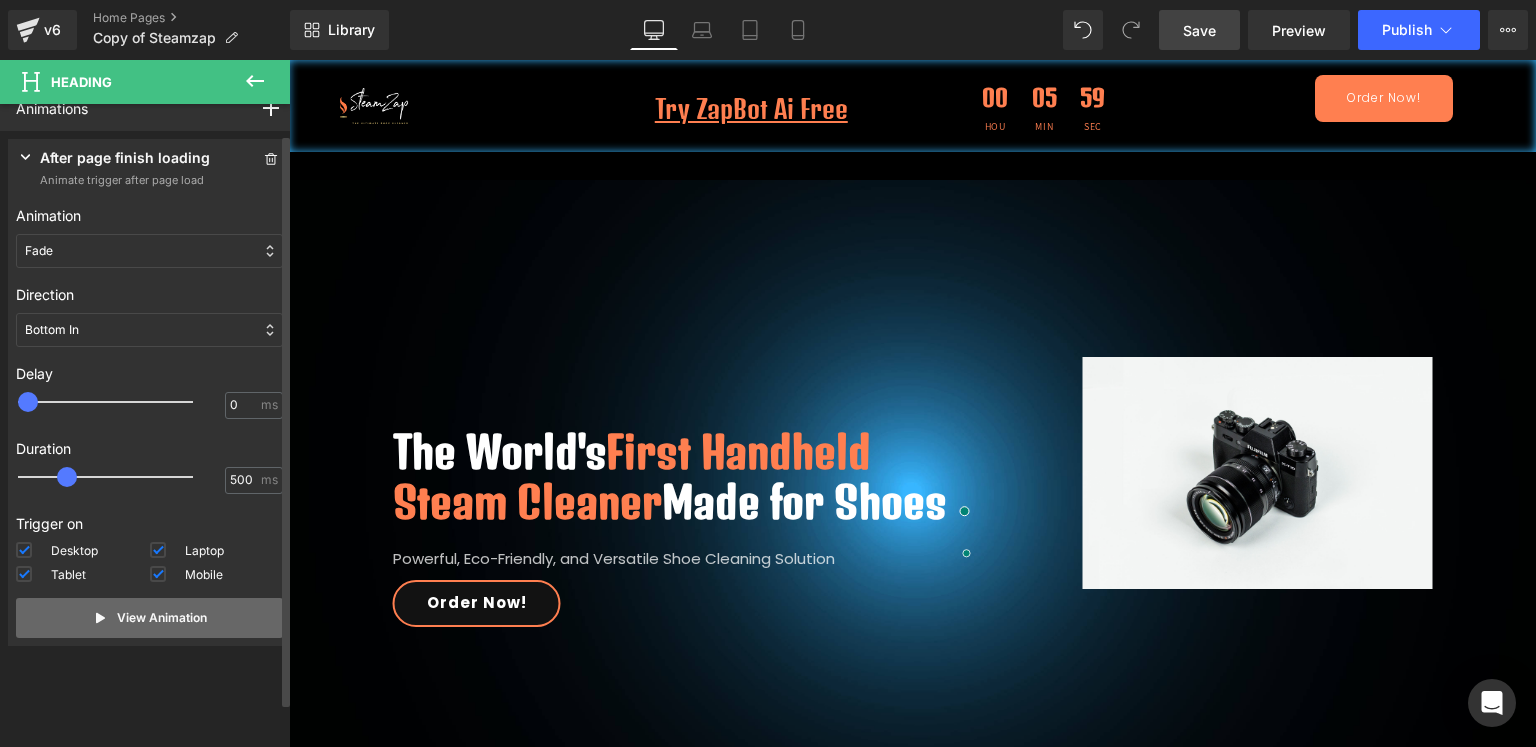 click on "View Animation" at bounding box center (149, 618) 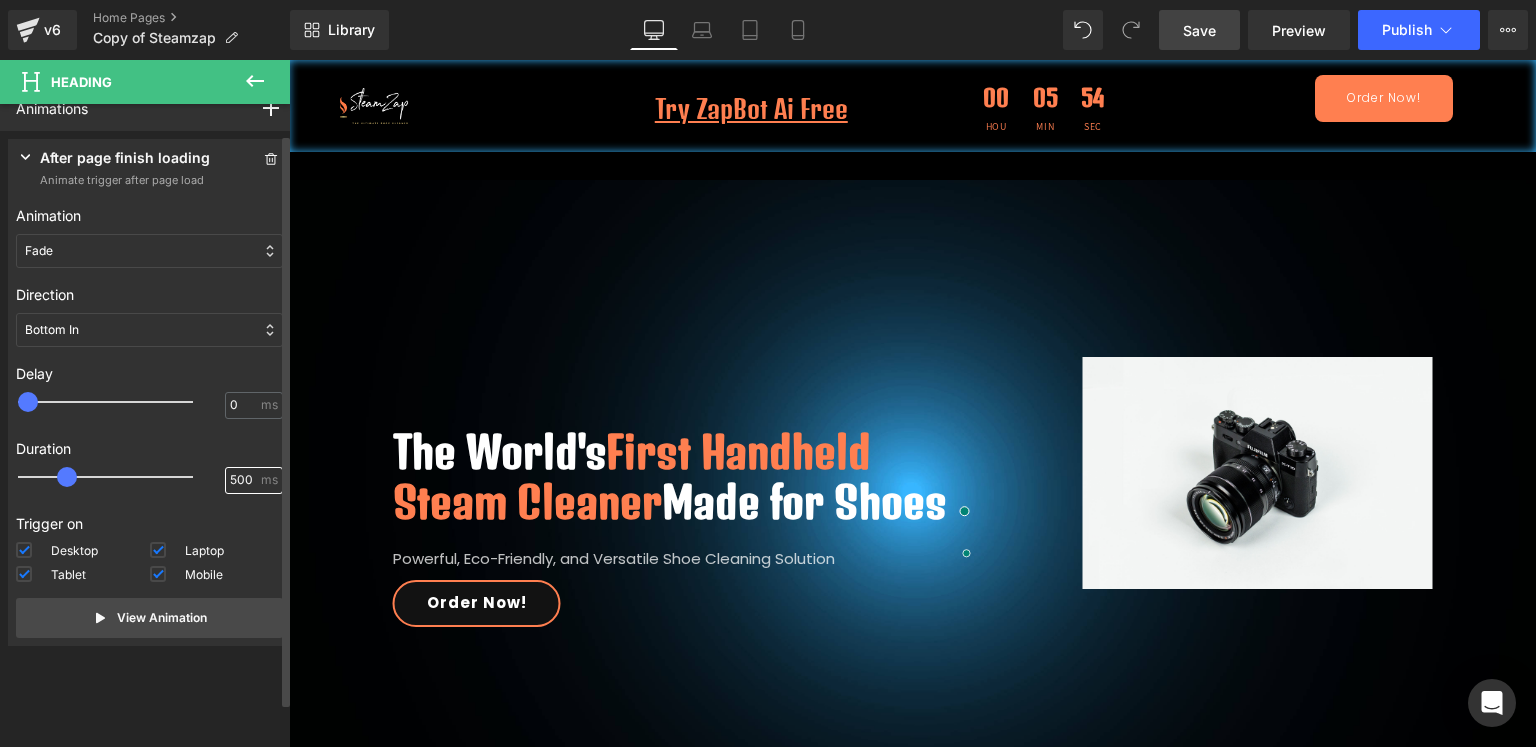 click on "500" at bounding box center [243, 480] 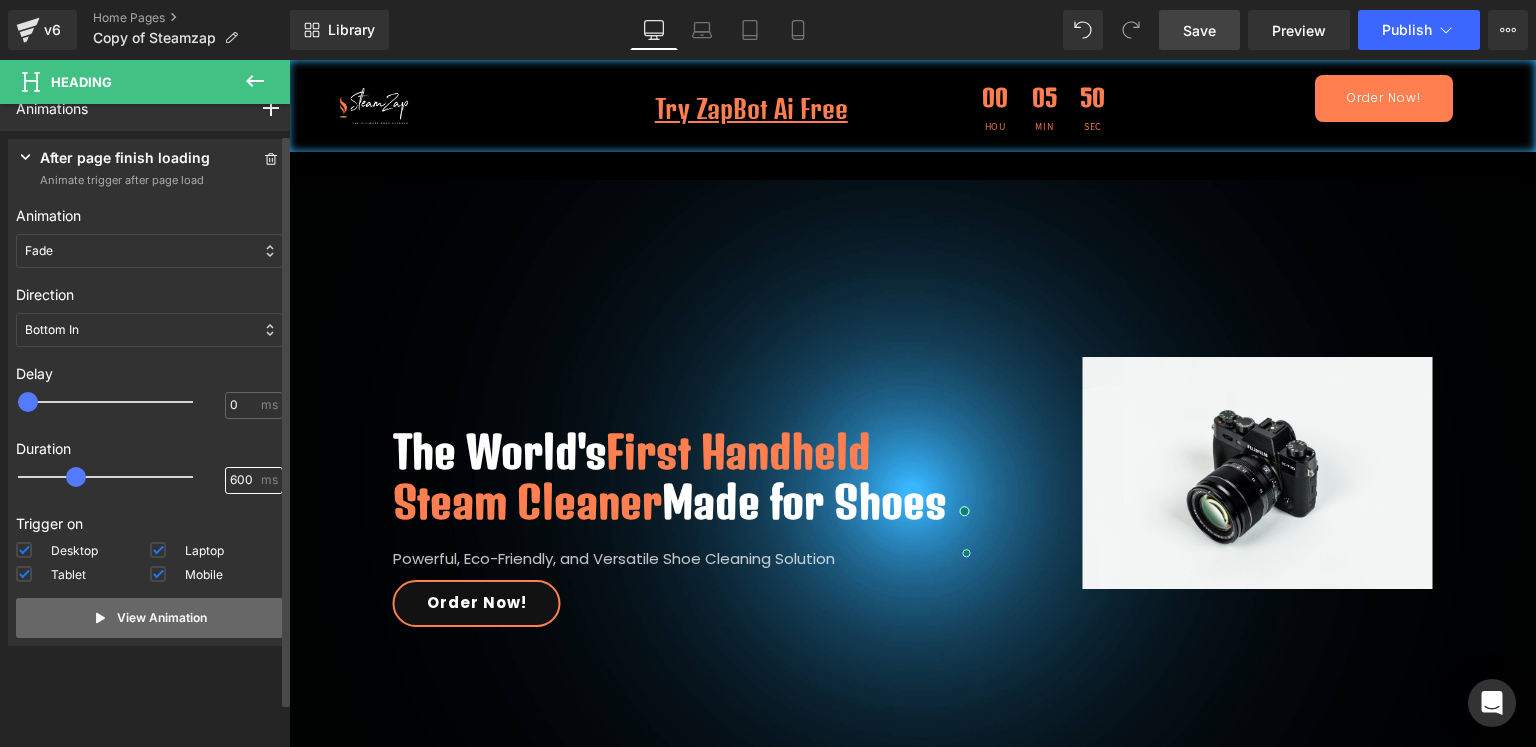 type on "600" 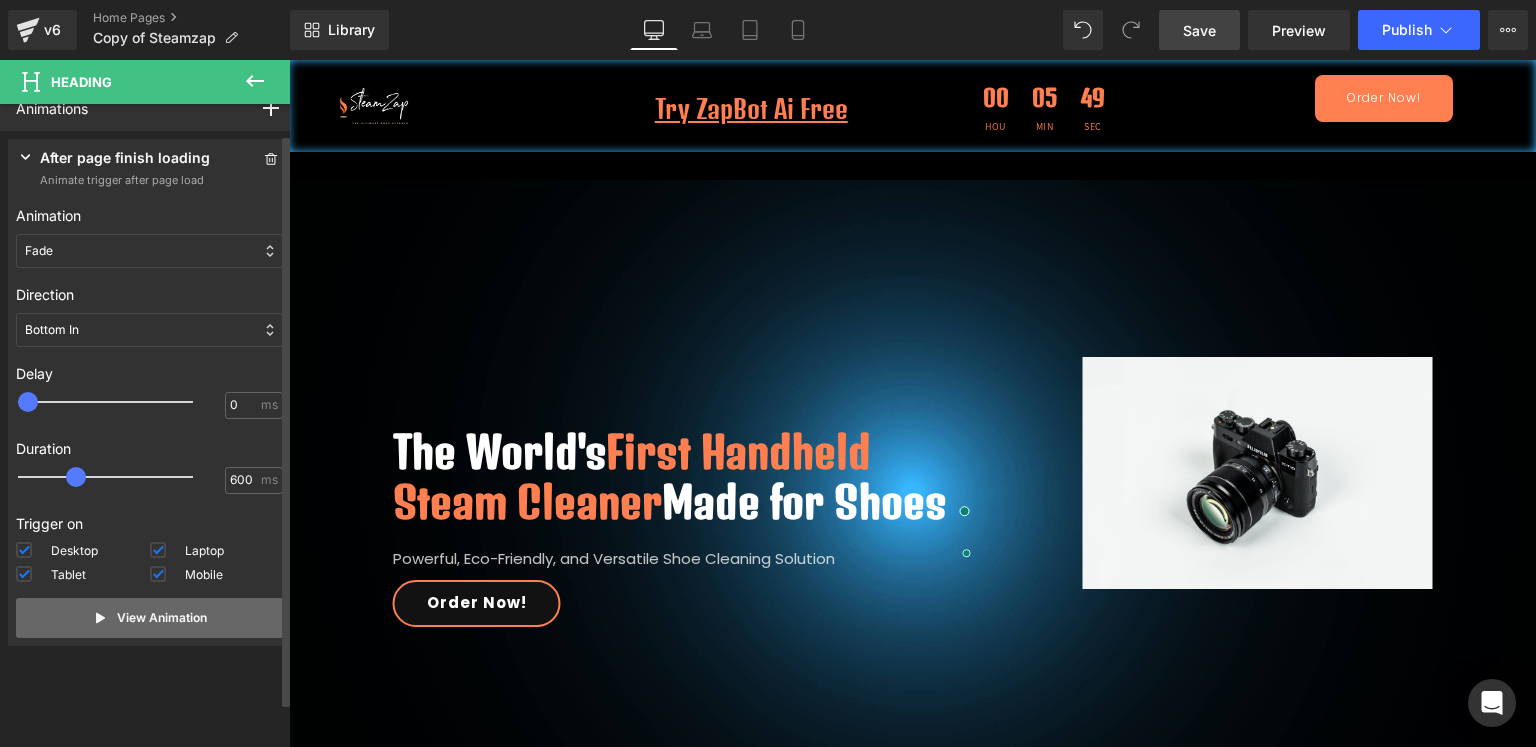 click on "View Animation" at bounding box center (162, 618) 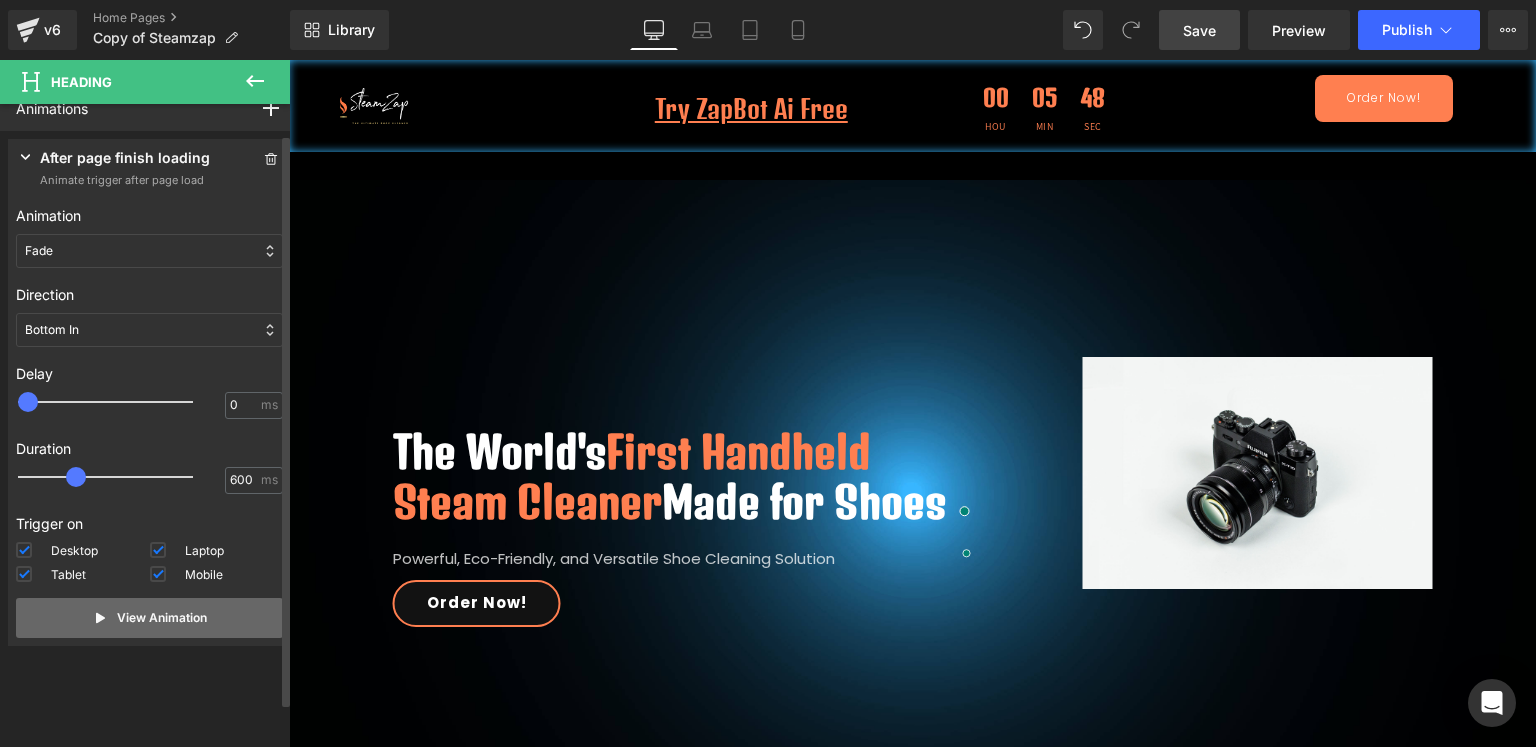click on "View Animation" at bounding box center (162, 618) 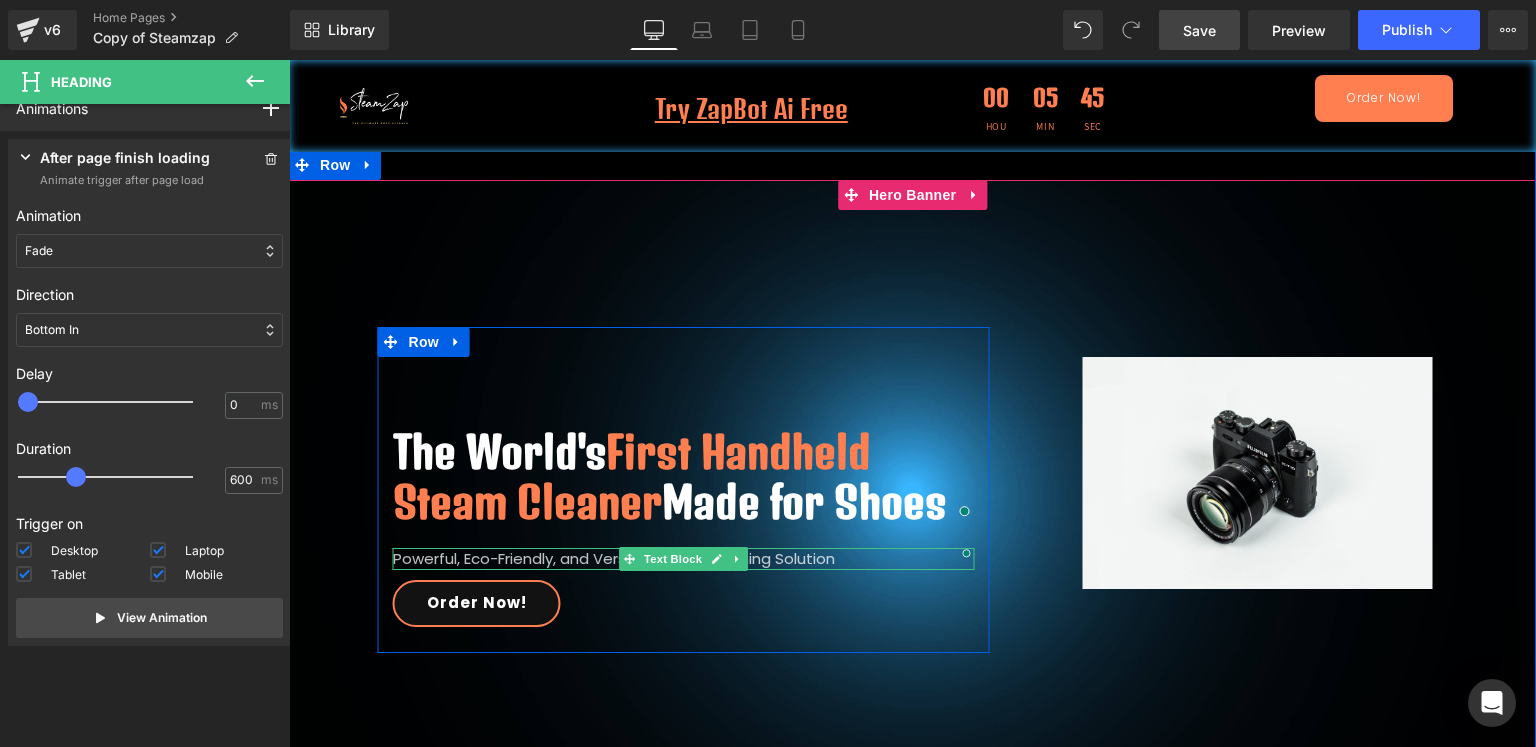 click on "Powerful, Eco-Friendly, and Versatile Shoe Cleaning Solution" at bounding box center (684, 559) 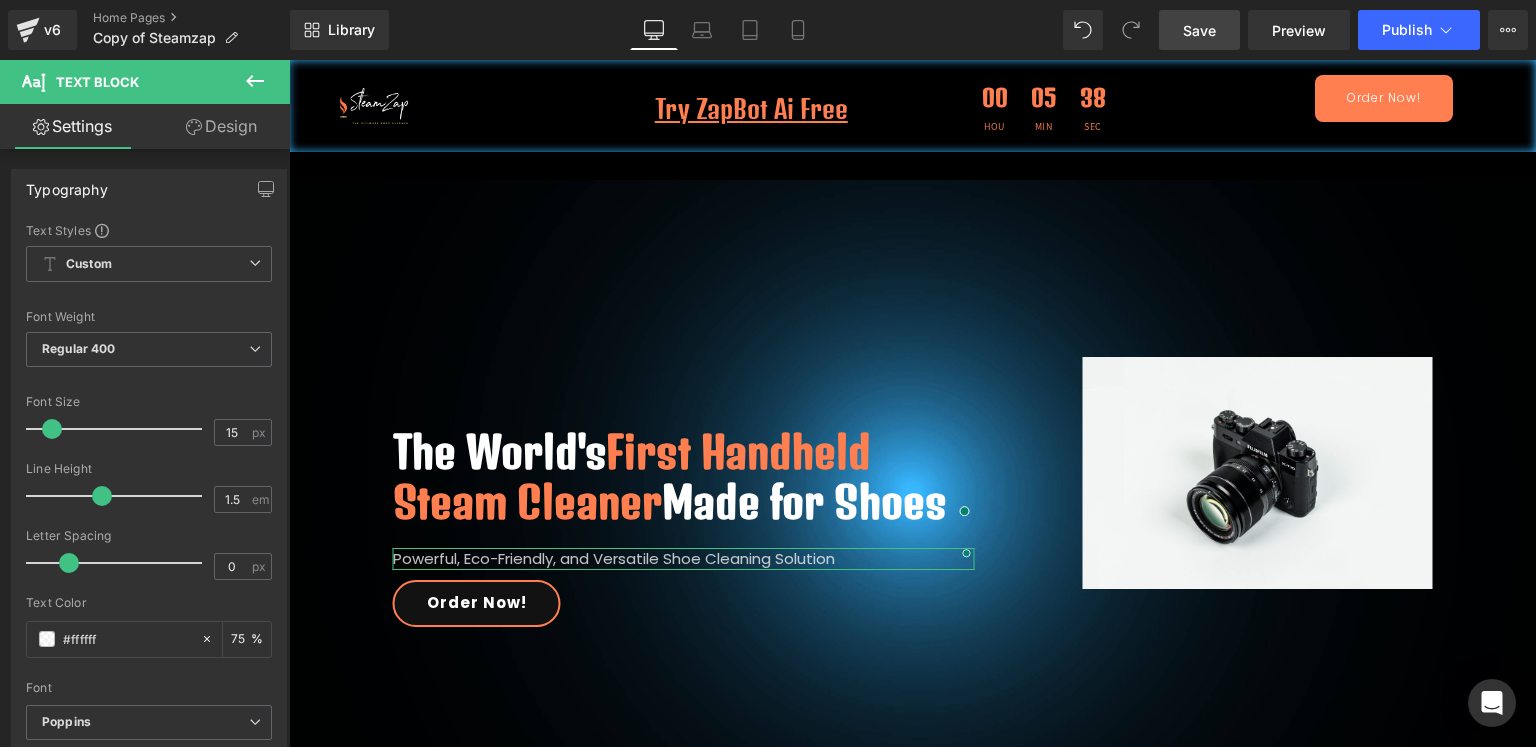 click on "Design" at bounding box center [221, 126] 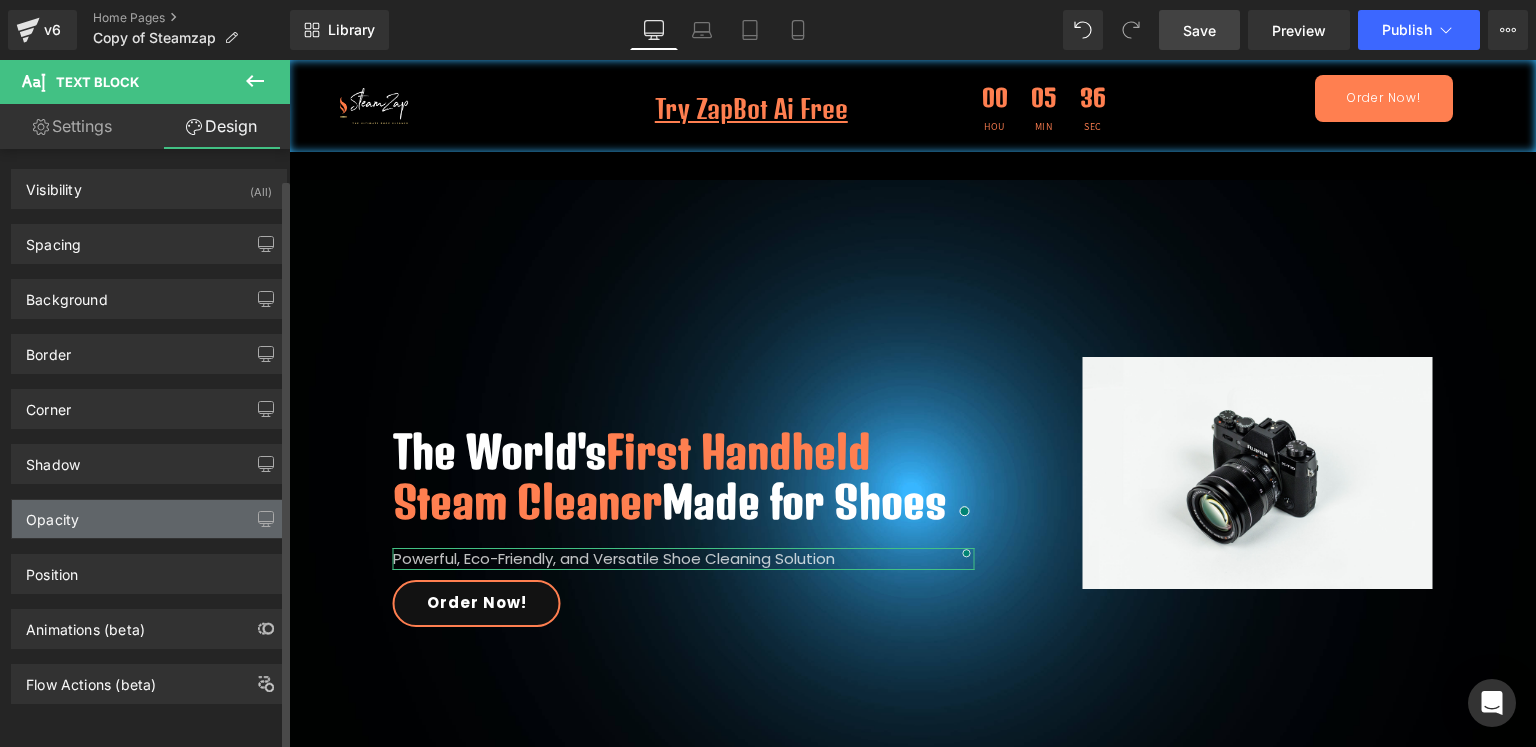 scroll, scrollTop: 8, scrollLeft: 0, axis: vertical 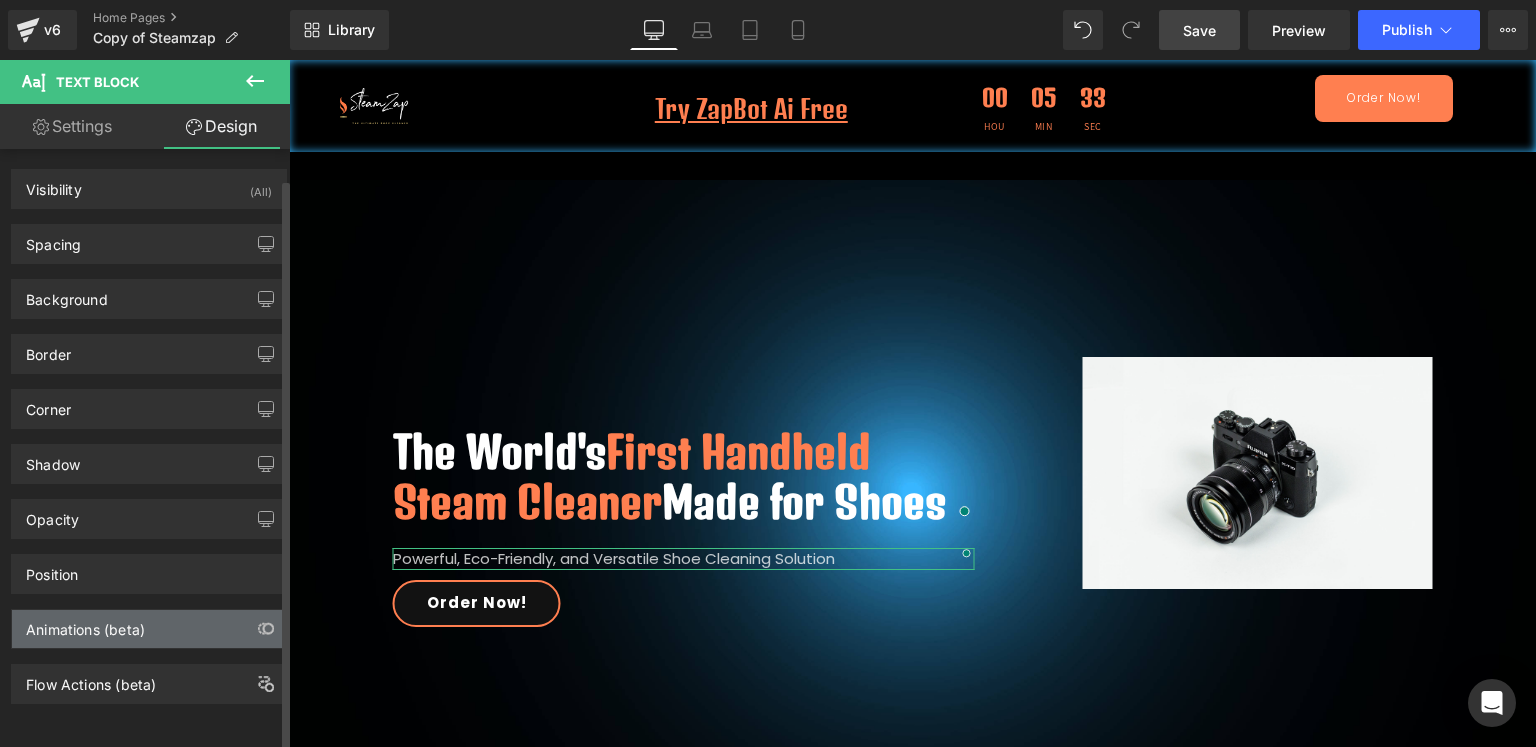 click on "Animations (beta)" at bounding box center [149, 629] 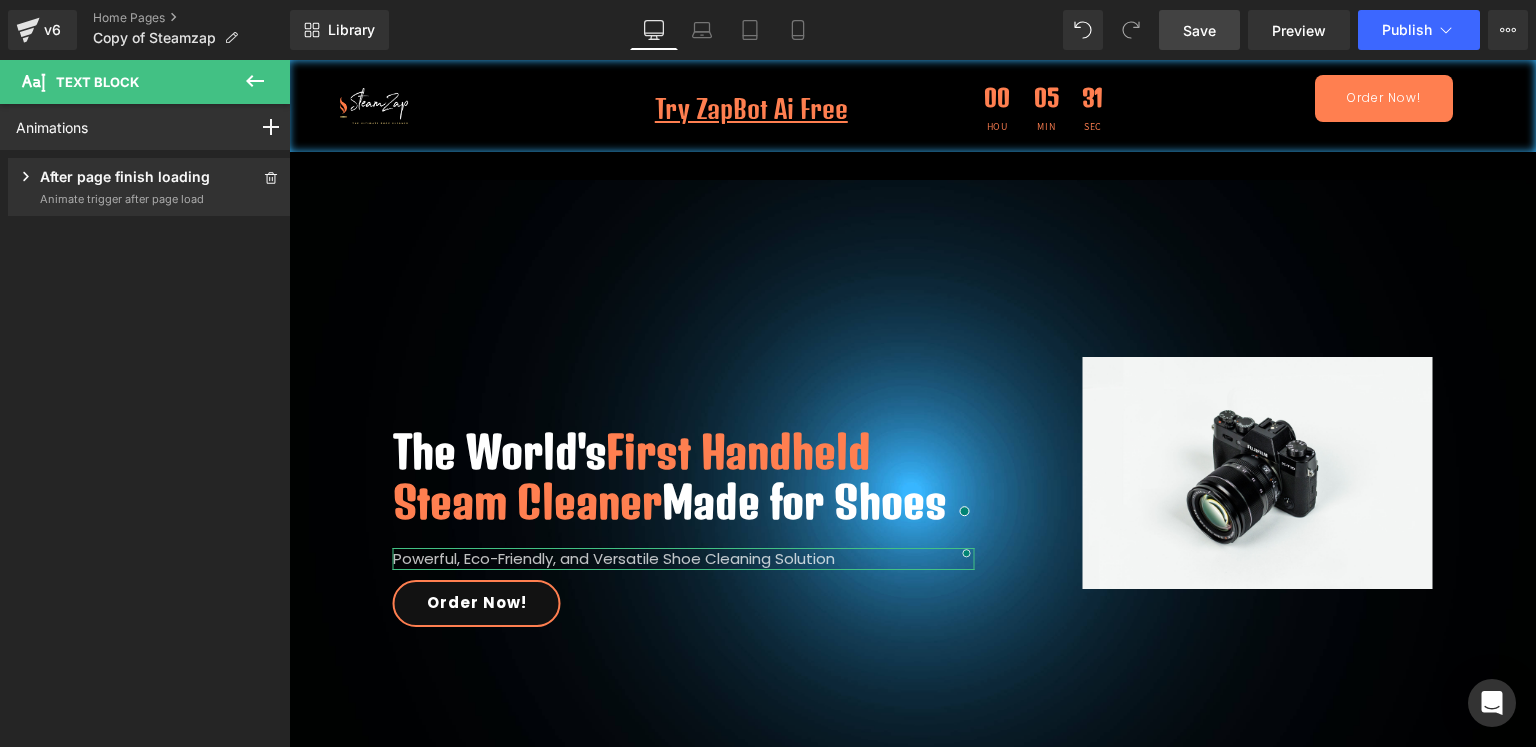 click on "Animate trigger after page load" at bounding box center [125, 199] 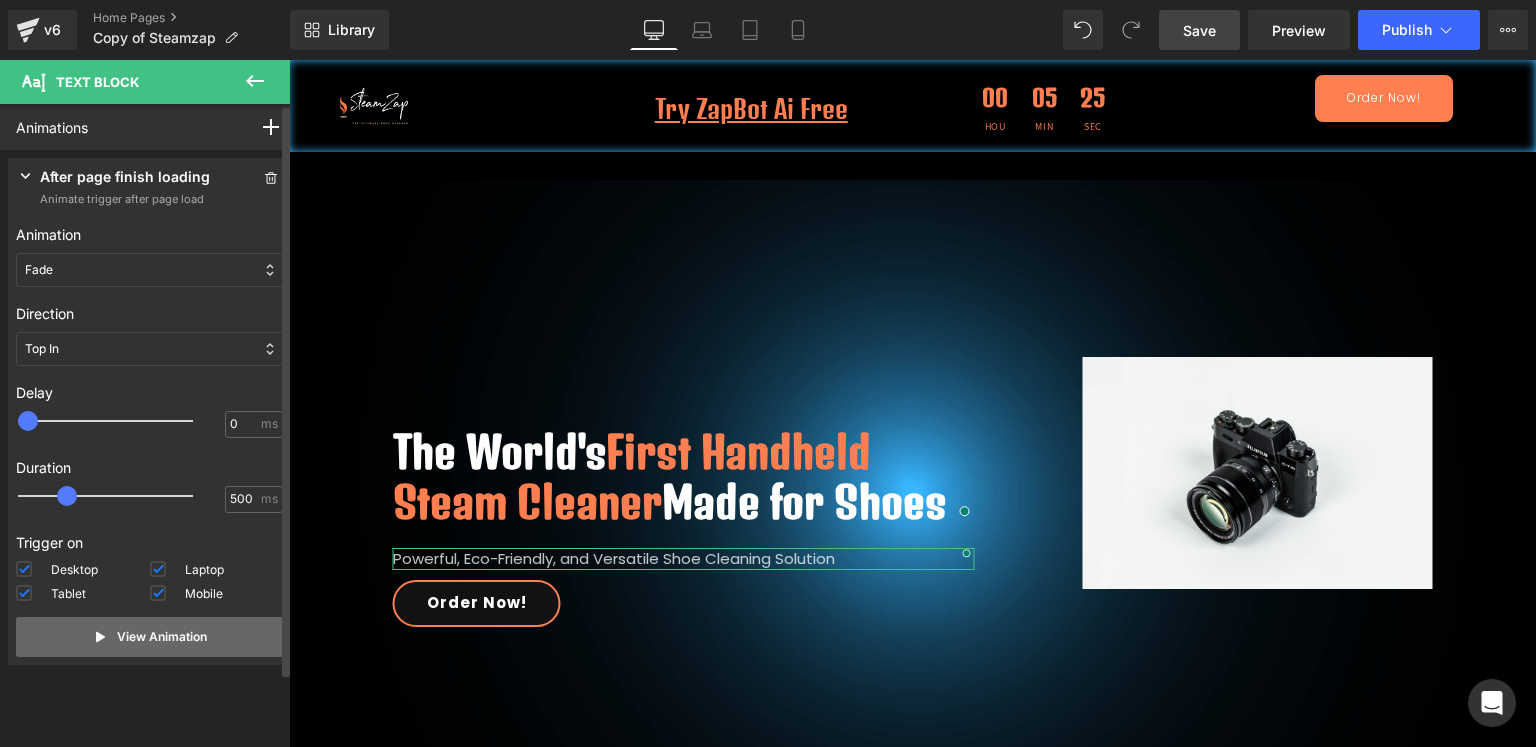 click on "View Animation" at bounding box center (149, 637) 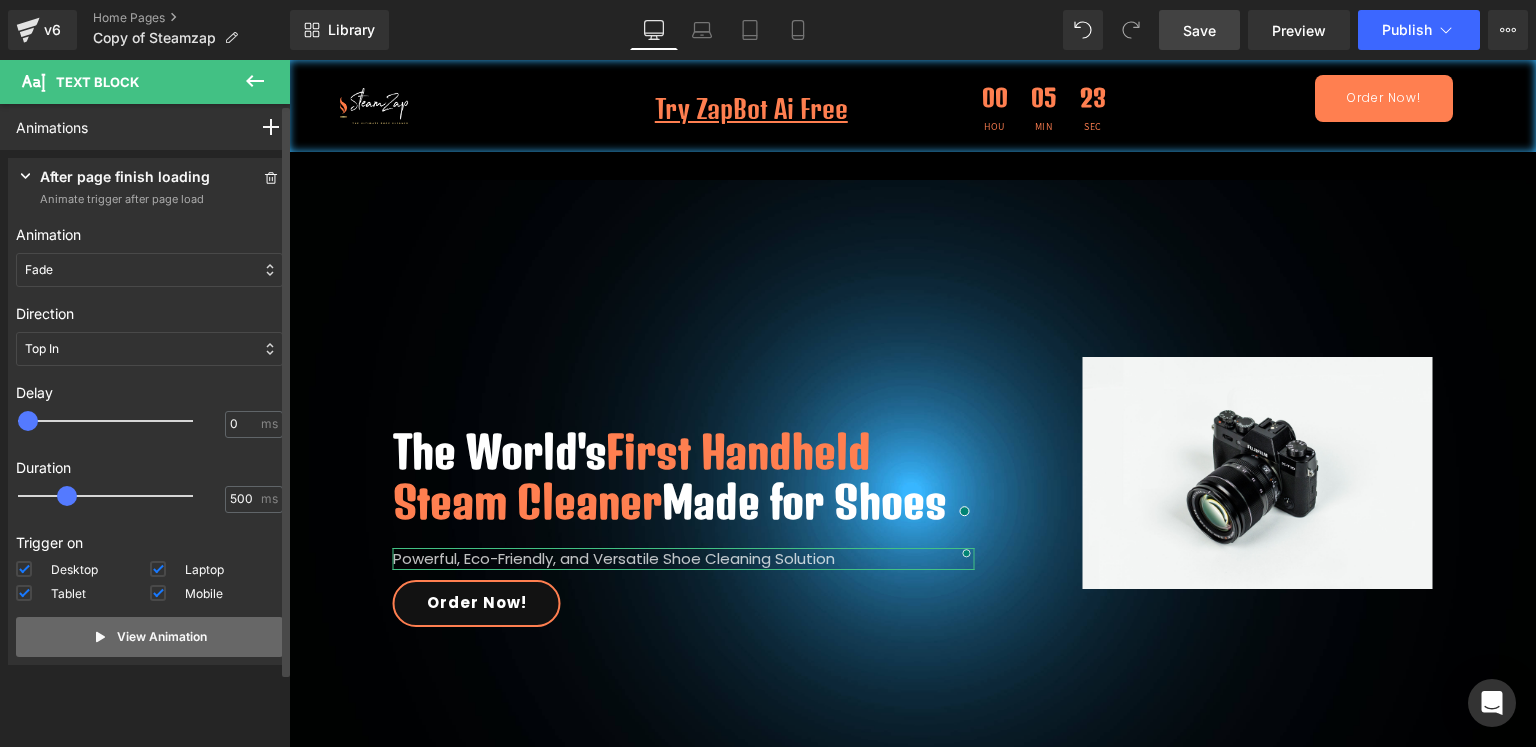 click on "View Animation" at bounding box center (149, 637) 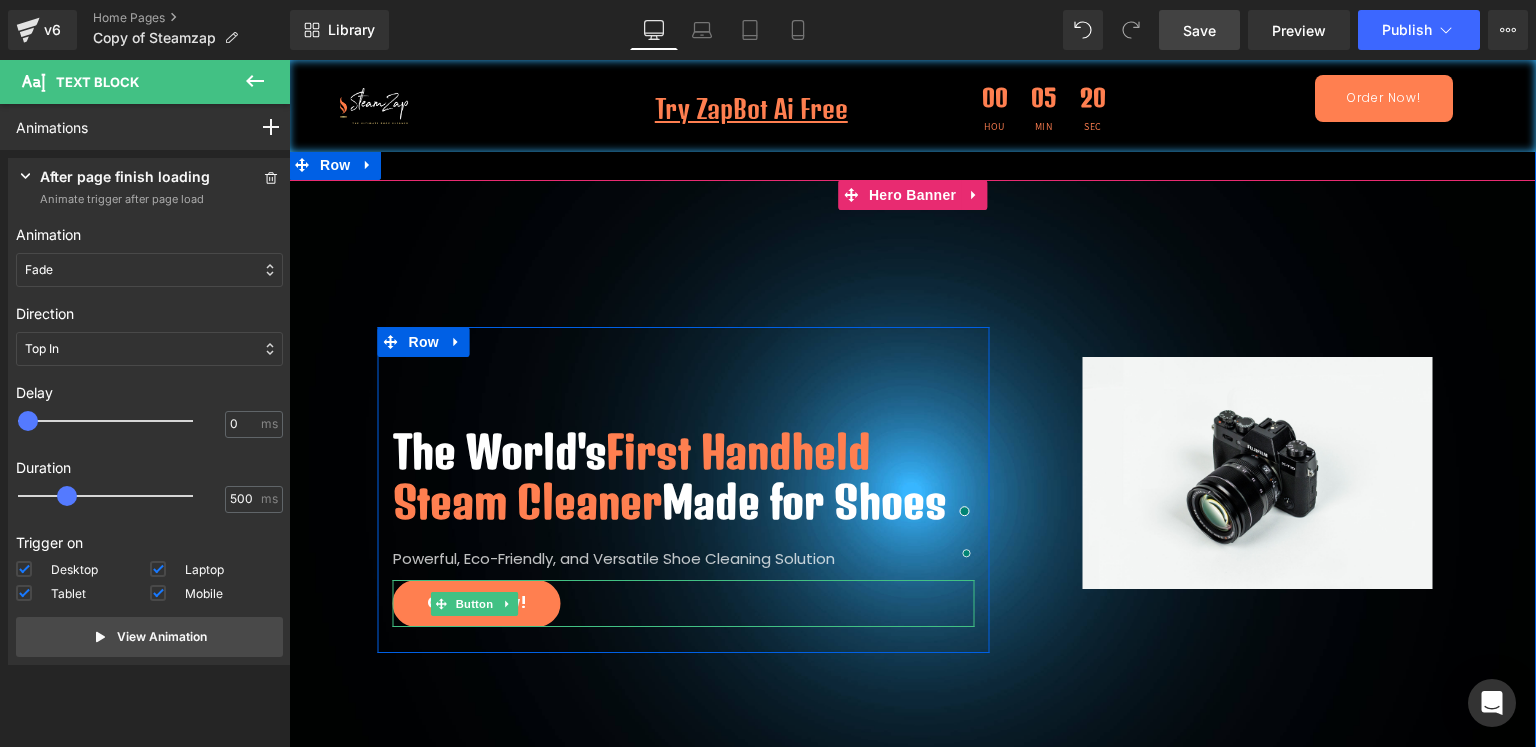 click on "Order Now!" at bounding box center [477, 603] 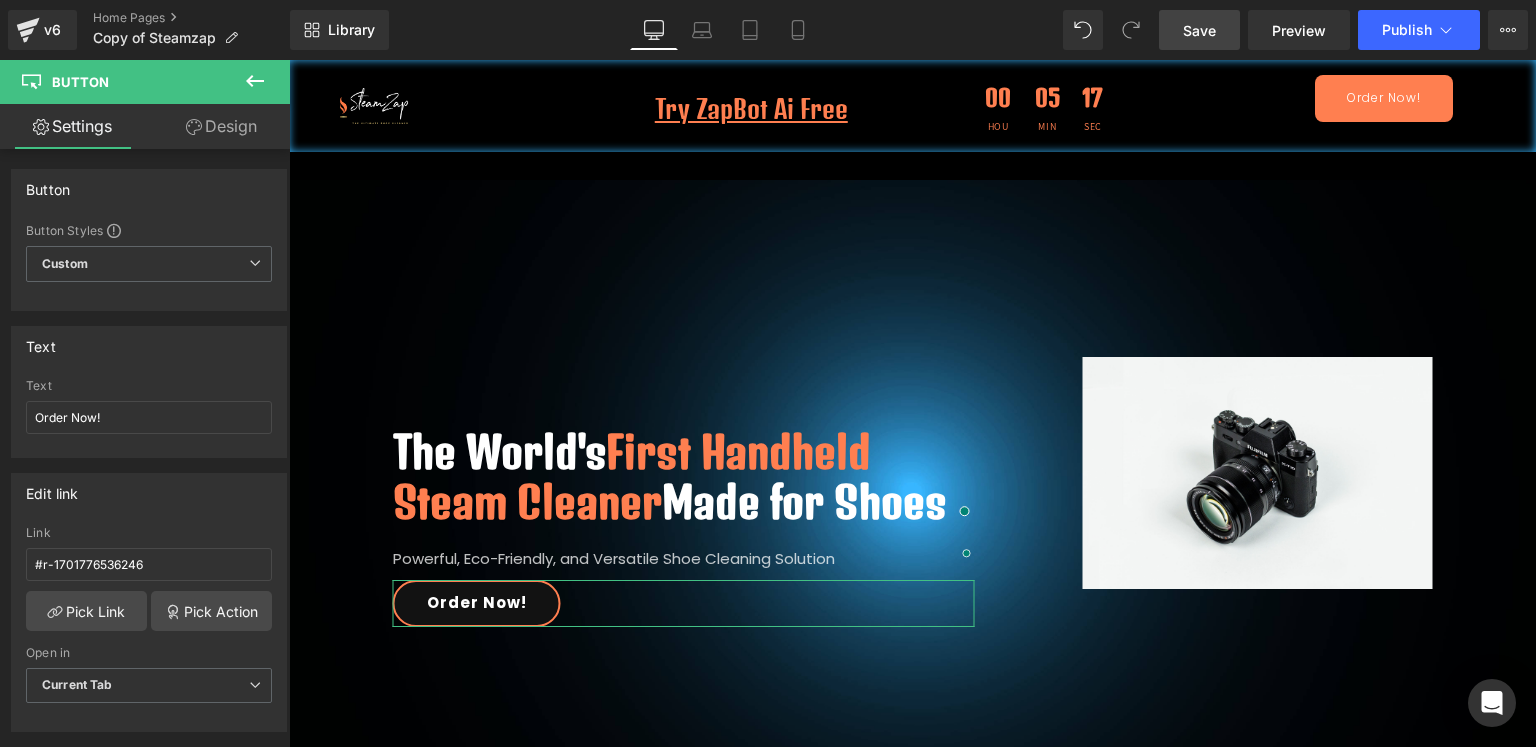 click on "Design" at bounding box center (221, 126) 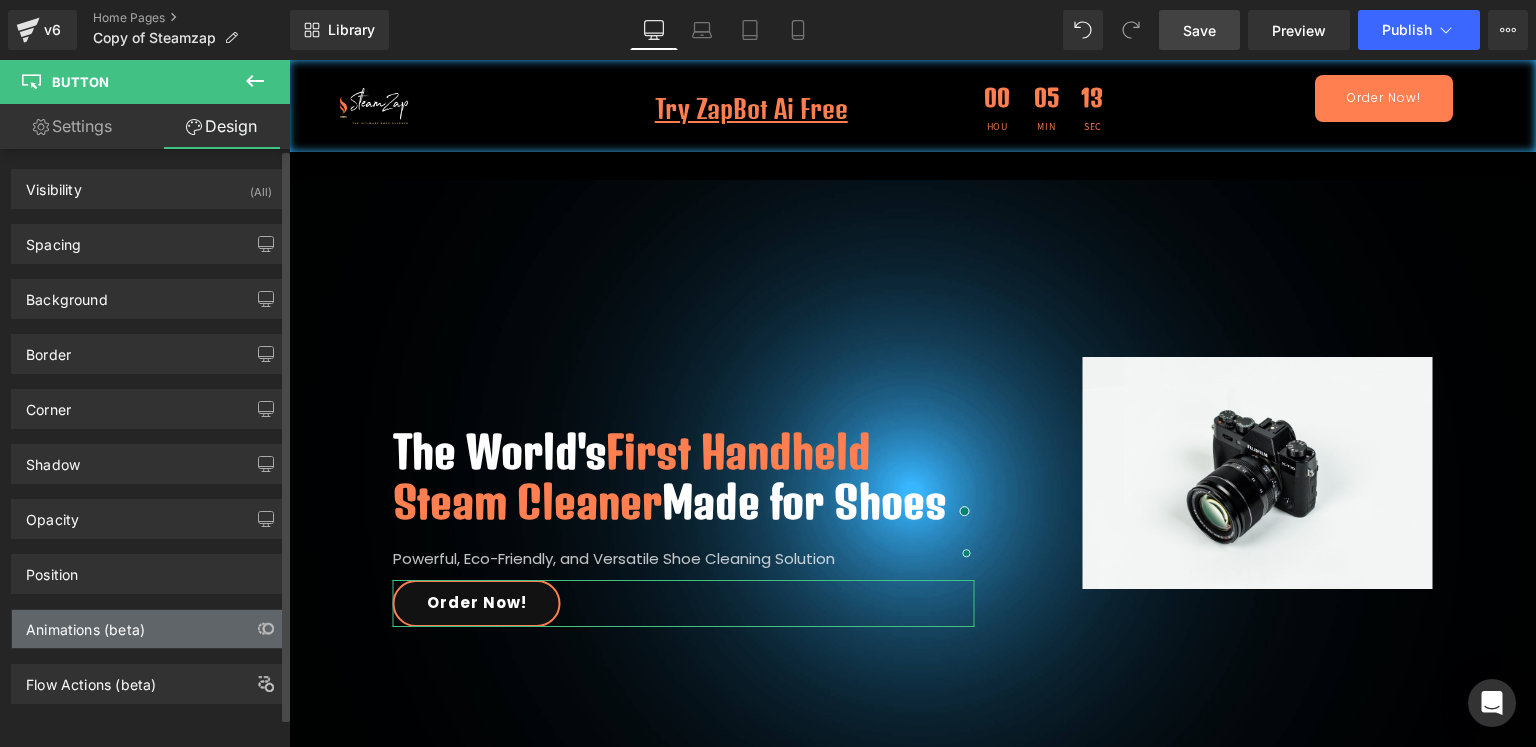 click on "Animations (beta)" at bounding box center (85, 624) 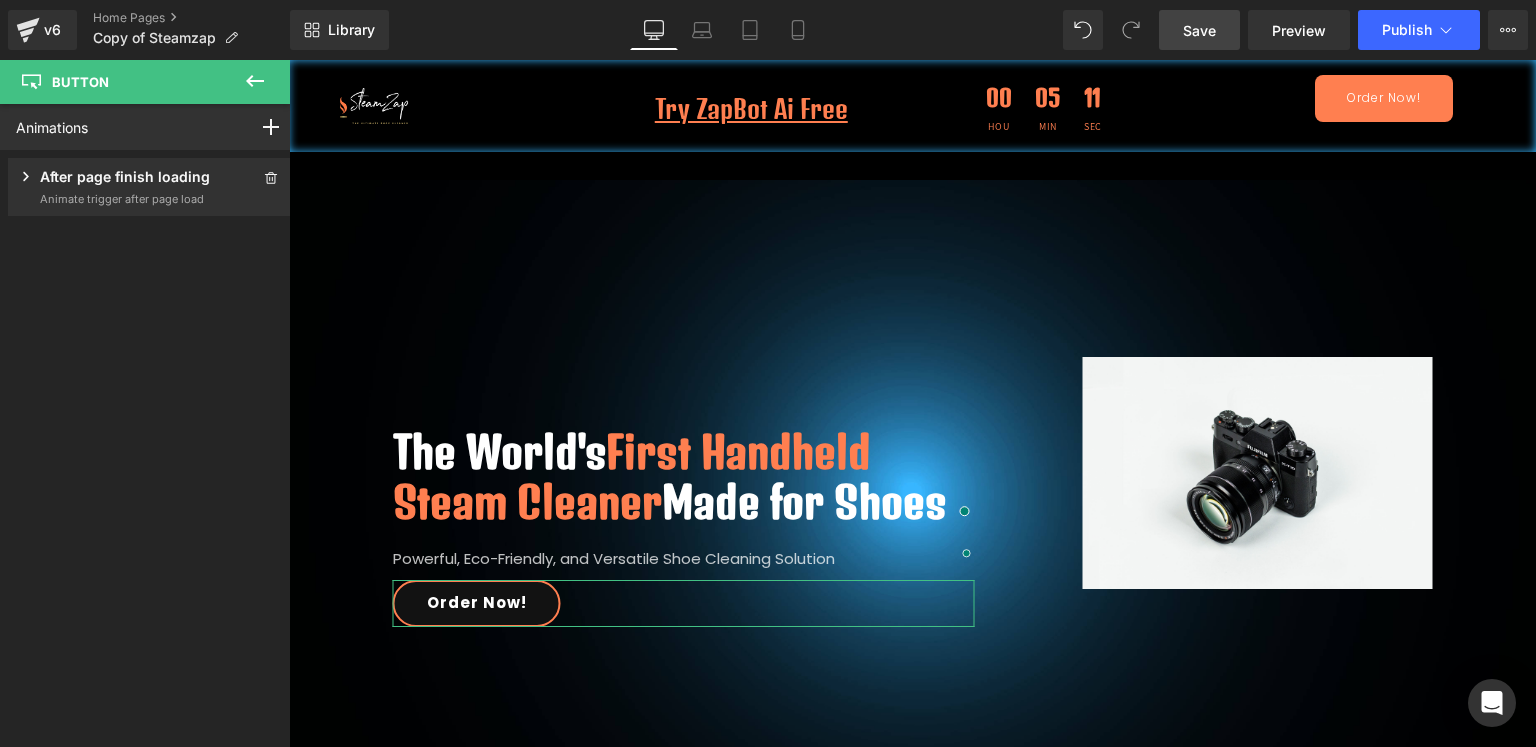 click on "Animate trigger after page load" at bounding box center [125, 199] 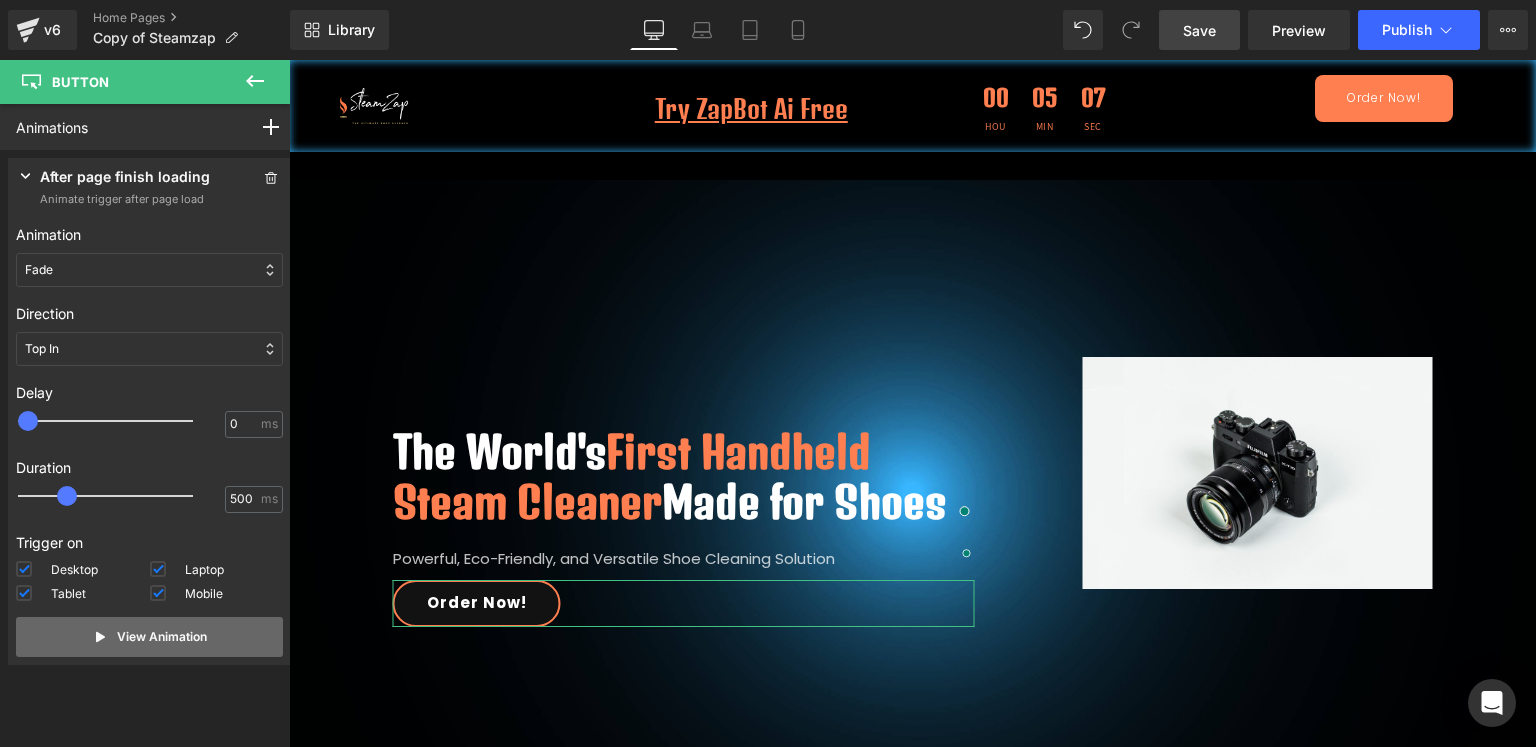 click on "View Animation" at bounding box center (162, 637) 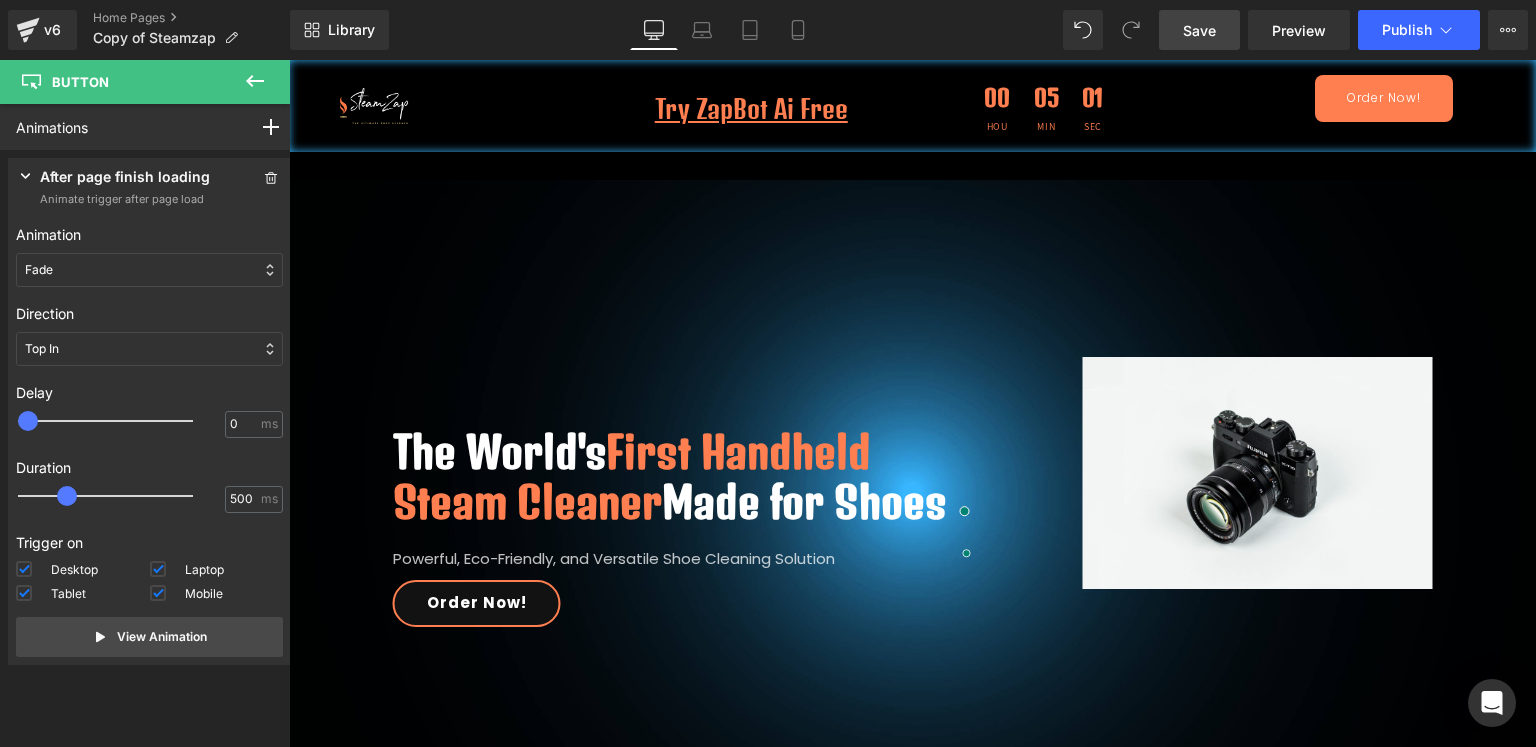 click 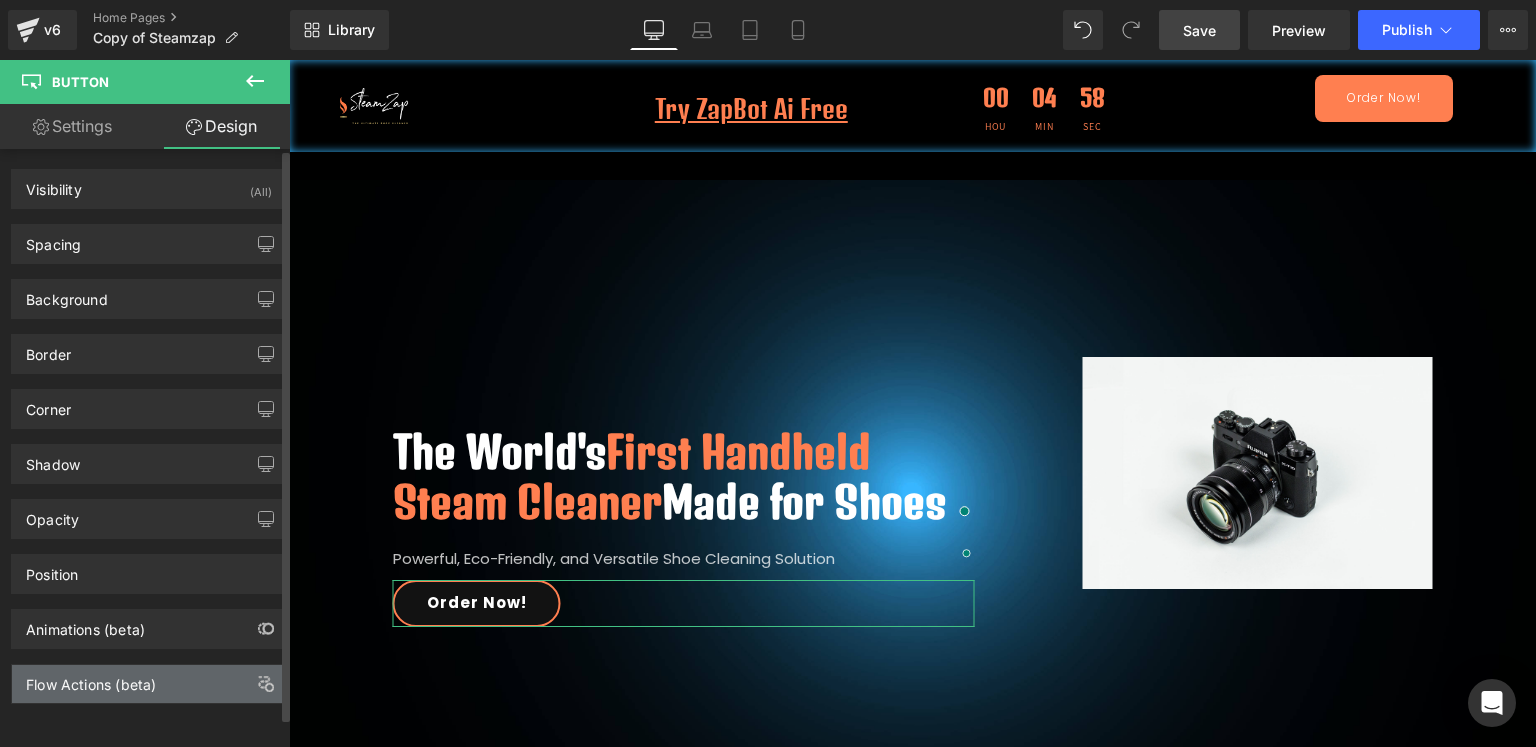 click on "Flow Actions (beta)" at bounding box center (91, 679) 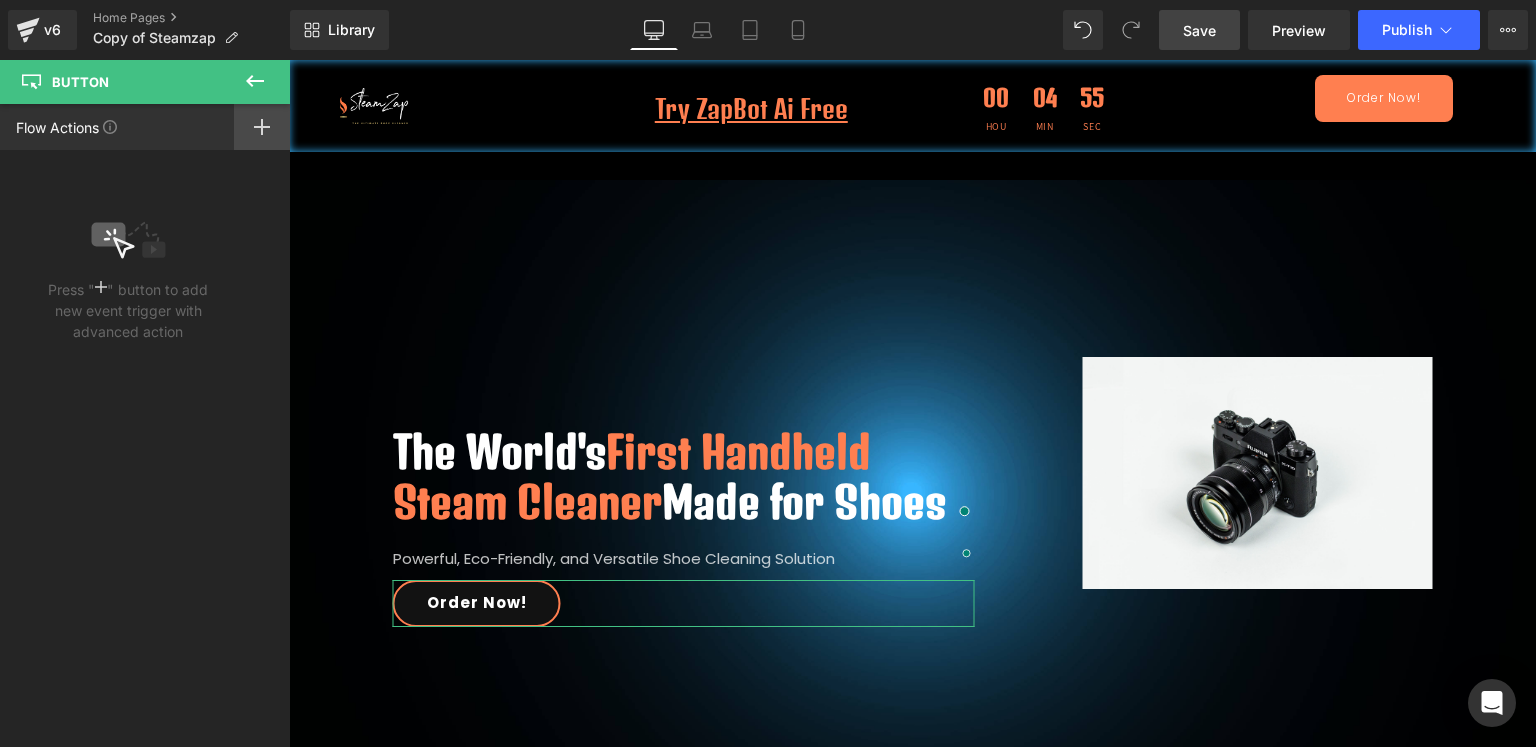 click 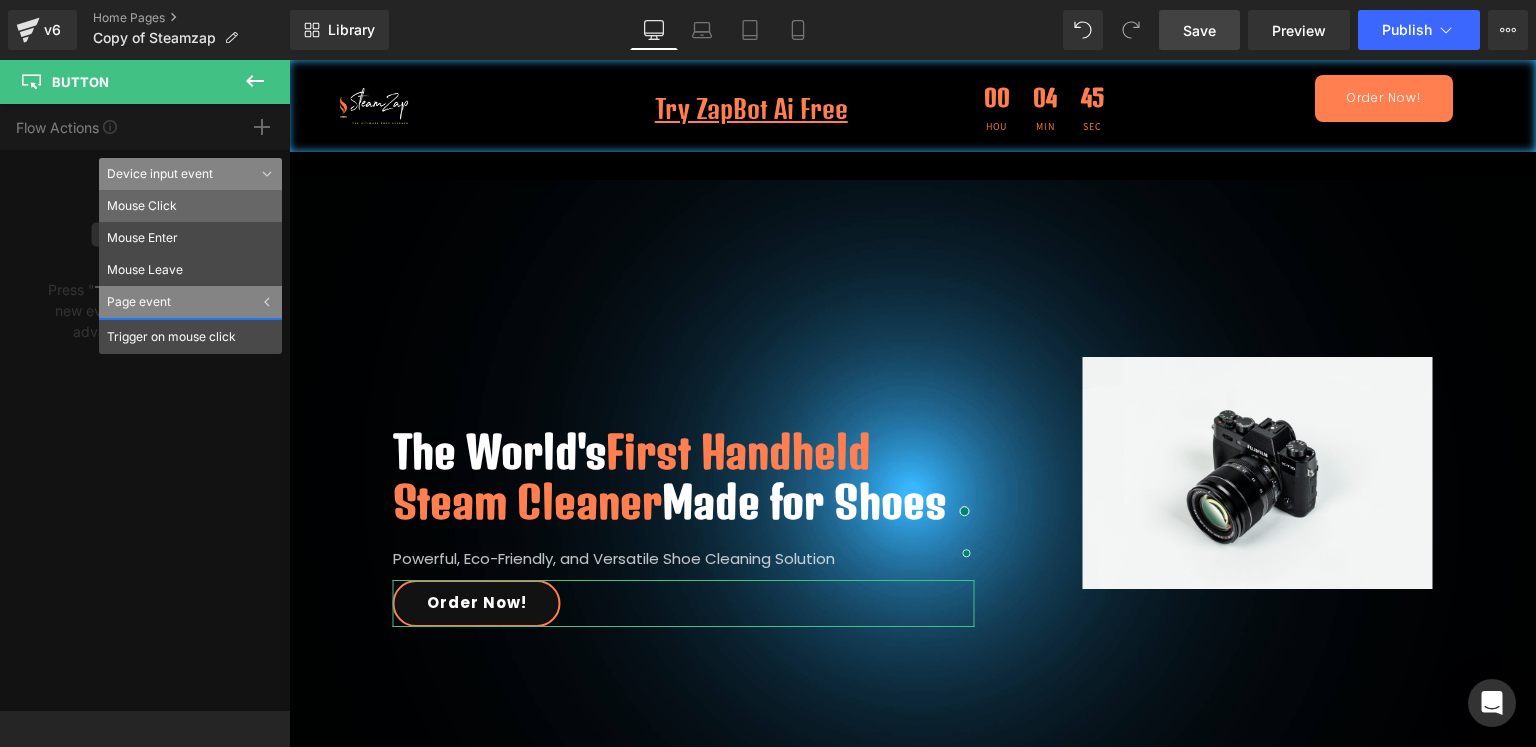 click on "Mouse Click" at bounding box center [190, 206] 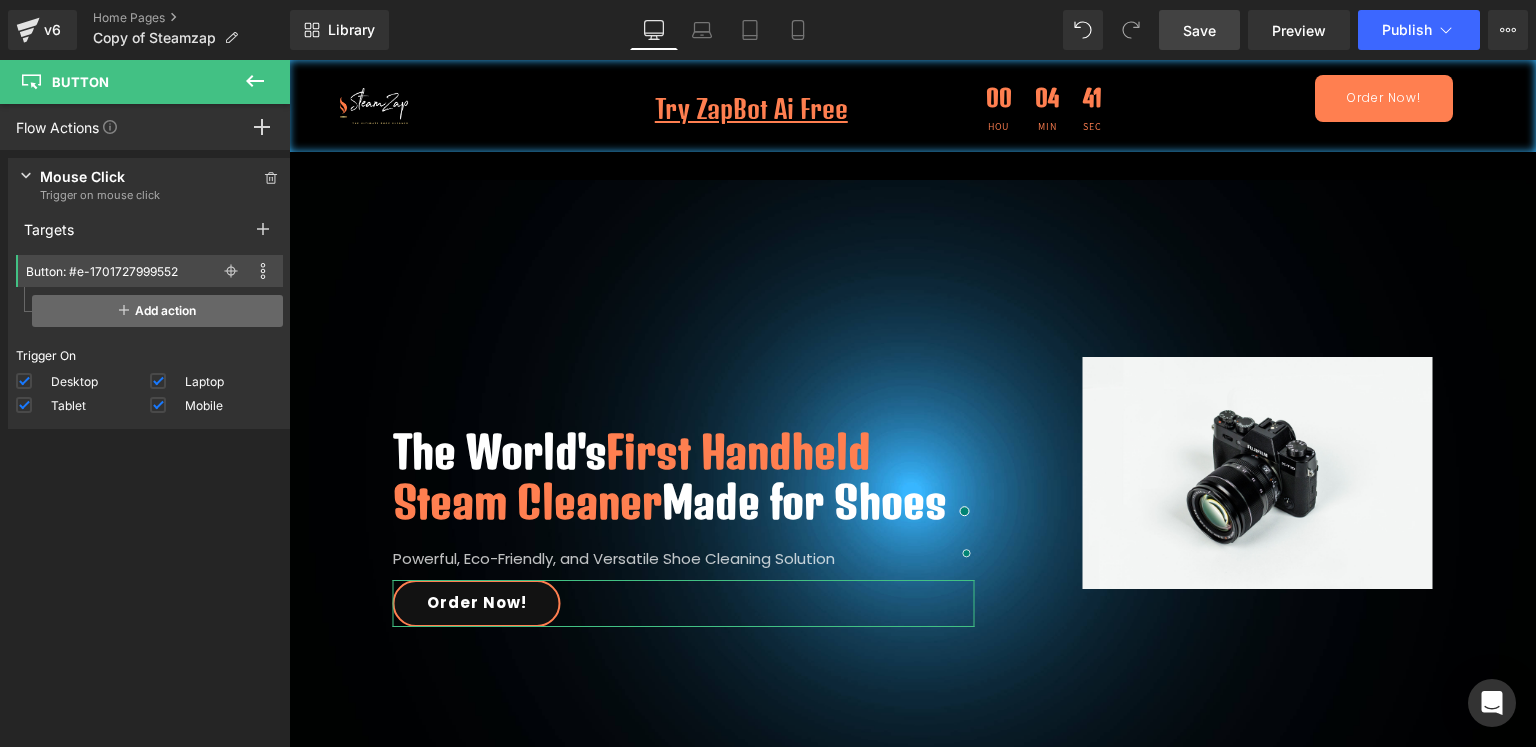 click on "Add action" at bounding box center (157, 311) 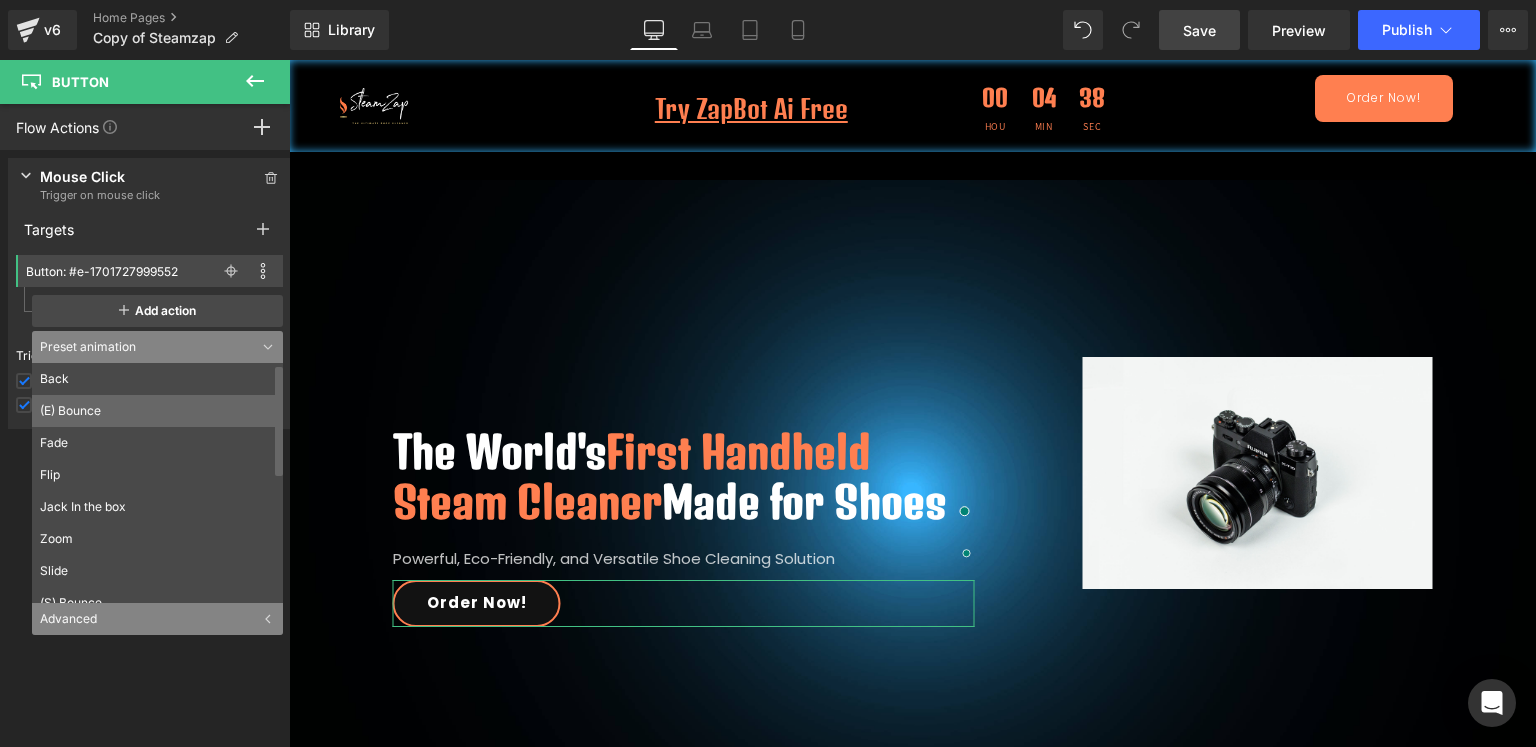 click on "(E) Bounce" at bounding box center [162, 411] 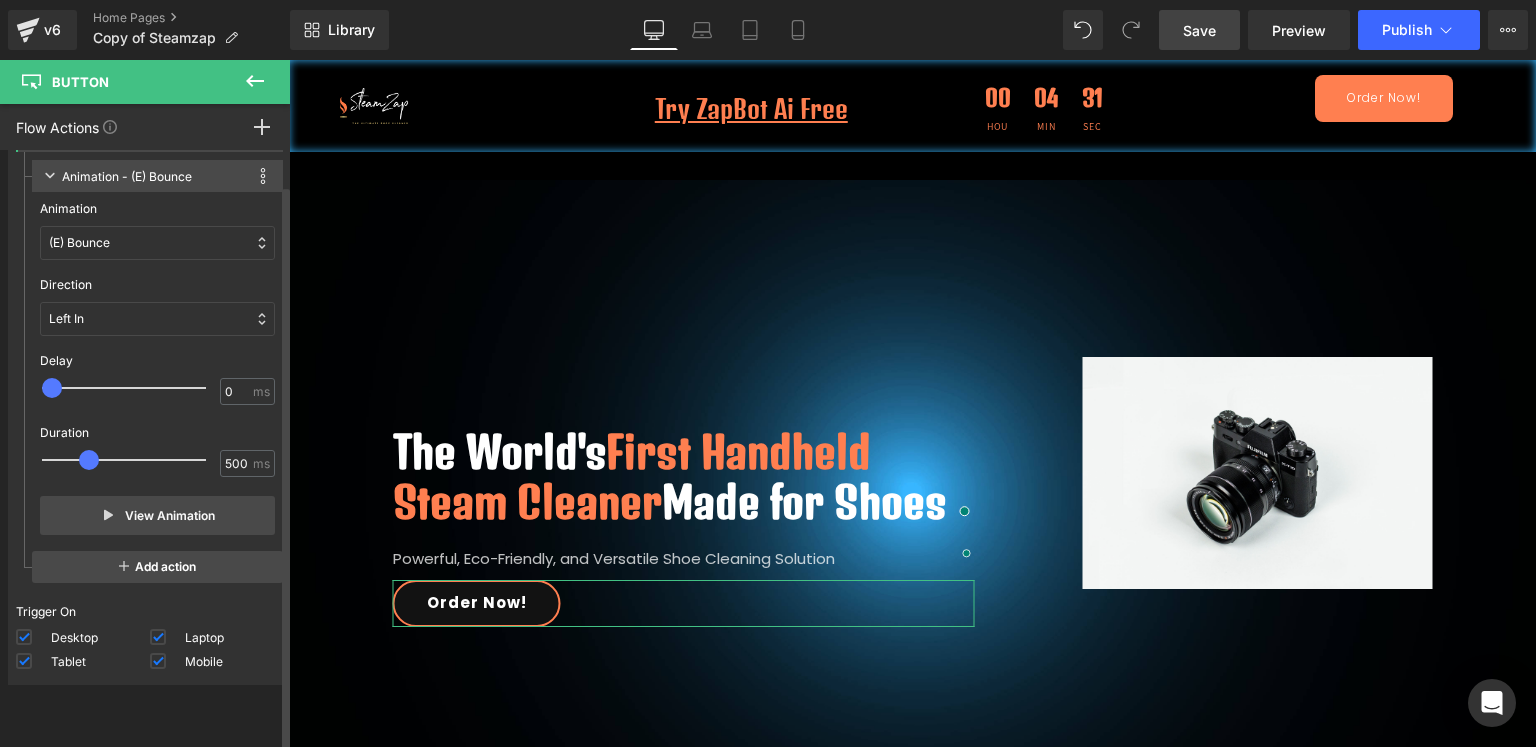 scroll, scrollTop: 140, scrollLeft: 0, axis: vertical 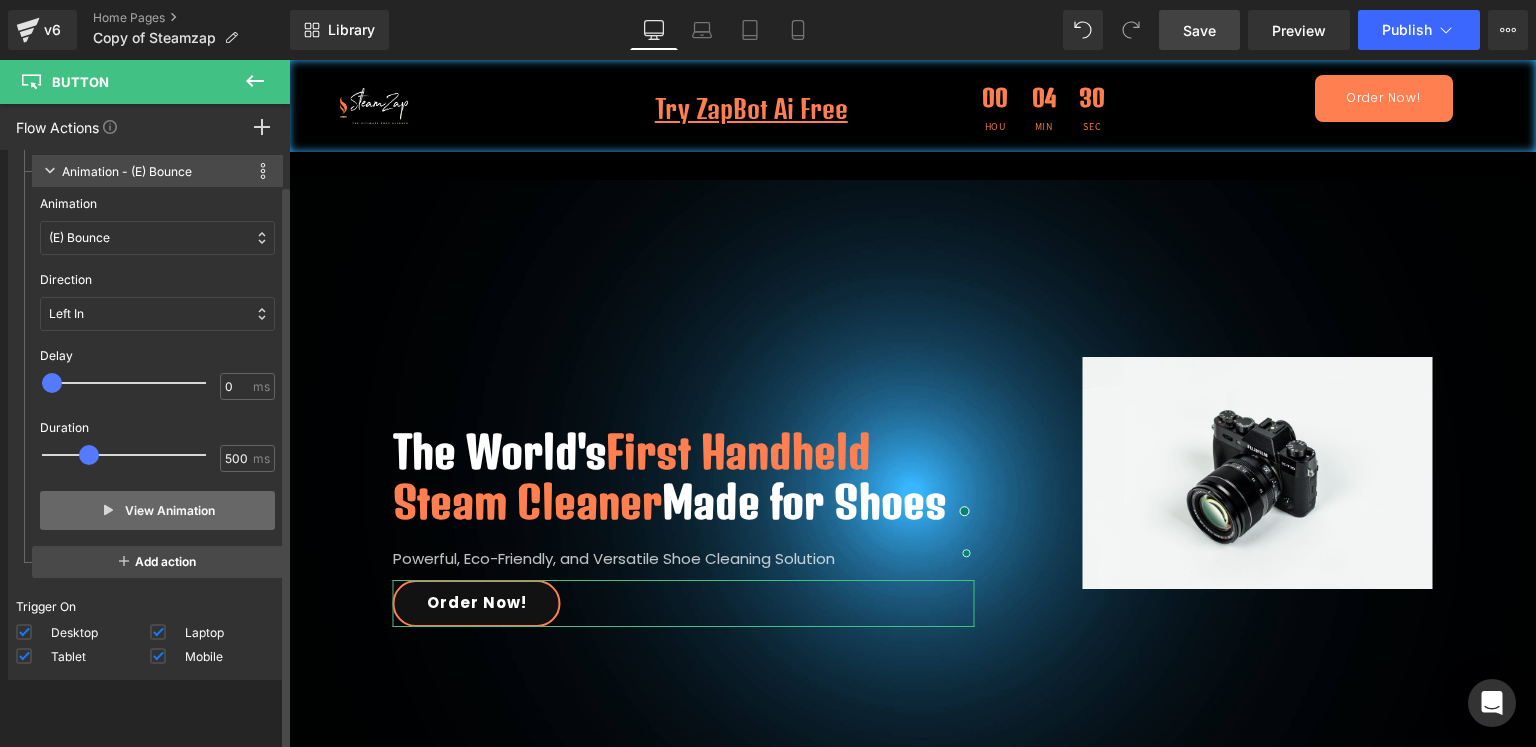 click on "View Animation" at bounding box center (157, 510) 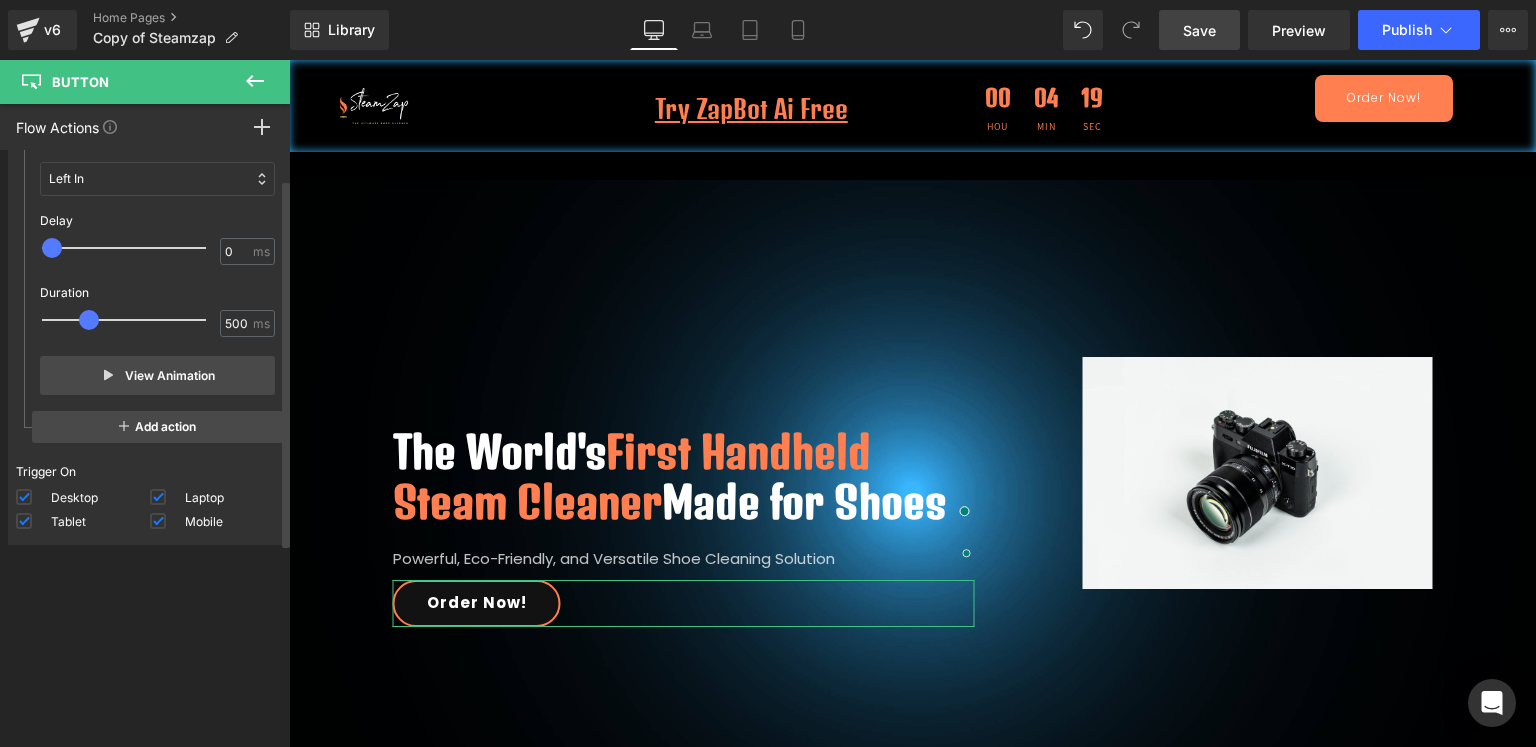 scroll, scrollTop: 0, scrollLeft: 0, axis: both 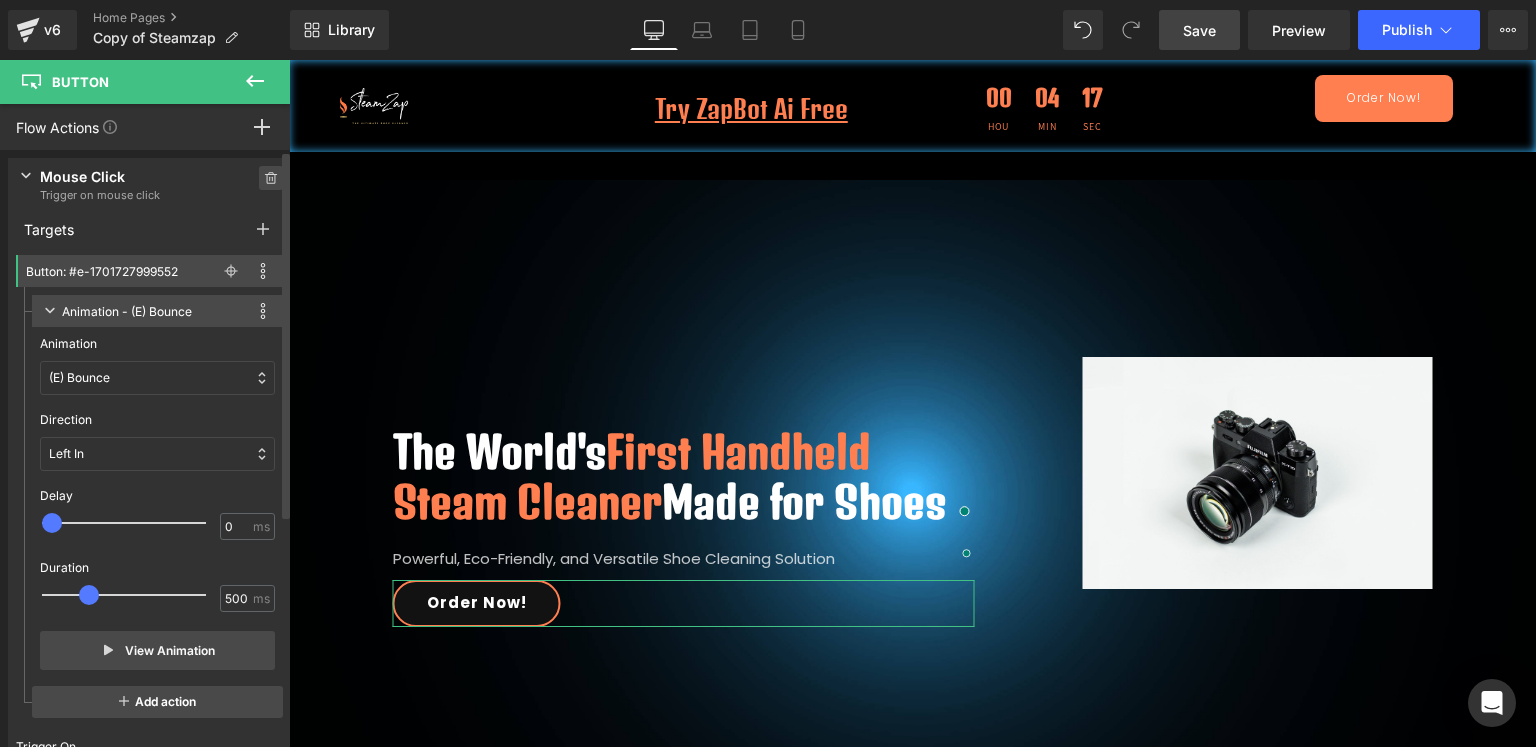 click 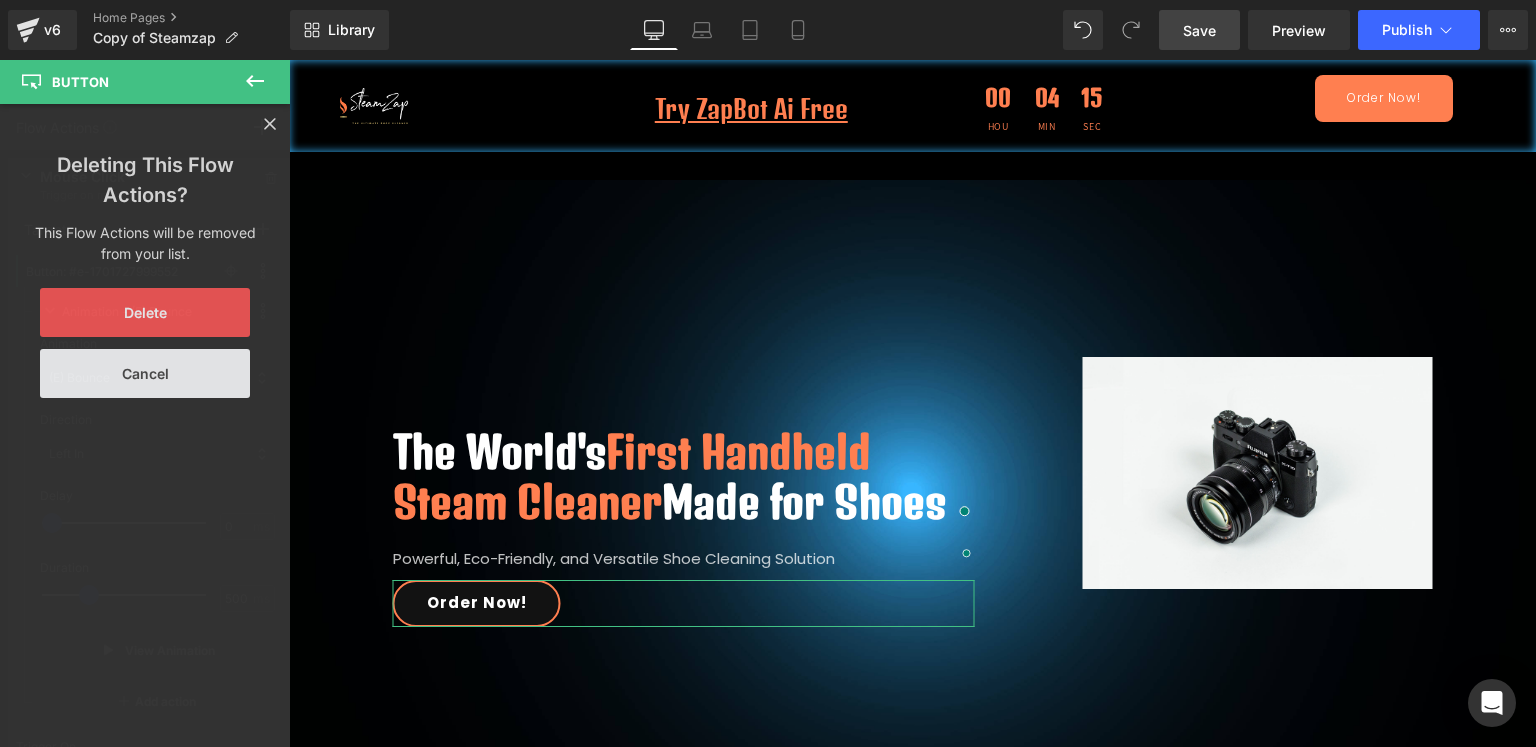 click on "Delete" at bounding box center (145, 312) 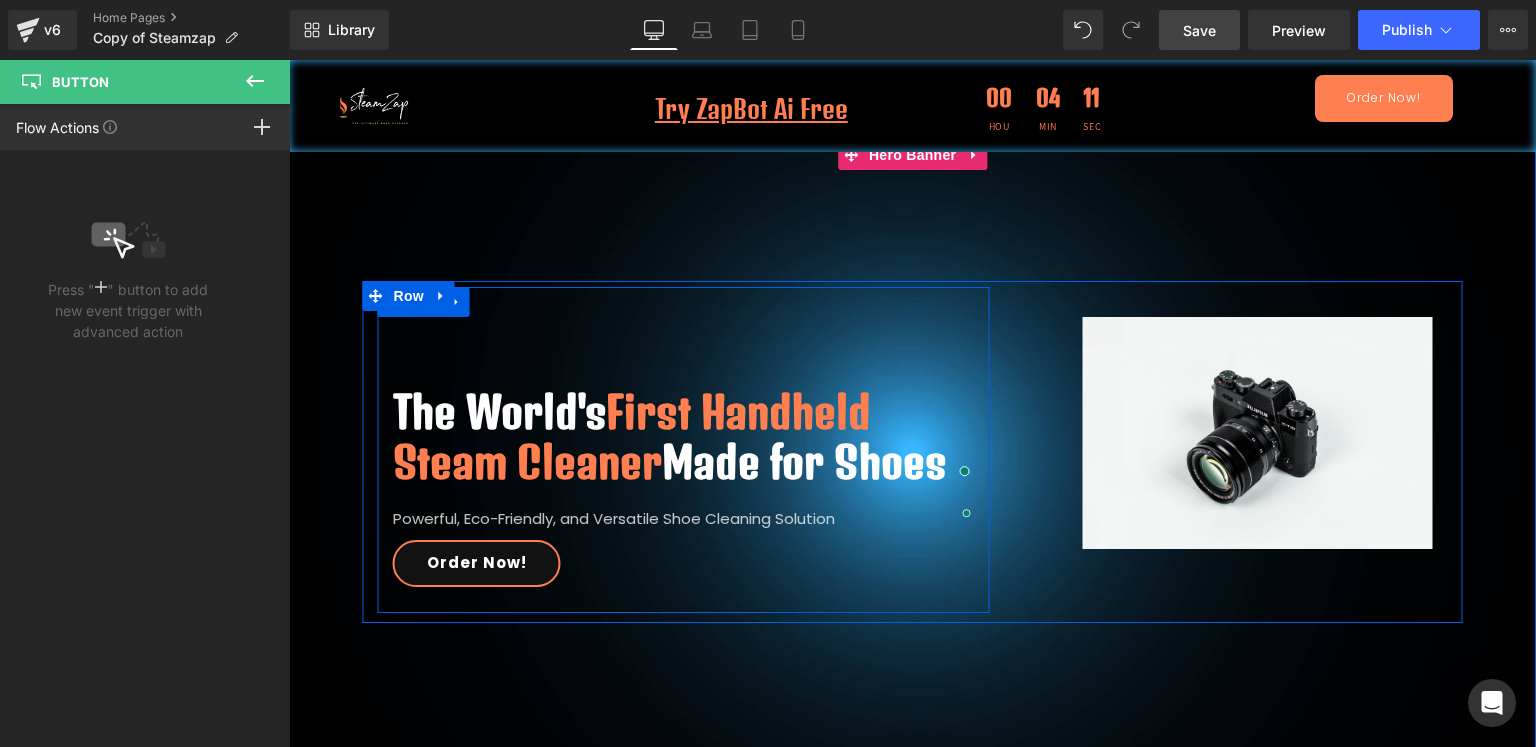 scroll, scrollTop: 156, scrollLeft: 0, axis: vertical 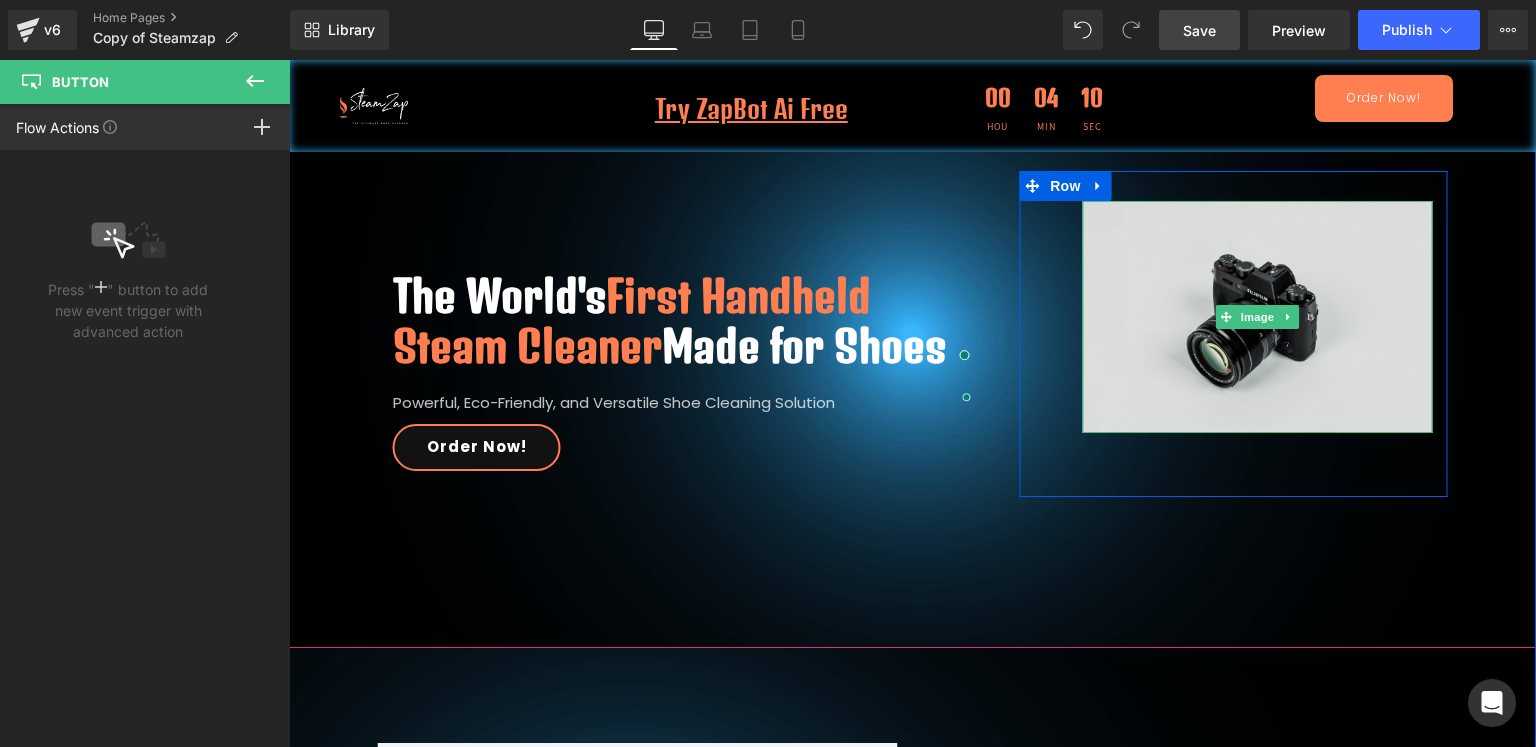click at bounding box center [1257, 317] 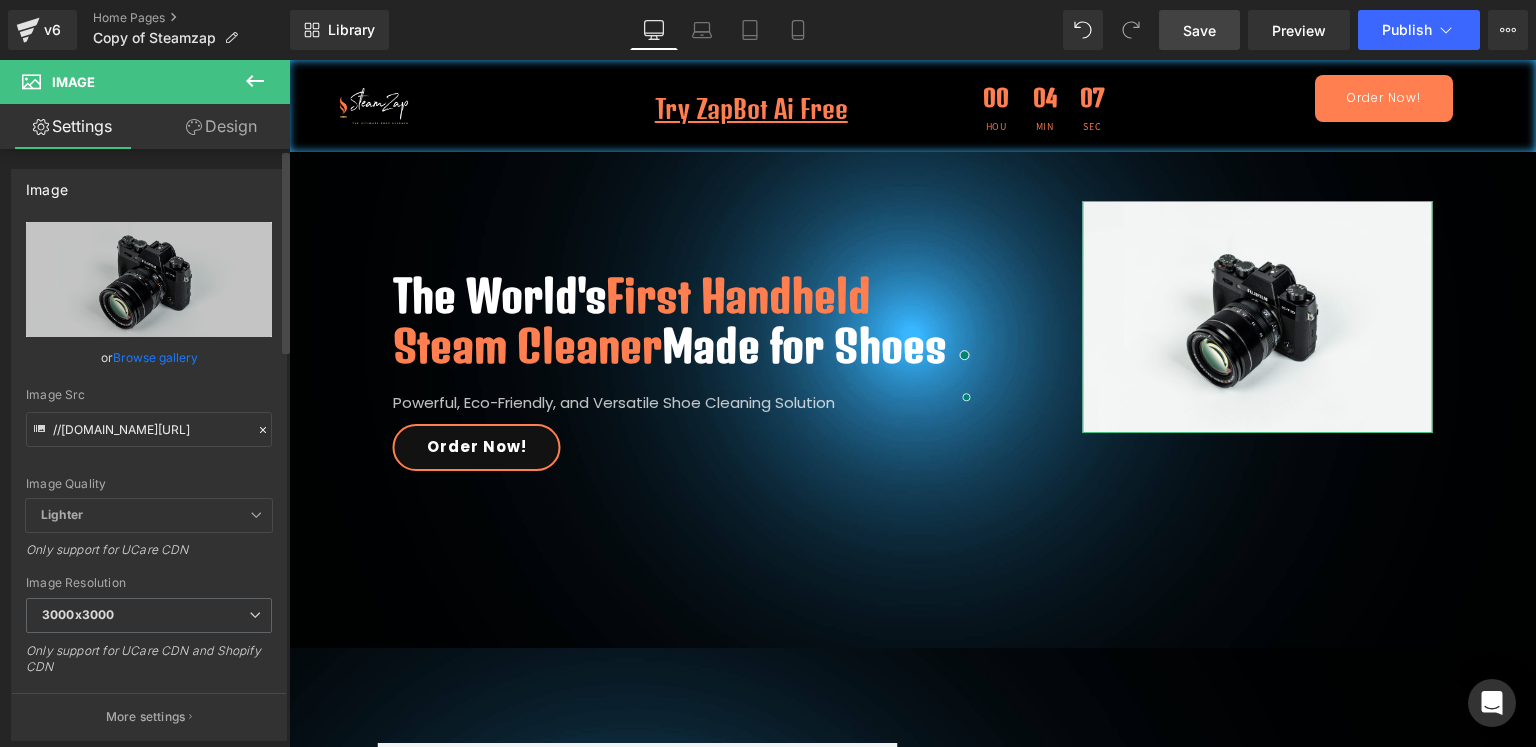 click on "Browse gallery" at bounding box center (155, 357) 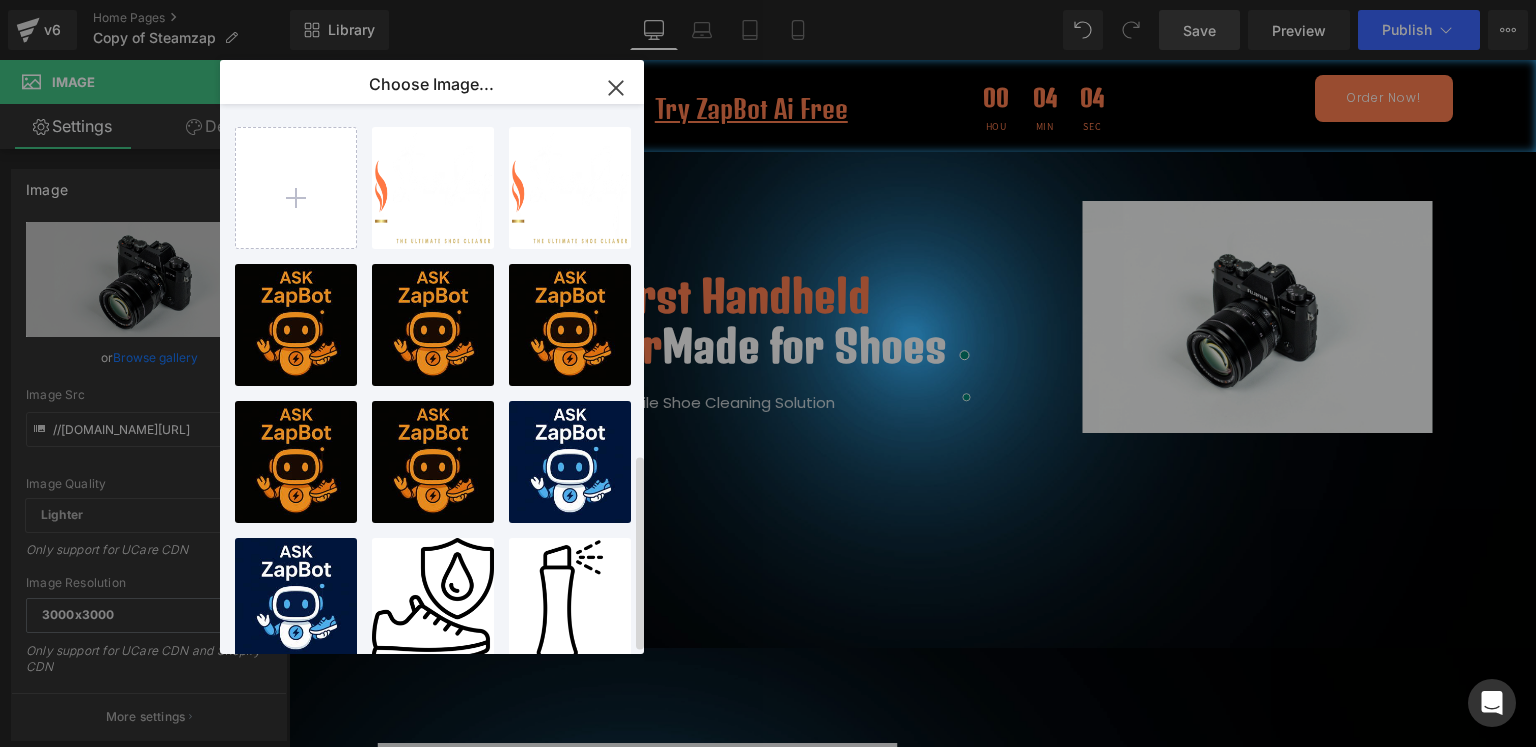click on "Add a h...ding.jpg 2.26 MB" at bounding box center [296, 1147] 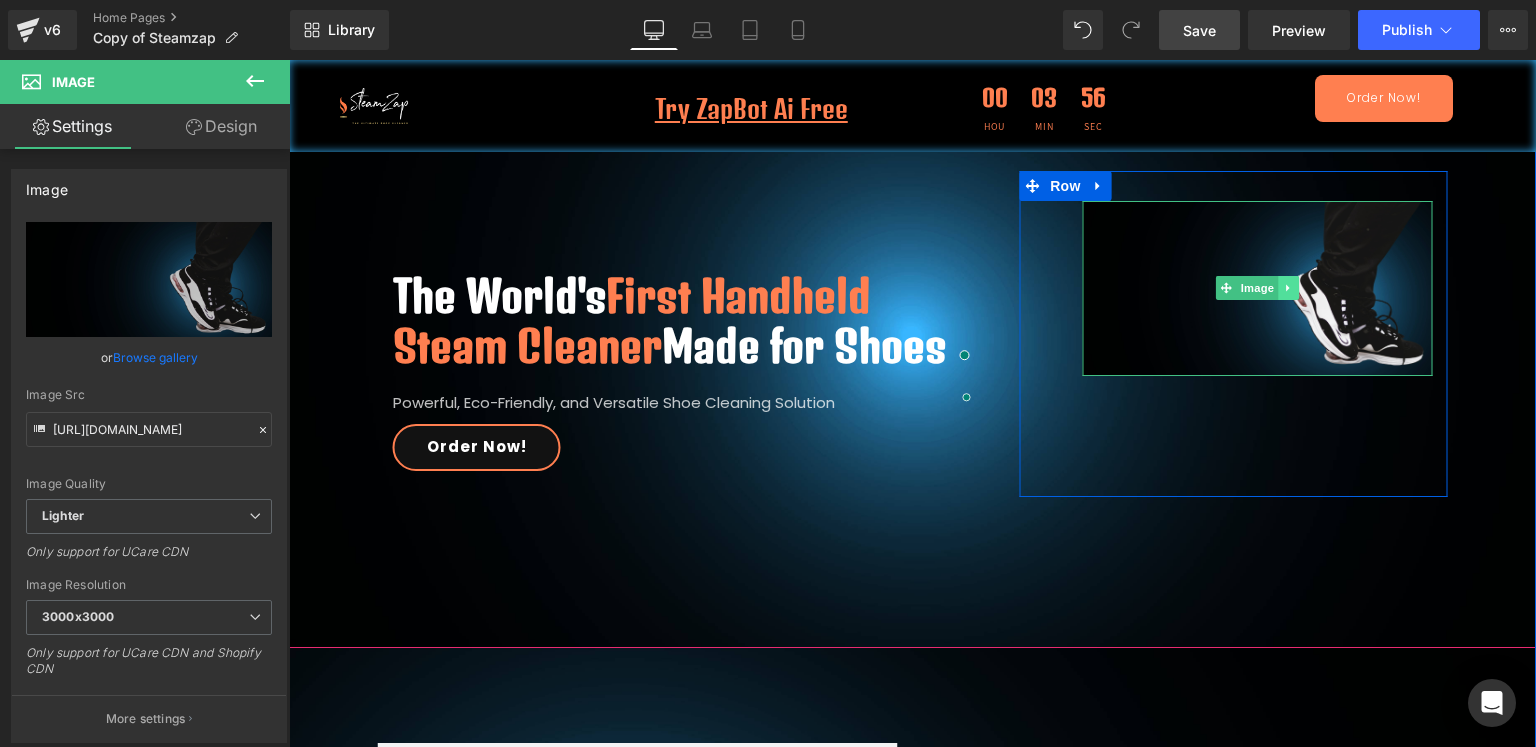 click at bounding box center [1288, 288] 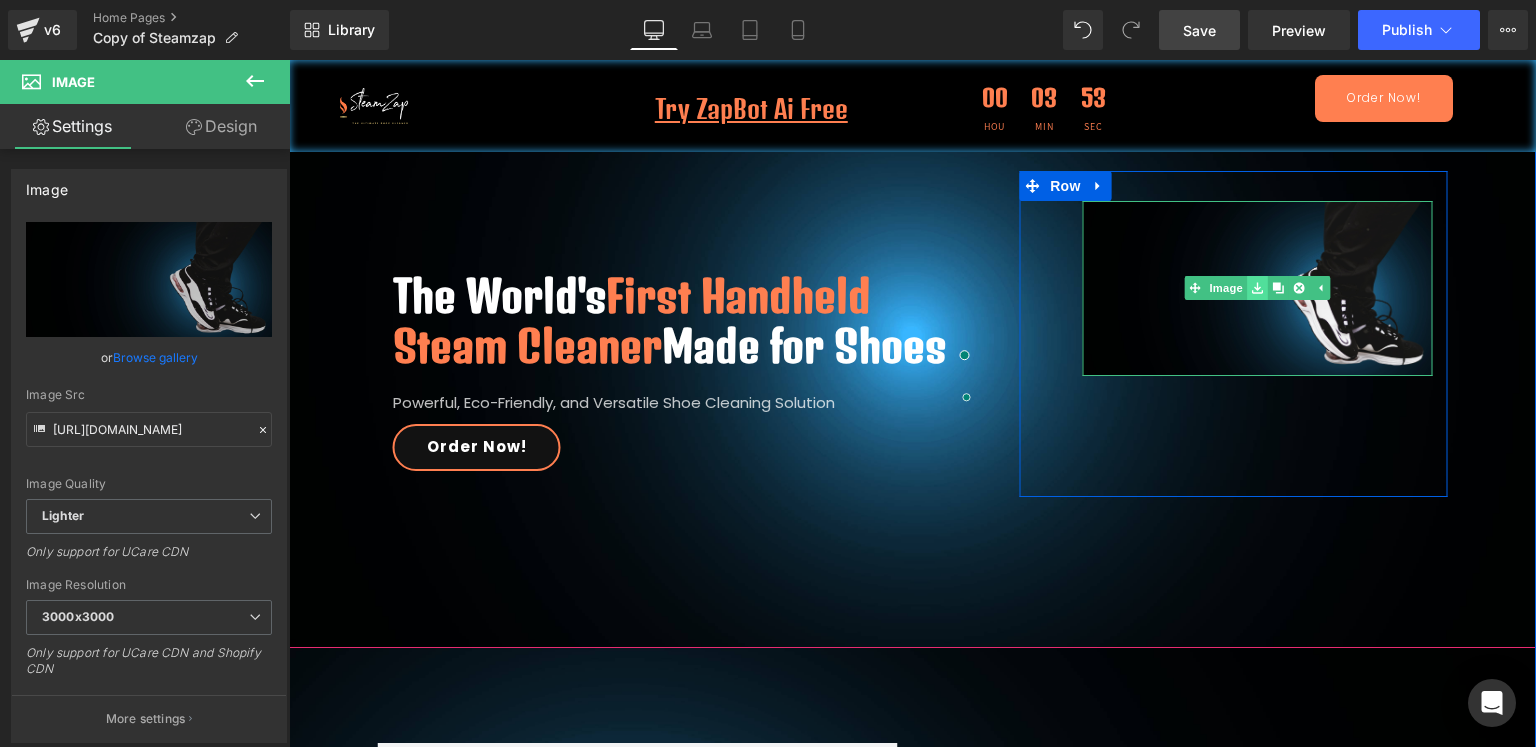 click 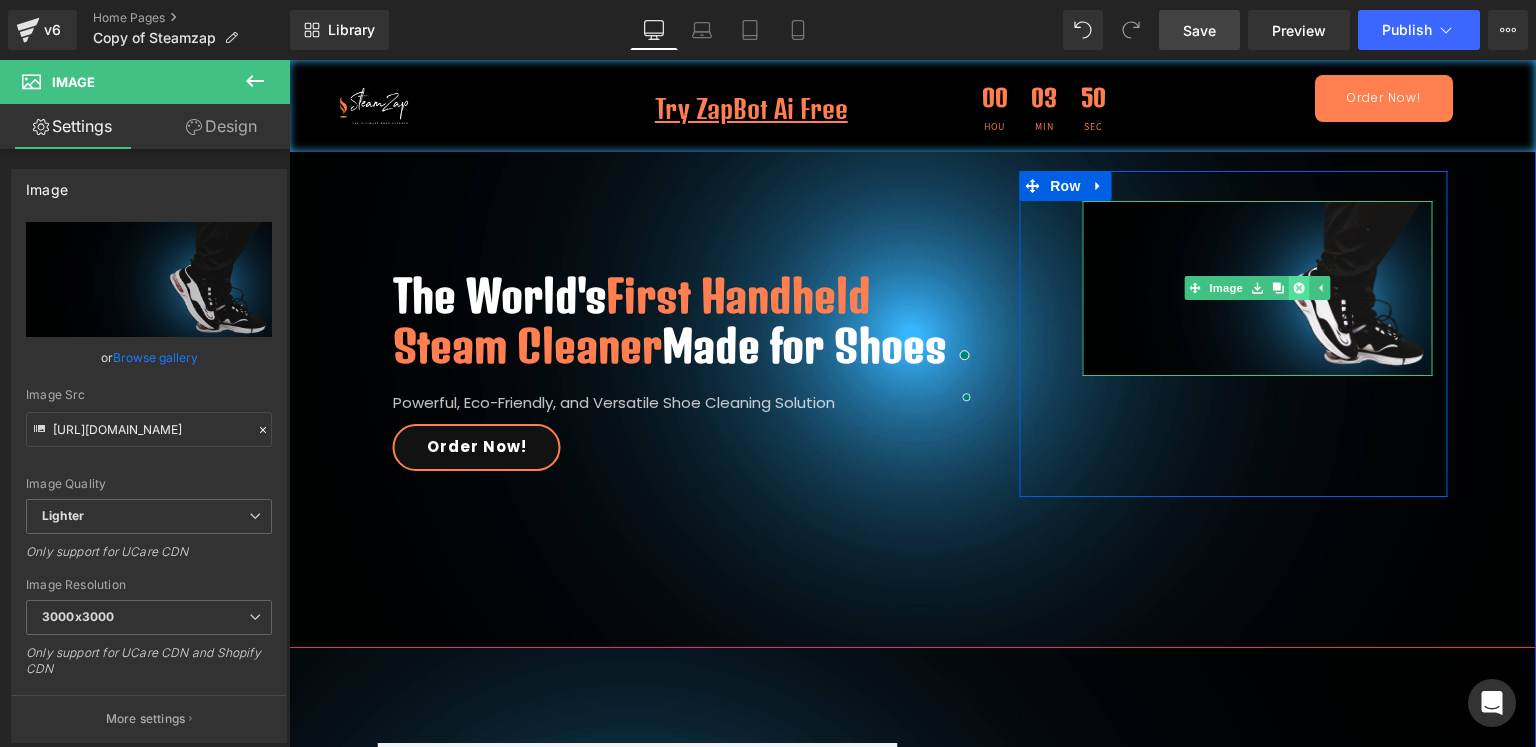 click 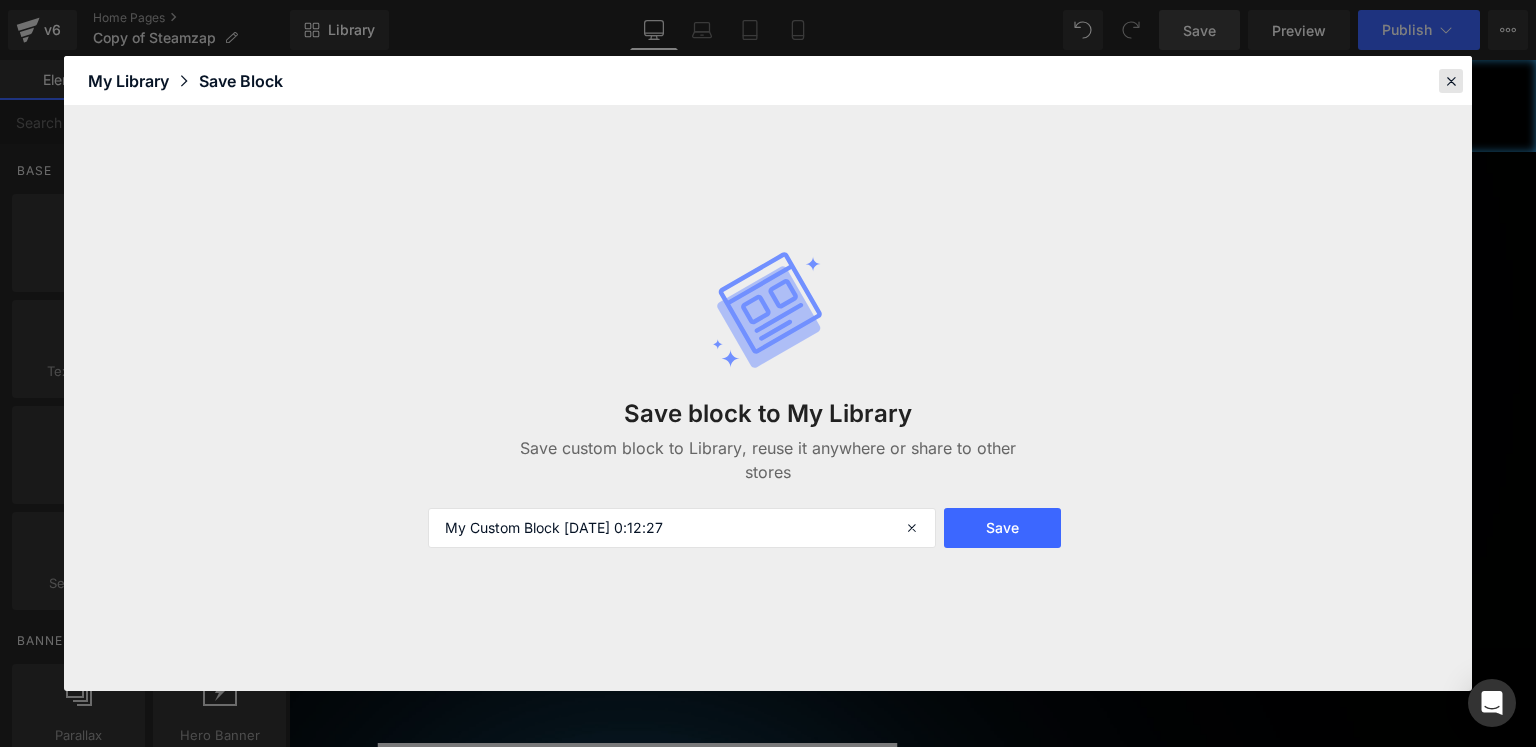 click at bounding box center (1451, 81) 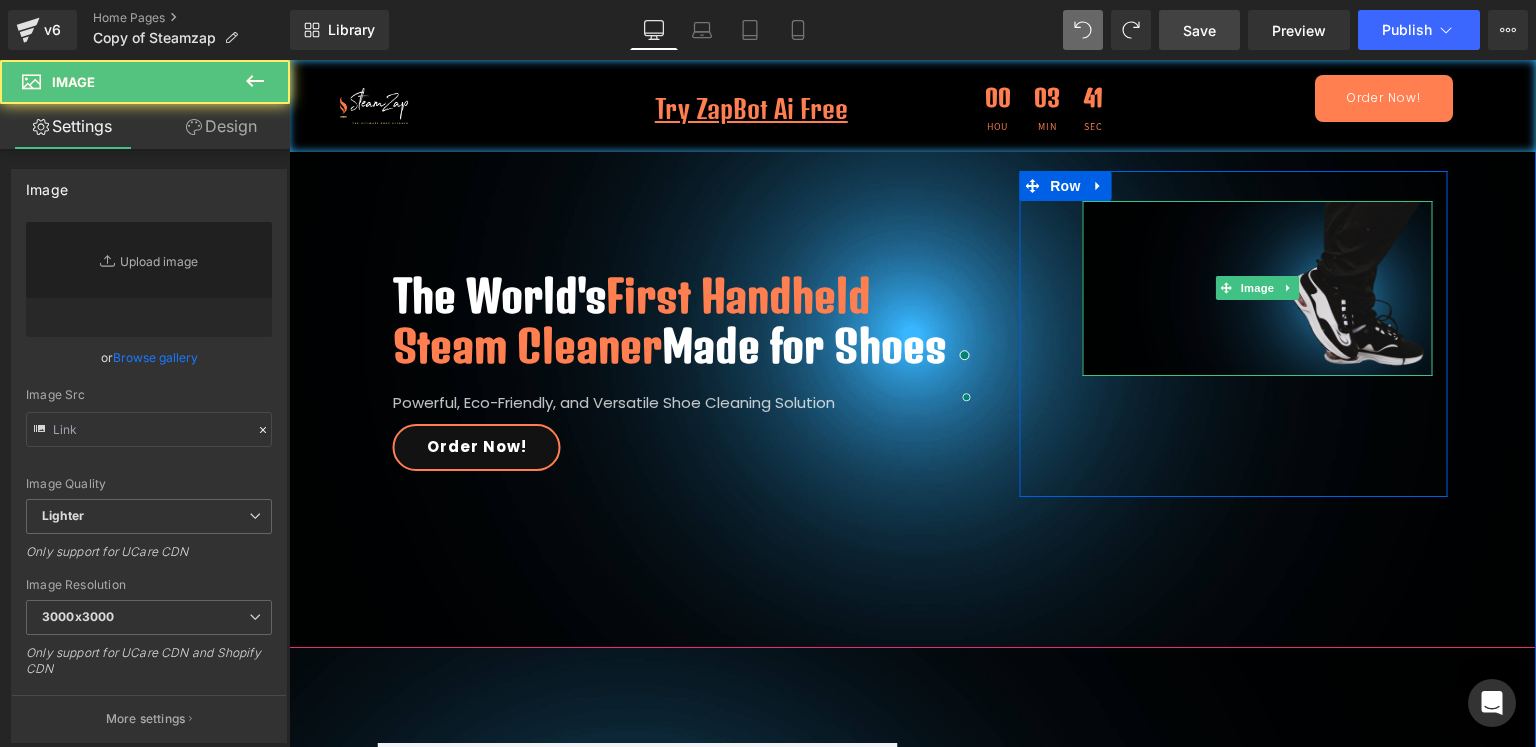 click at bounding box center [1257, 288] 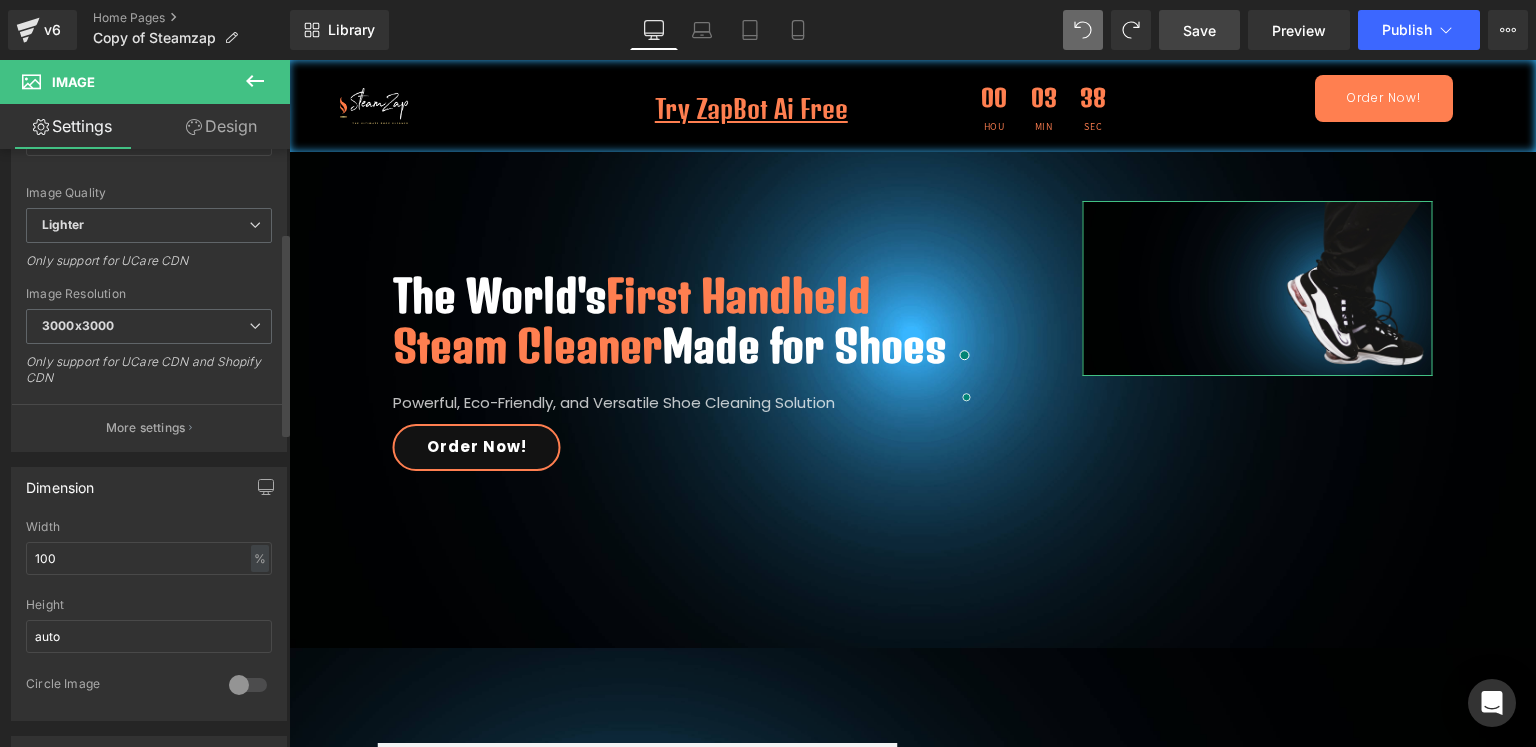 scroll, scrollTop: 0, scrollLeft: 0, axis: both 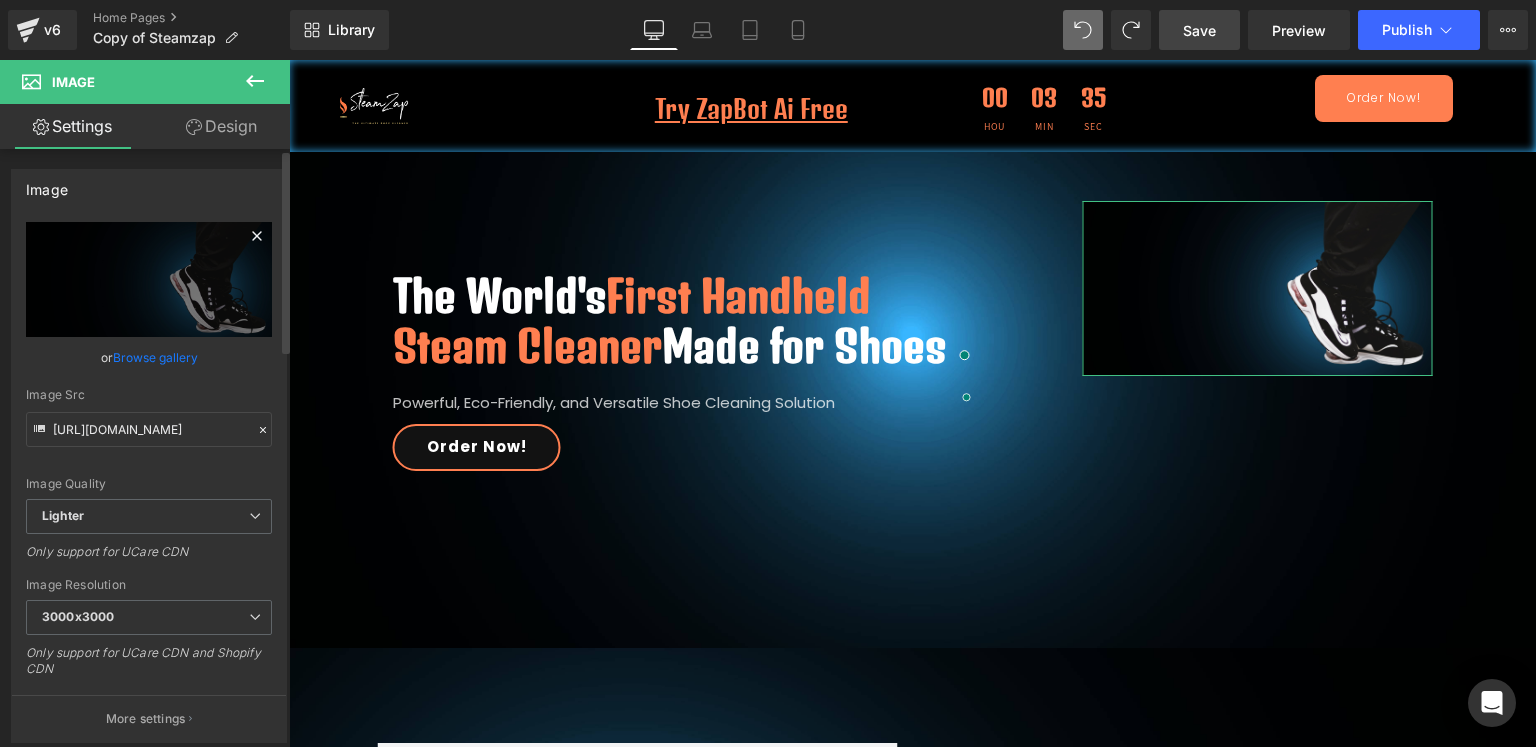 click 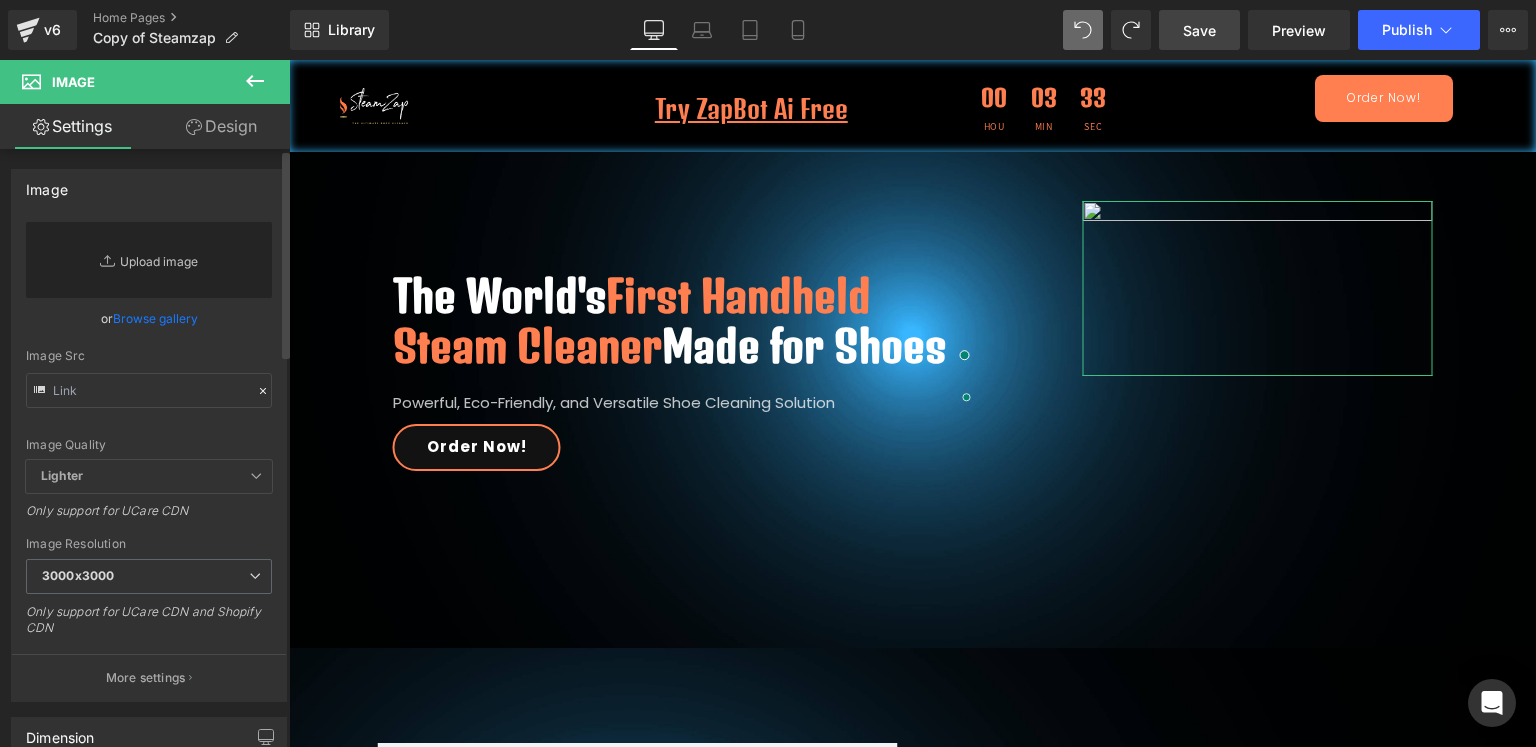 click on "Replace Image" at bounding box center (149, 260) 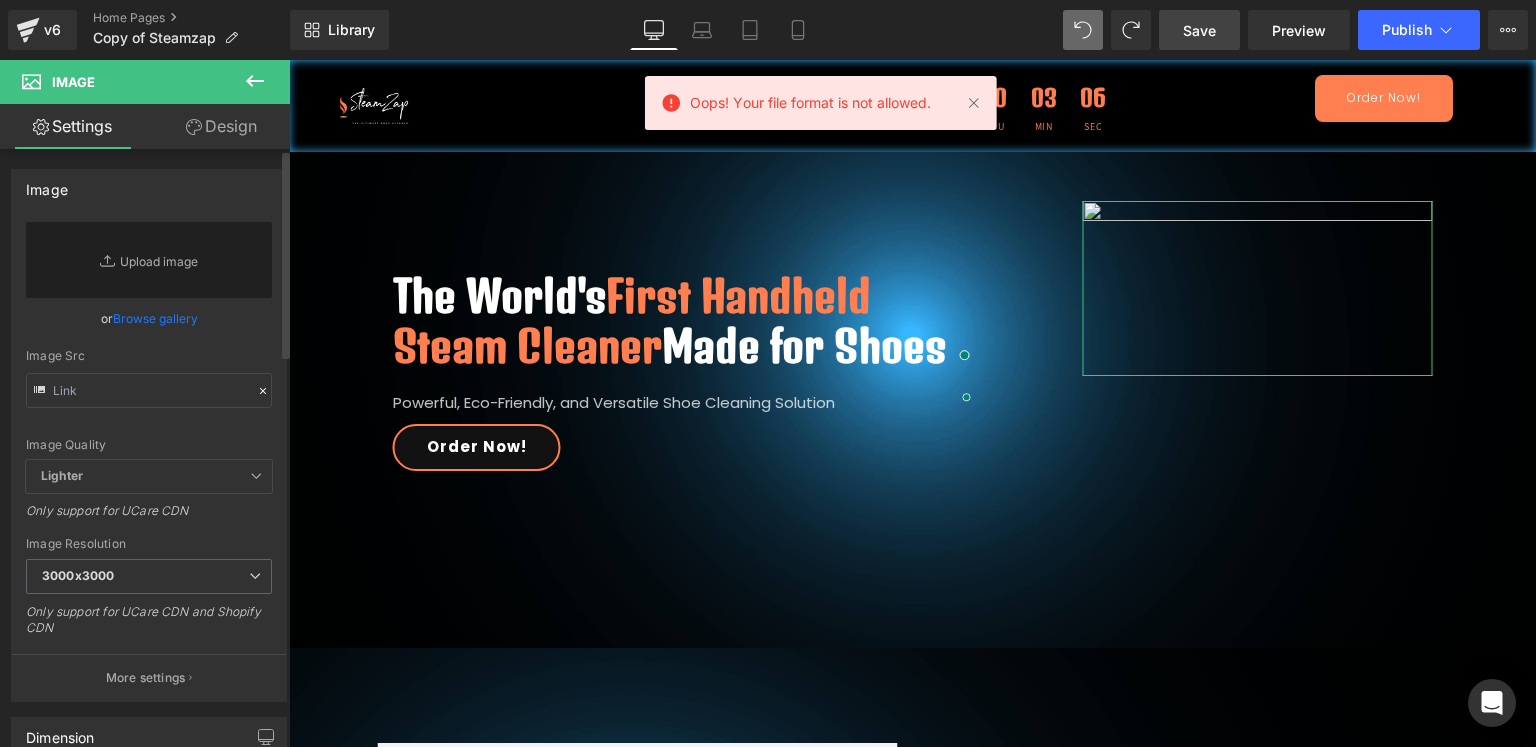 click on "Browse gallery" at bounding box center [155, 318] 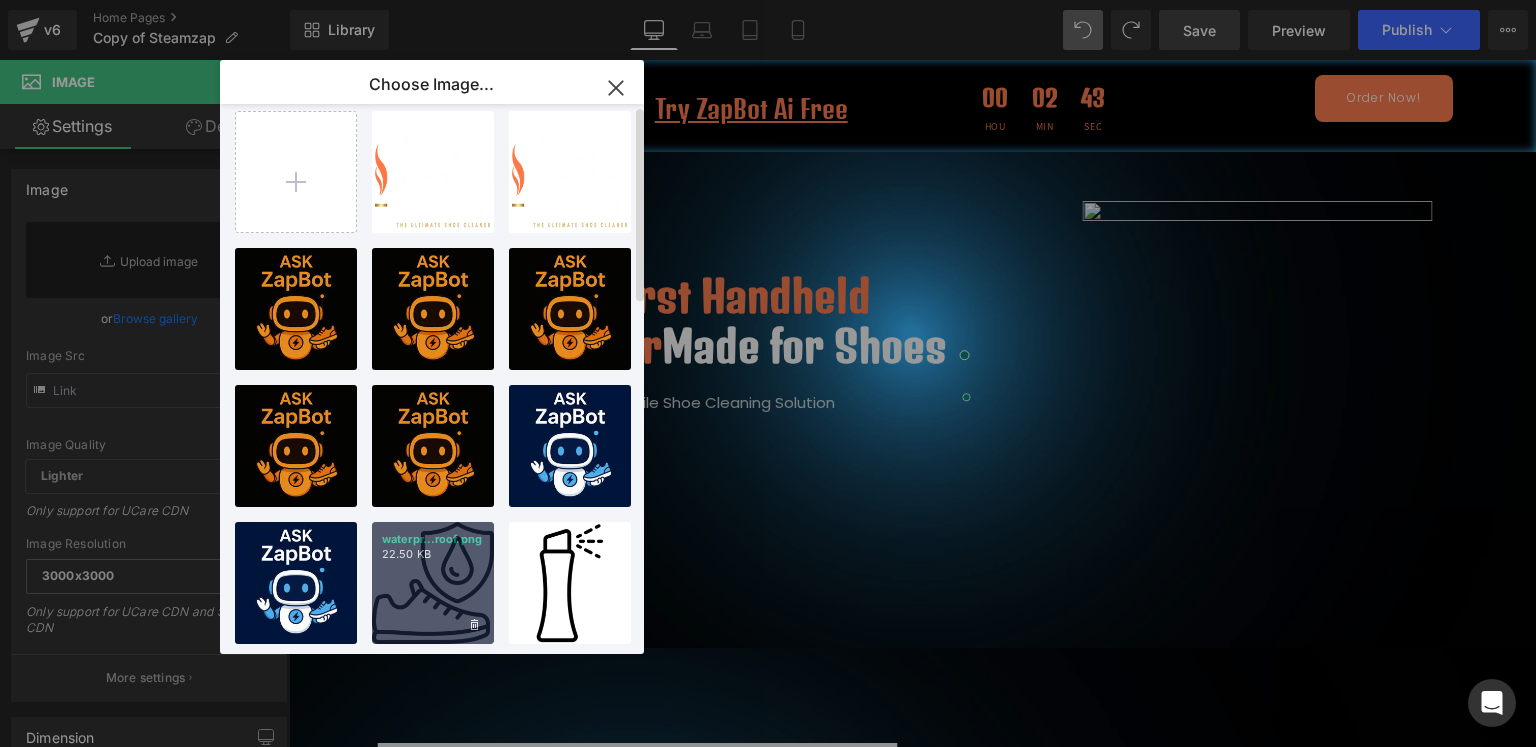 scroll, scrollTop: 0, scrollLeft: 0, axis: both 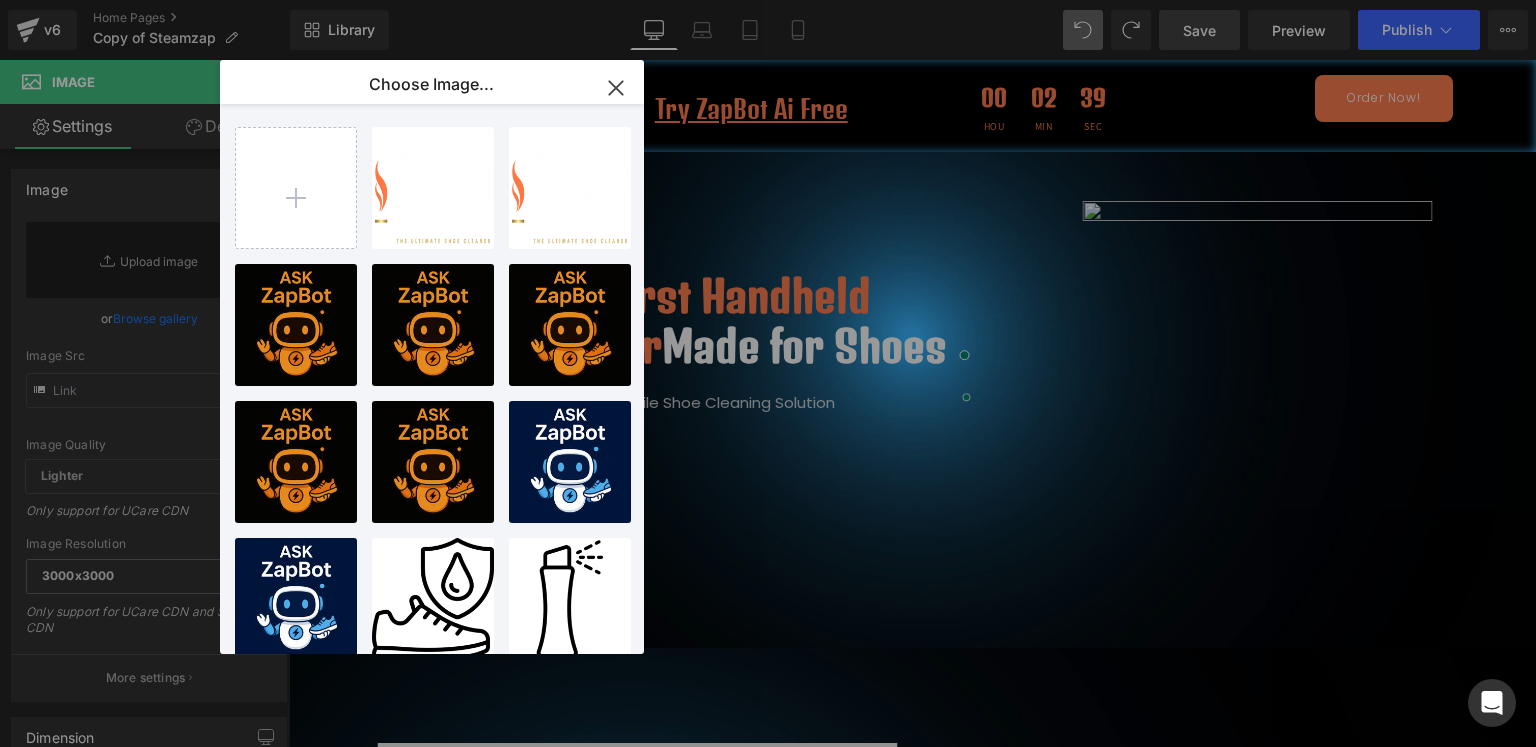 click 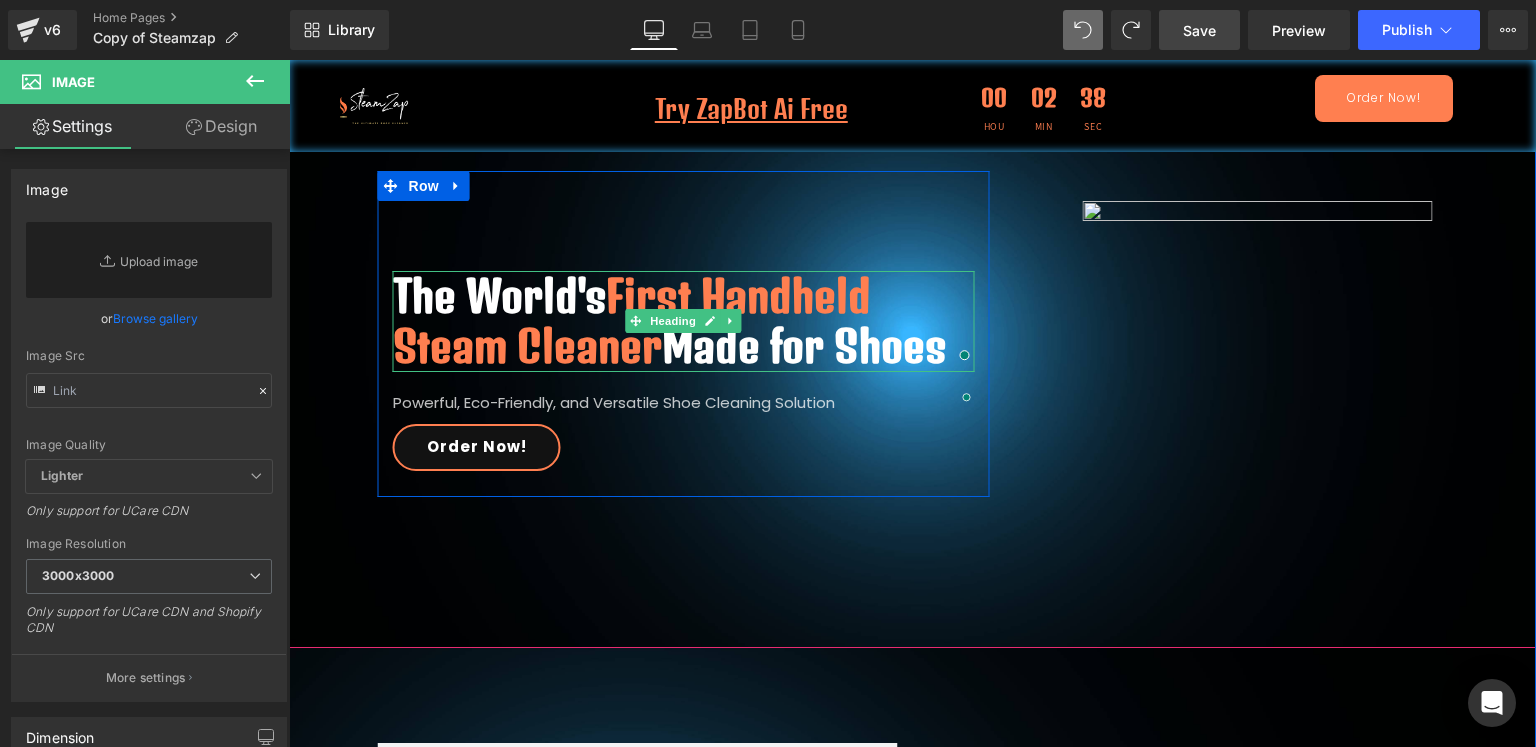 scroll, scrollTop: 0, scrollLeft: 0, axis: both 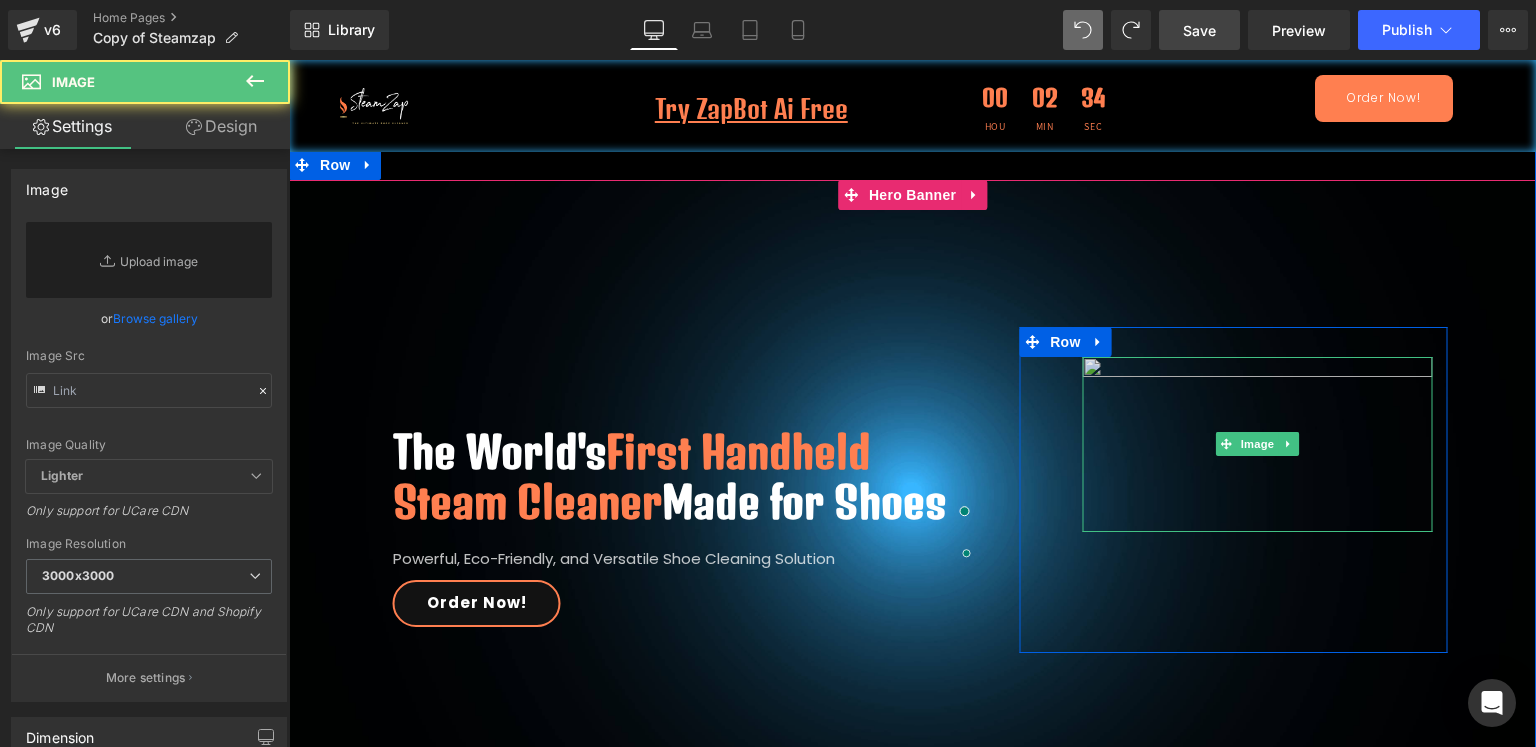 click at bounding box center (1257, 444) 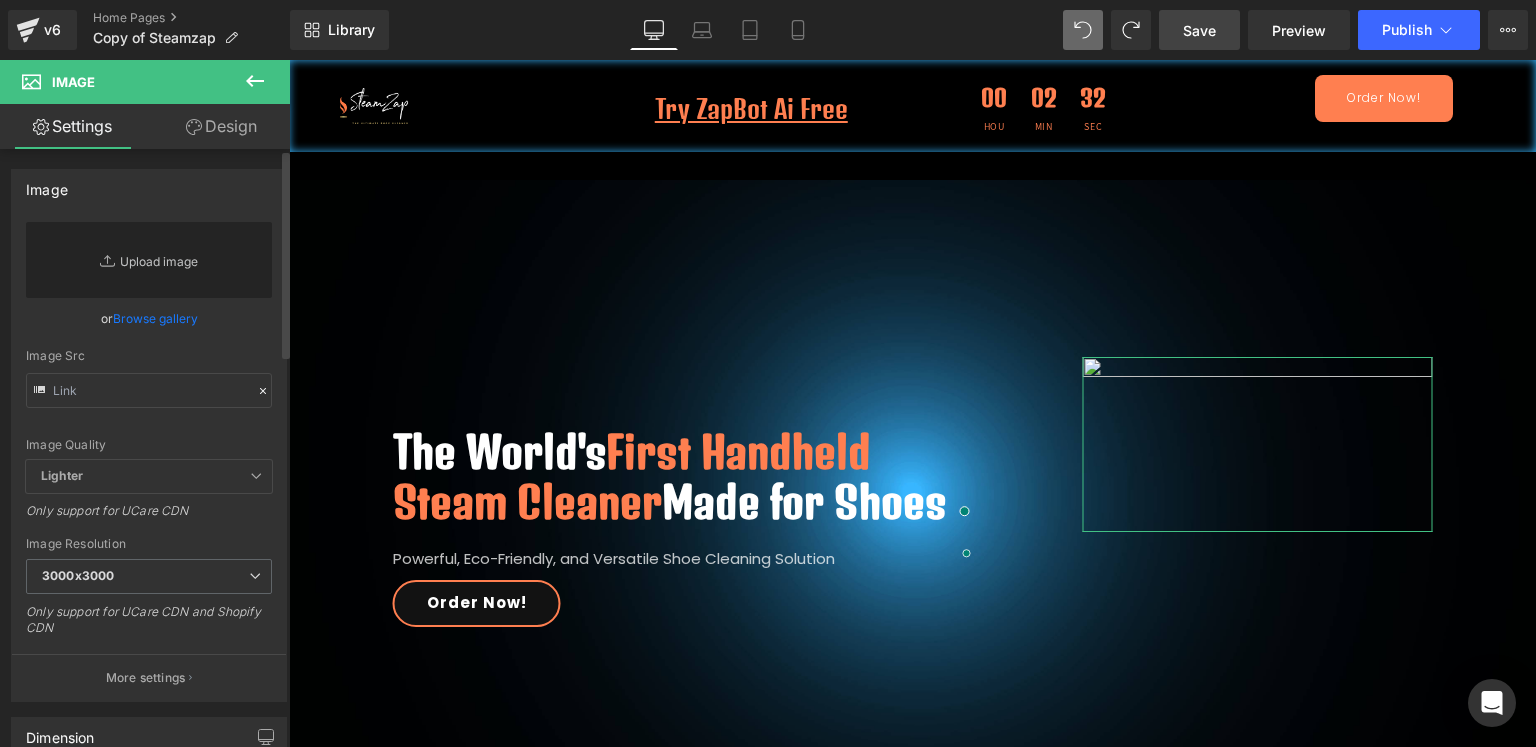 click on "Replace Image" at bounding box center [149, 260] 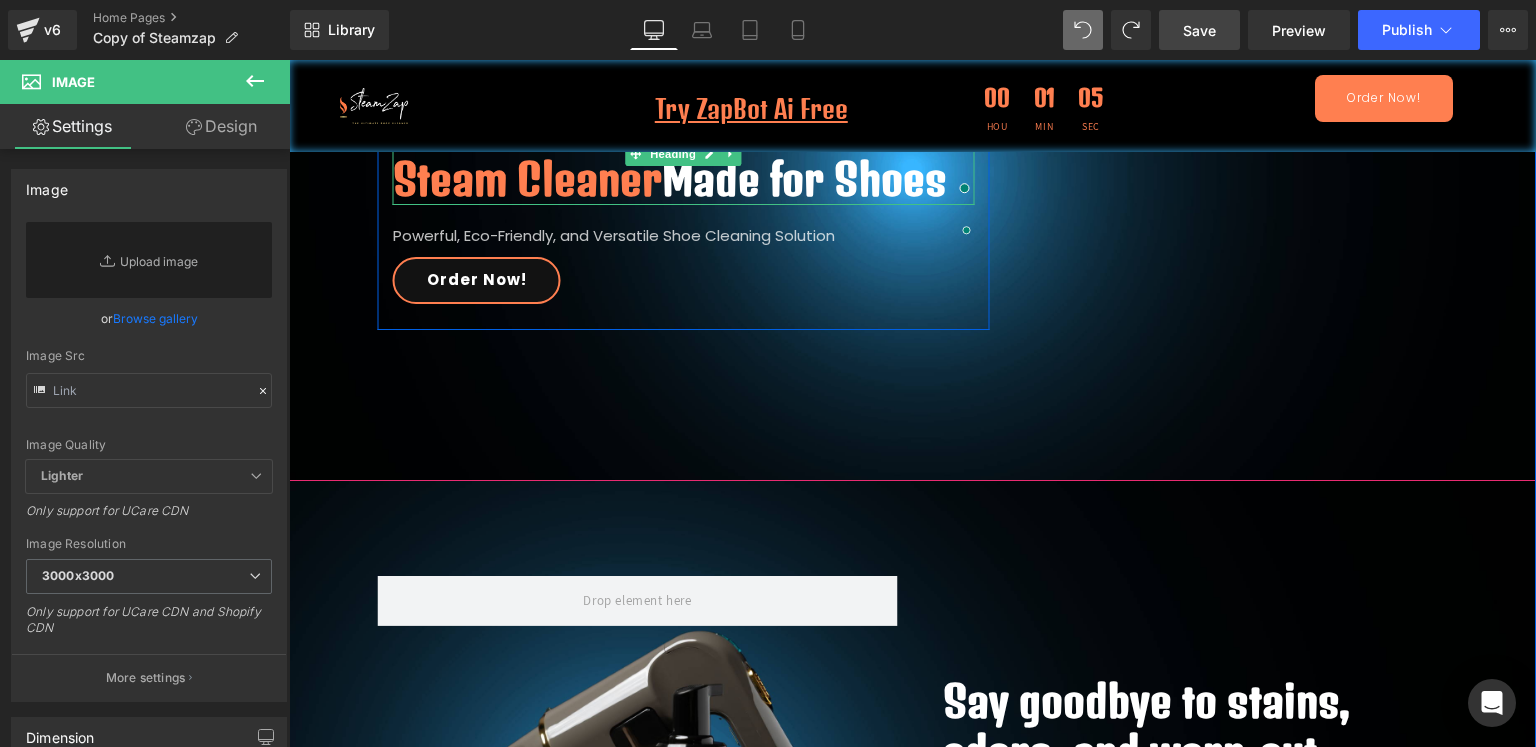 scroll, scrollTop: 332, scrollLeft: 0, axis: vertical 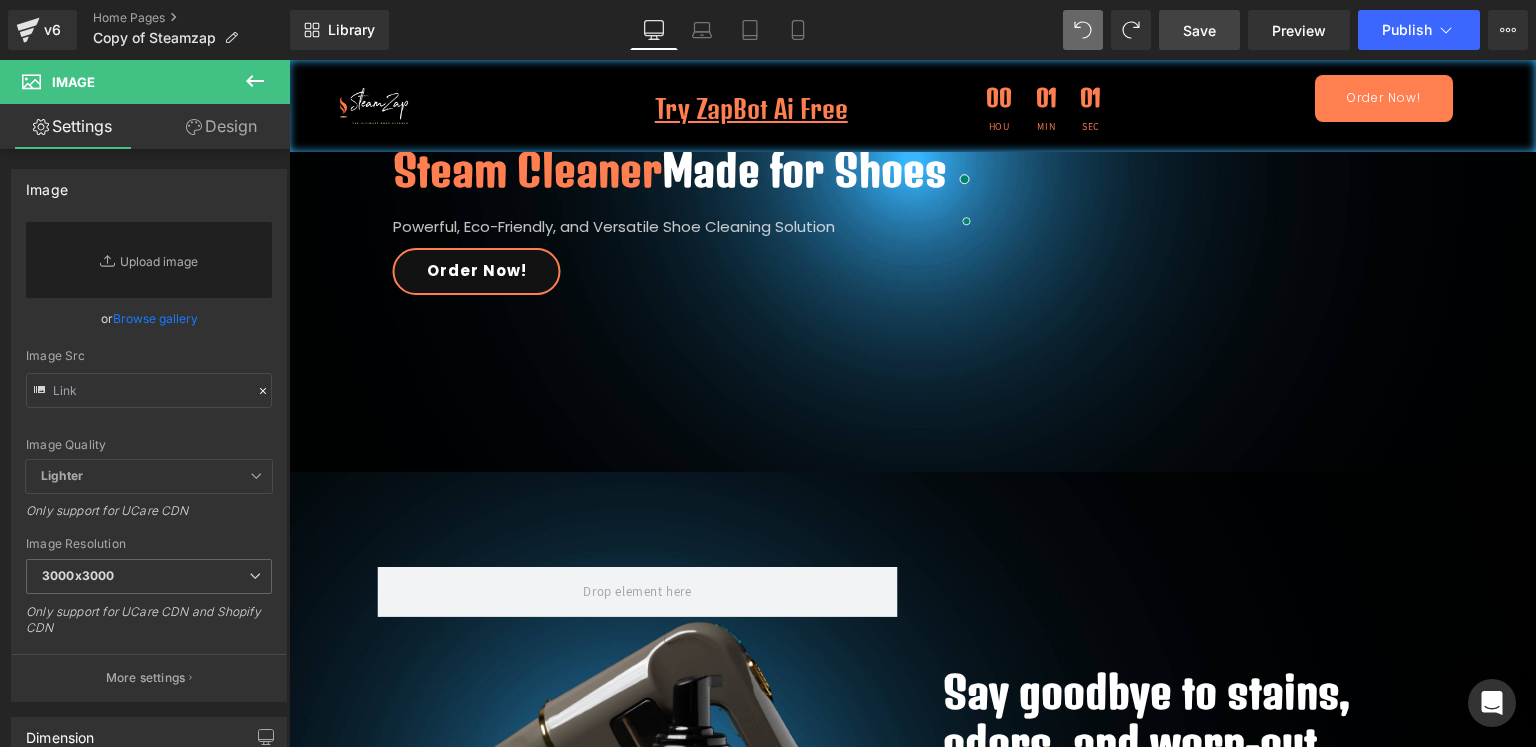 click 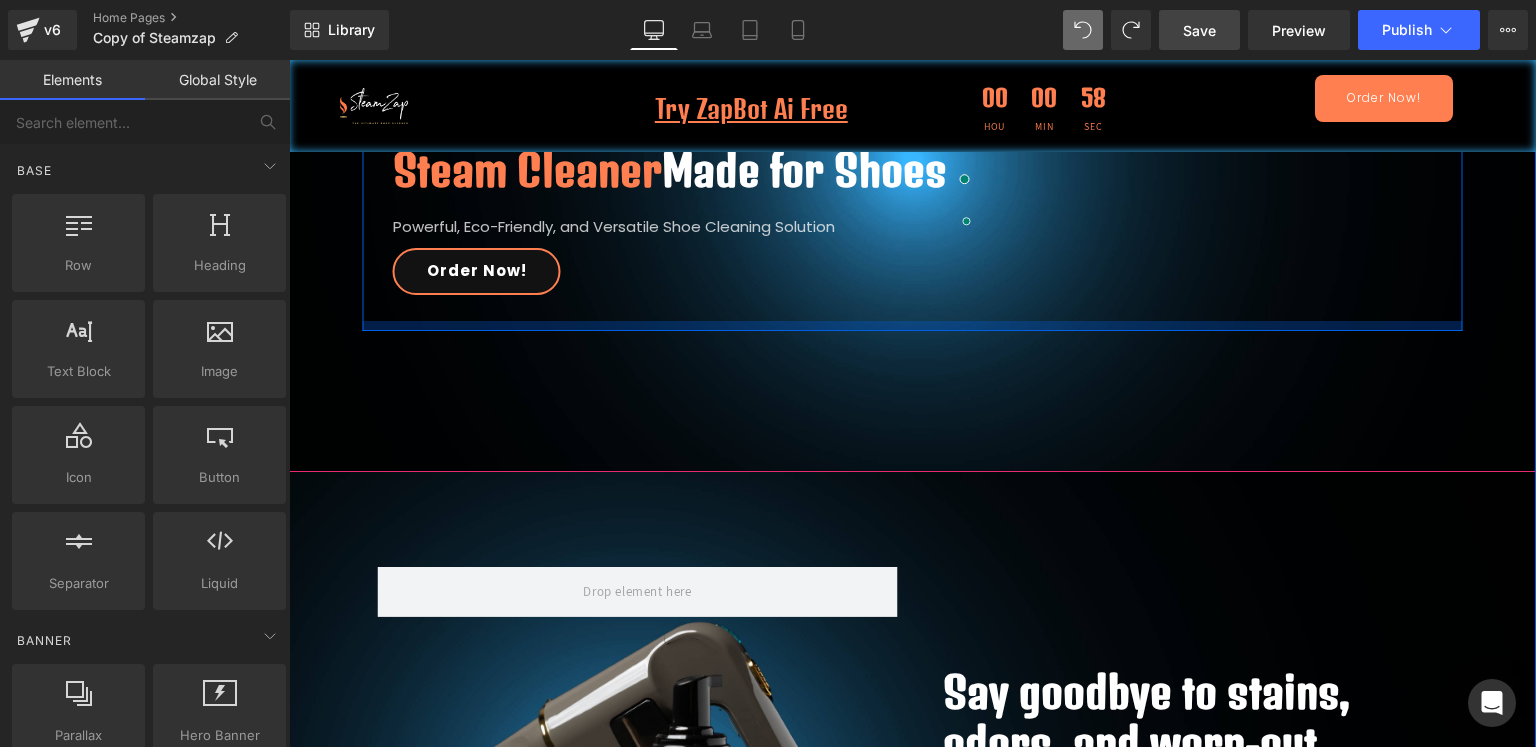 scroll, scrollTop: 0, scrollLeft: 0, axis: both 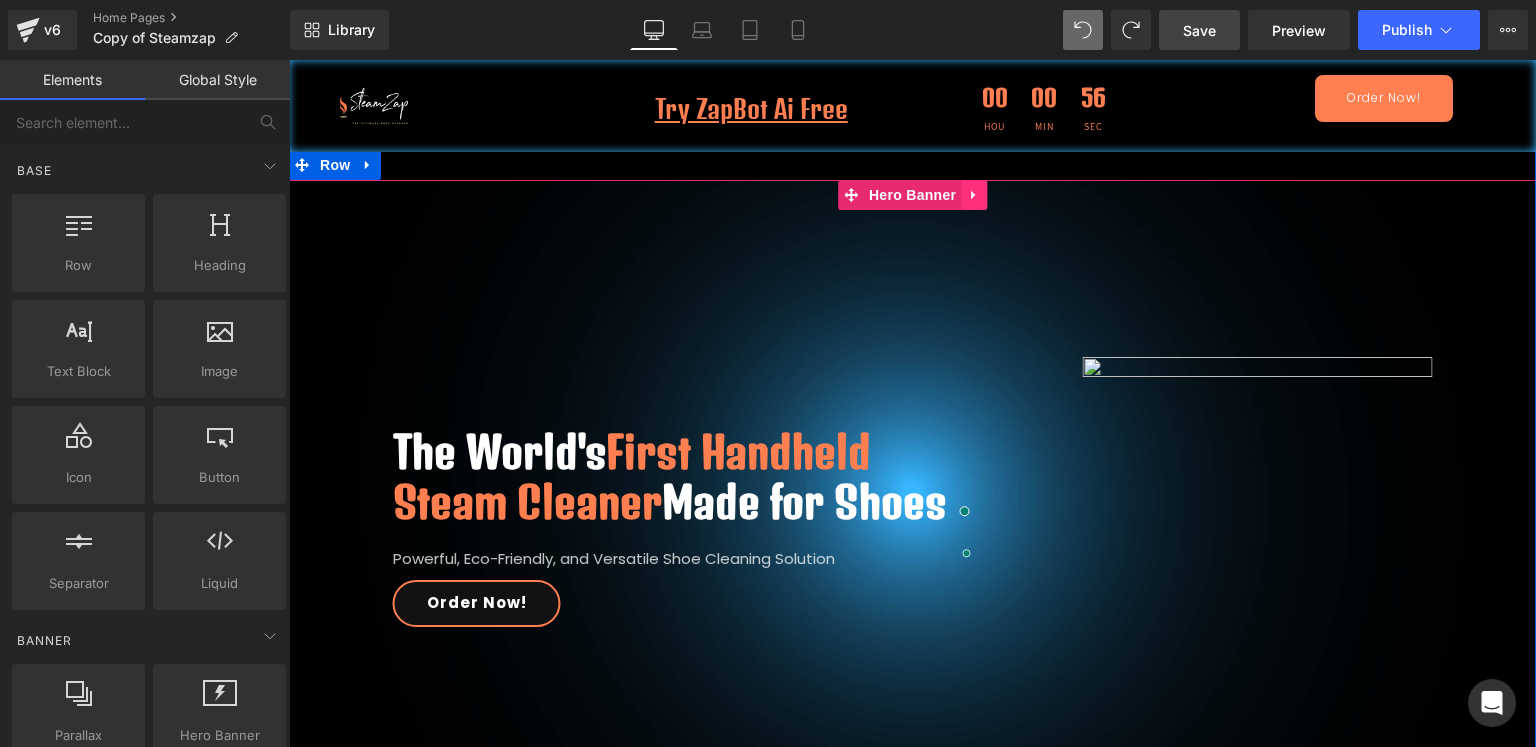 click 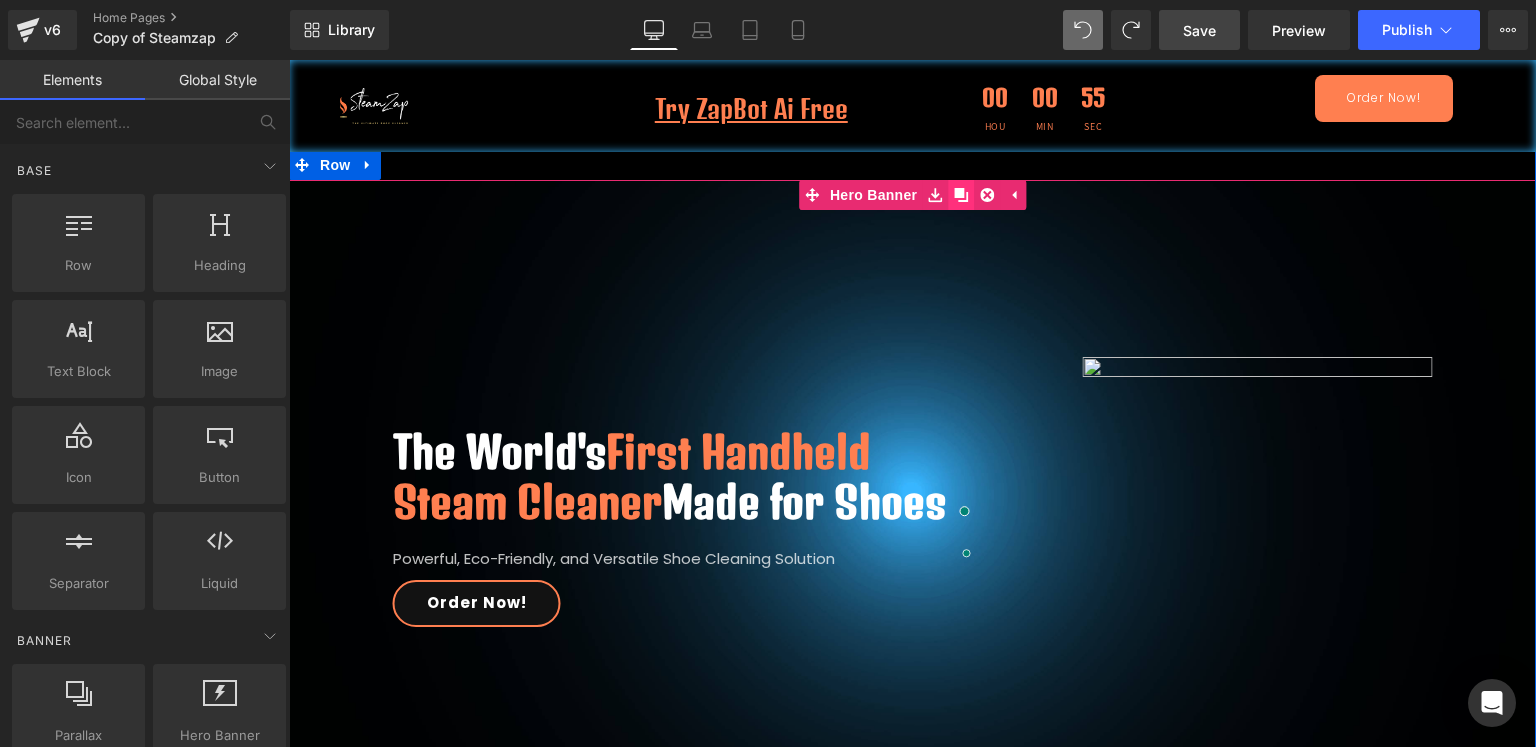 click 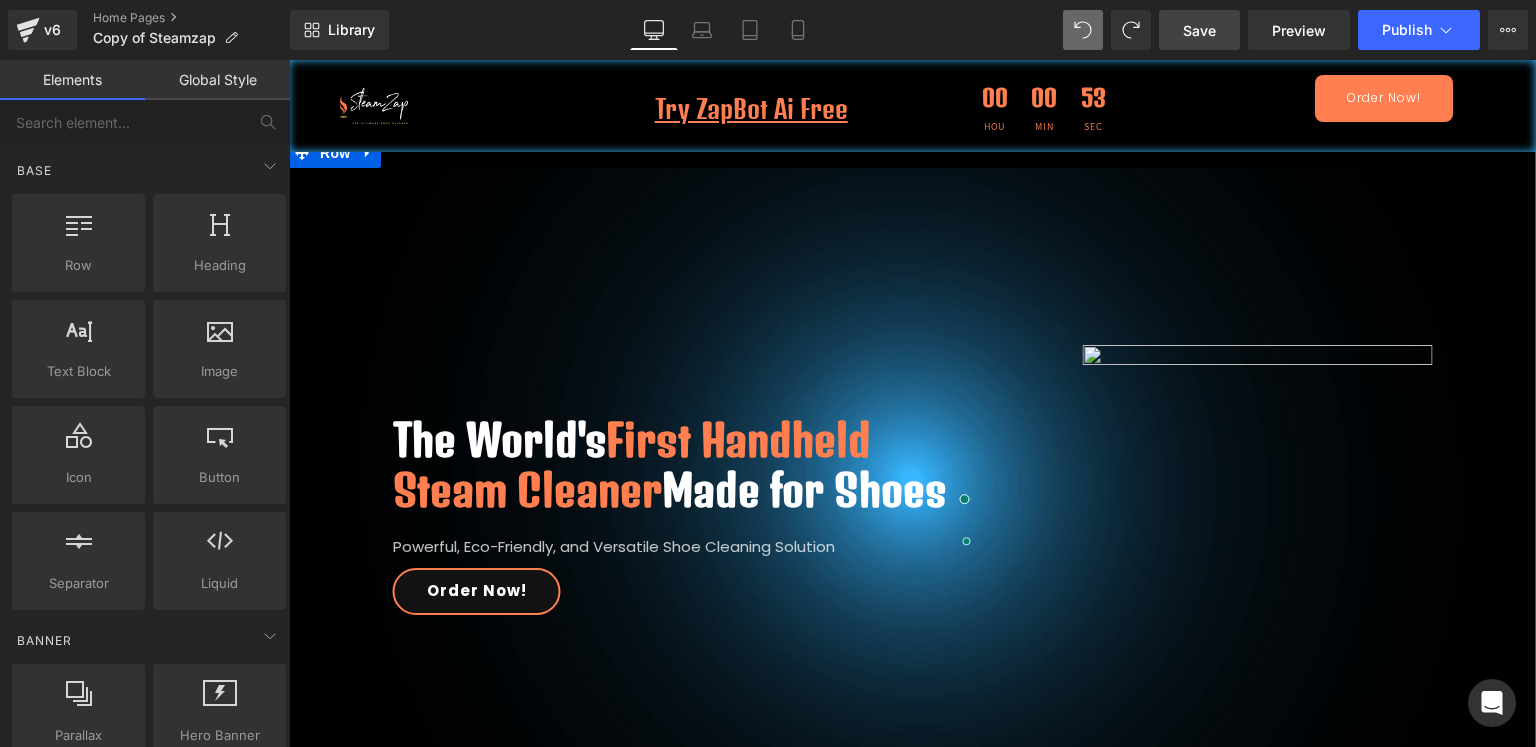 scroll, scrollTop: 0, scrollLeft: 0, axis: both 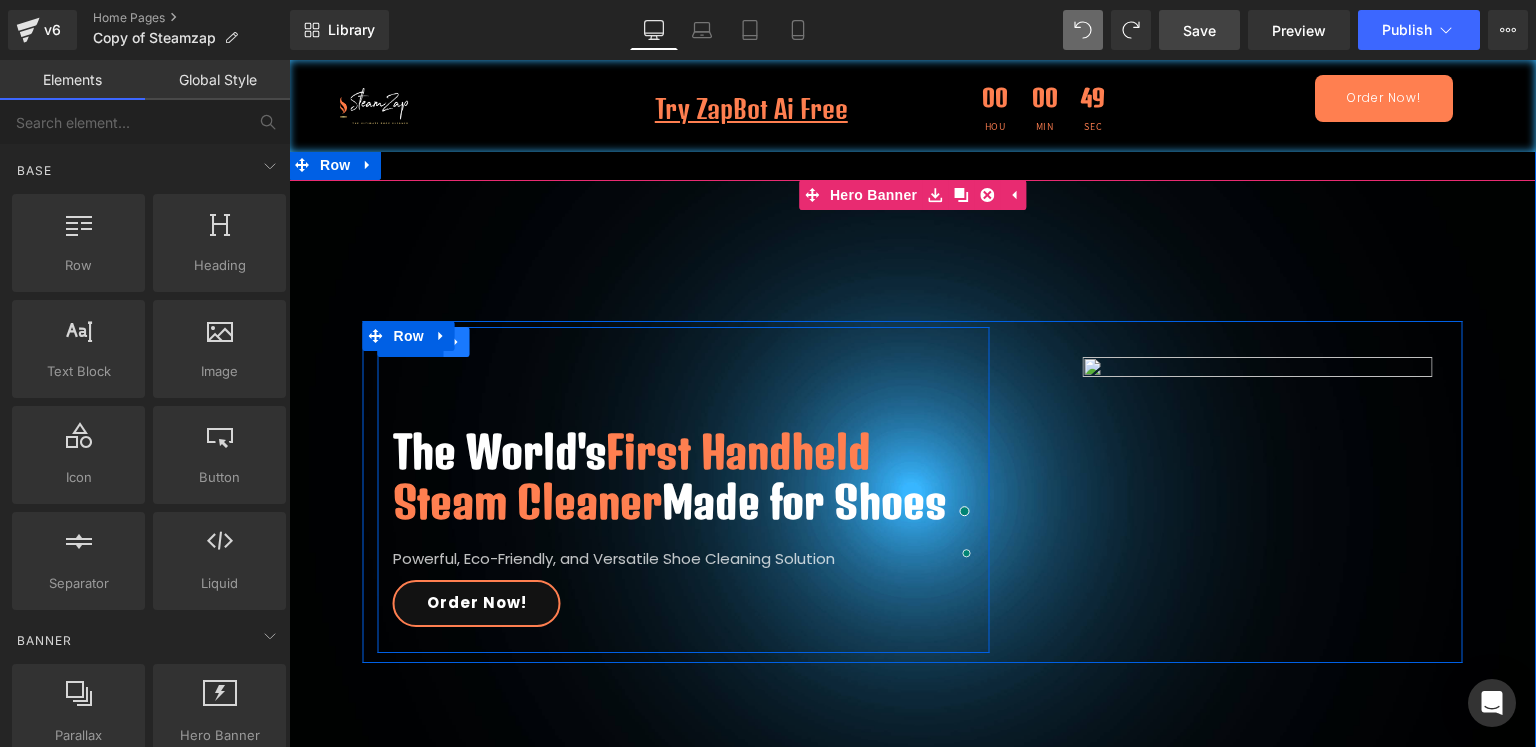 click 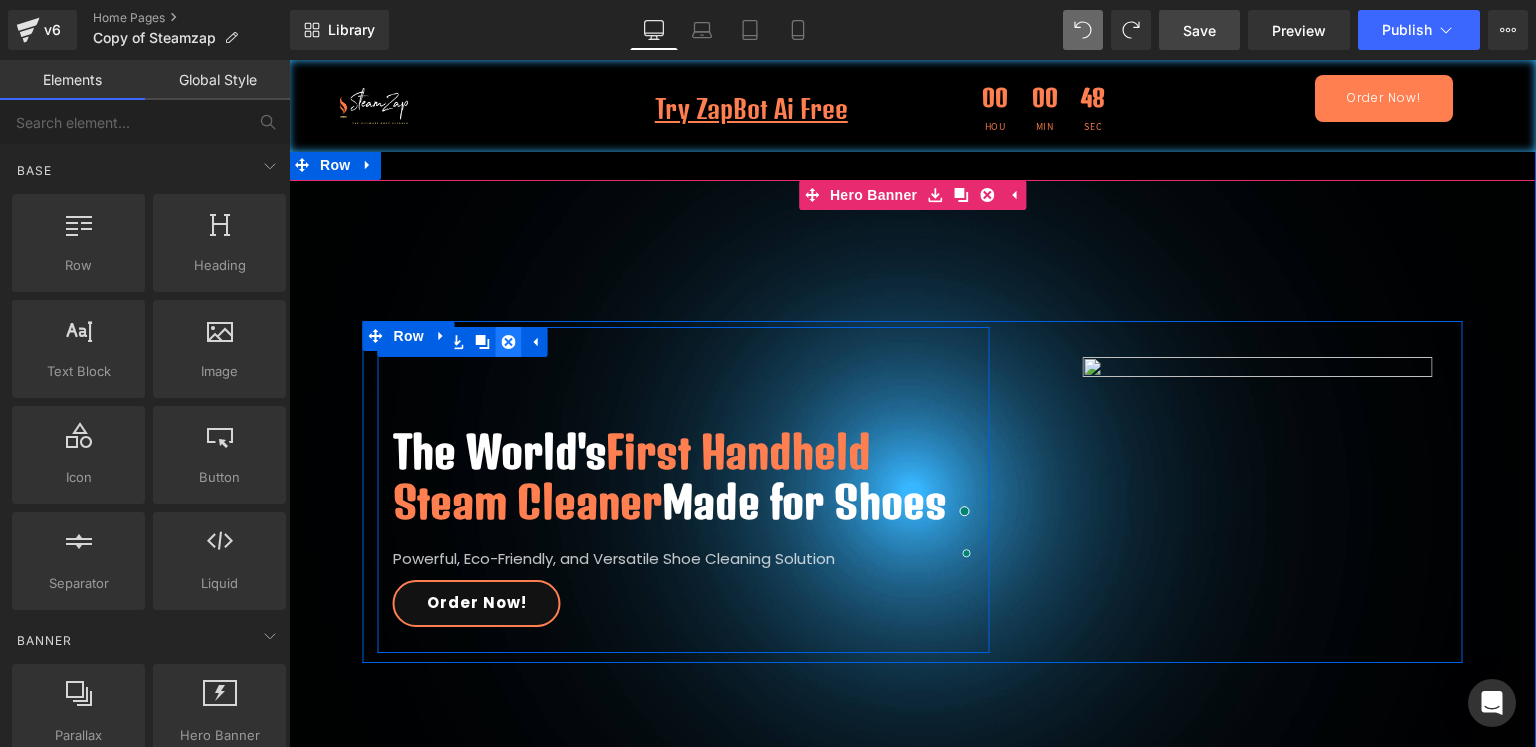 click 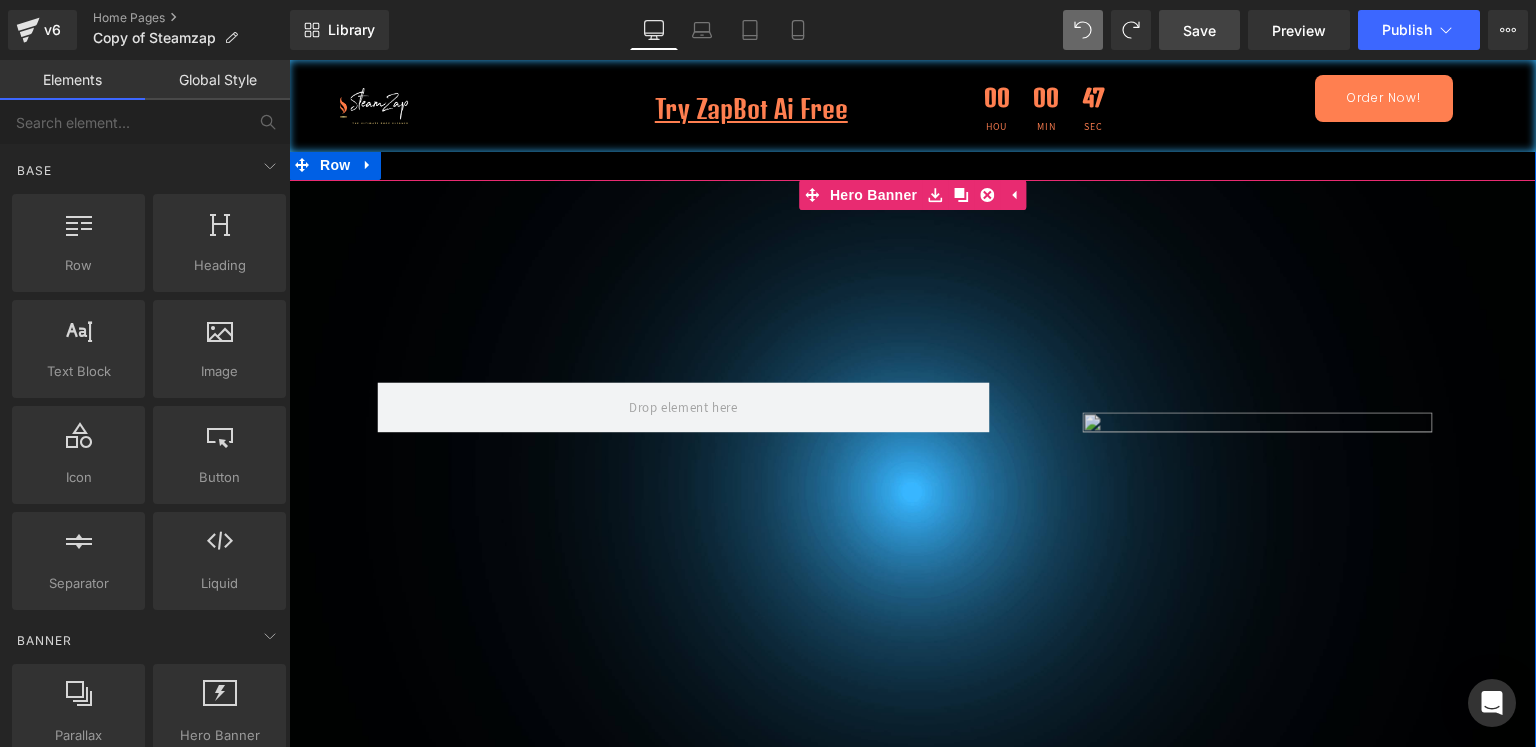 click on "Image
Row       48px   Row" at bounding box center (912, 492) 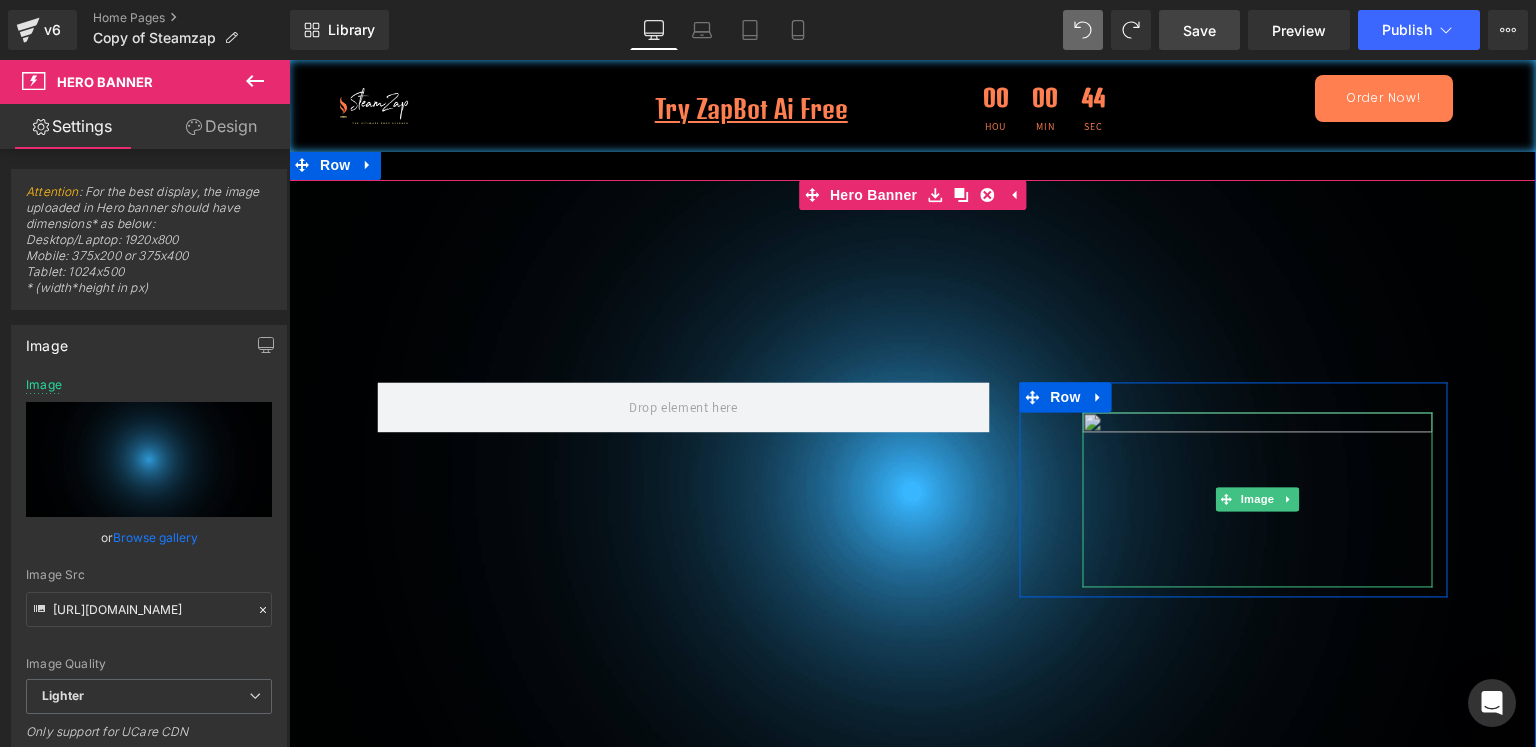 click at bounding box center (1257, 499) 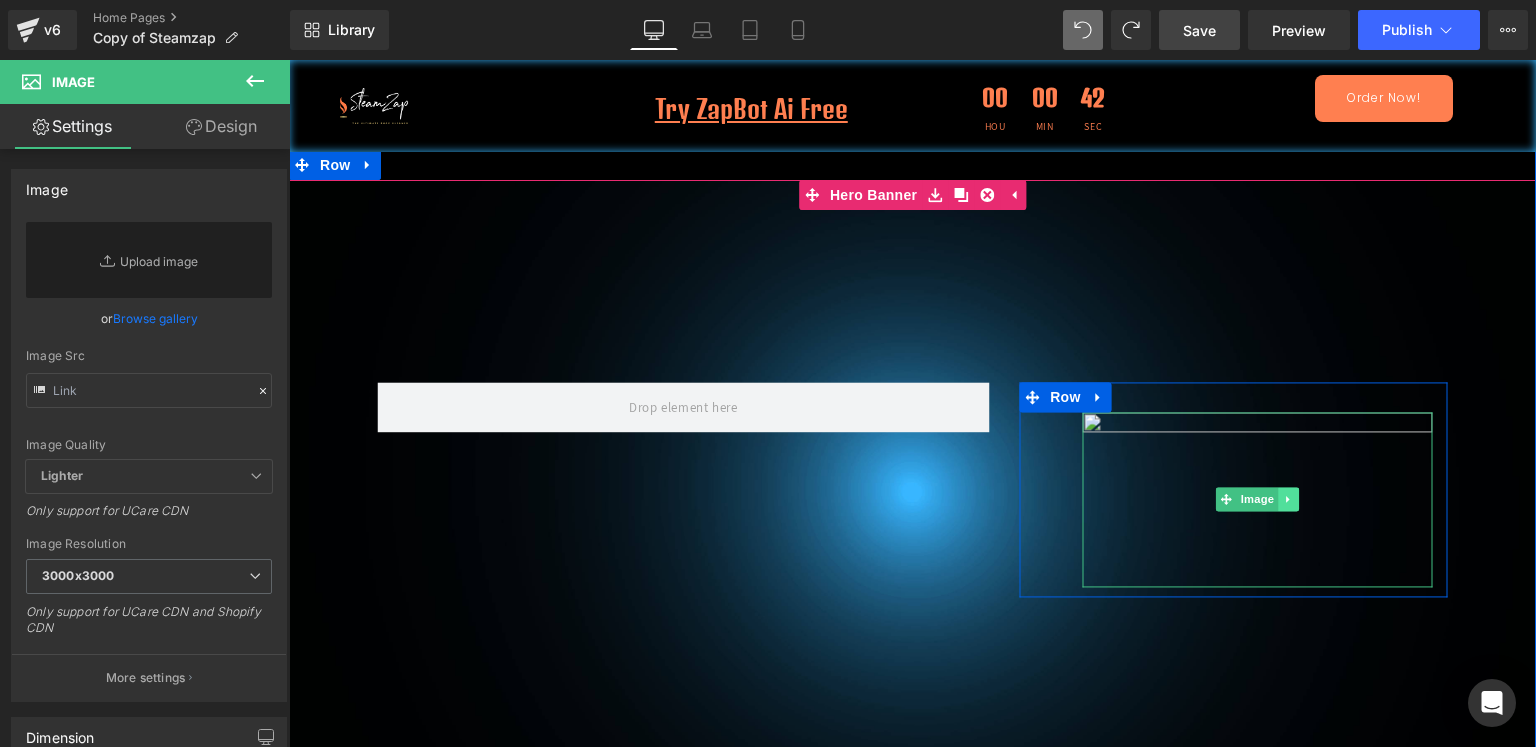 click 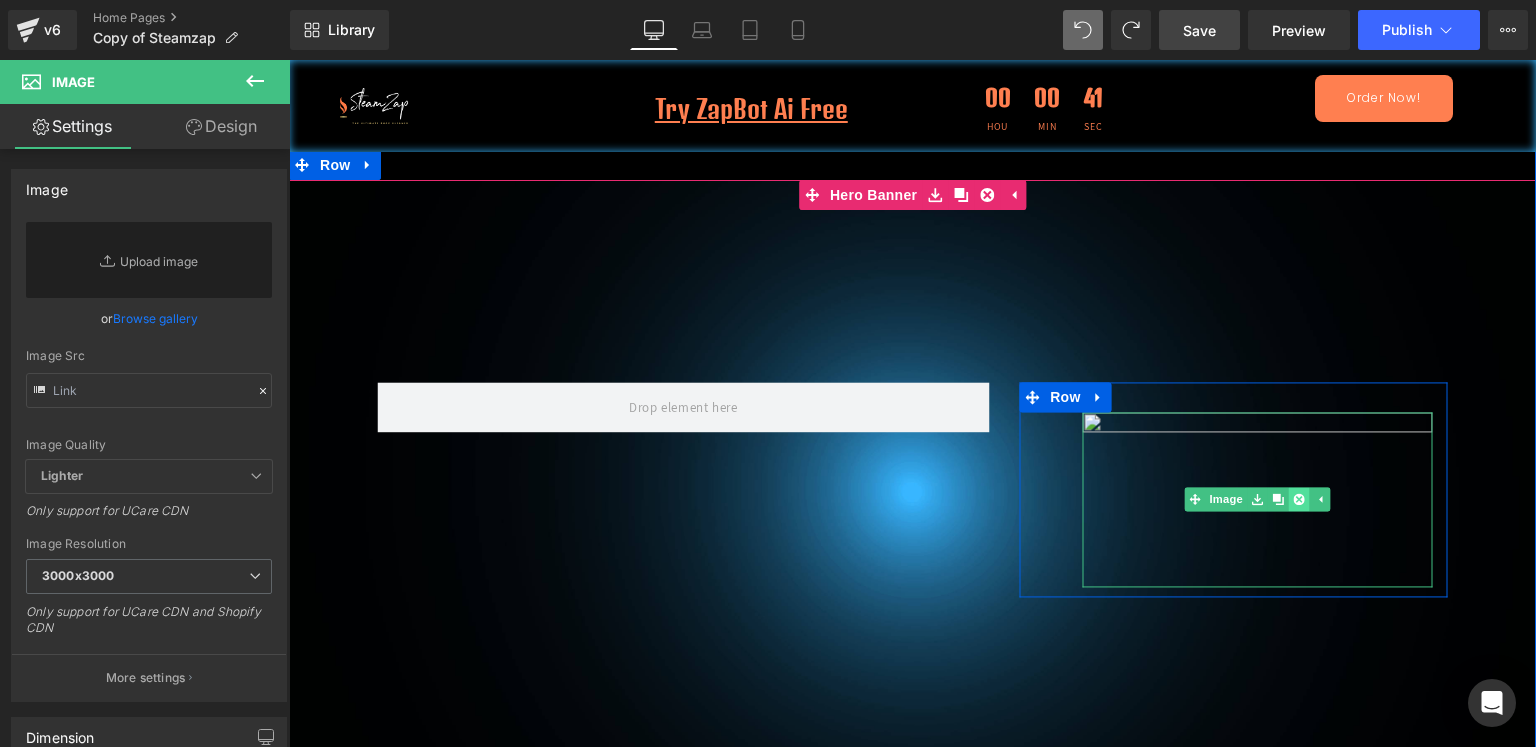 click 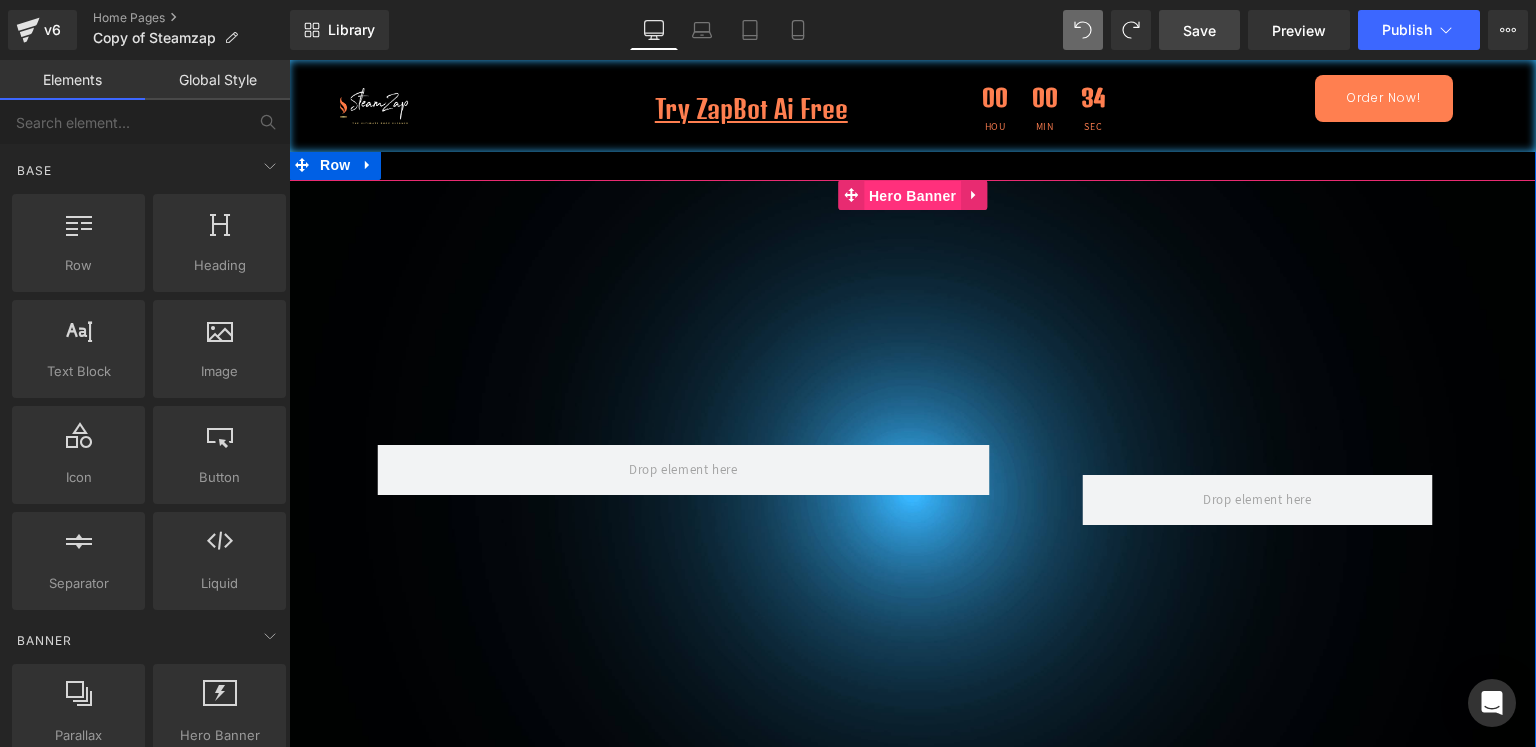 click on "Hero Banner" at bounding box center (912, 196) 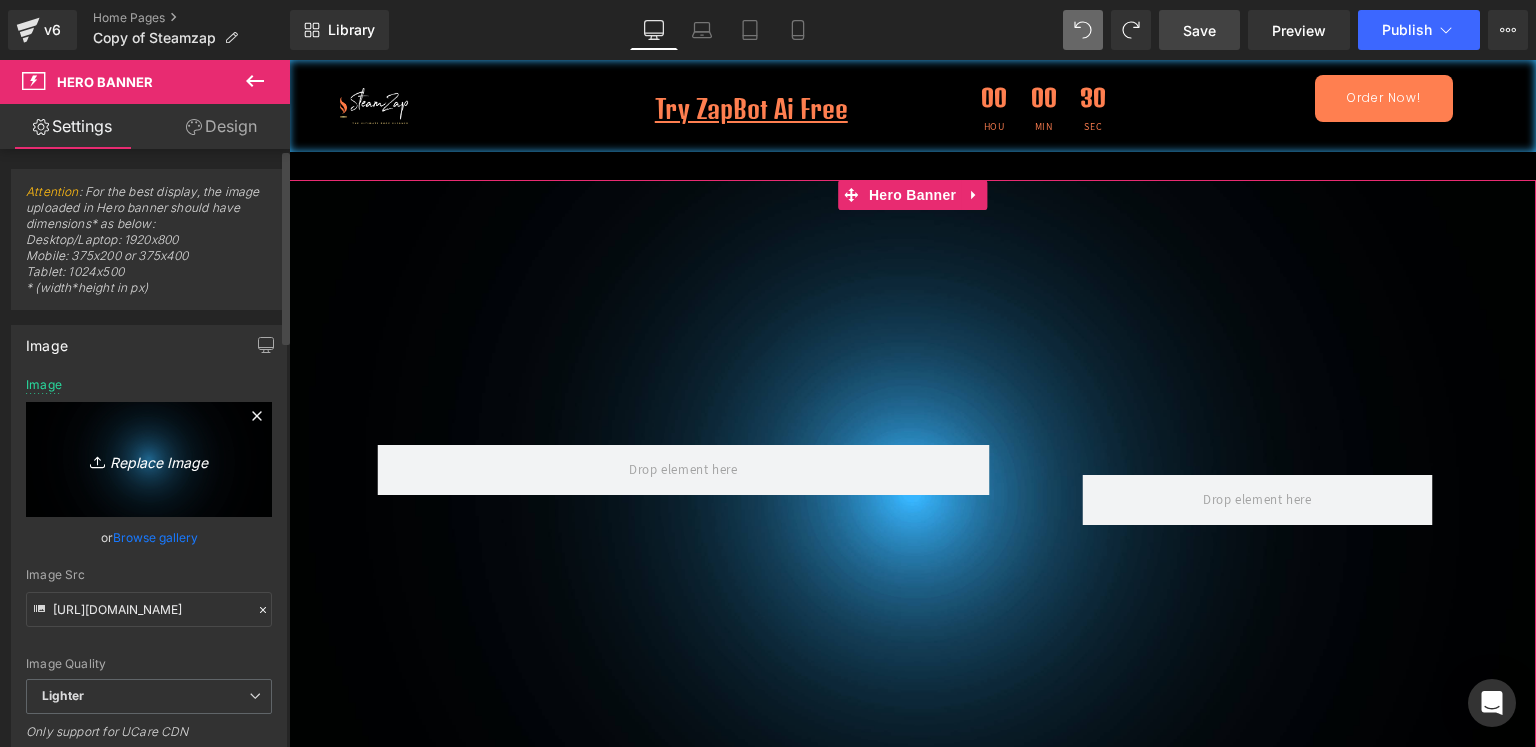 click on "Replace Image" at bounding box center (149, 459) 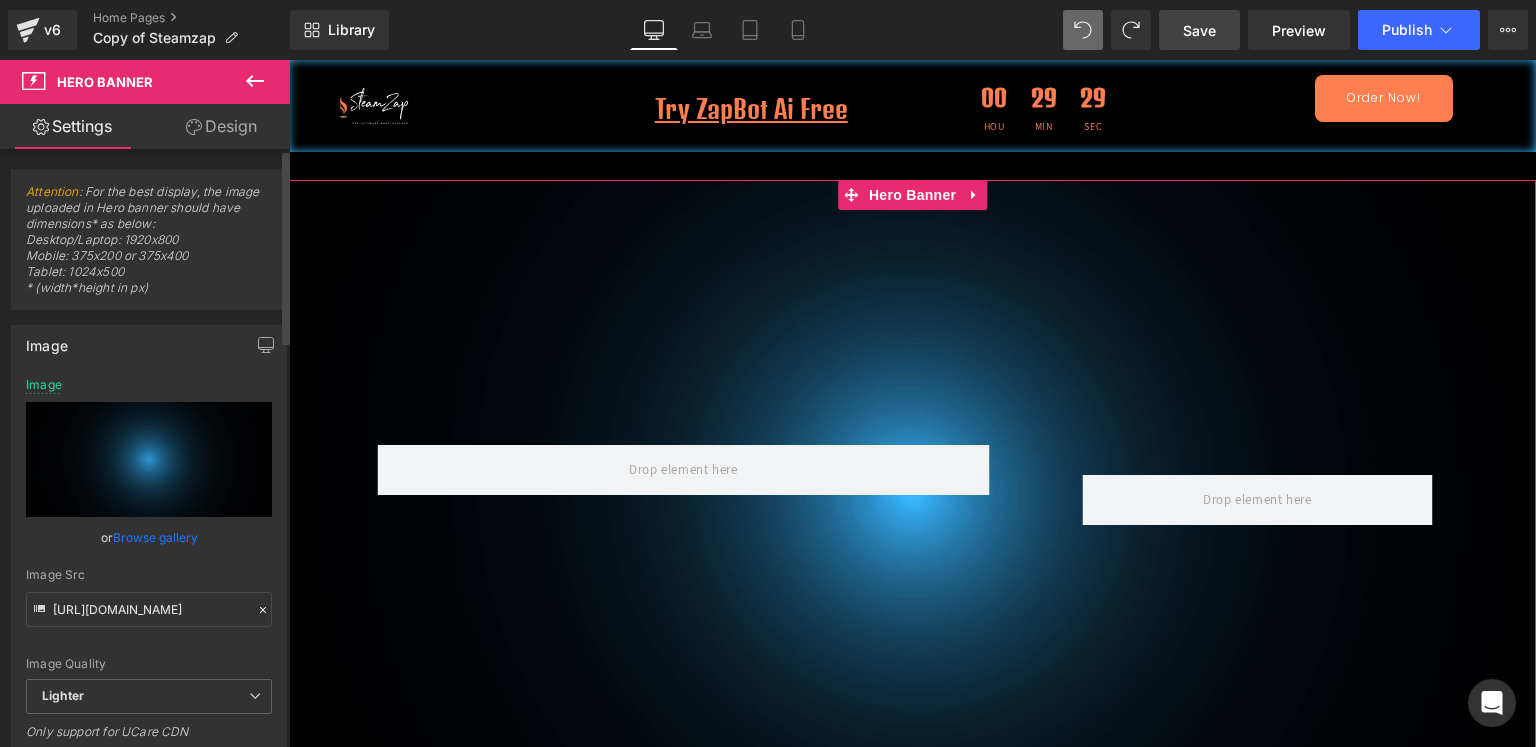 click on "Browse gallery" at bounding box center (155, 537) 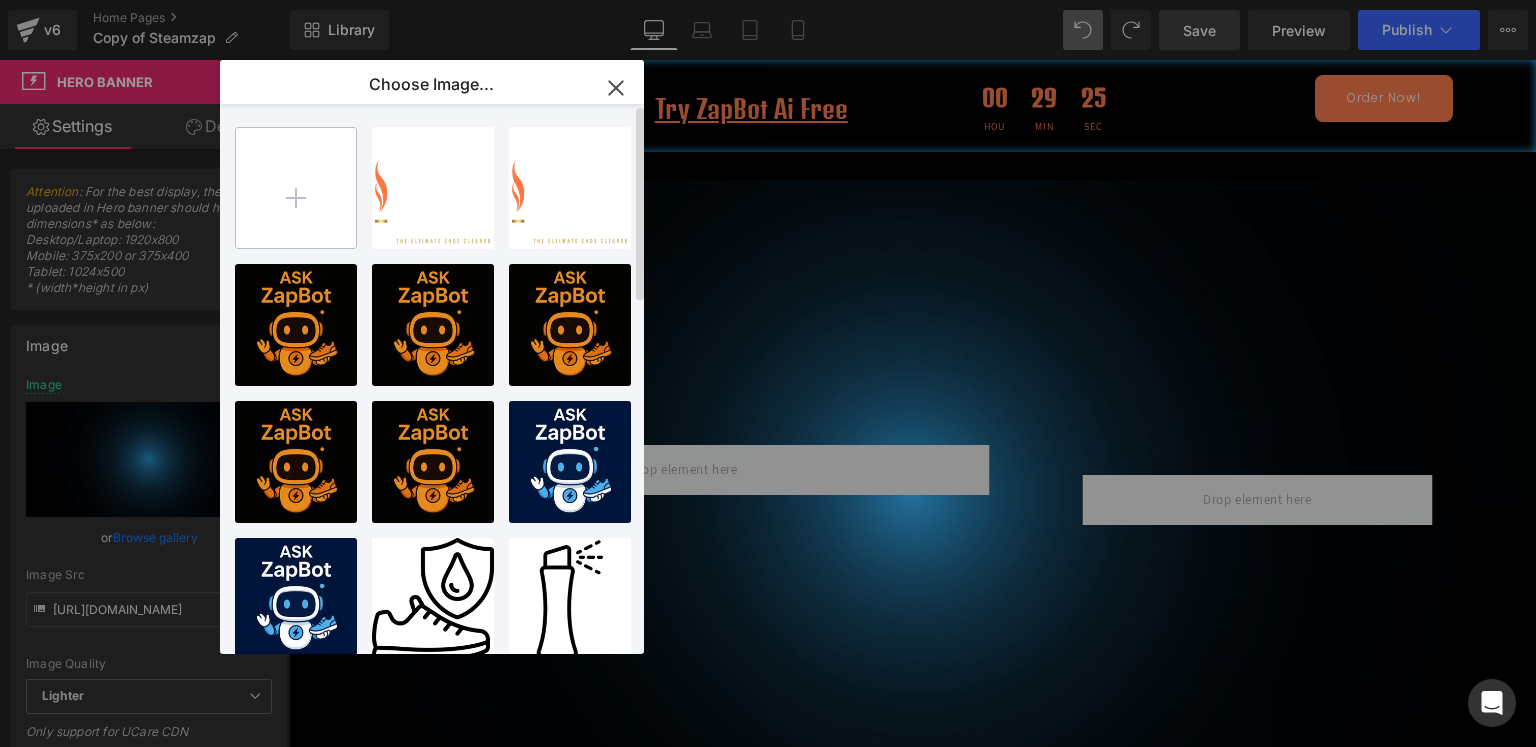 click at bounding box center [296, 188] 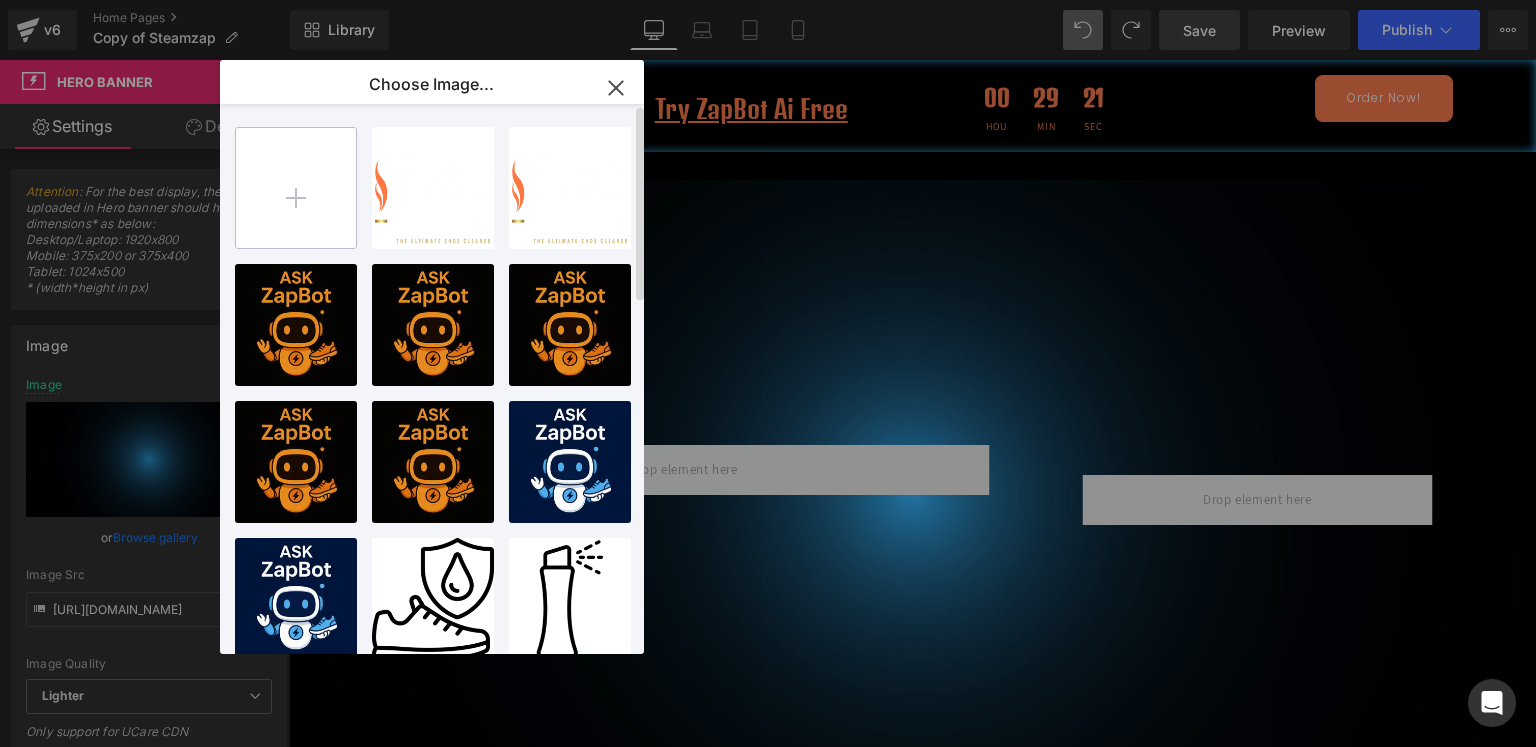 type on "C:\fakepath\01.png" 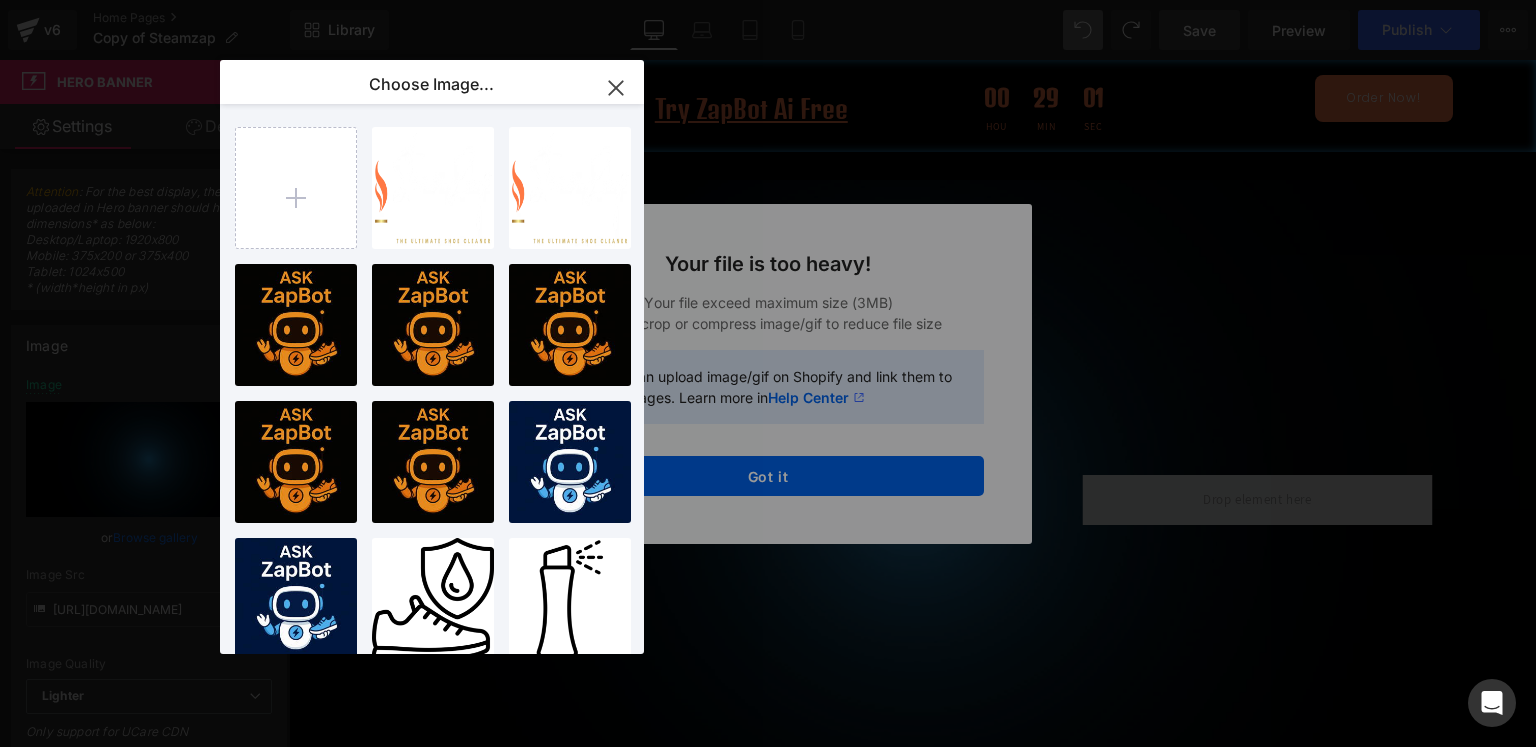 click 